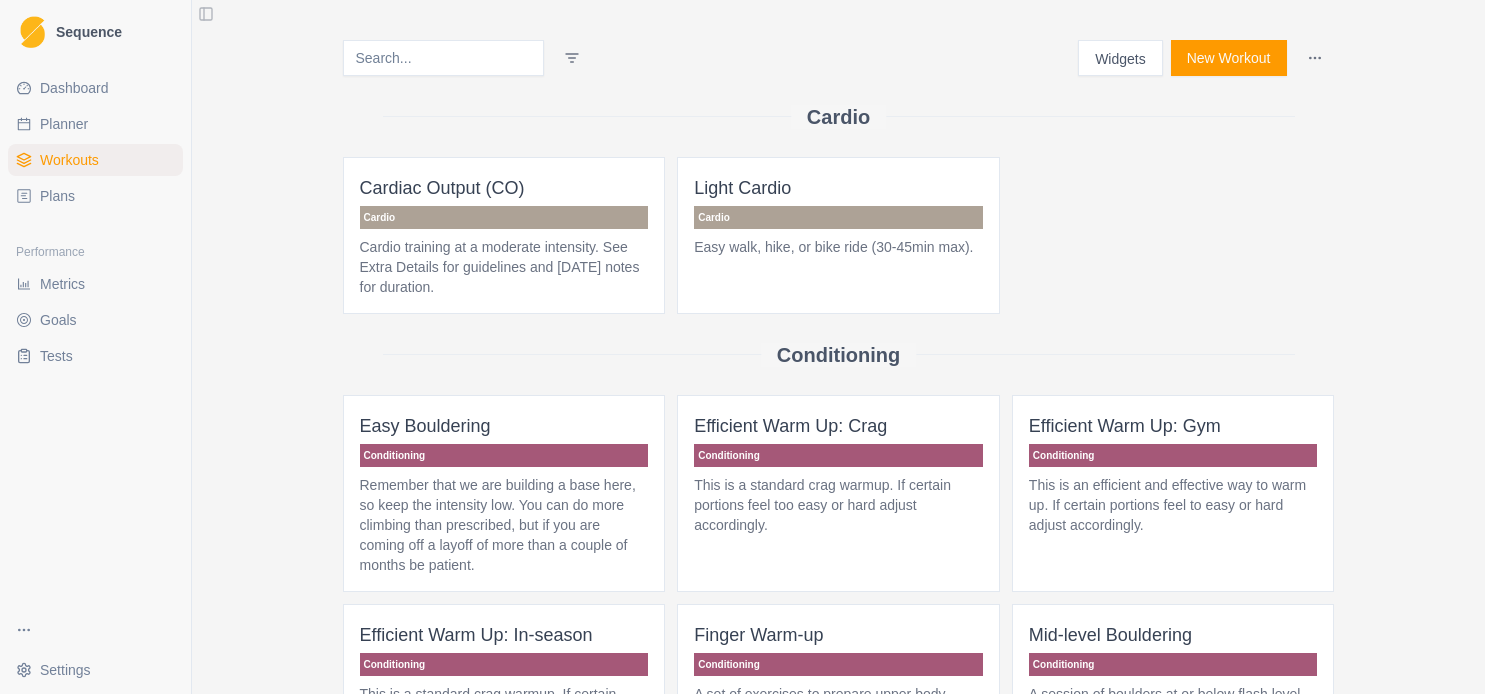 scroll, scrollTop: 0, scrollLeft: 0, axis: both 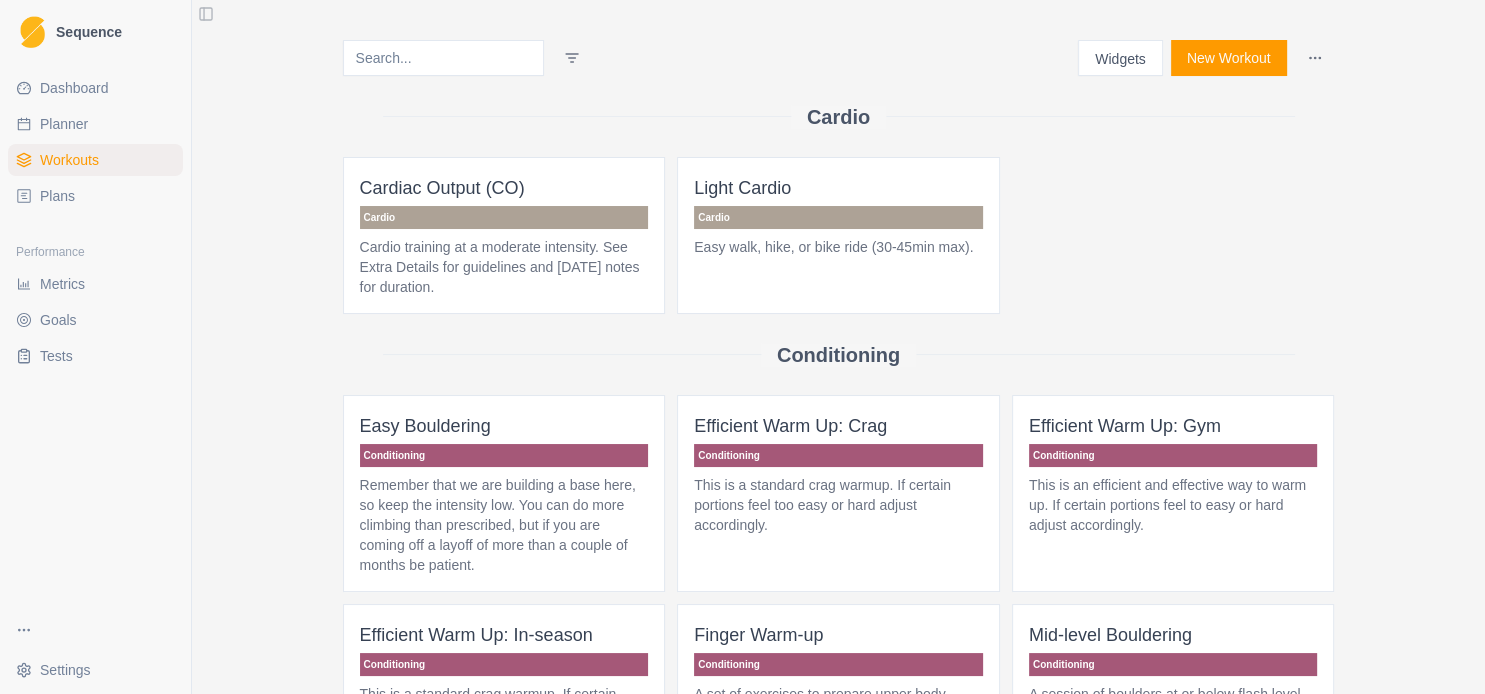 click on "Plans" at bounding box center [57, 196] 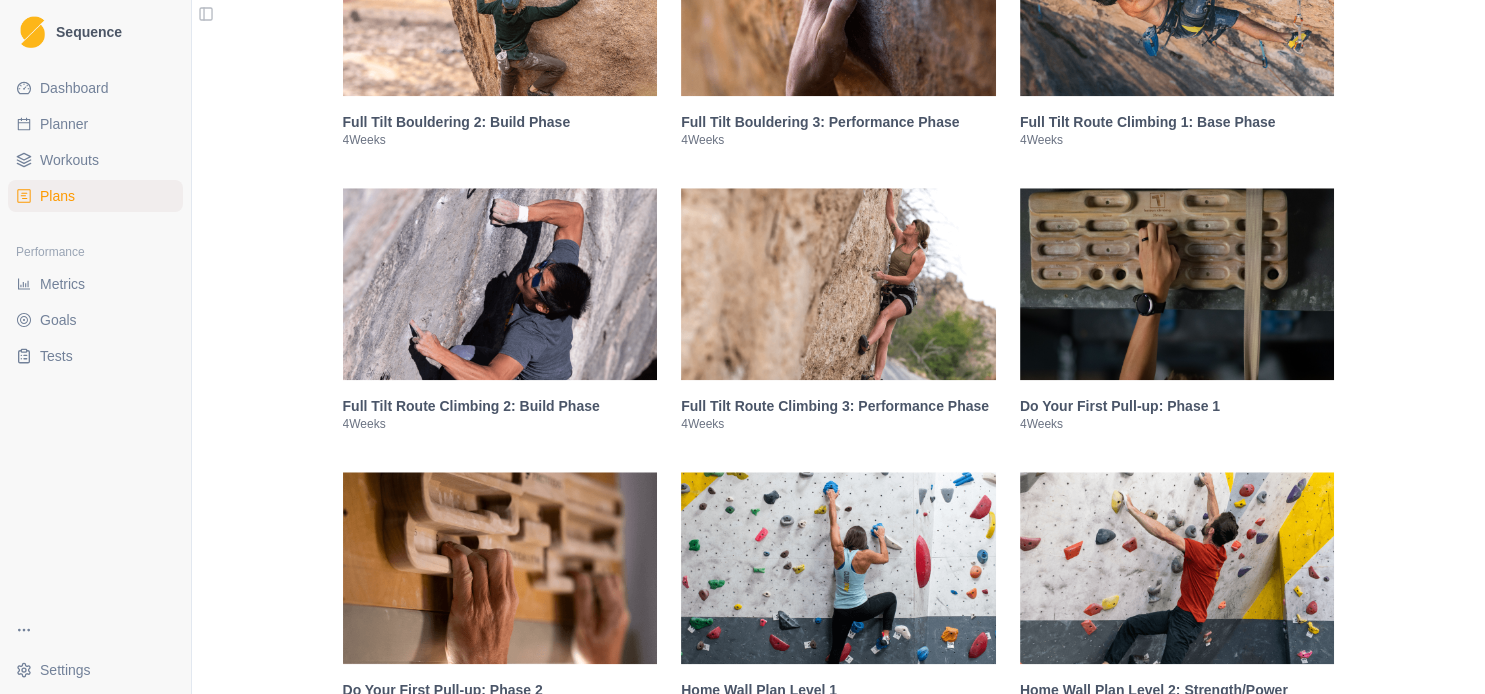 scroll, scrollTop: 1728, scrollLeft: 0, axis: vertical 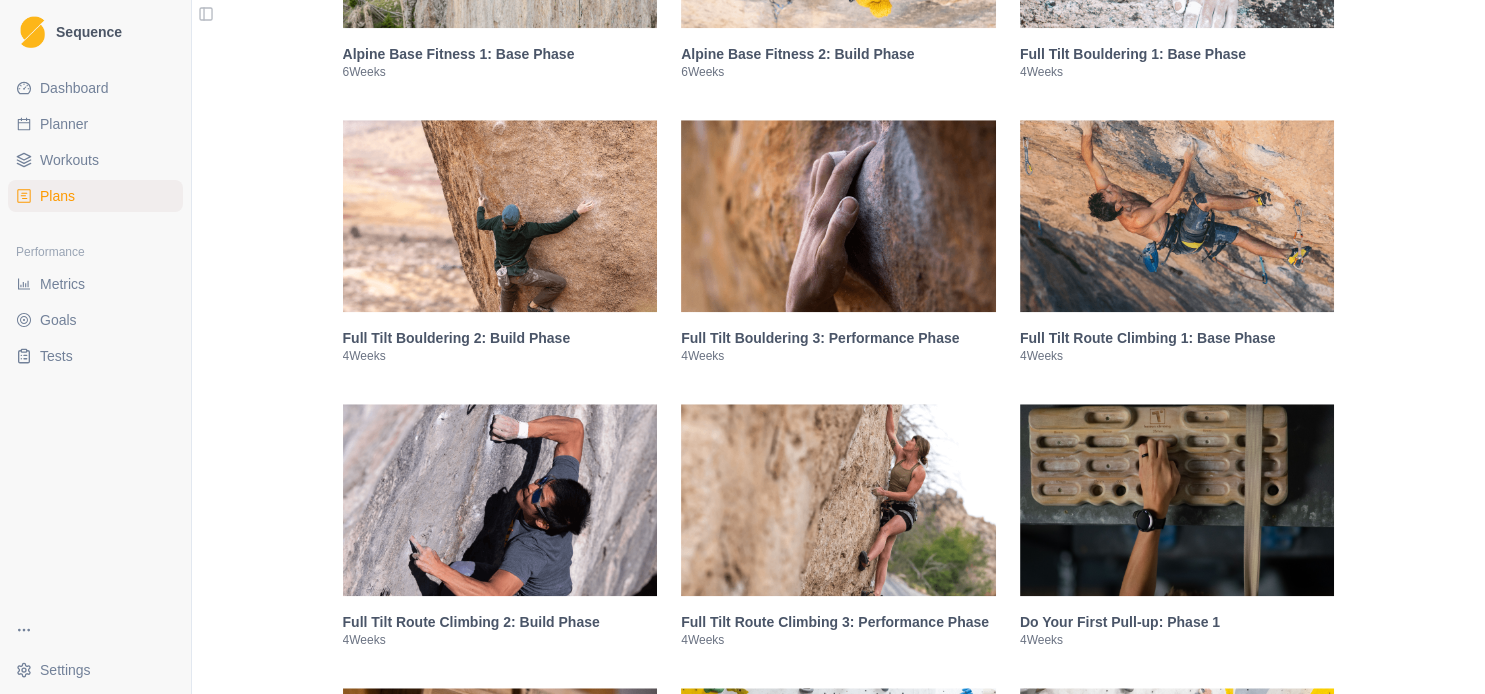 click on "Full Tilt Route Climbing 1: Base Phase" at bounding box center [1177, 338] 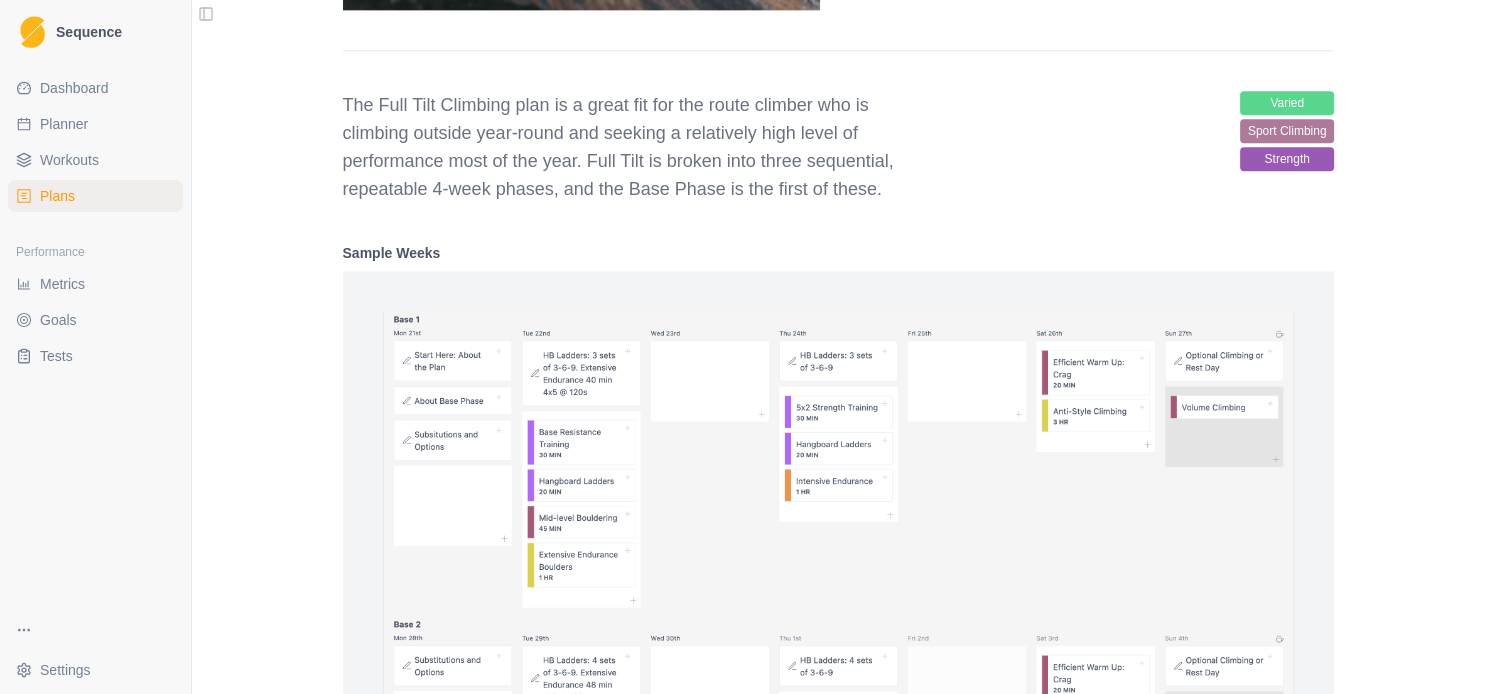 scroll, scrollTop: 2564, scrollLeft: 0, axis: vertical 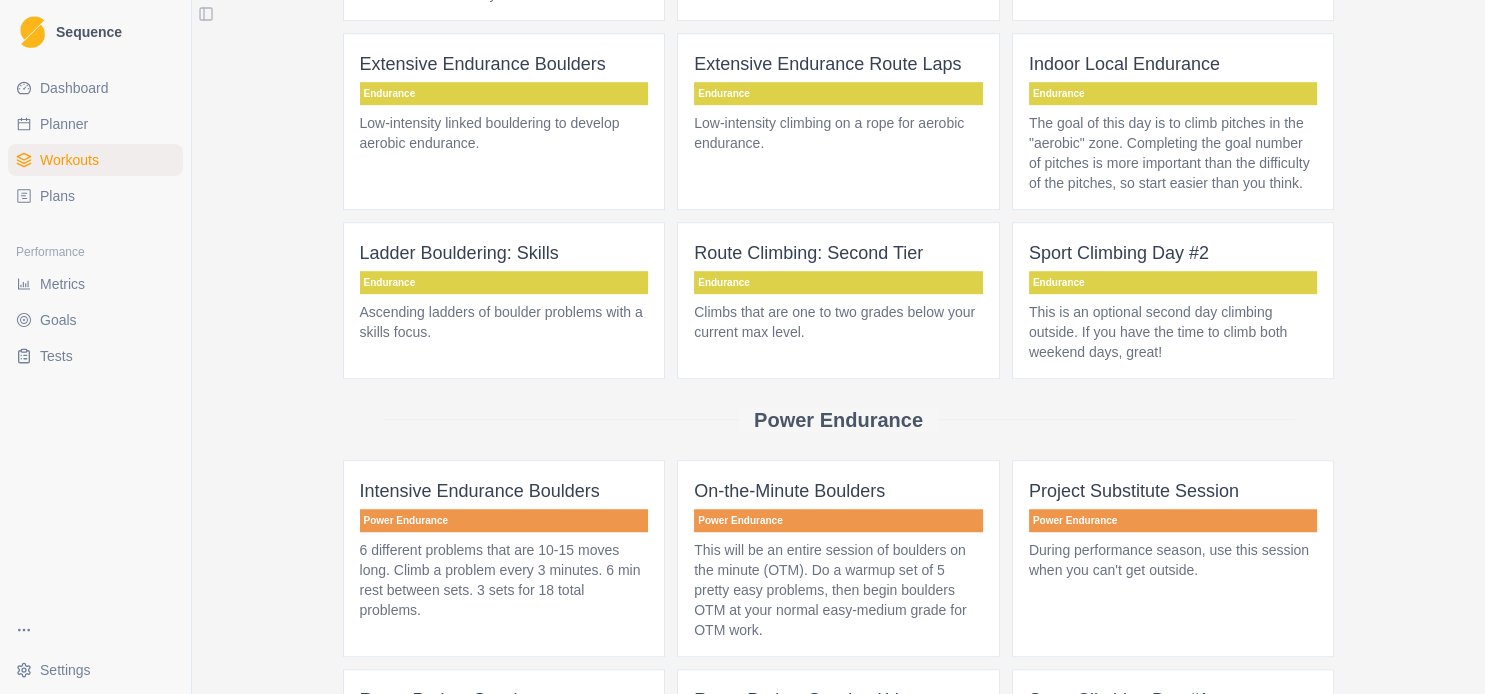 click on "Plans" at bounding box center (95, 196) 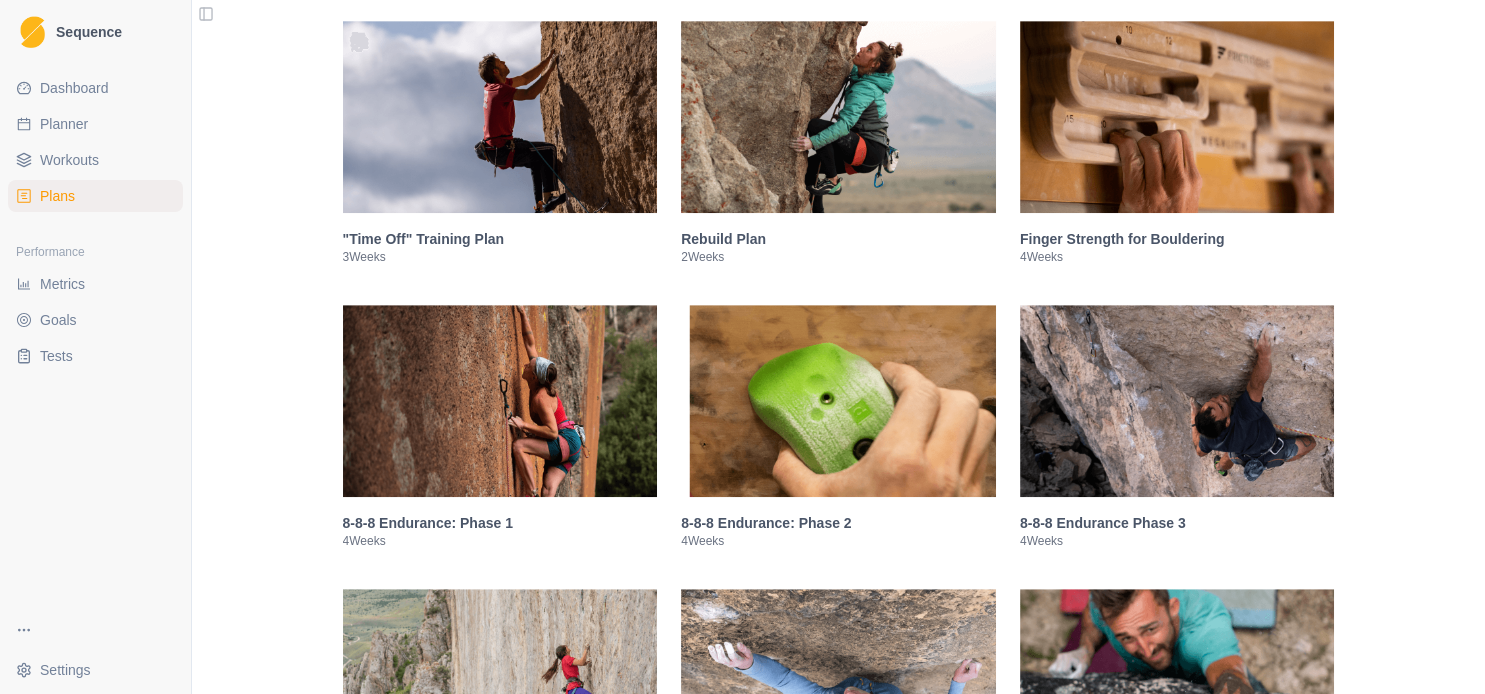 scroll, scrollTop: 1080, scrollLeft: 0, axis: vertical 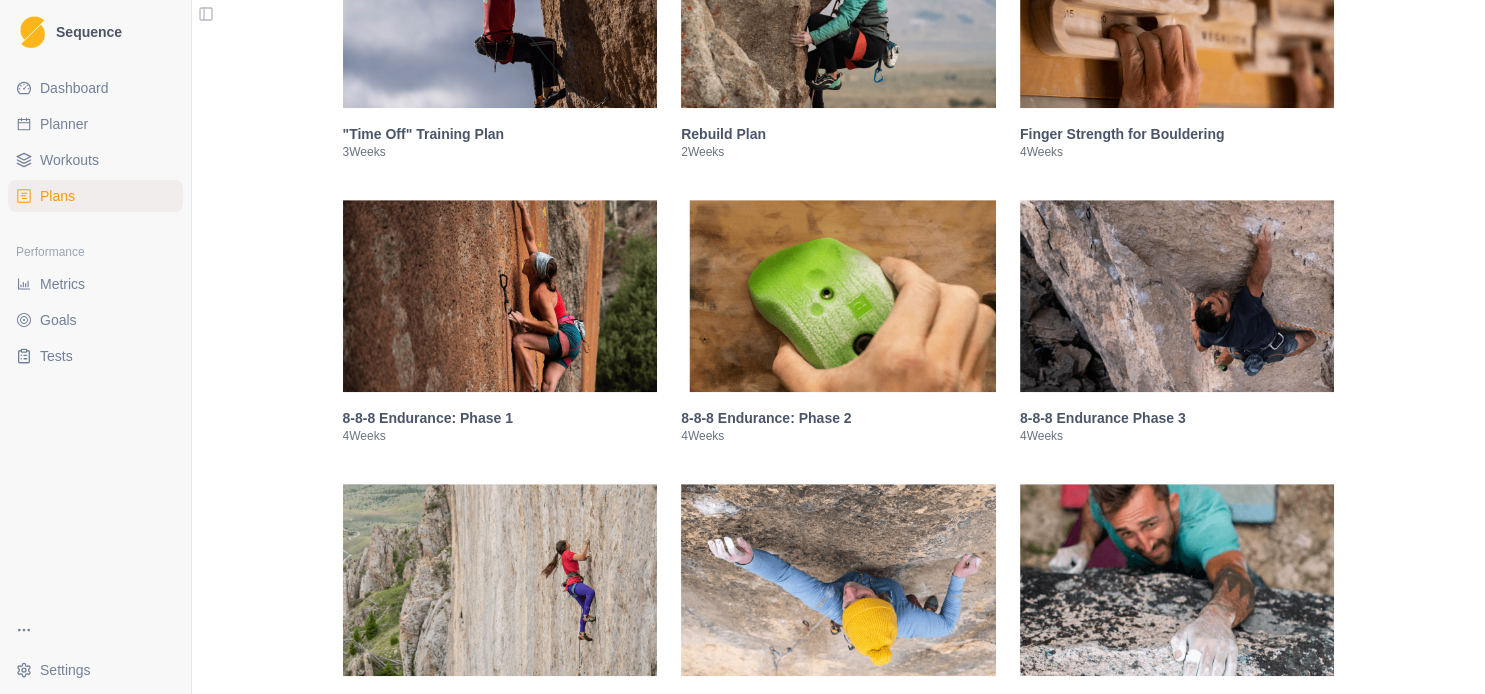 click at bounding box center (500, 296) 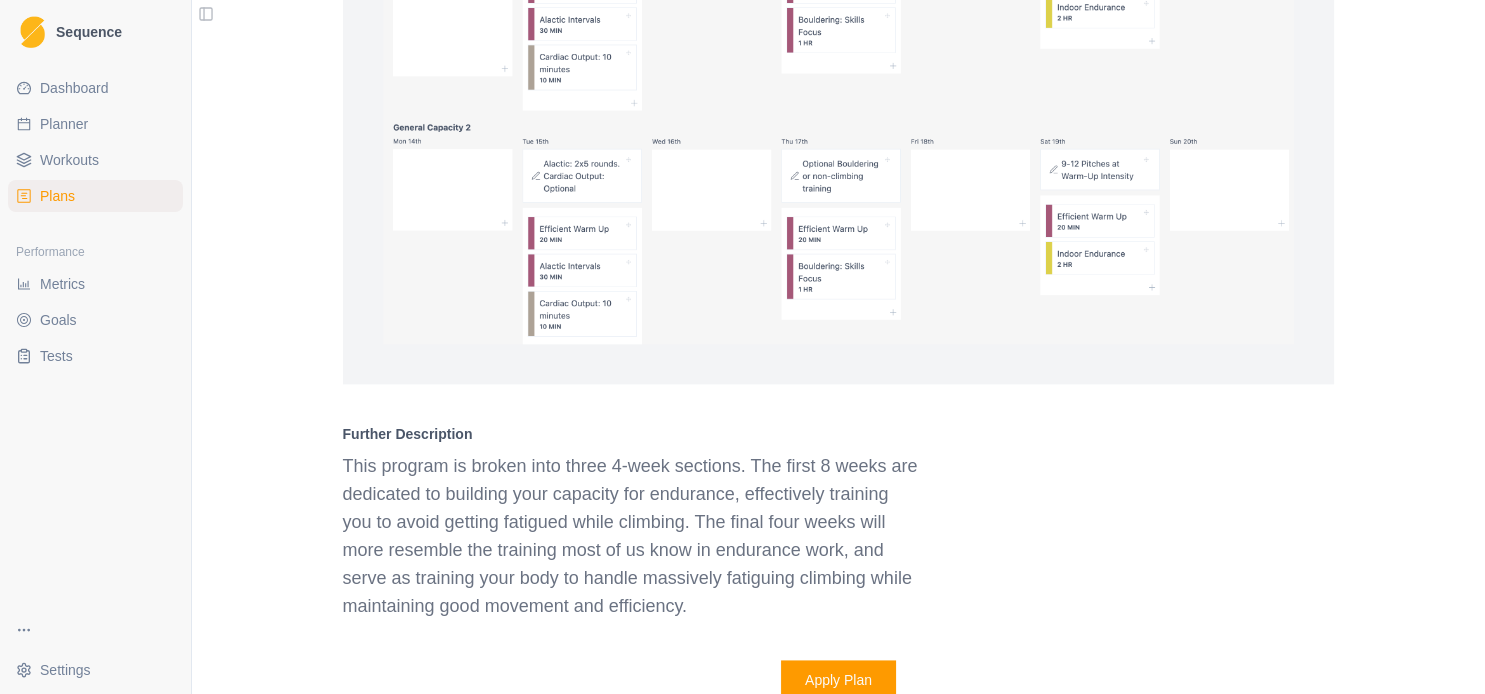 scroll, scrollTop: 2428, scrollLeft: 0, axis: vertical 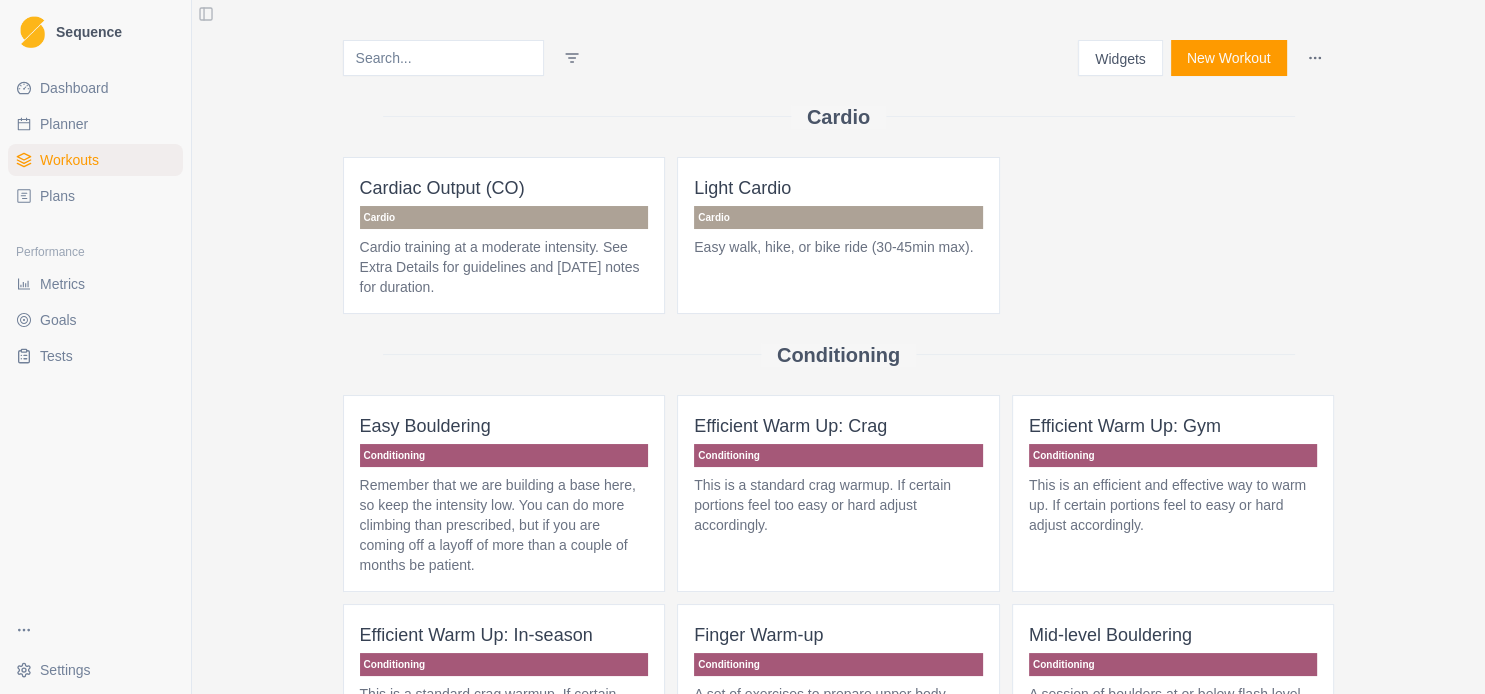 click on "Plans" at bounding box center [95, 196] 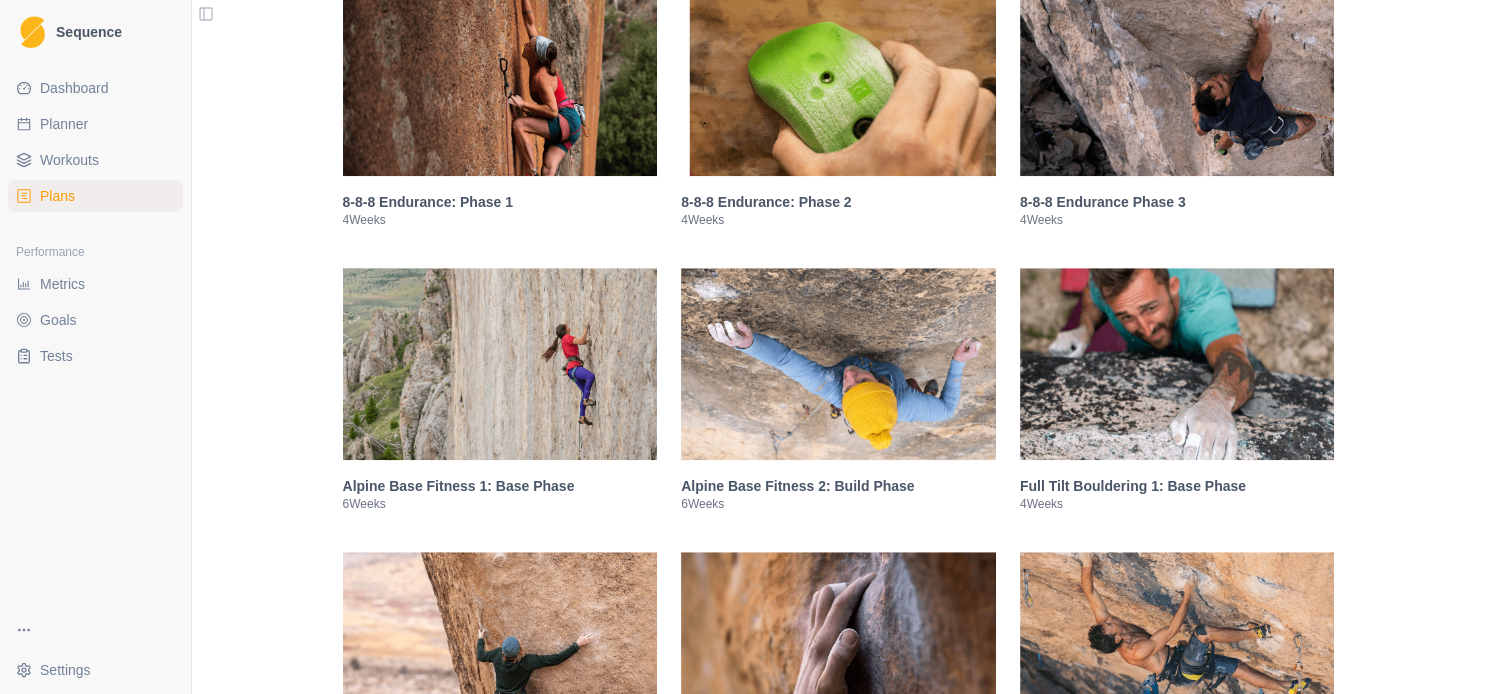 scroll, scrollTop: 1080, scrollLeft: 0, axis: vertical 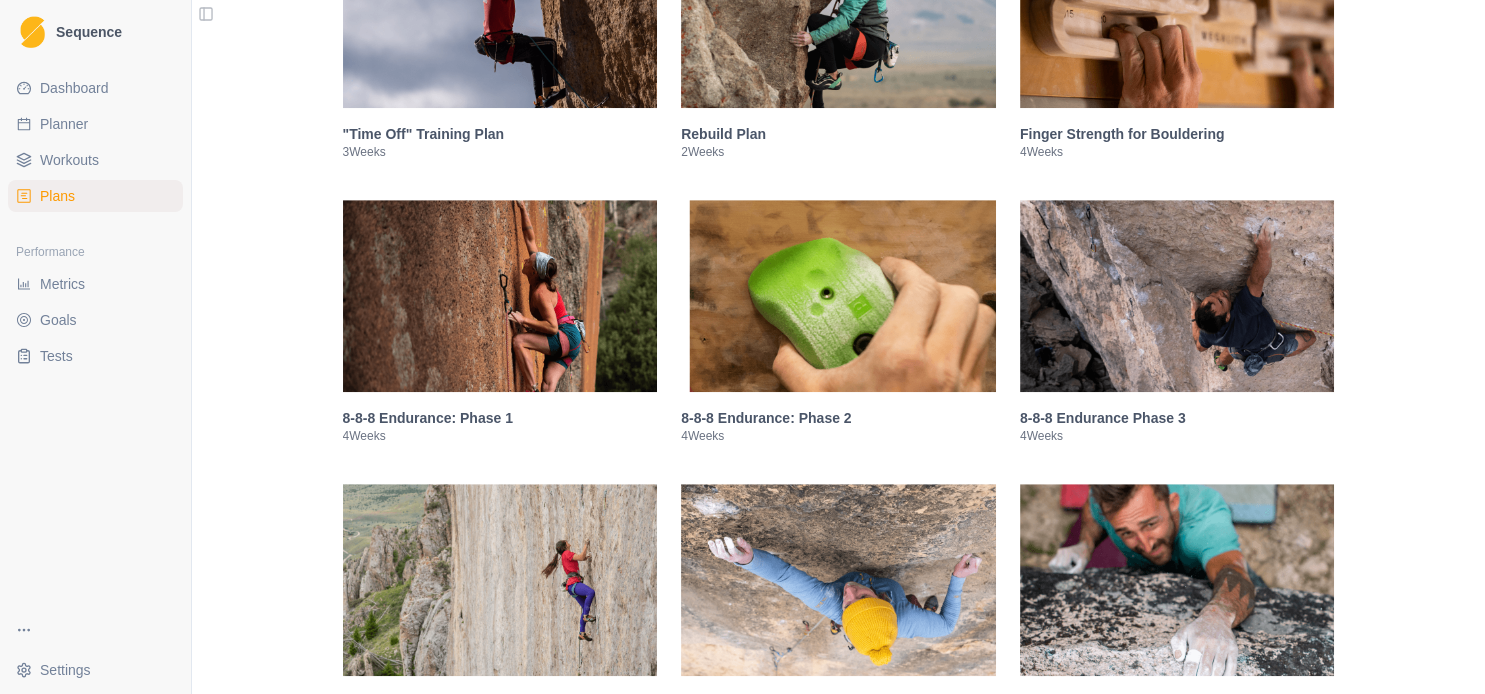 click at bounding box center [838, 296] 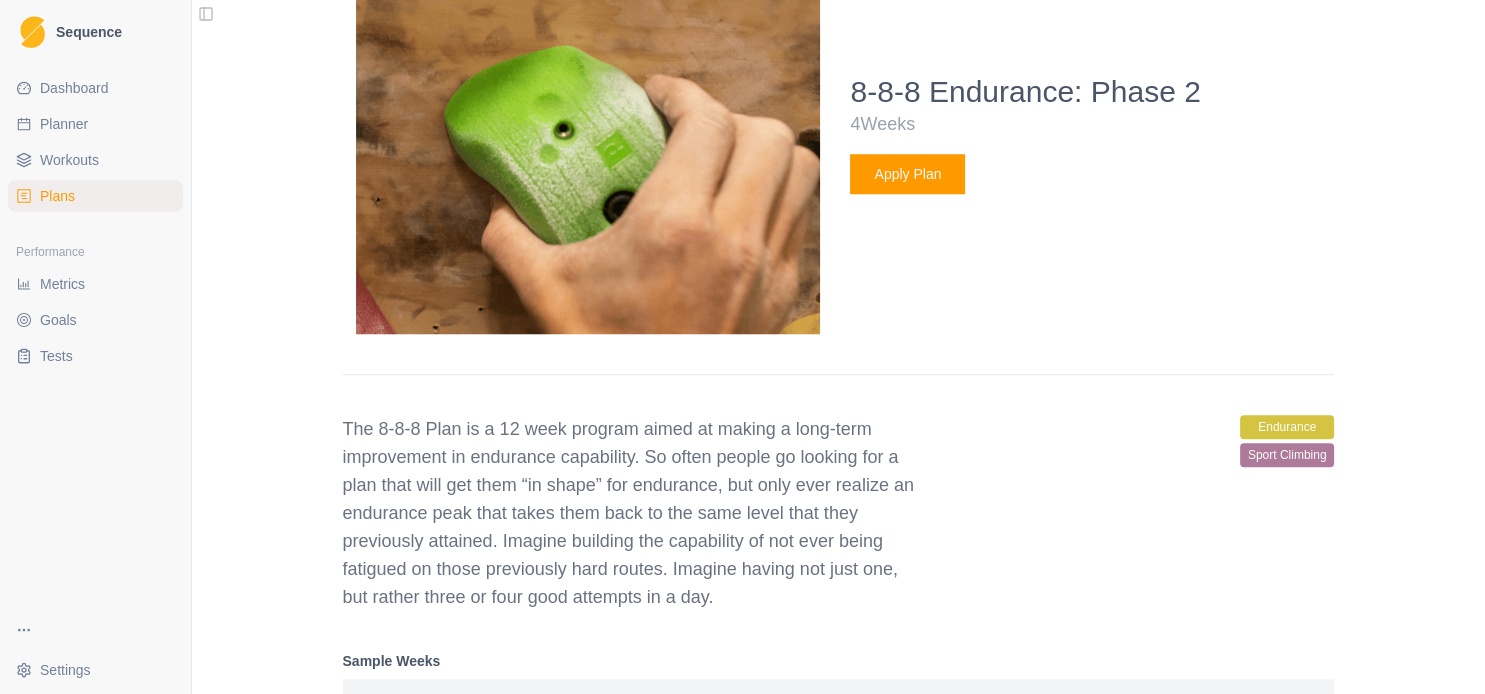 scroll, scrollTop: 1564, scrollLeft: 0, axis: vertical 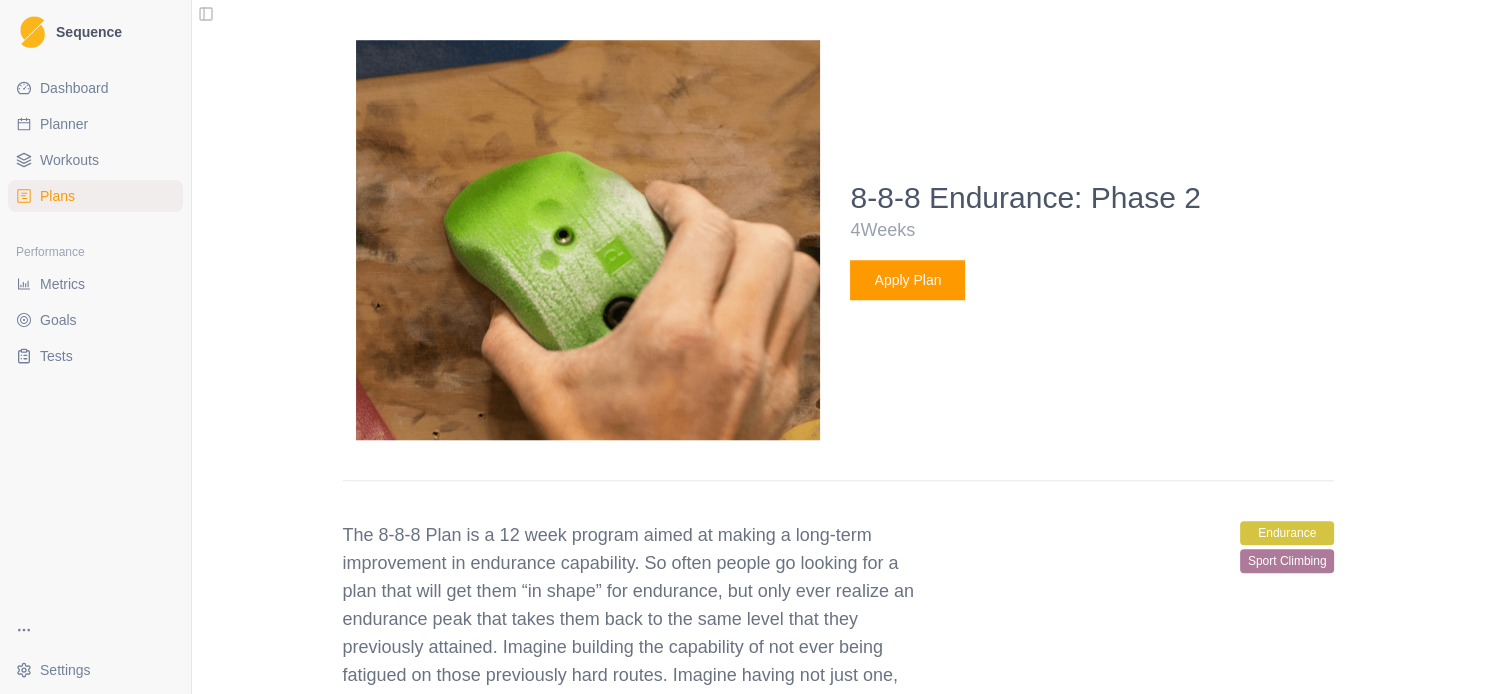 click on "Plans" at bounding box center (57, 196) 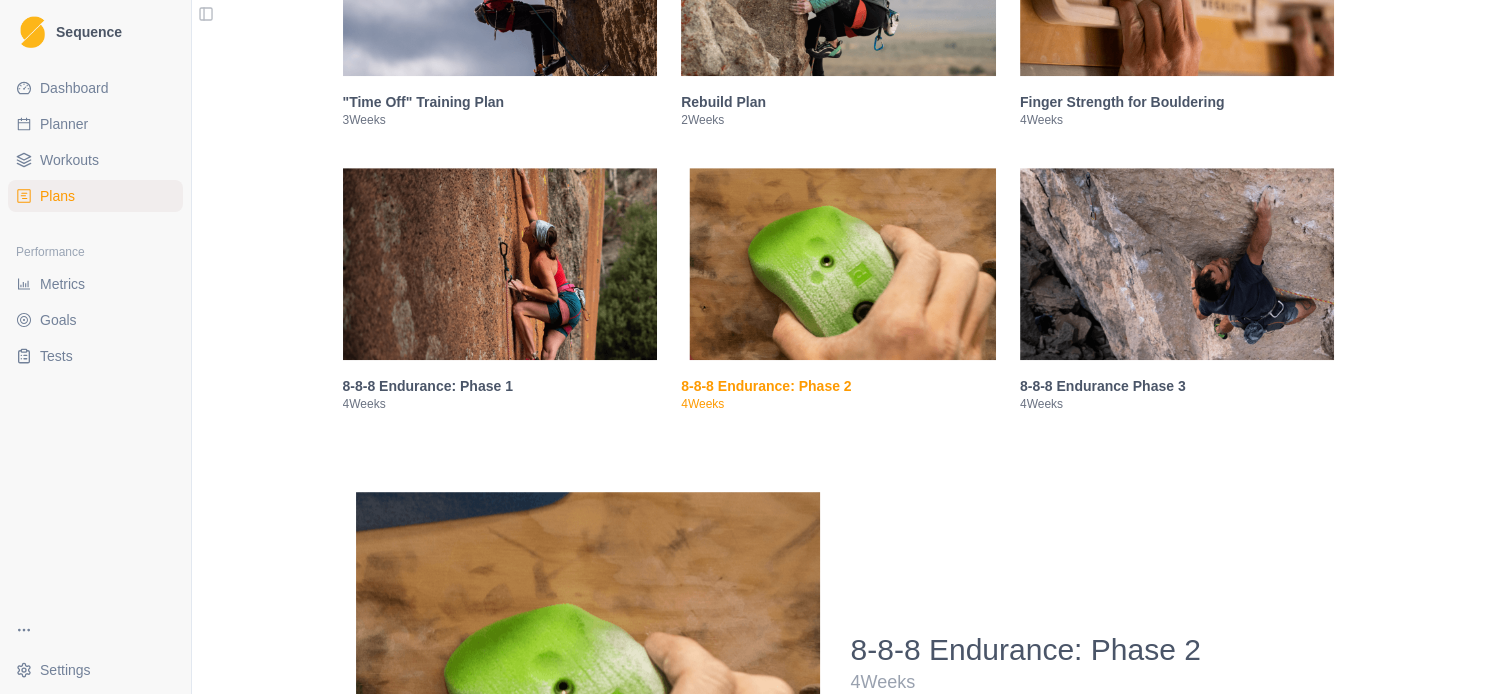 scroll, scrollTop: 1132, scrollLeft: 0, axis: vertical 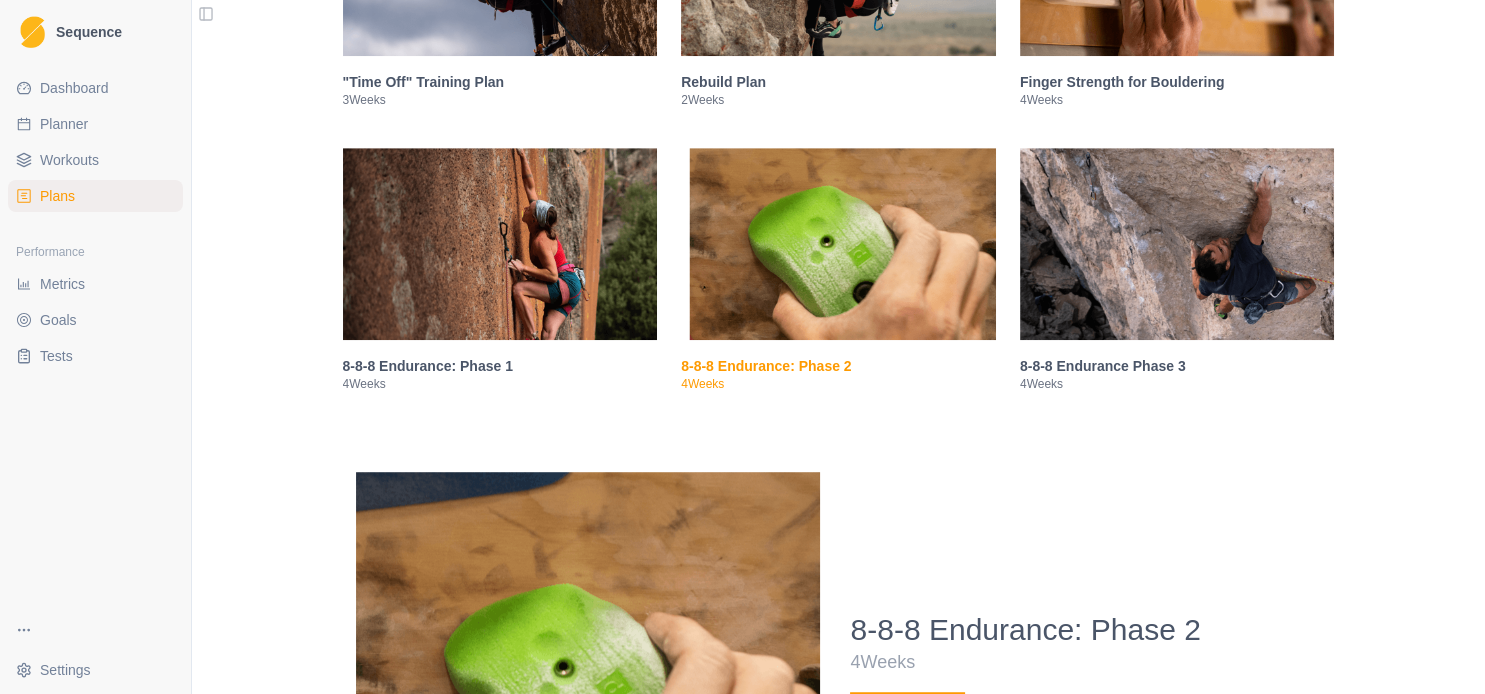 click at bounding box center [1177, 244] 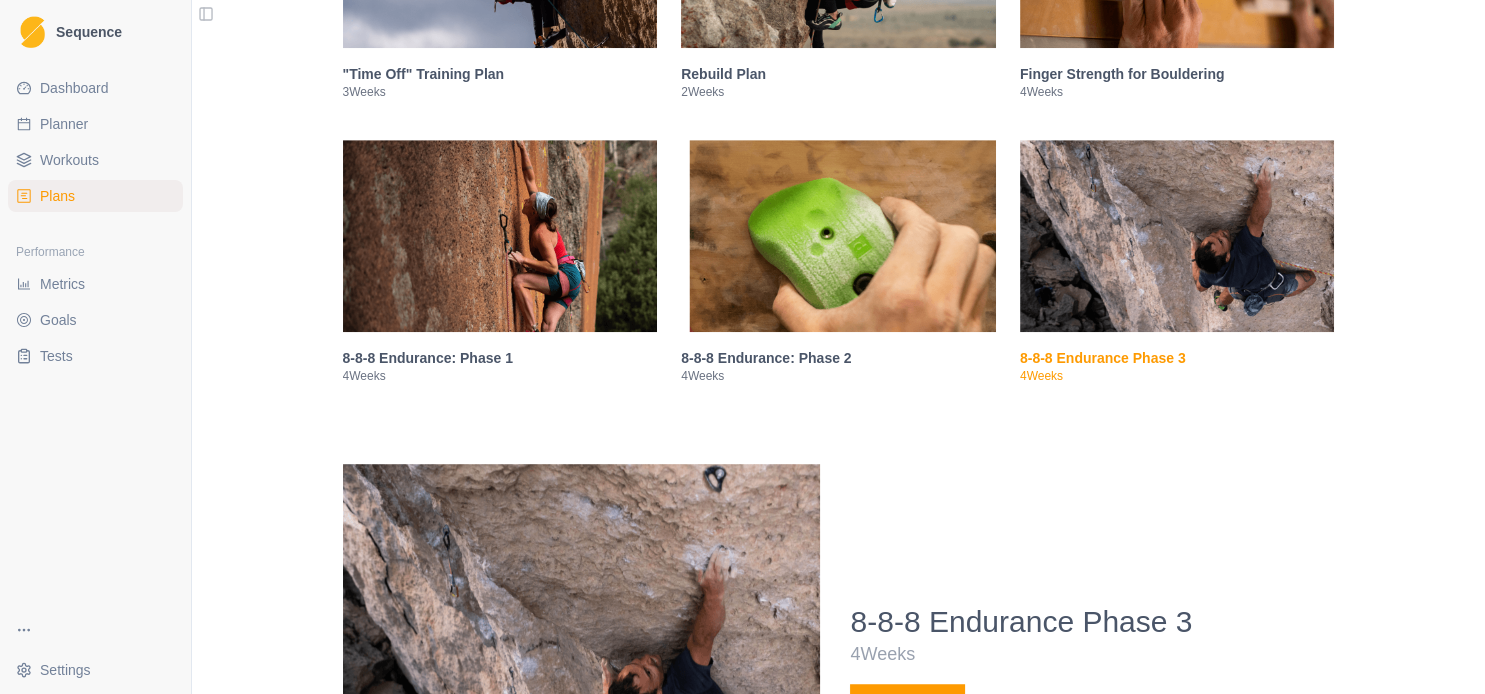 scroll, scrollTop: 1127, scrollLeft: 0, axis: vertical 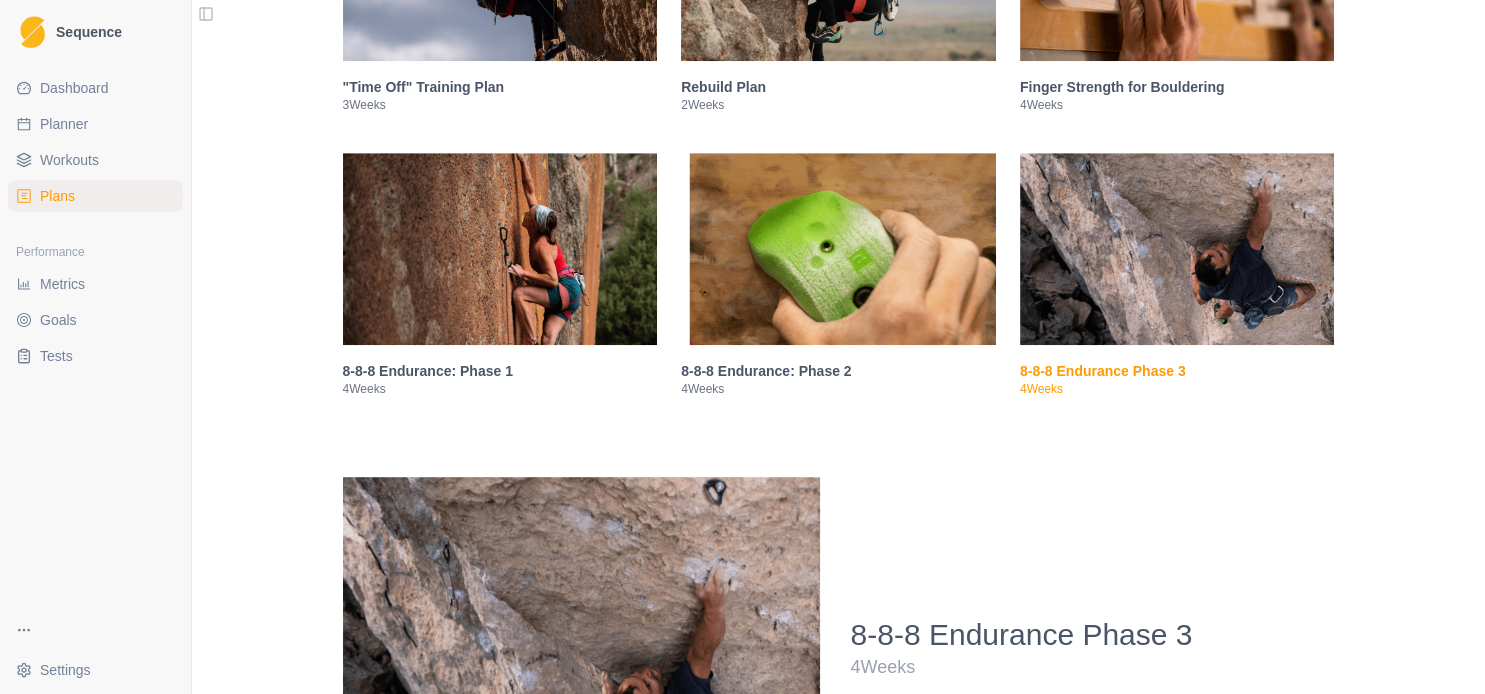click on "8-8-8 Endurance Phase 3 4  Weeks Apply Plan" at bounding box center (1092, 677) 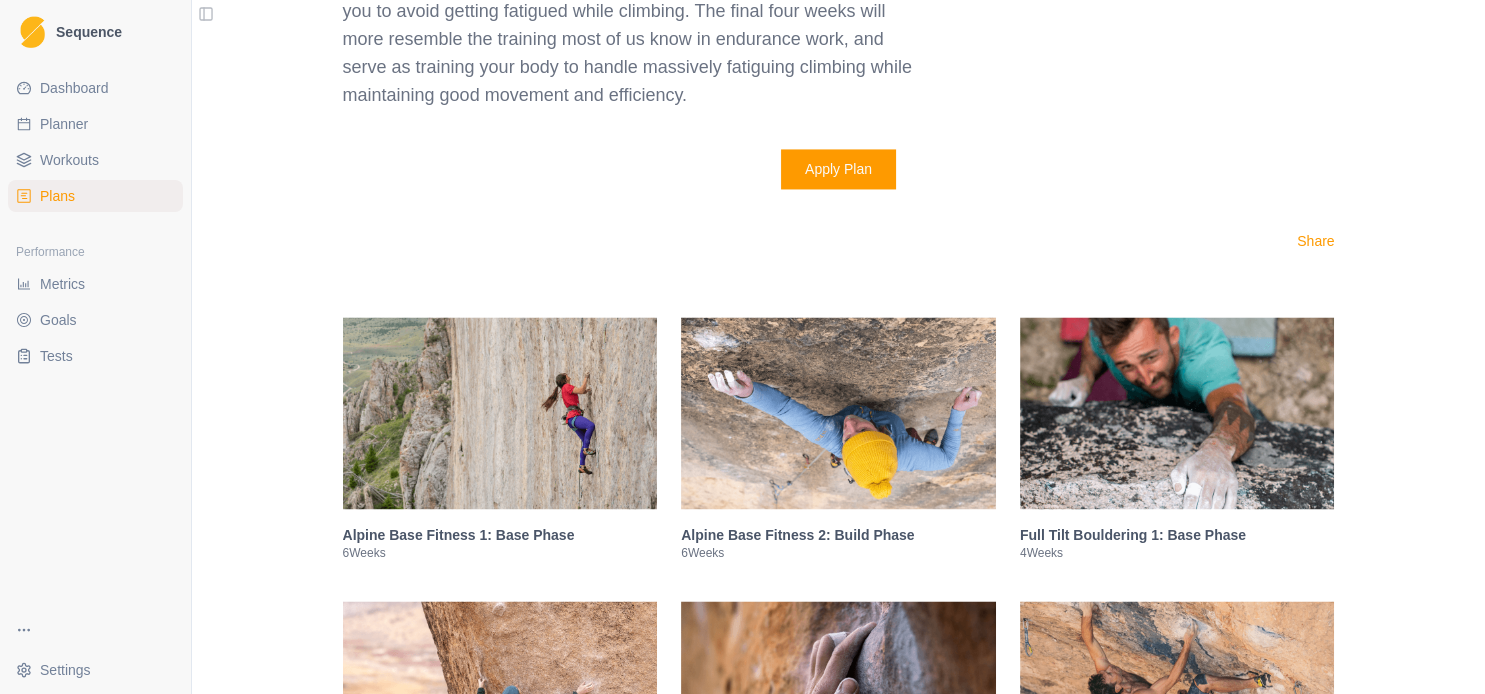 scroll, scrollTop: 3287, scrollLeft: 0, axis: vertical 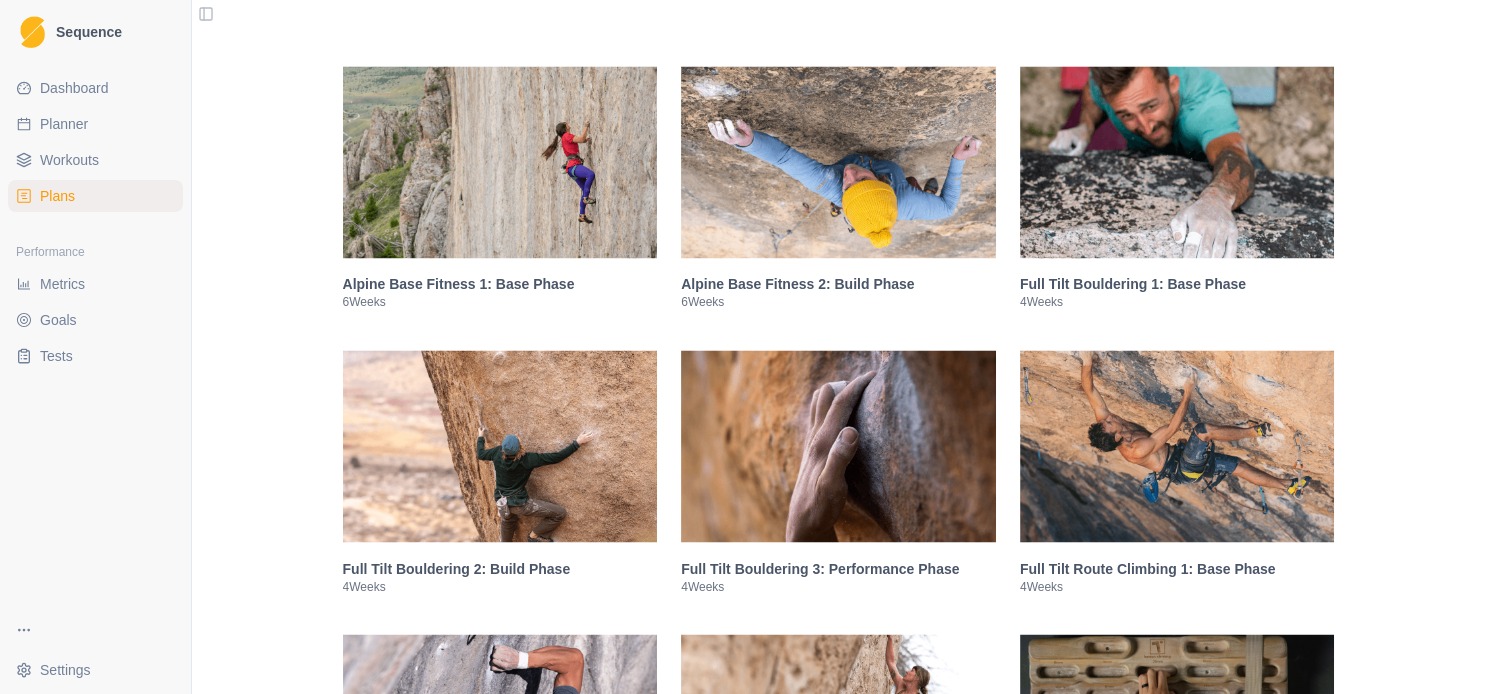 click at bounding box center [500, 162] 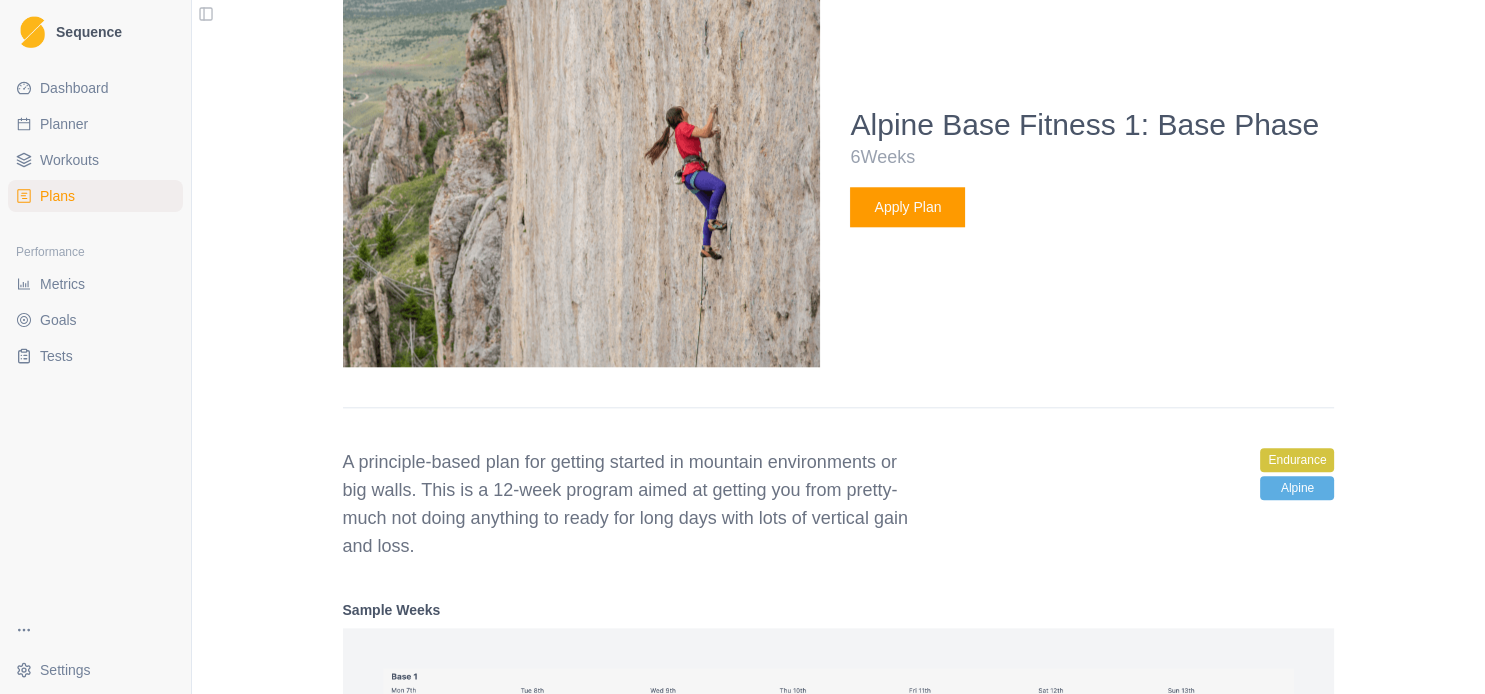 scroll, scrollTop: 1632, scrollLeft: 0, axis: vertical 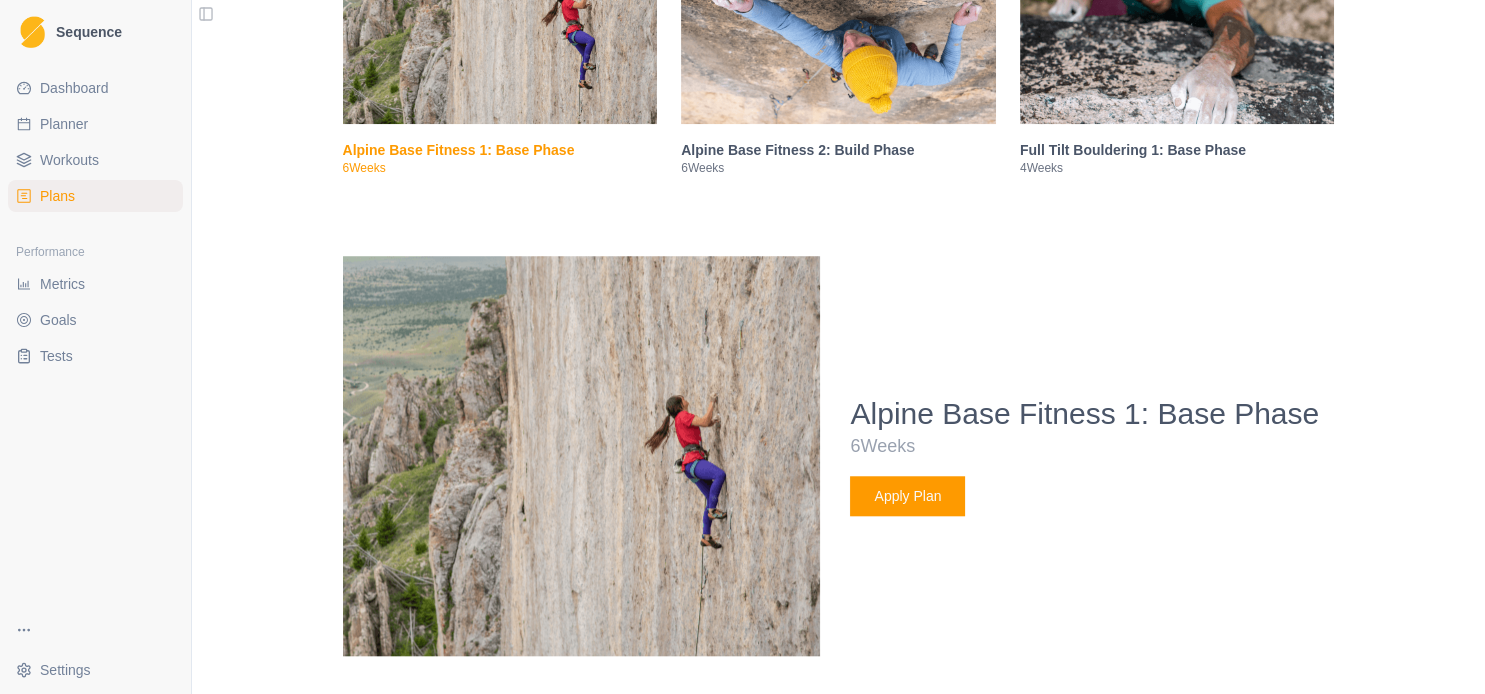 click at bounding box center (838, 28) 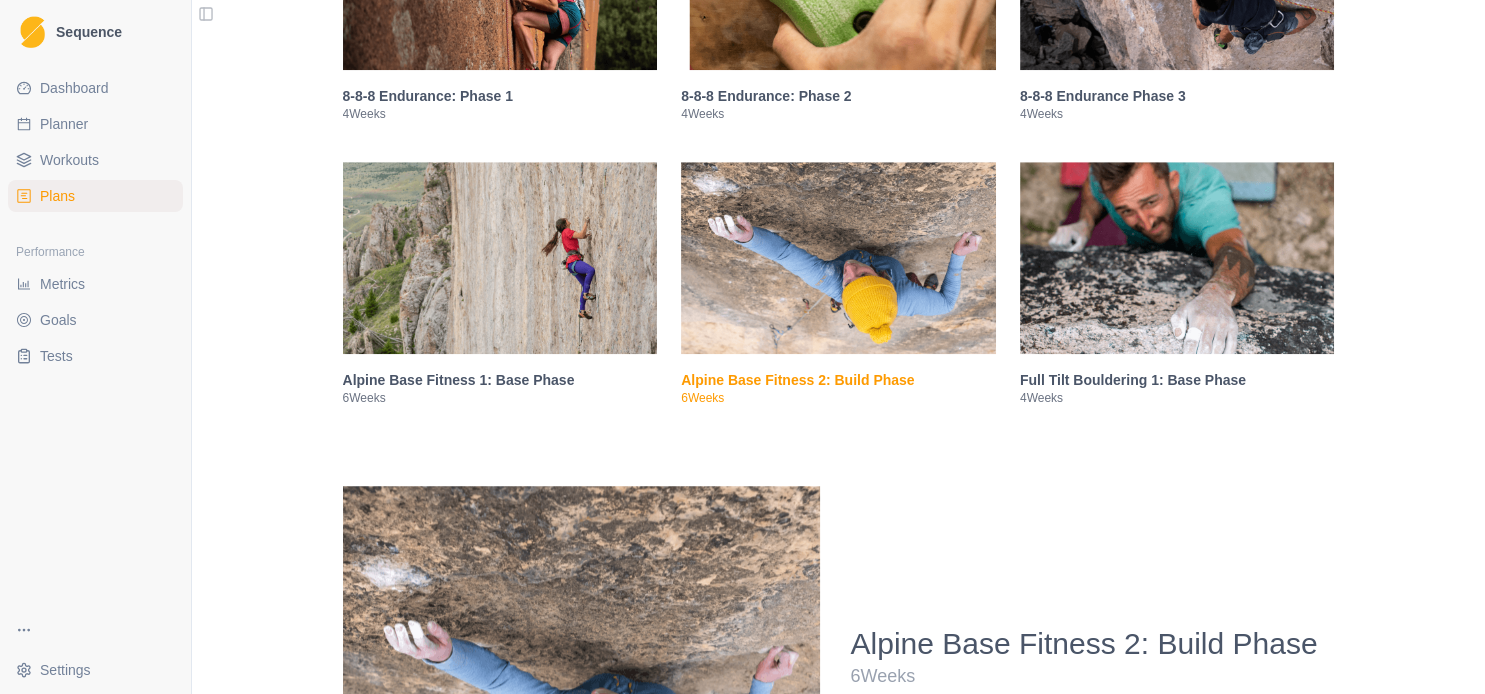 scroll, scrollTop: 1411, scrollLeft: 0, axis: vertical 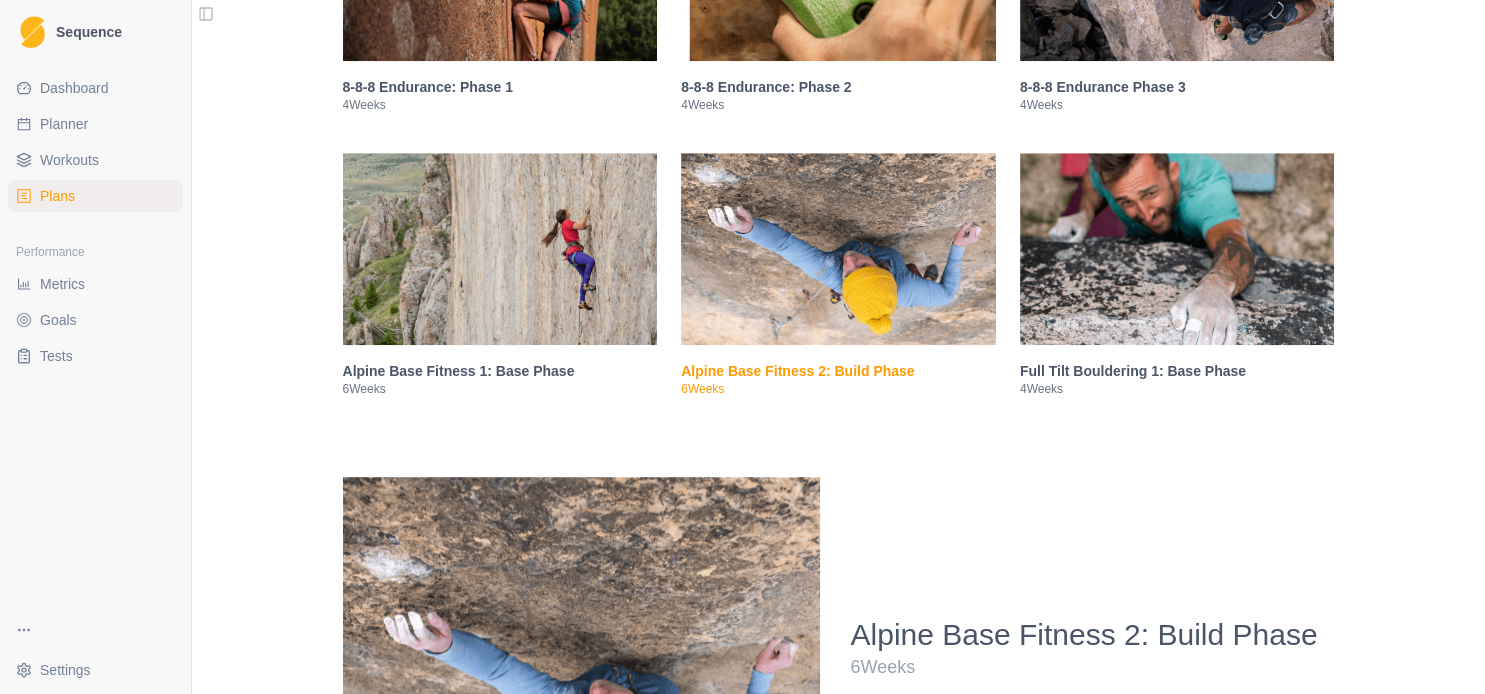 click at bounding box center (1177, 249) 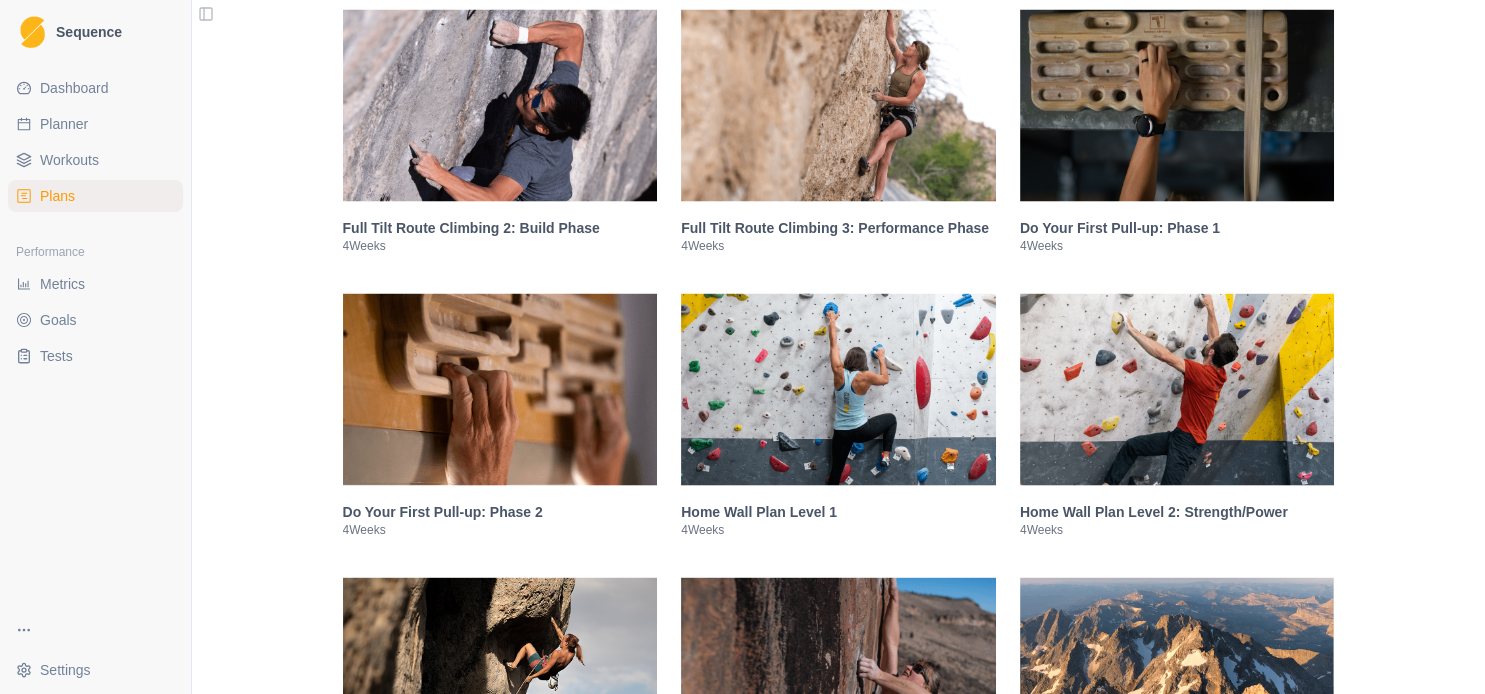 scroll, scrollTop: 3791, scrollLeft: 0, axis: vertical 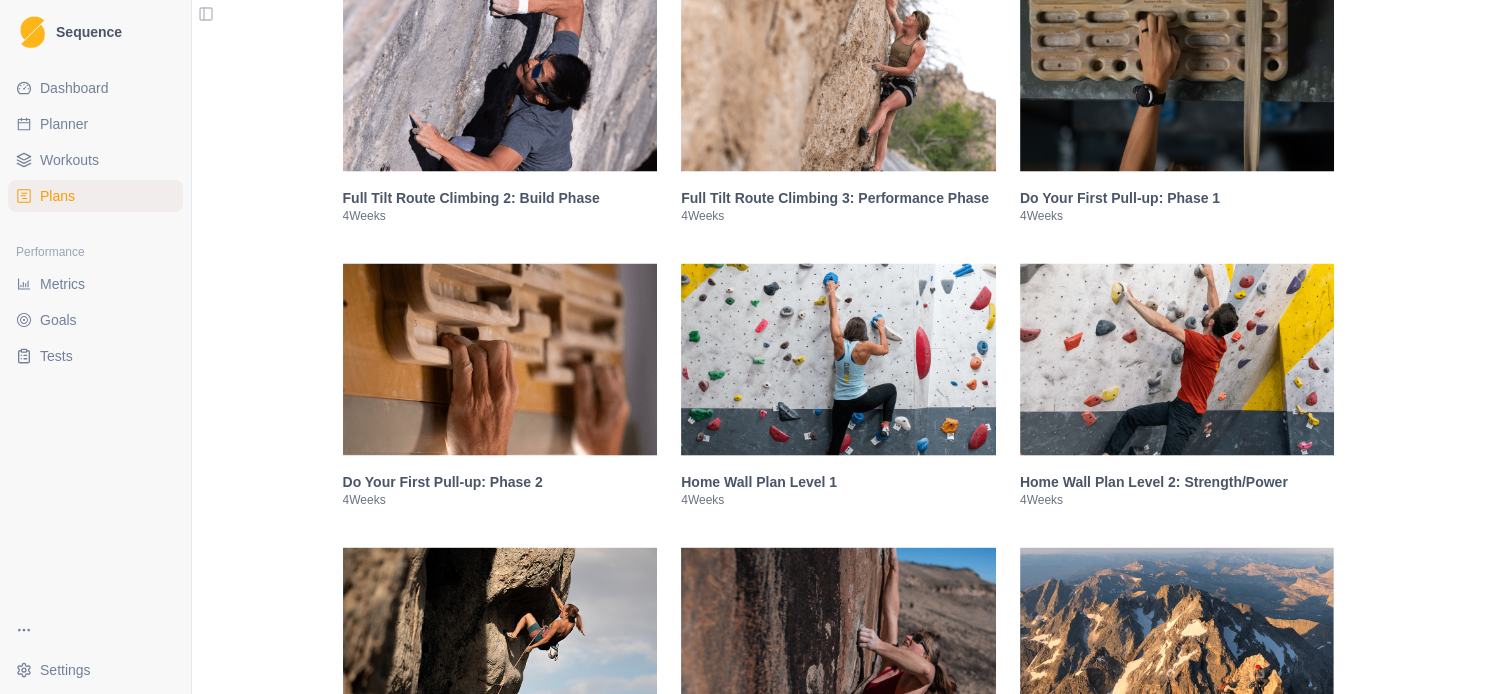 click at bounding box center (1177, 76) 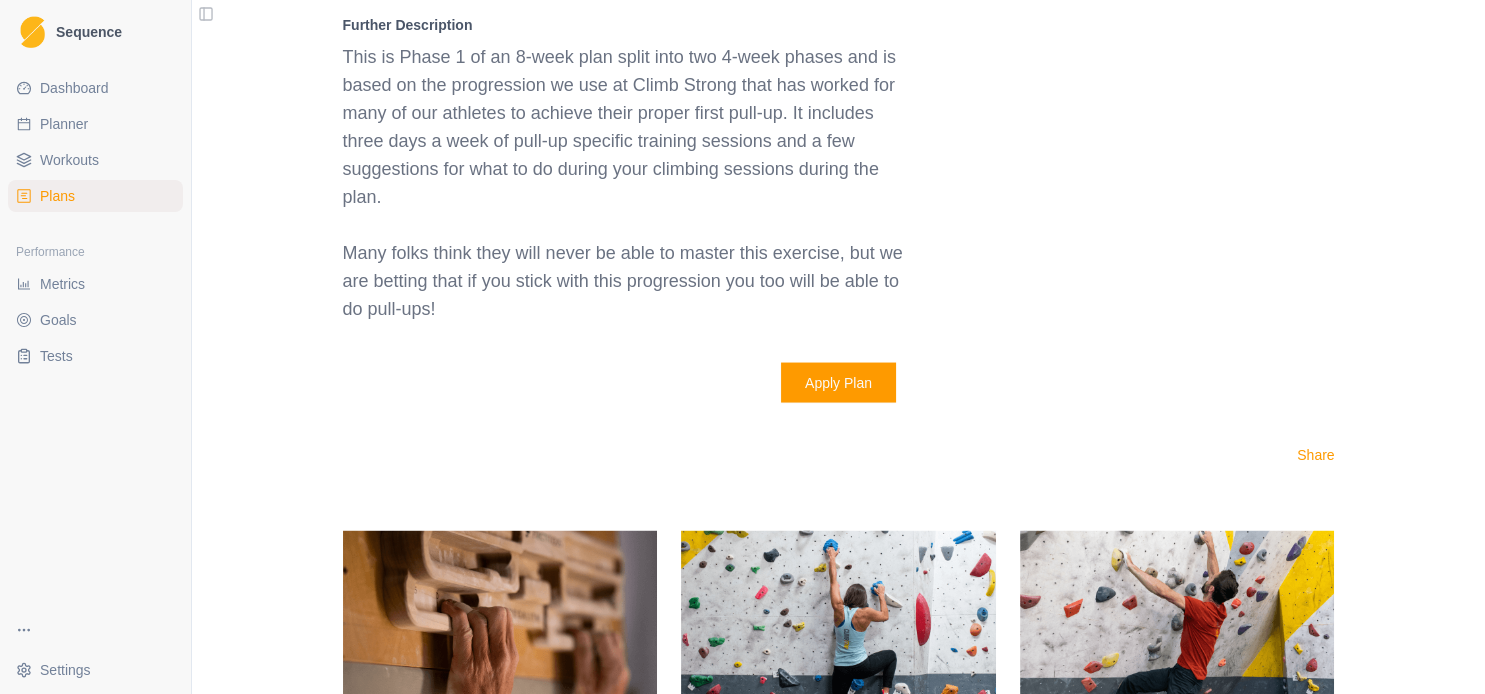 scroll, scrollTop: 3928, scrollLeft: 0, axis: vertical 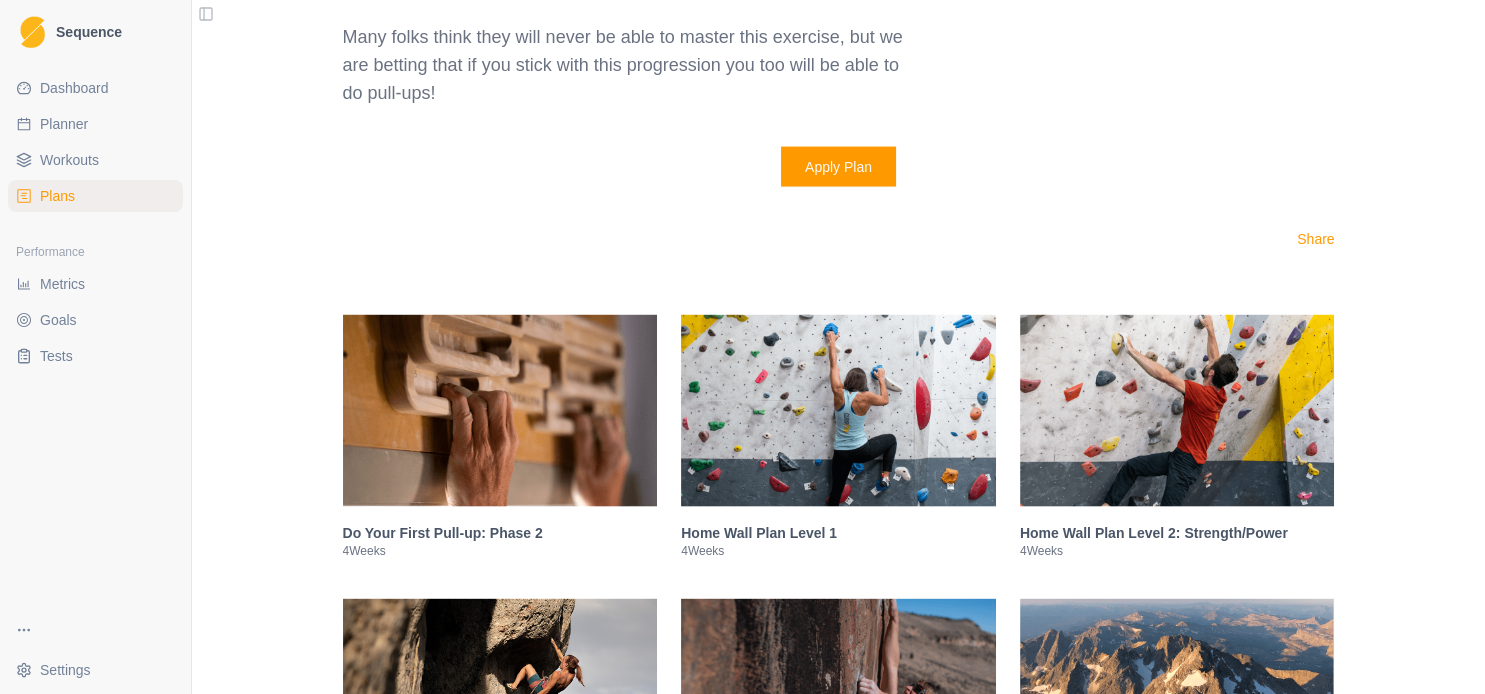 click at bounding box center [500, 411] 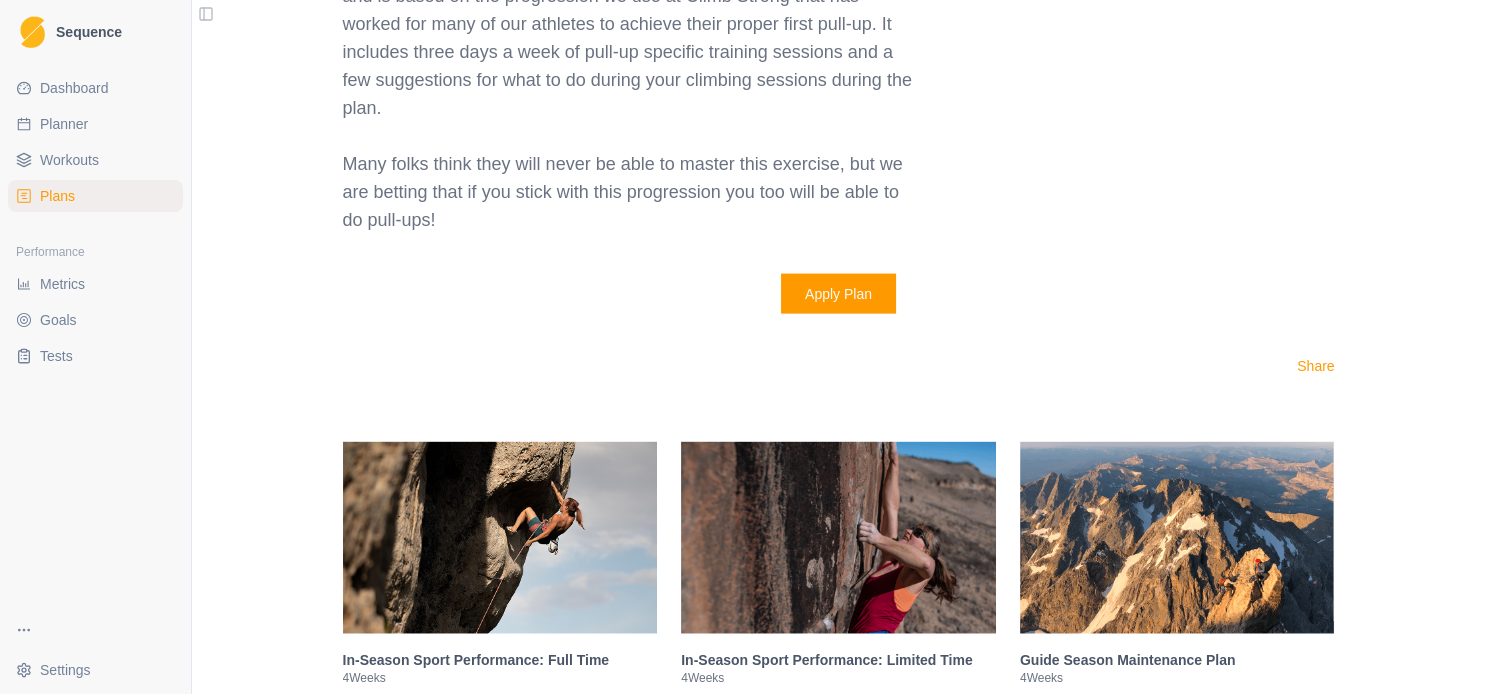 scroll, scrollTop: 4428, scrollLeft: 0, axis: vertical 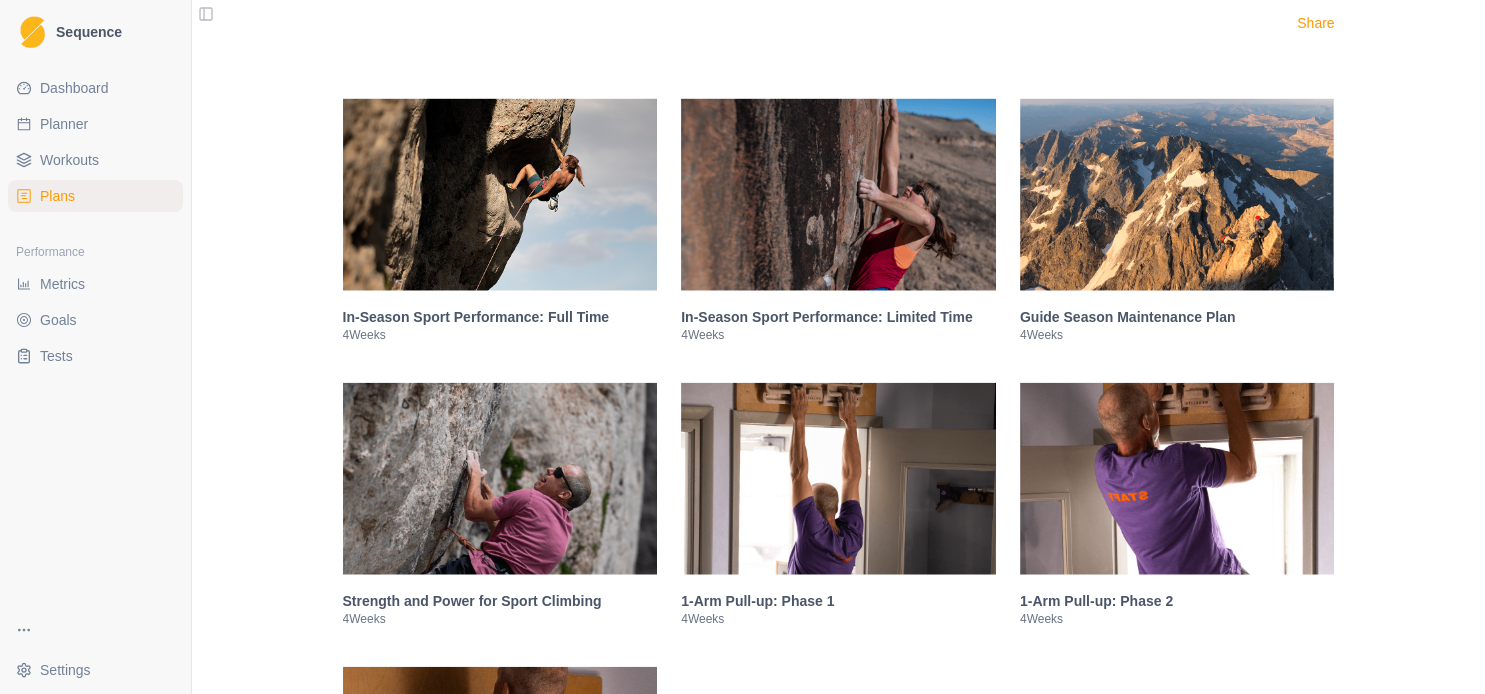 click at bounding box center (500, 195) 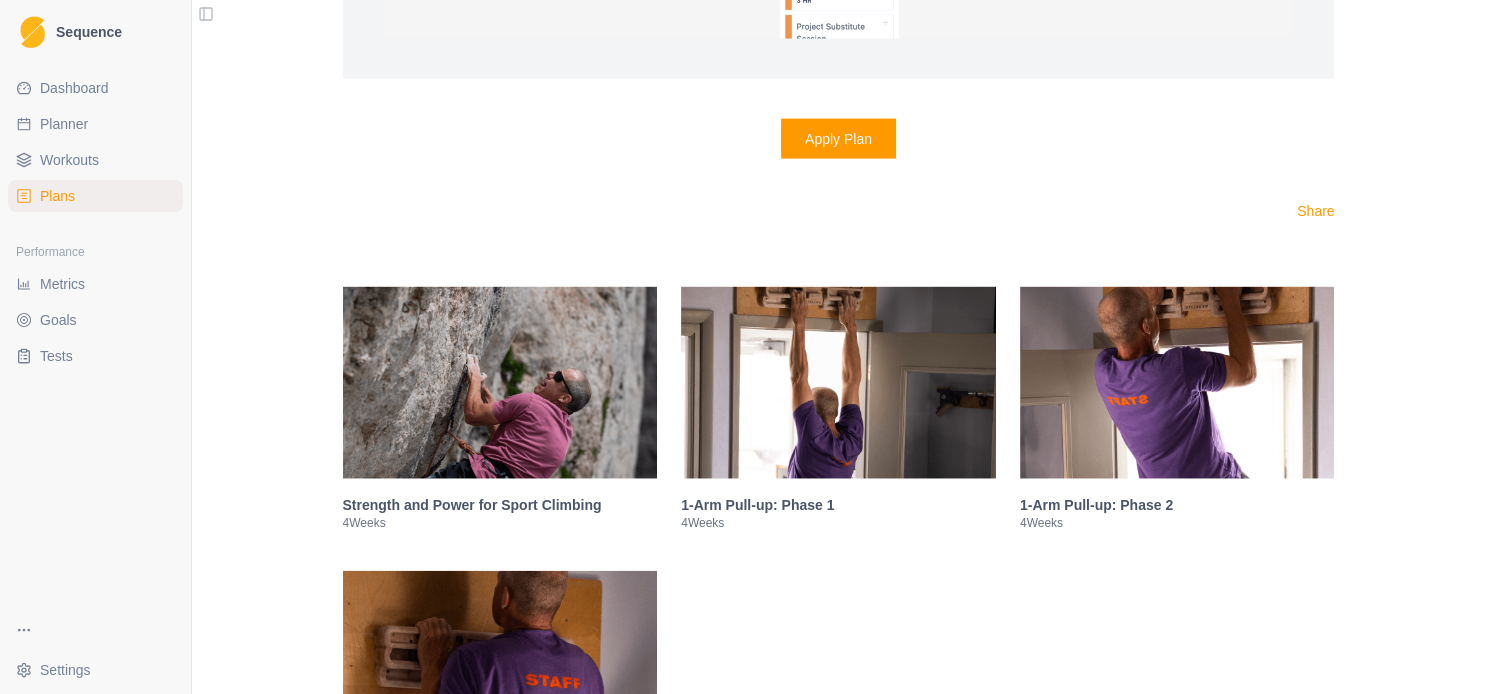 scroll, scrollTop: 4496, scrollLeft: 0, axis: vertical 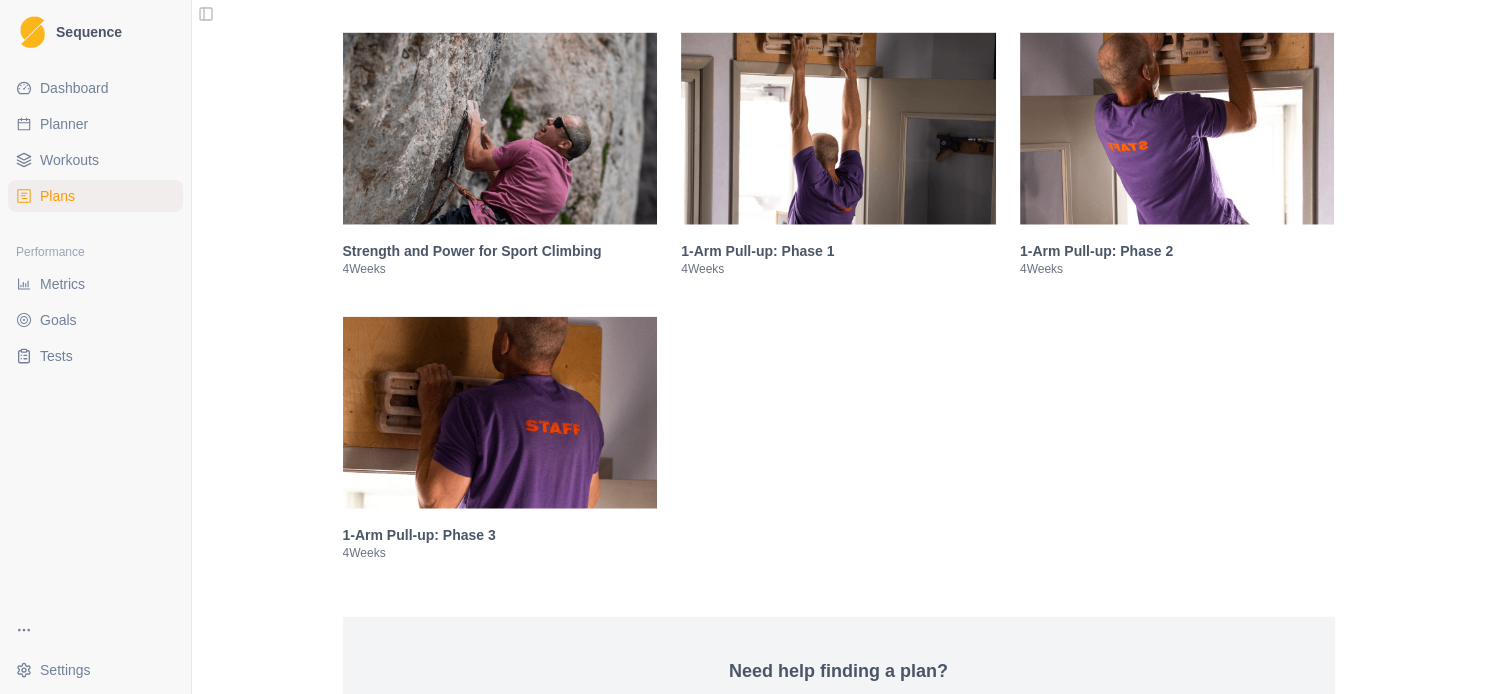 click at bounding box center (500, 129) 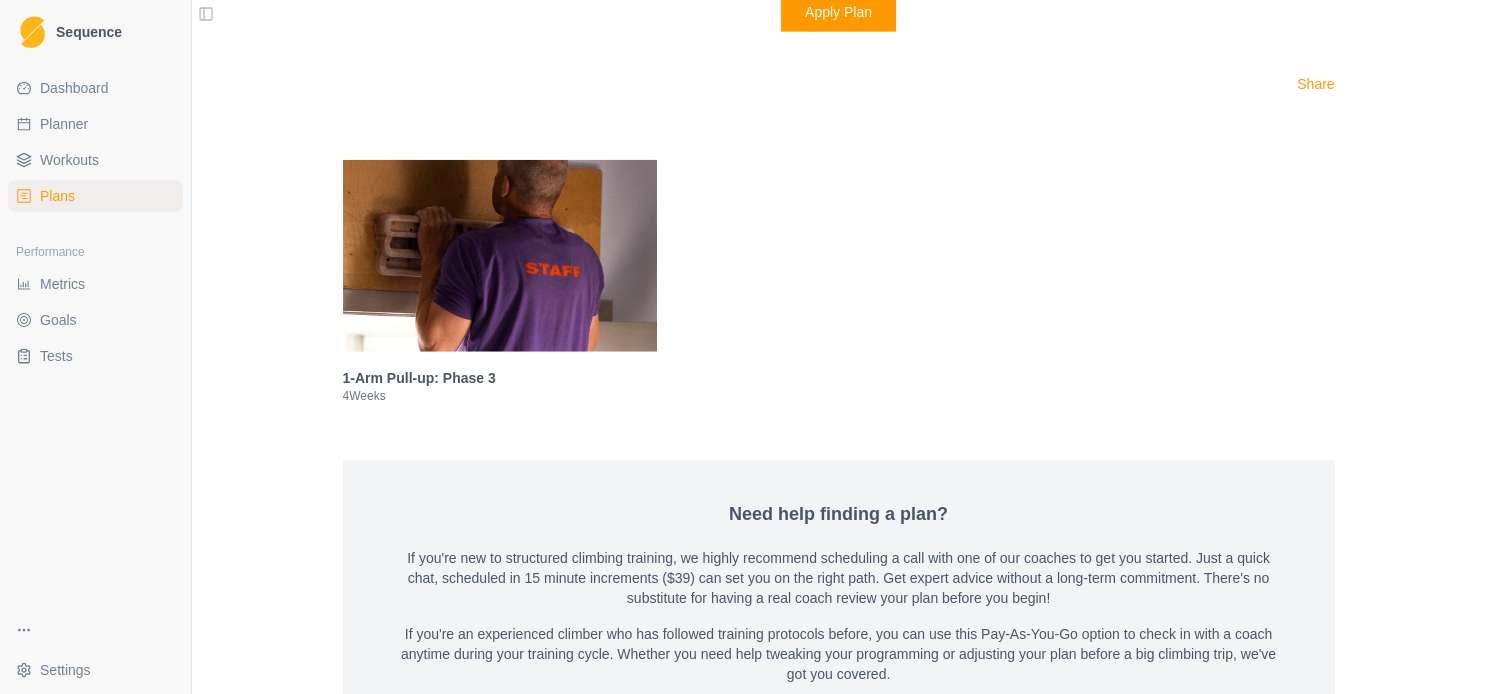 scroll, scrollTop: 4996, scrollLeft: 0, axis: vertical 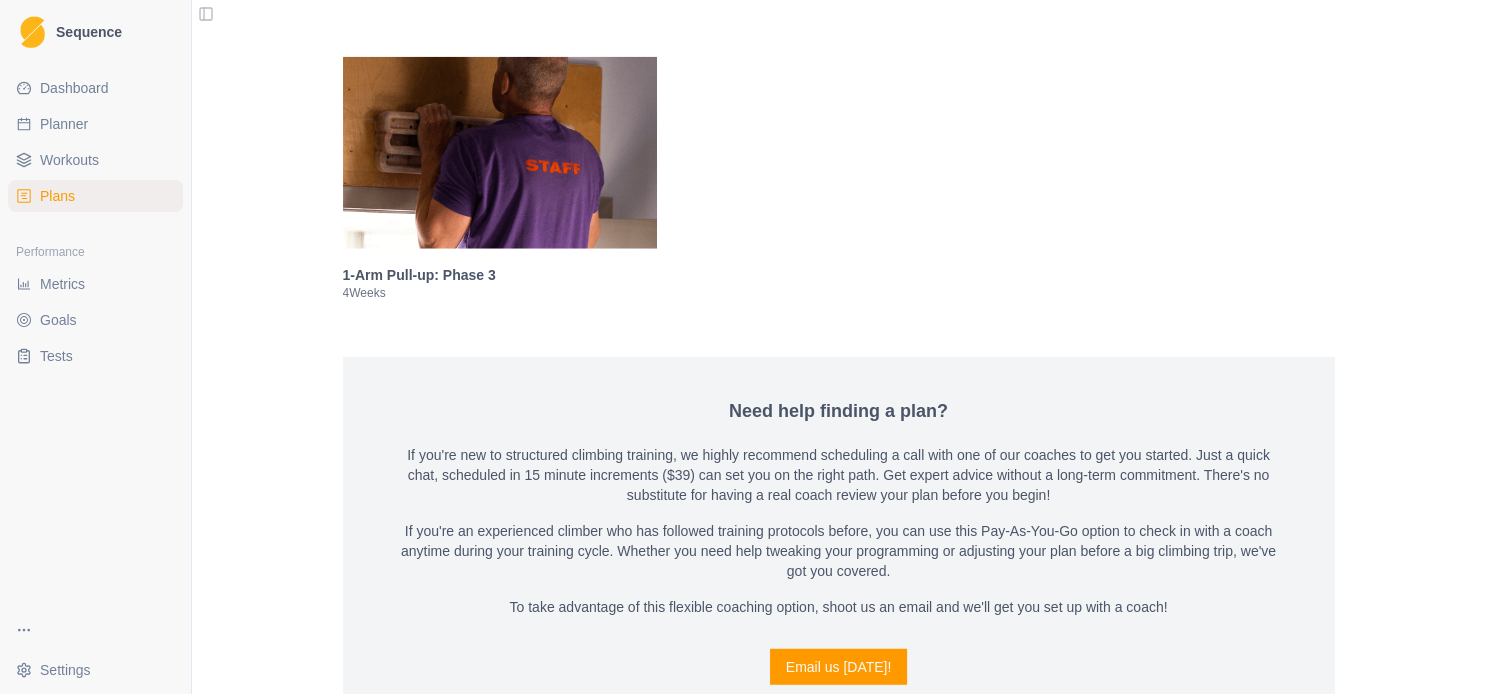 click at bounding box center (500, 153) 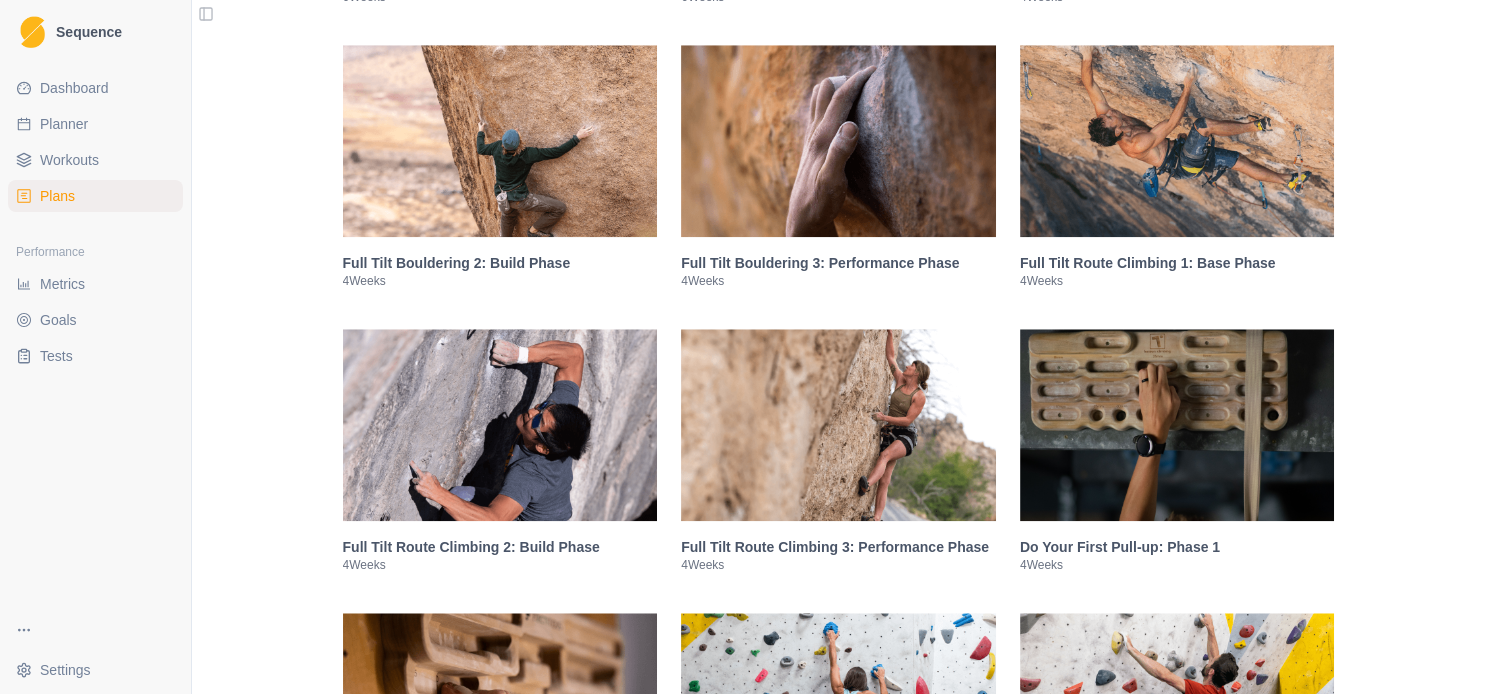 scroll, scrollTop: 1802, scrollLeft: 0, axis: vertical 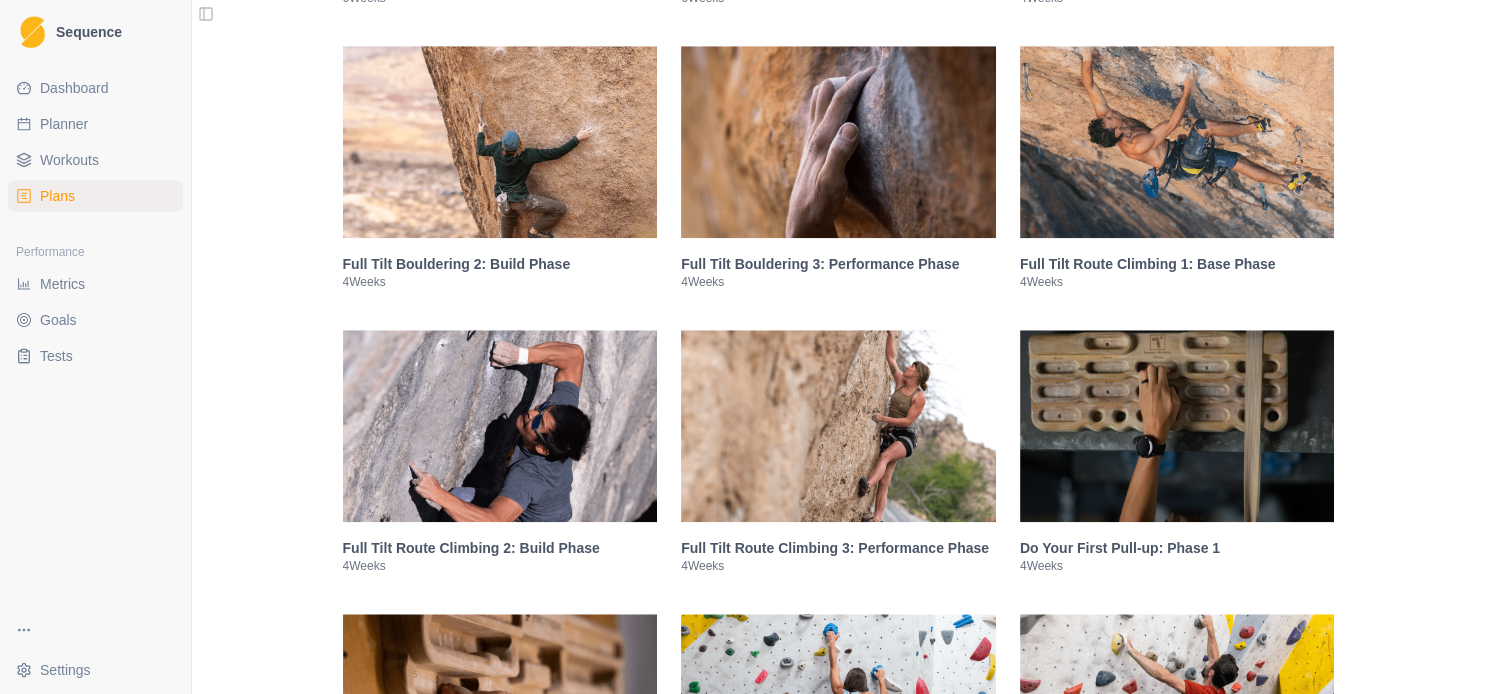 click at bounding box center [1177, 142] 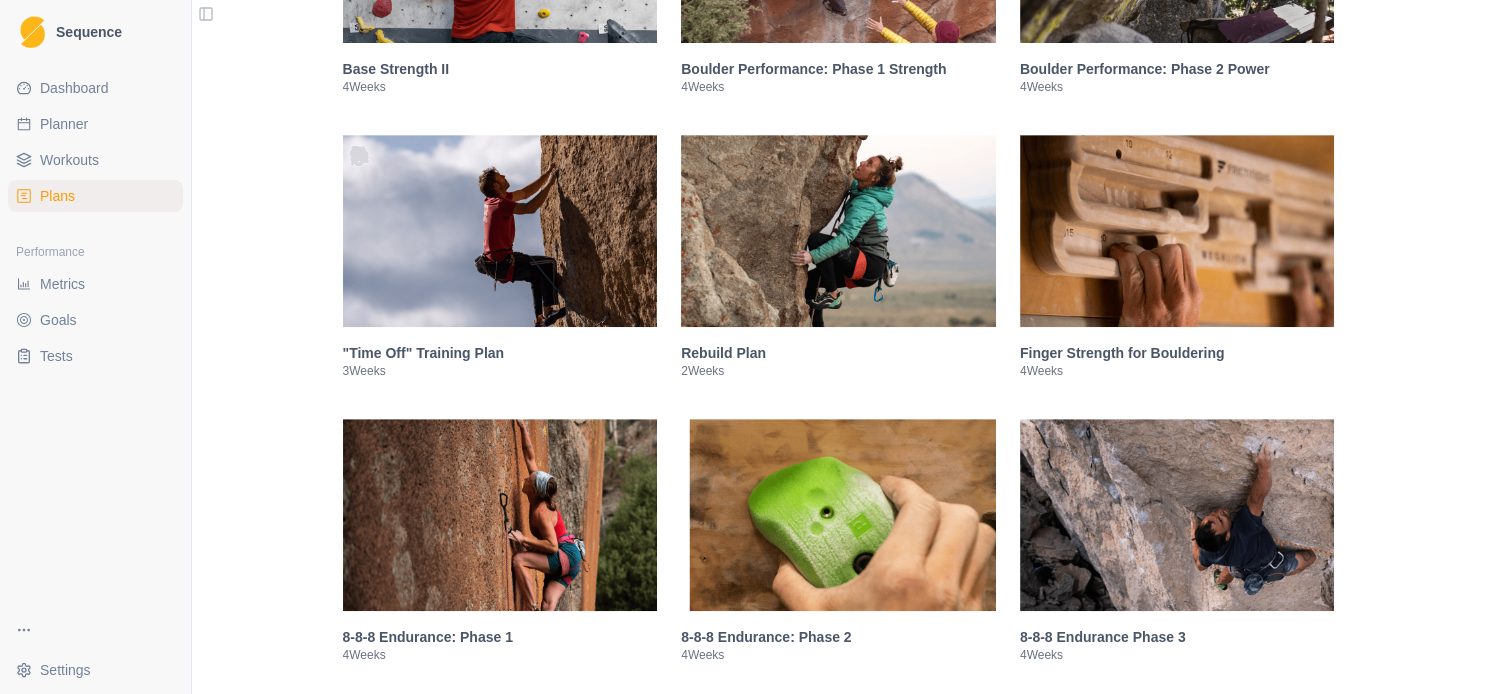 scroll, scrollTop: 836, scrollLeft: 0, axis: vertical 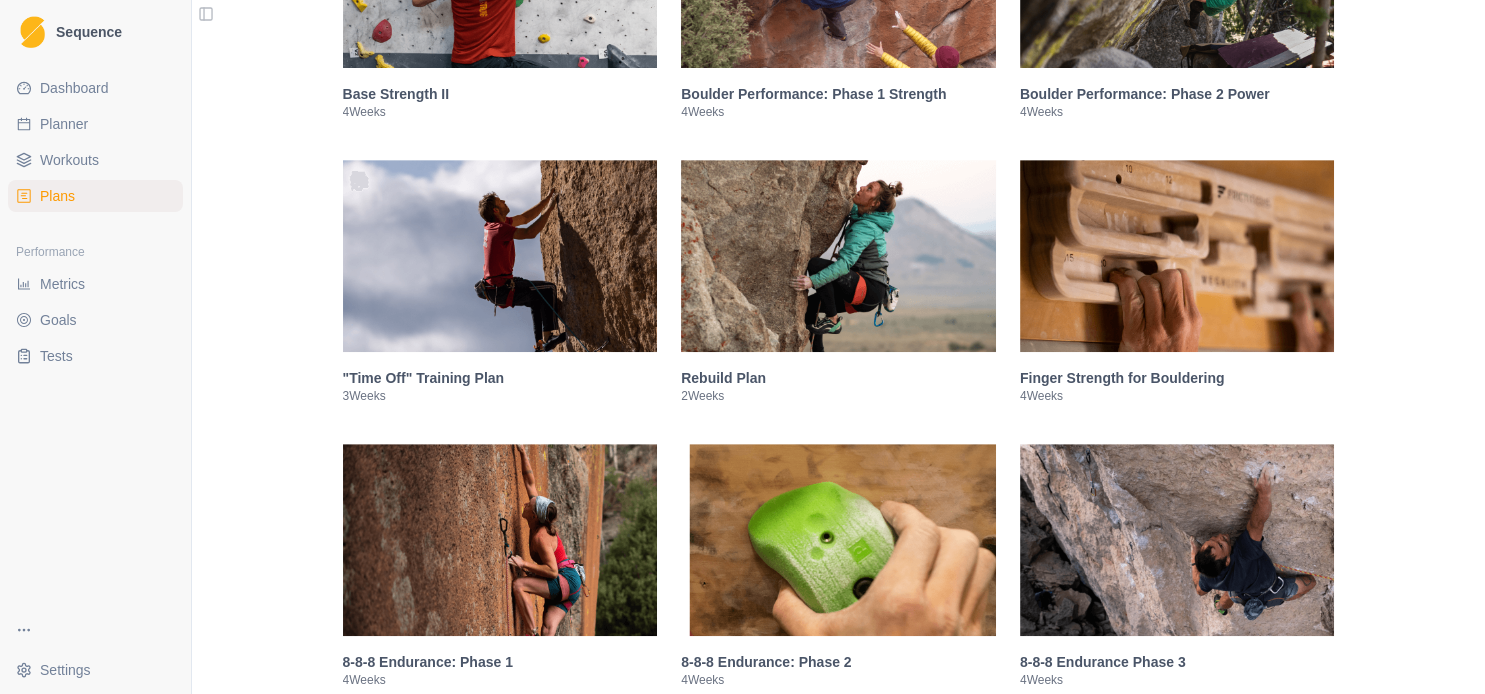 click at bounding box center [838, 256] 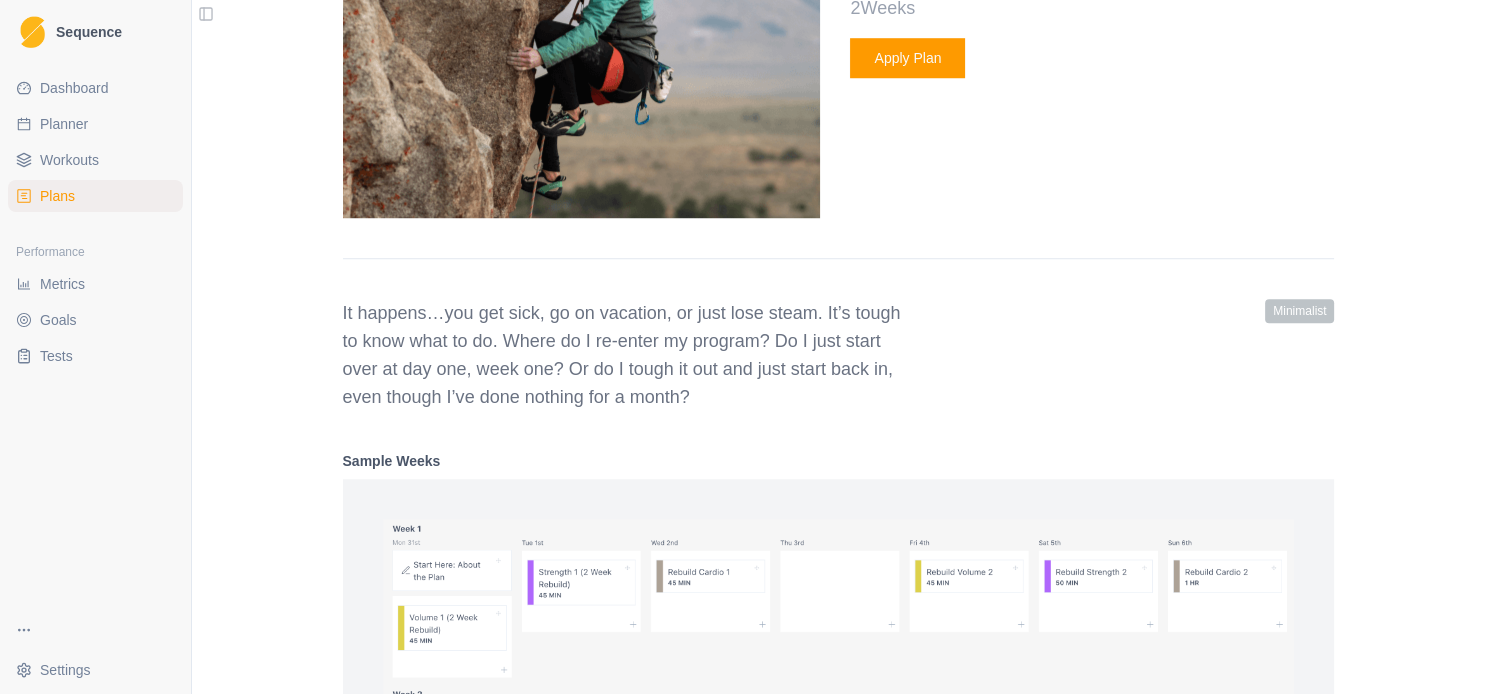 scroll, scrollTop: 1712, scrollLeft: 0, axis: vertical 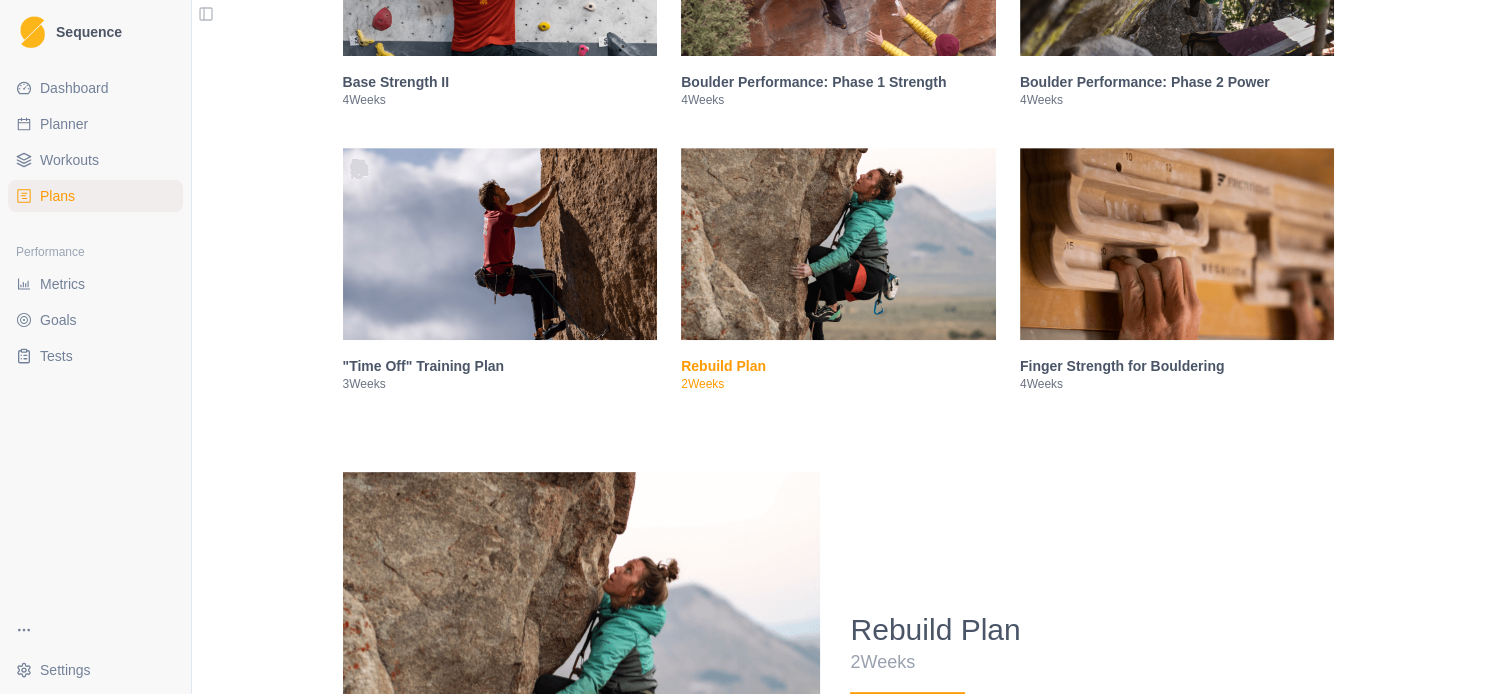 click at bounding box center (1177, 244) 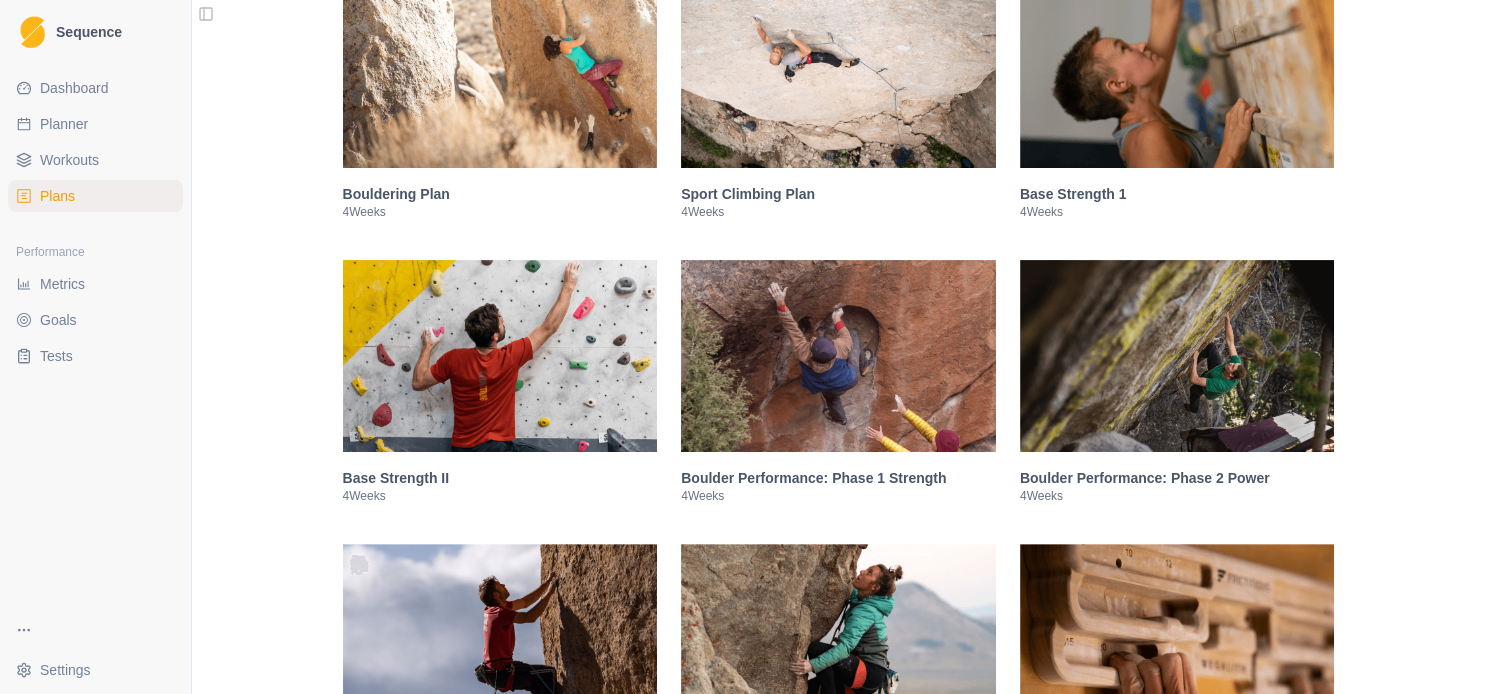 scroll, scrollTop: 200, scrollLeft: 0, axis: vertical 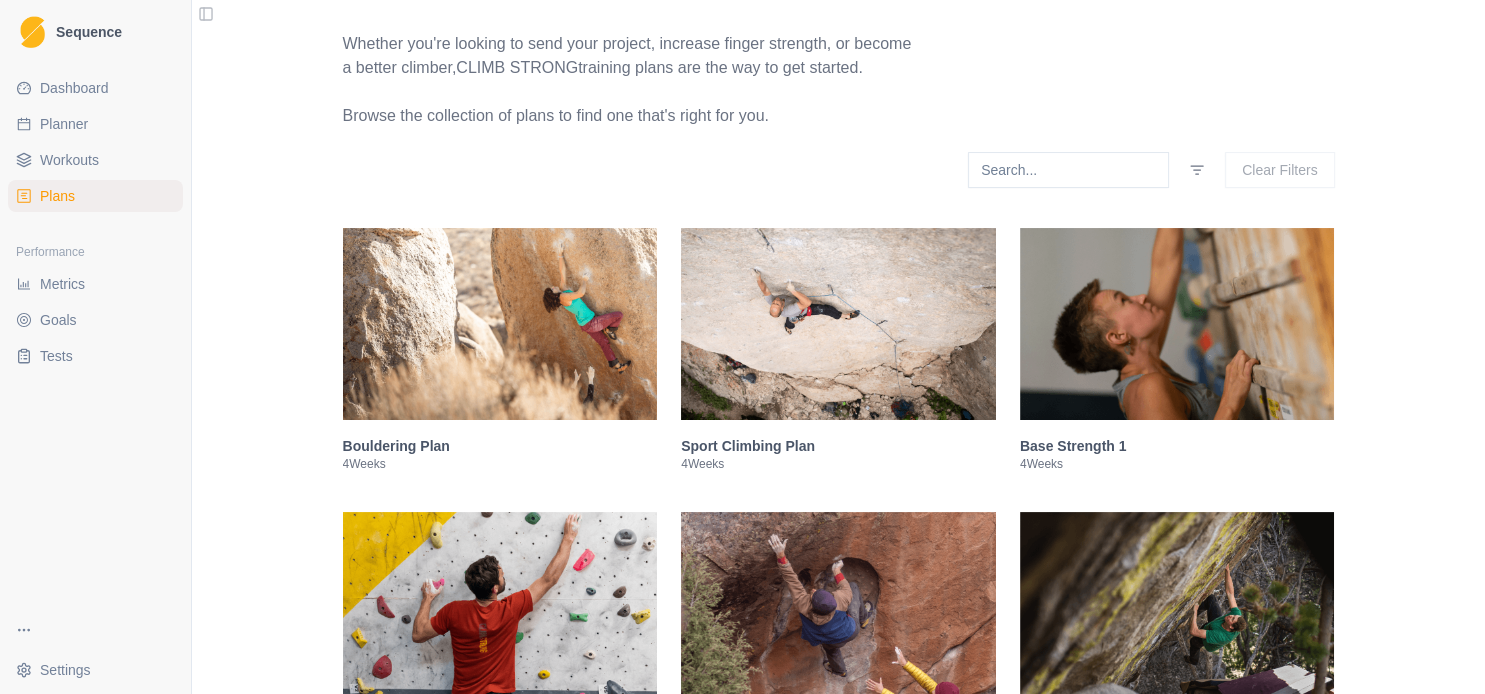 click at bounding box center [838, 324] 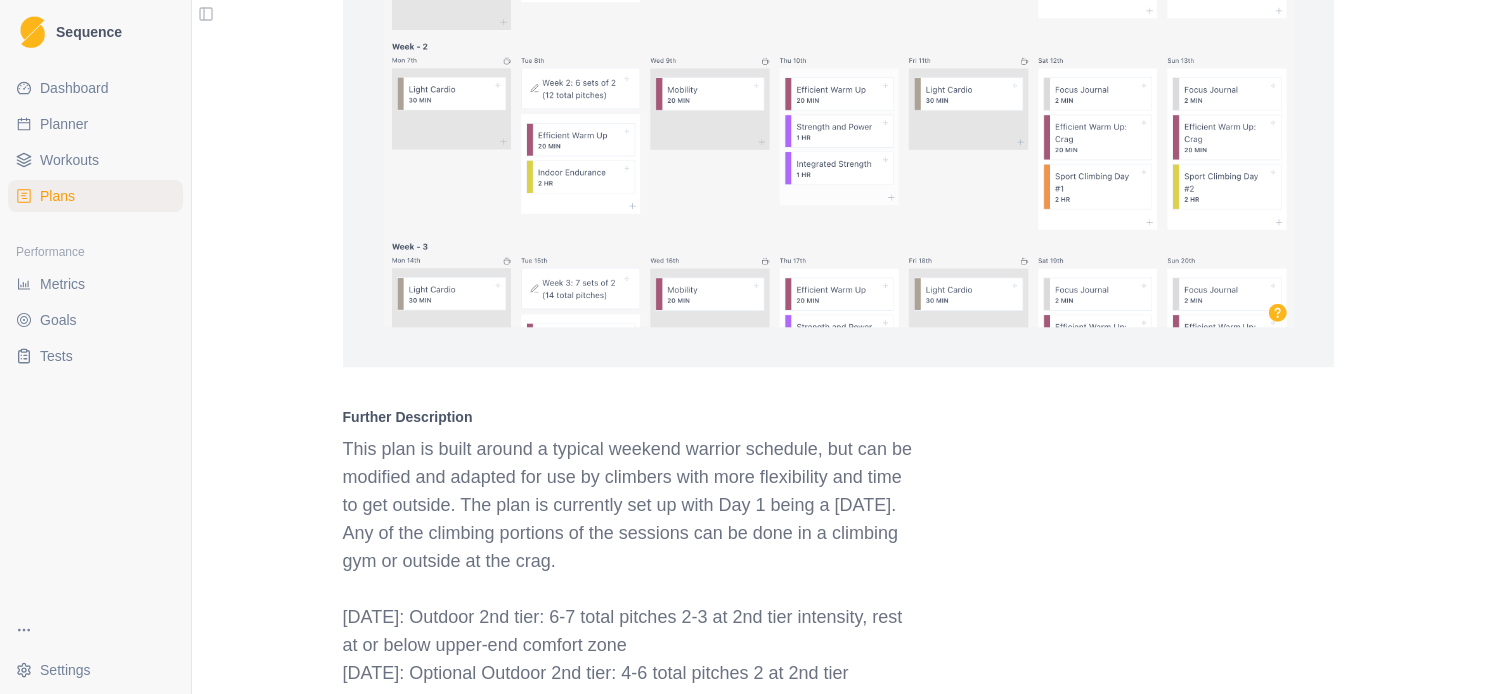 scroll, scrollTop: 2008, scrollLeft: 0, axis: vertical 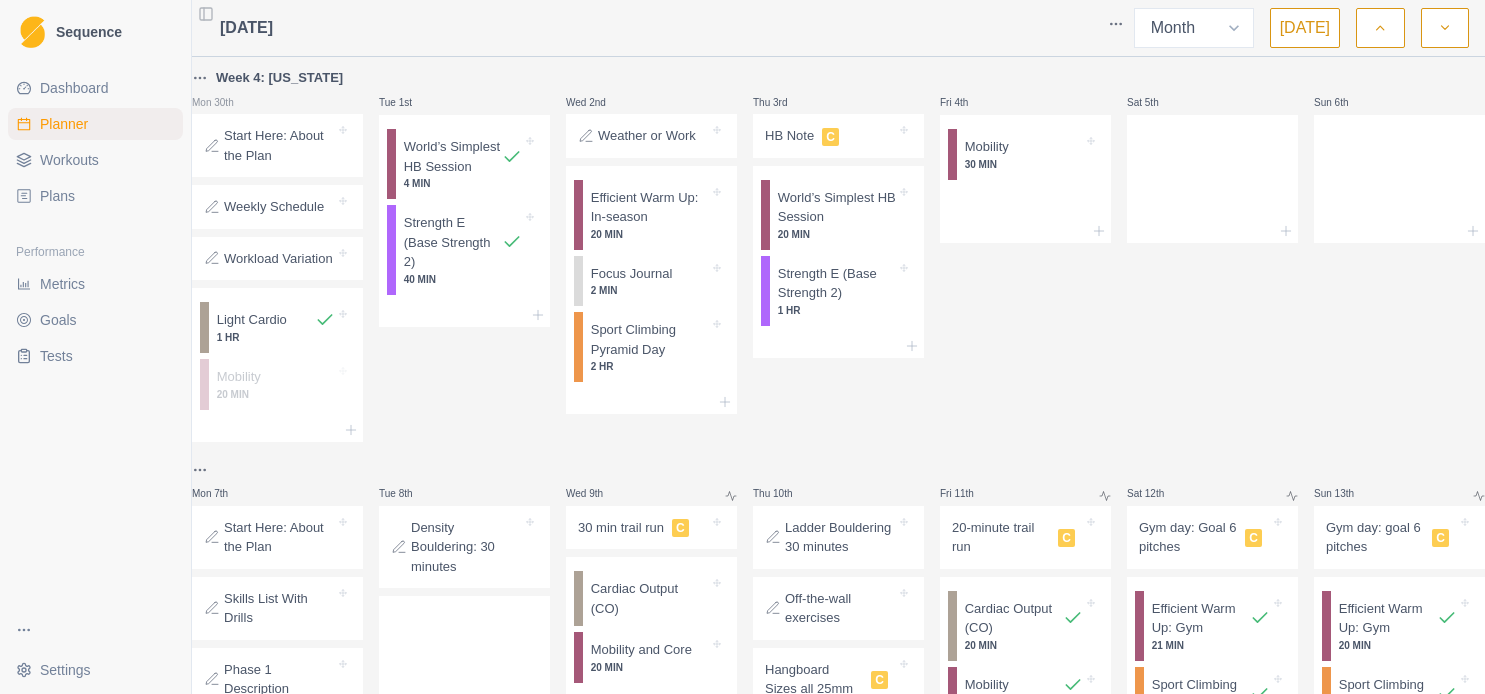 select on "month" 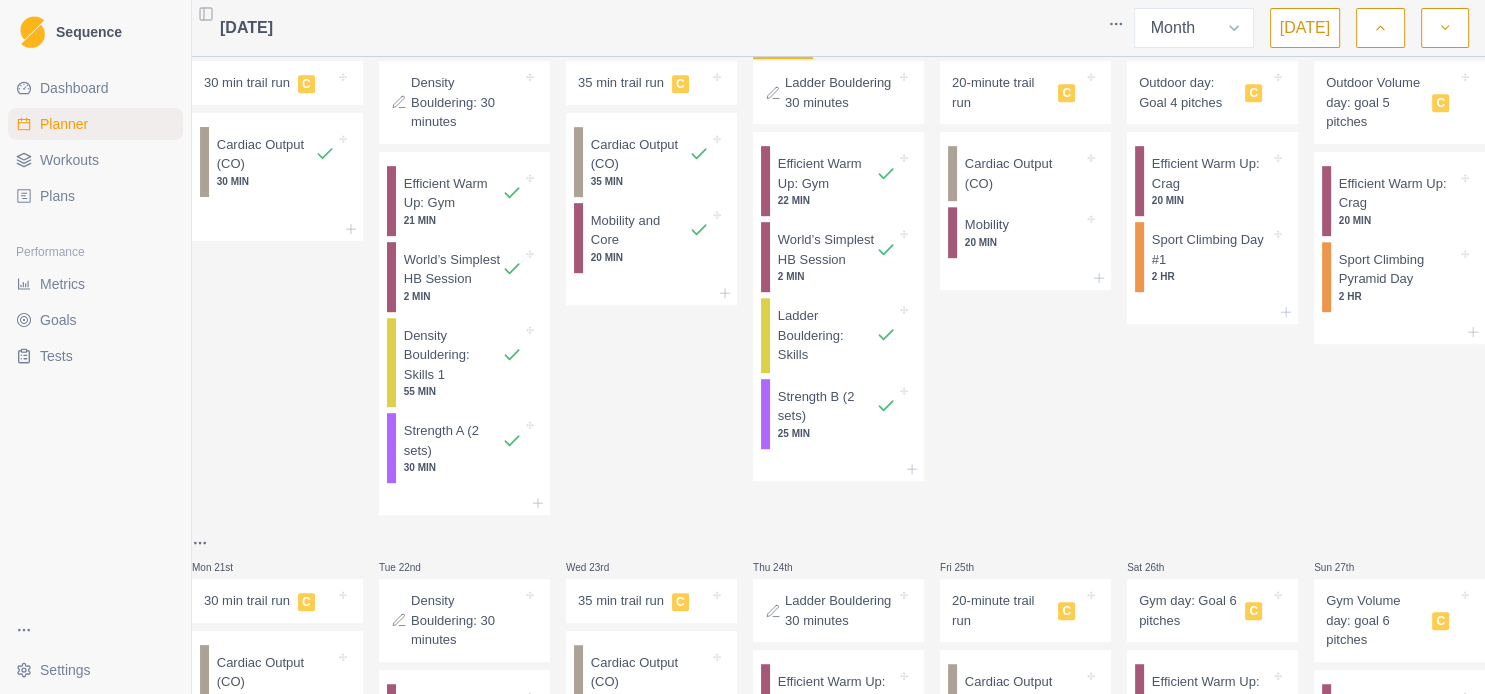 scroll, scrollTop: 1080, scrollLeft: 0, axis: vertical 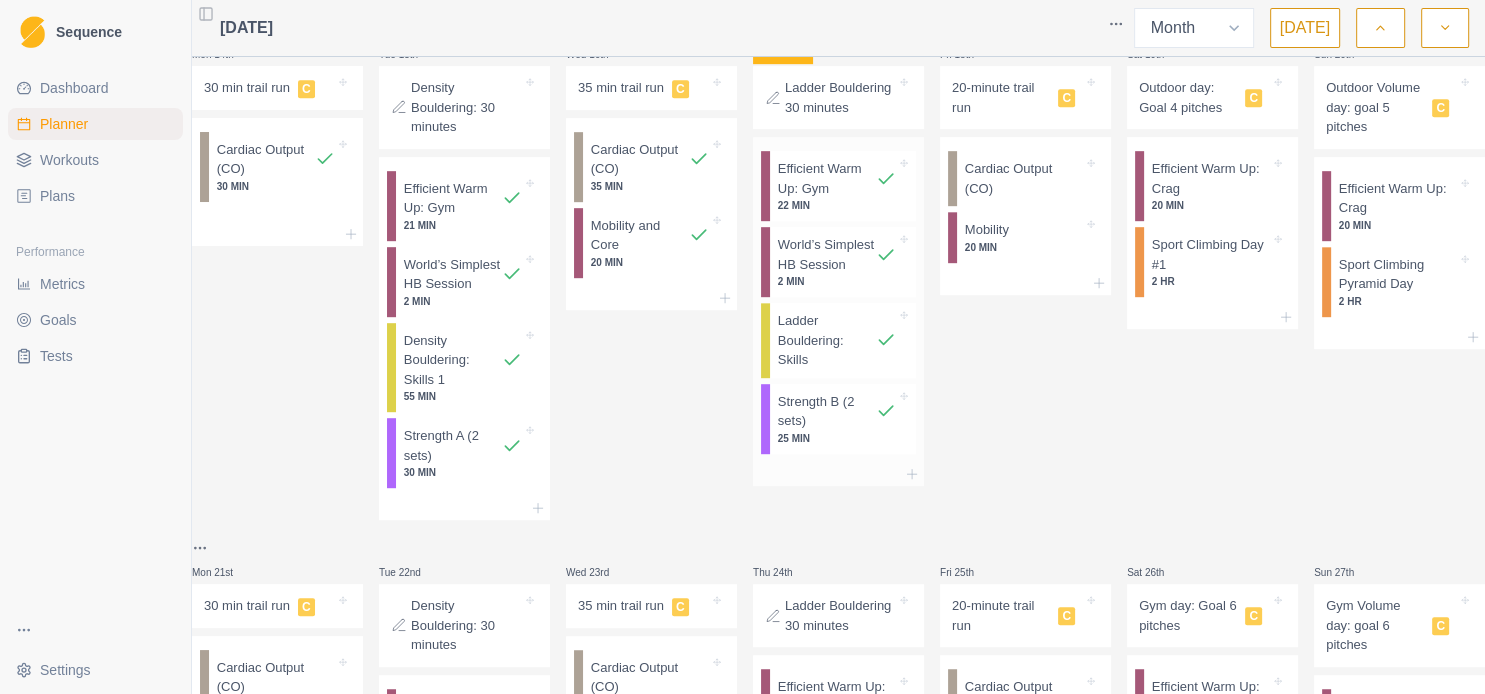 click on "Ladder Bouldering: Skills" at bounding box center [827, 340] 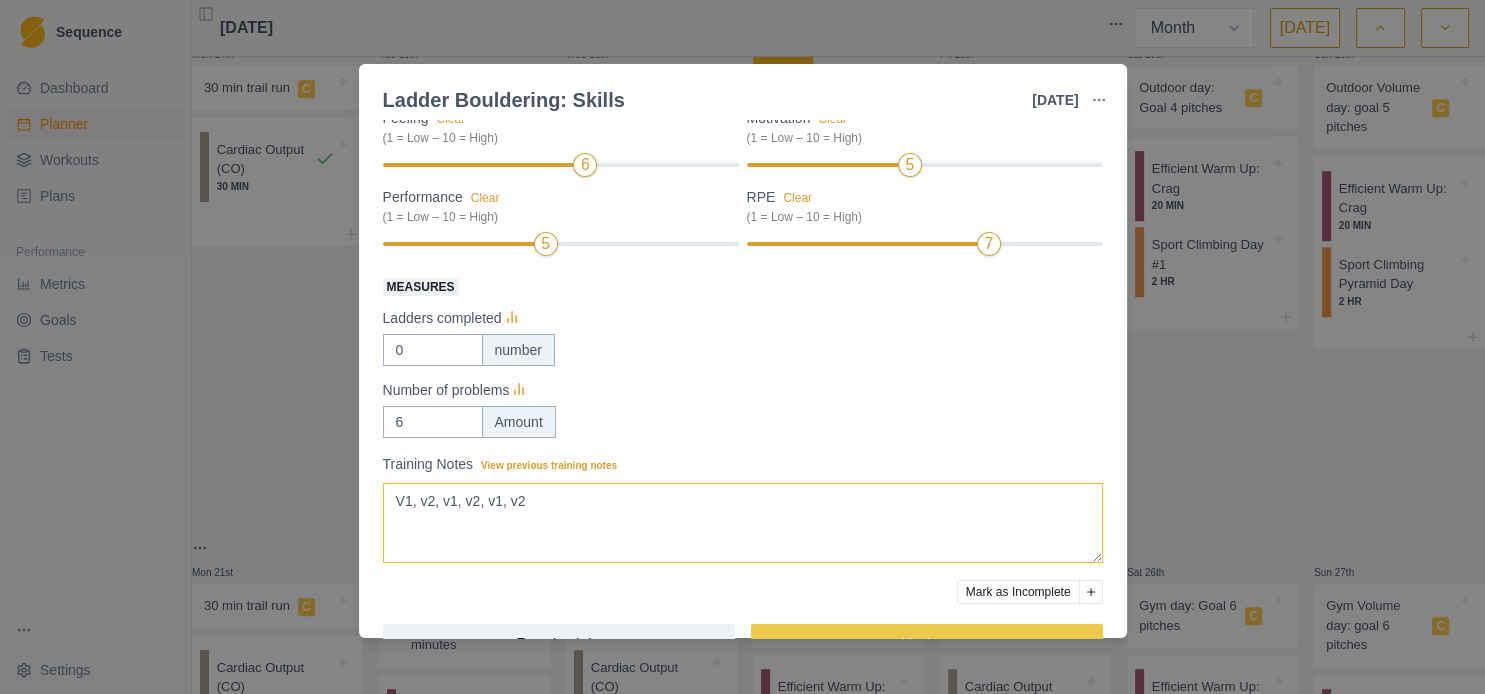 scroll, scrollTop: 0, scrollLeft: 0, axis: both 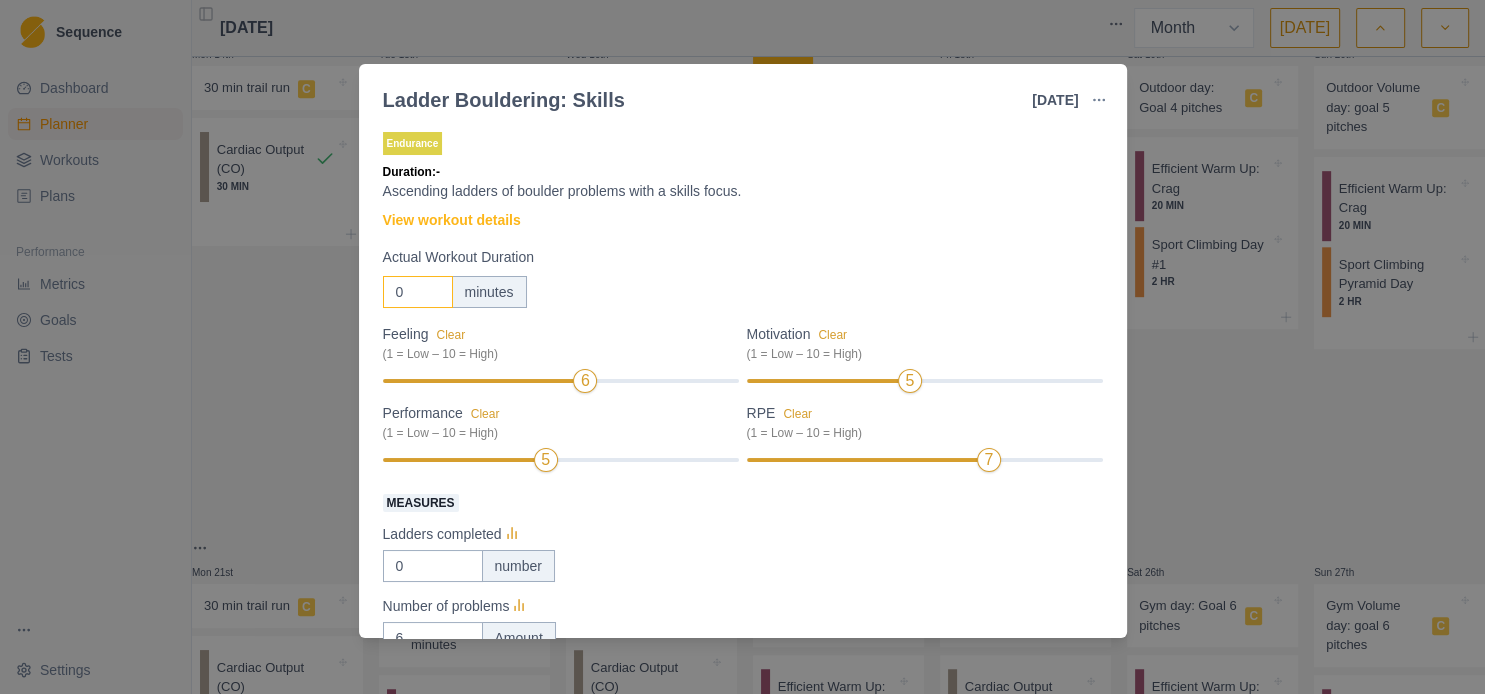 click on "0" at bounding box center (418, 292) 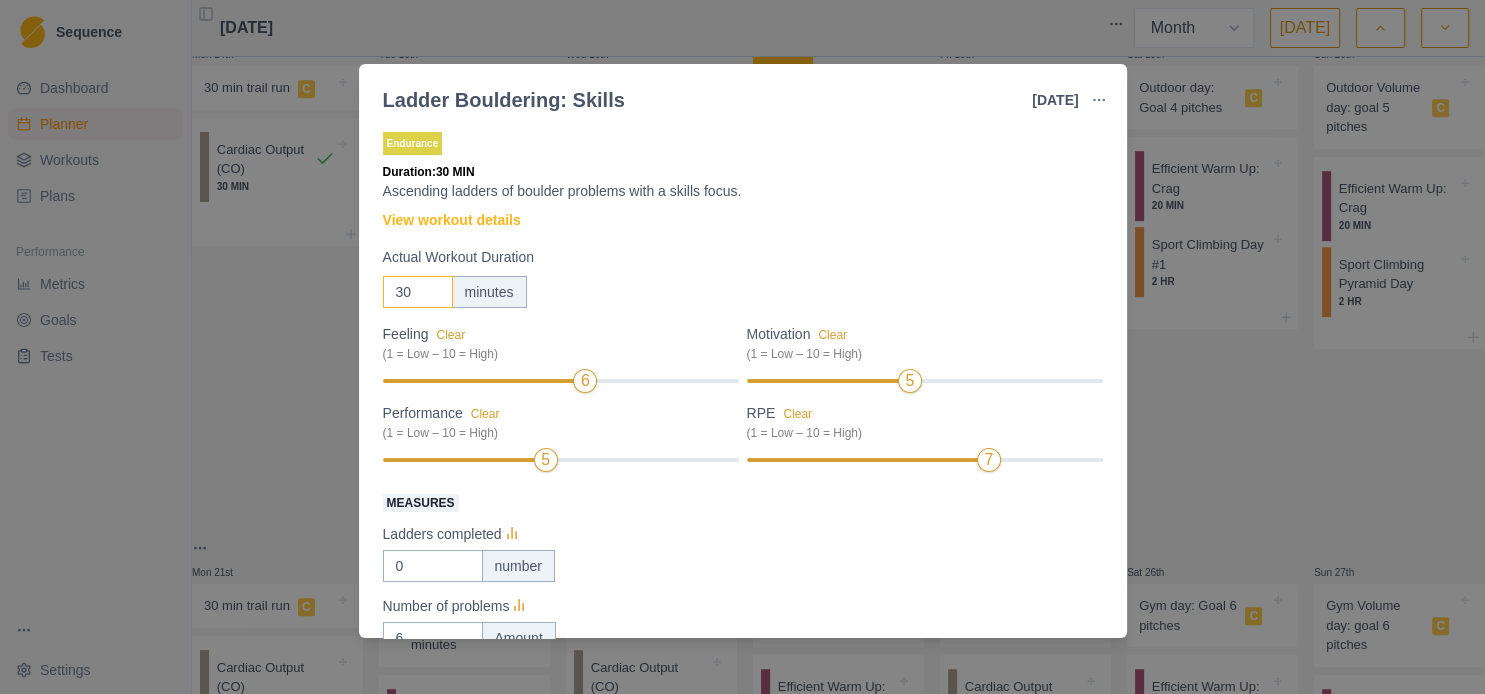 type on "30" 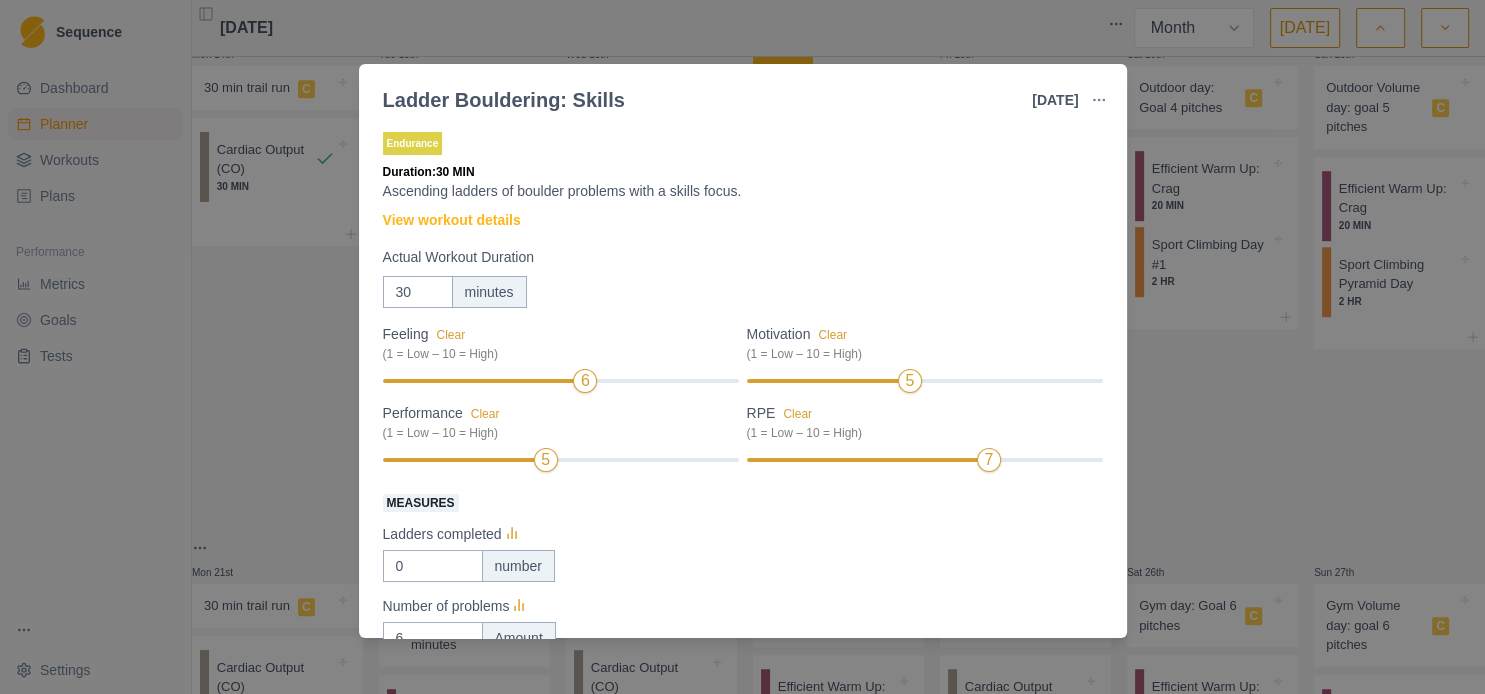 click on "Measures Ladders completed 0 number Number of problems 6 Amount" at bounding box center [743, 572] 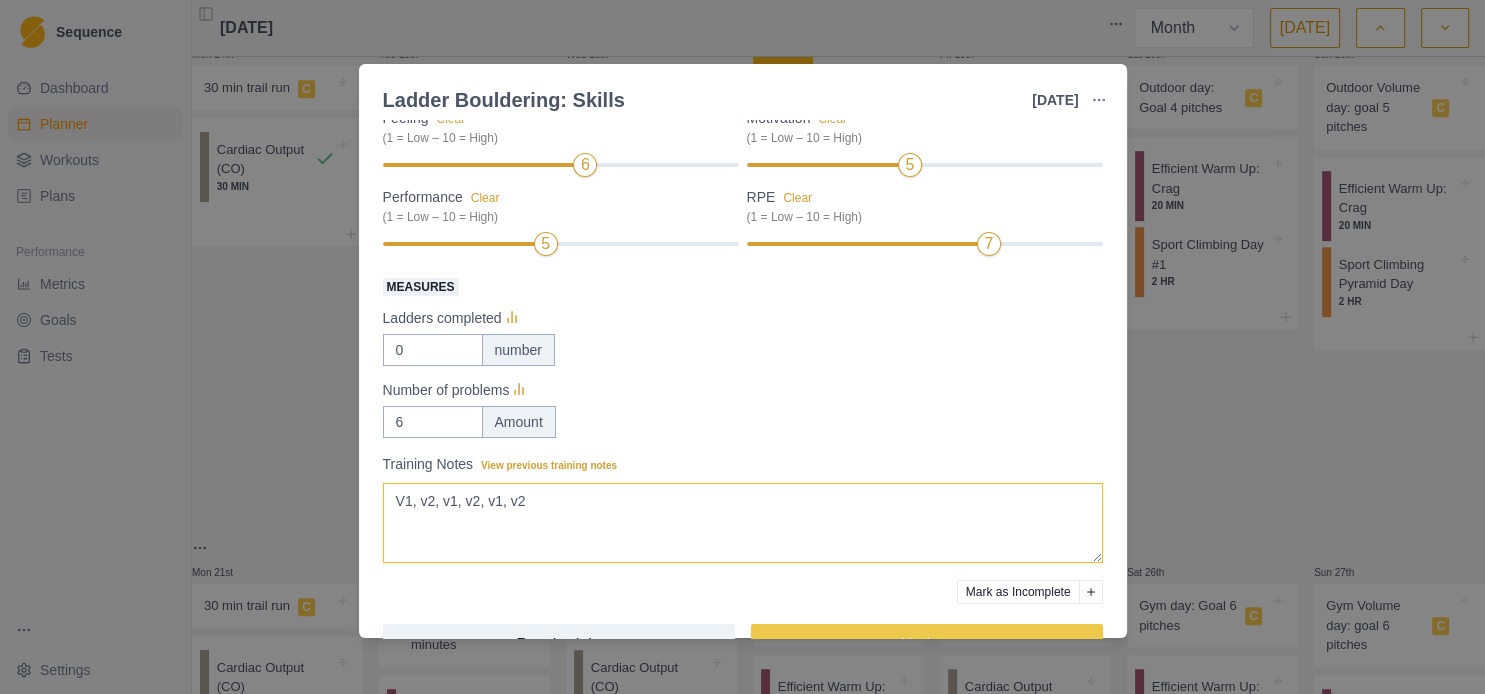 click on "V1, v2, v1, v2, v1, v2" at bounding box center [743, 523] 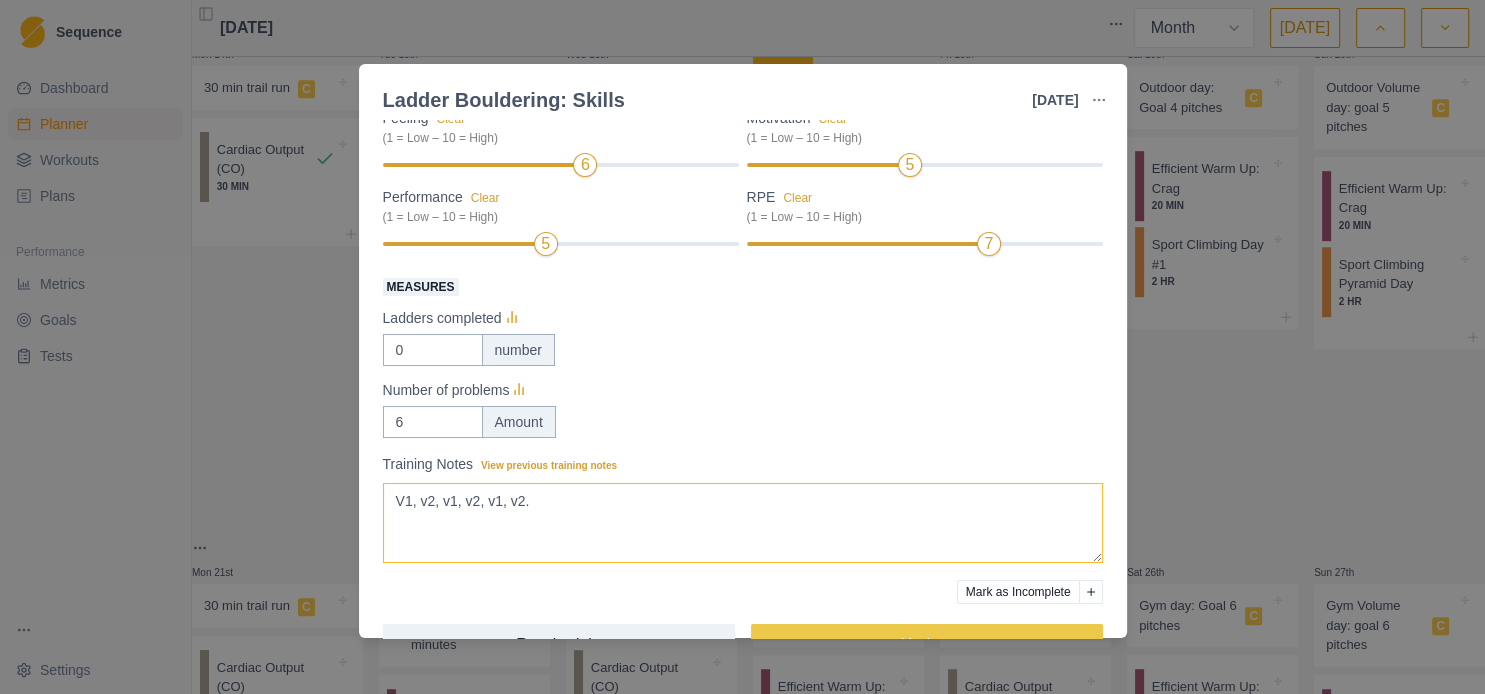 type on "V1, v2, v1, v2, v1, v2." 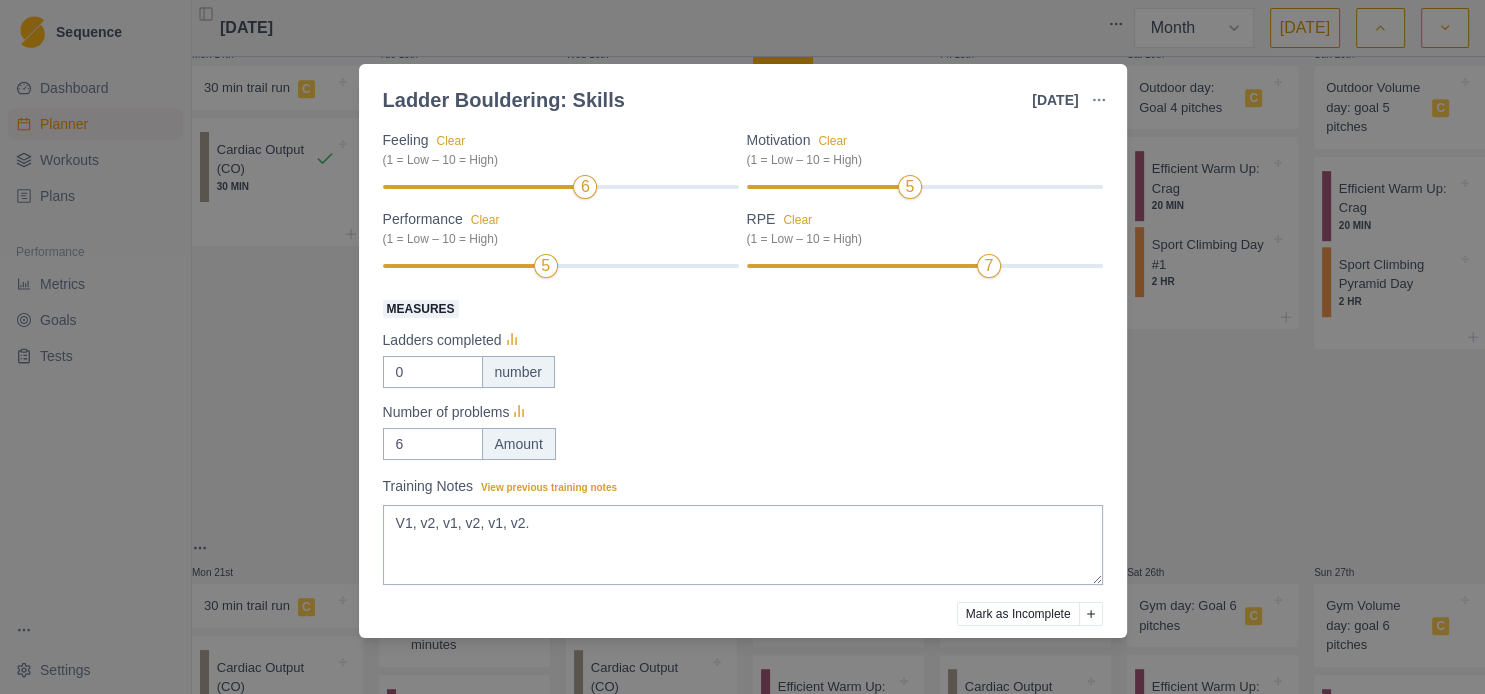 scroll, scrollTop: 197, scrollLeft: 0, axis: vertical 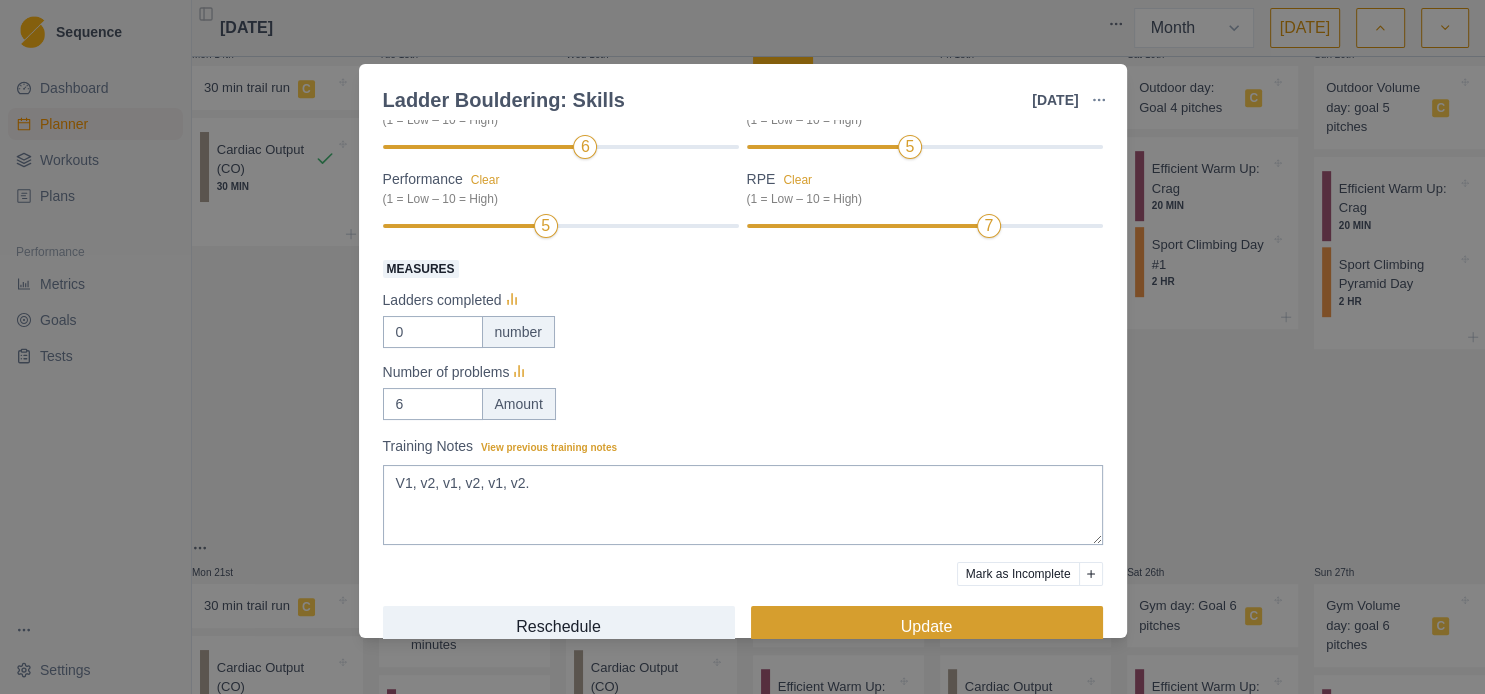 click on "Update" at bounding box center [927, 626] 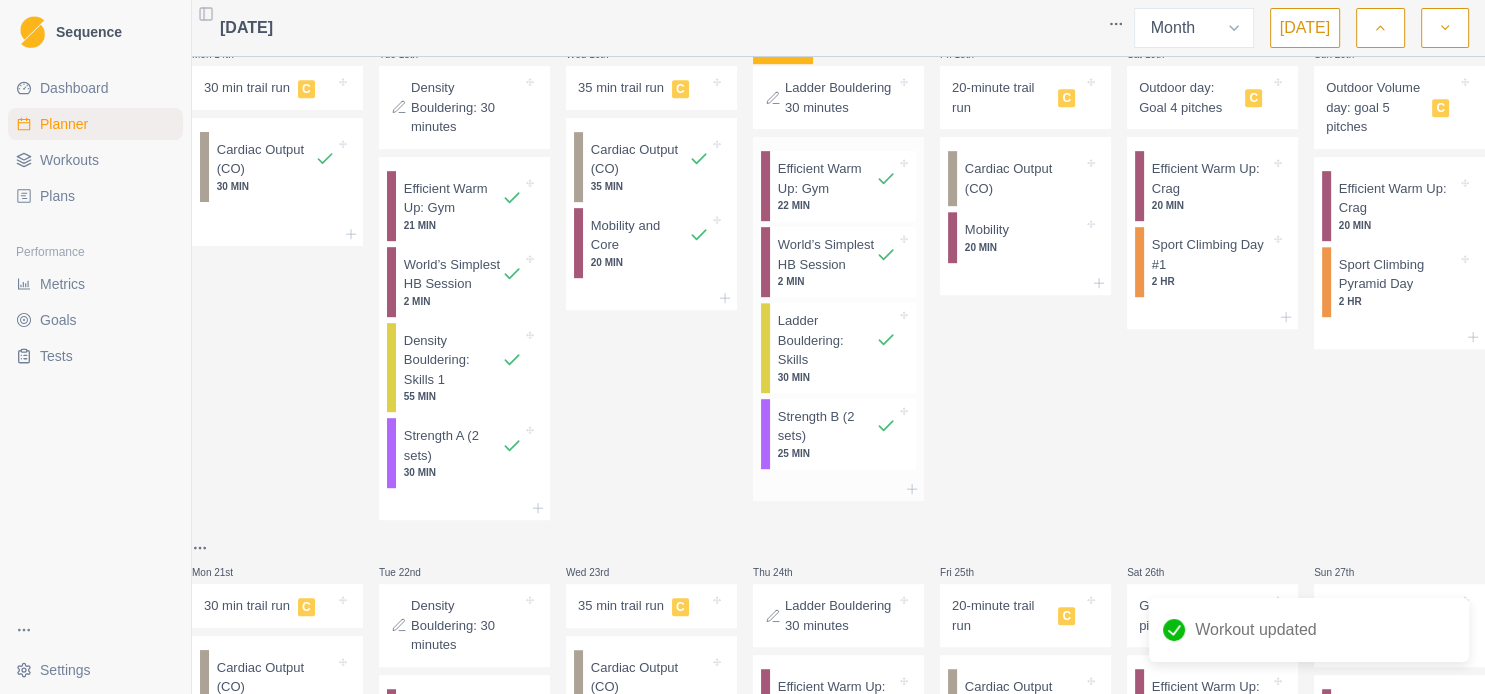 click on "Strength B (2 sets)" at bounding box center [827, 426] 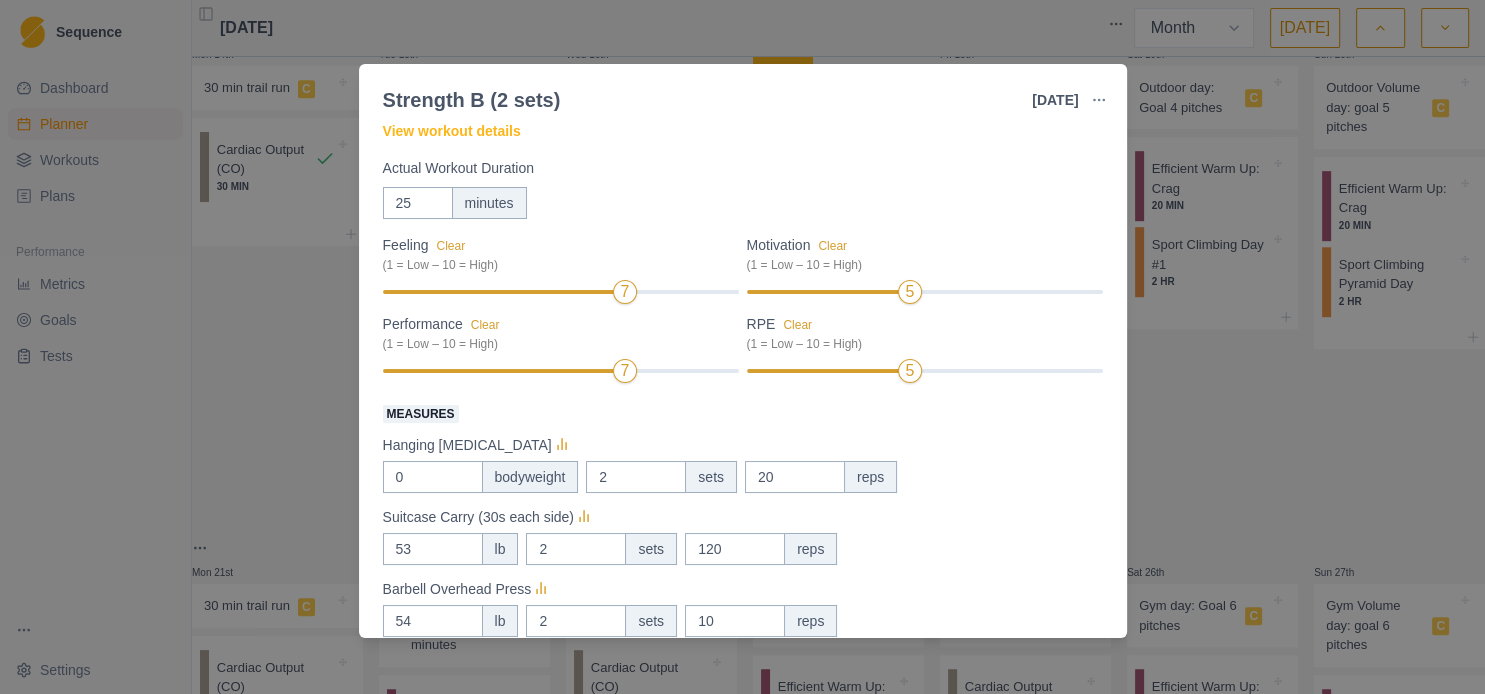 scroll, scrollTop: 90, scrollLeft: 0, axis: vertical 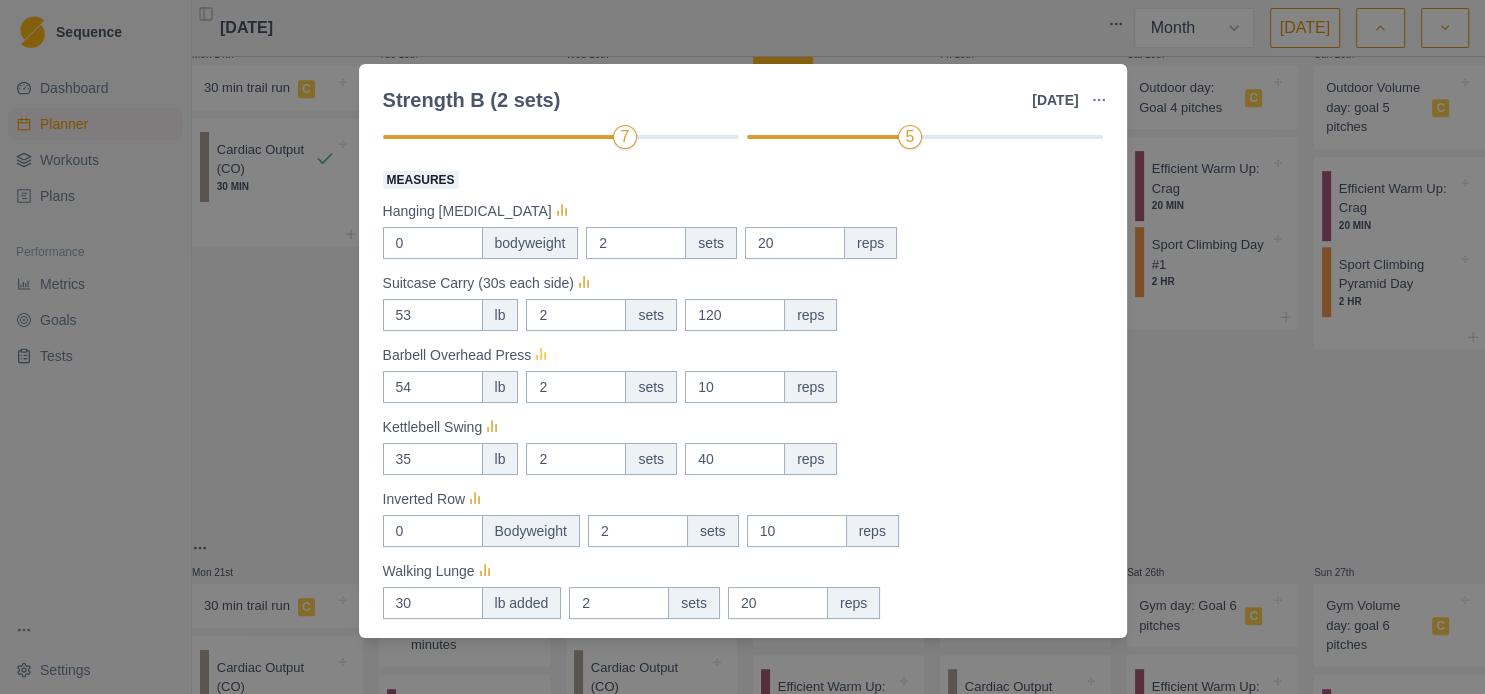 click 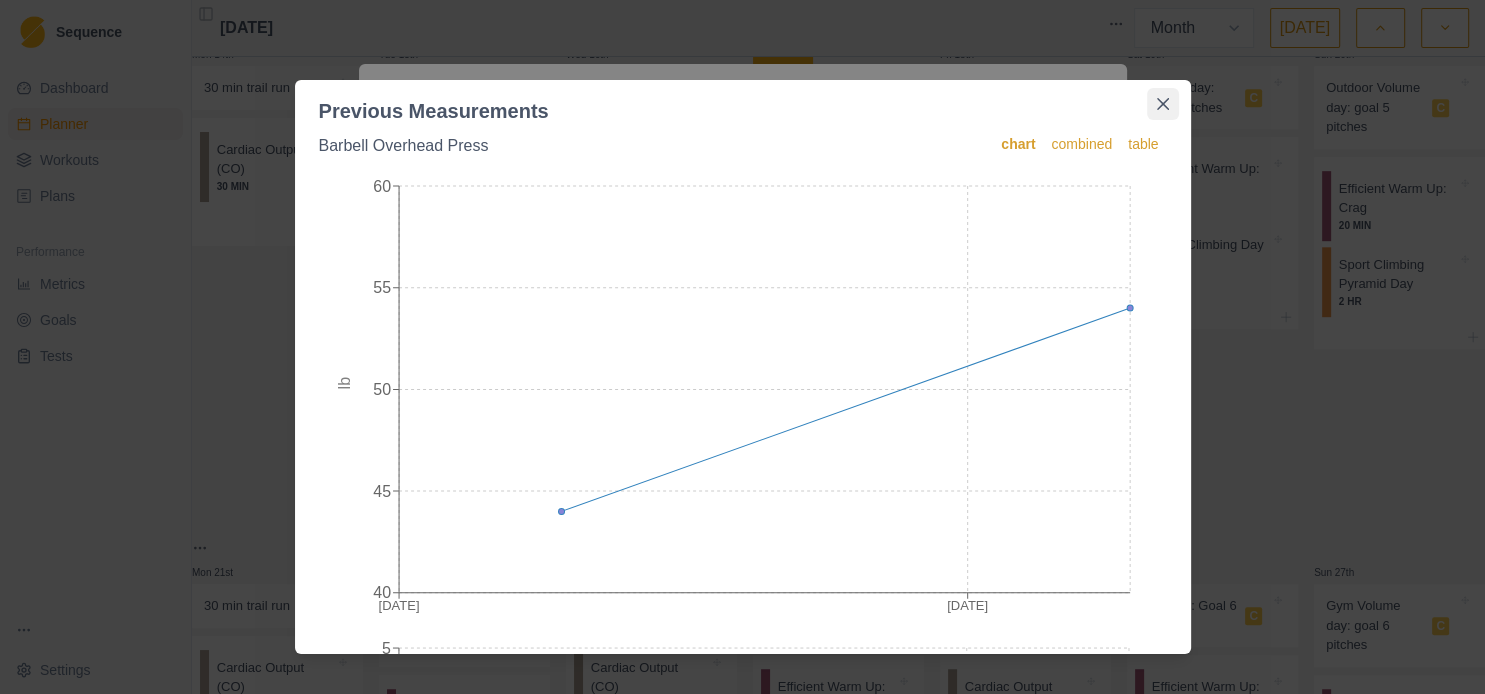 click 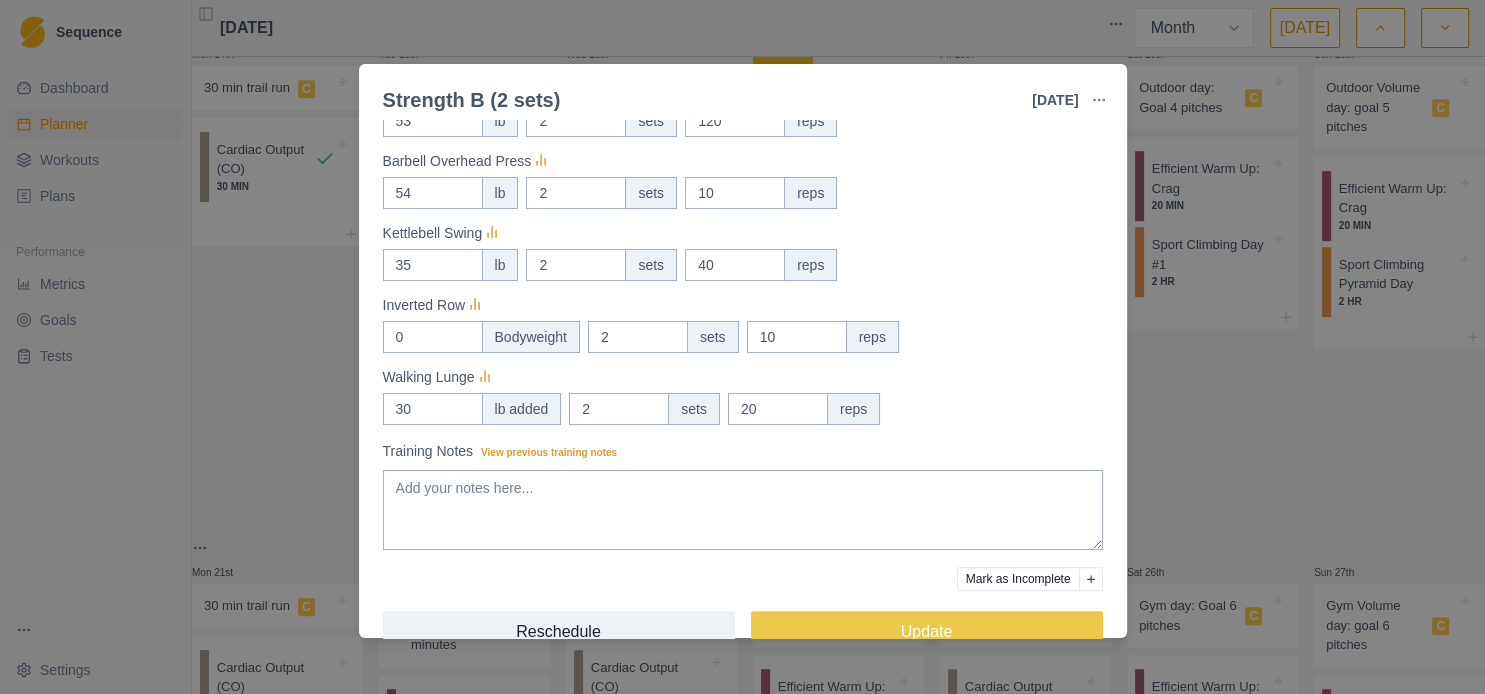 scroll, scrollTop: 518, scrollLeft: 0, axis: vertical 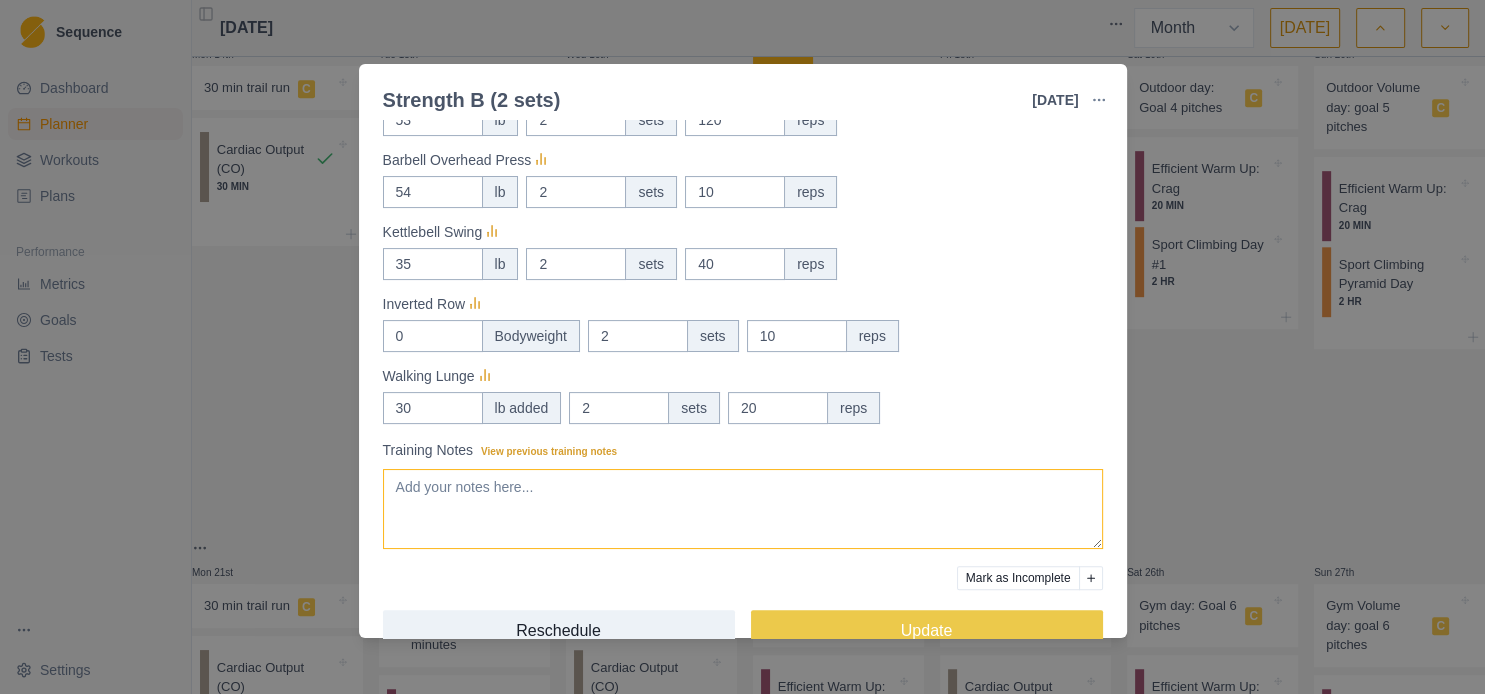 click on "Training Notes View previous training notes" at bounding box center [743, 509] 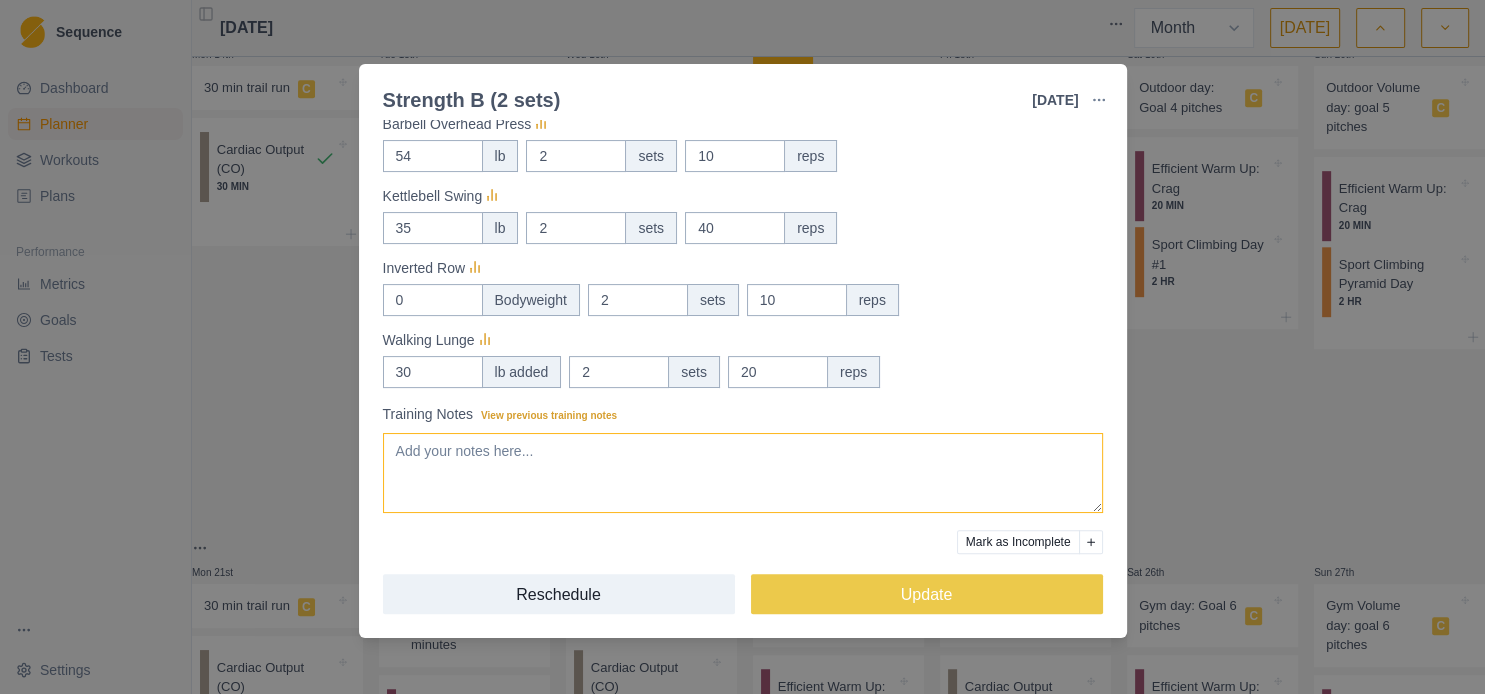 scroll, scrollTop: 564, scrollLeft: 0, axis: vertical 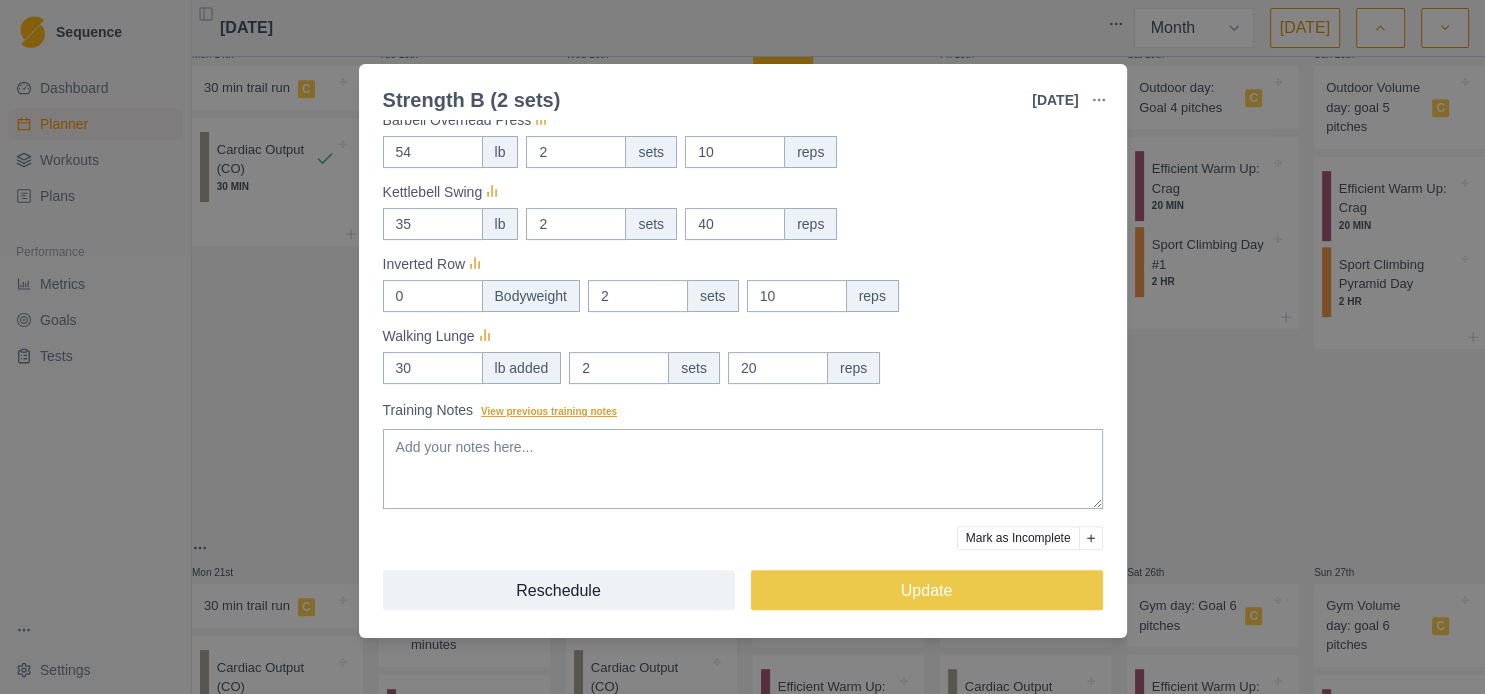 click on "View previous training notes" at bounding box center (549, 411) 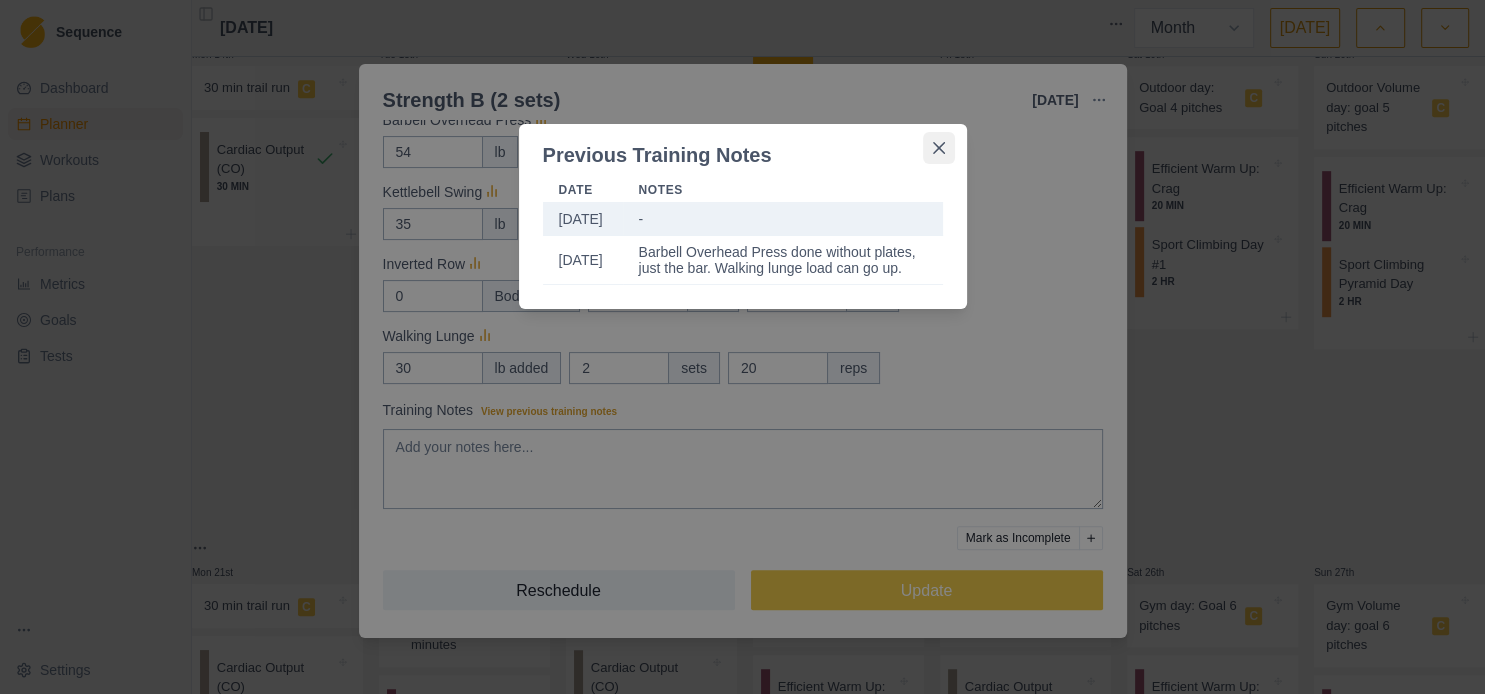 click at bounding box center [939, 148] 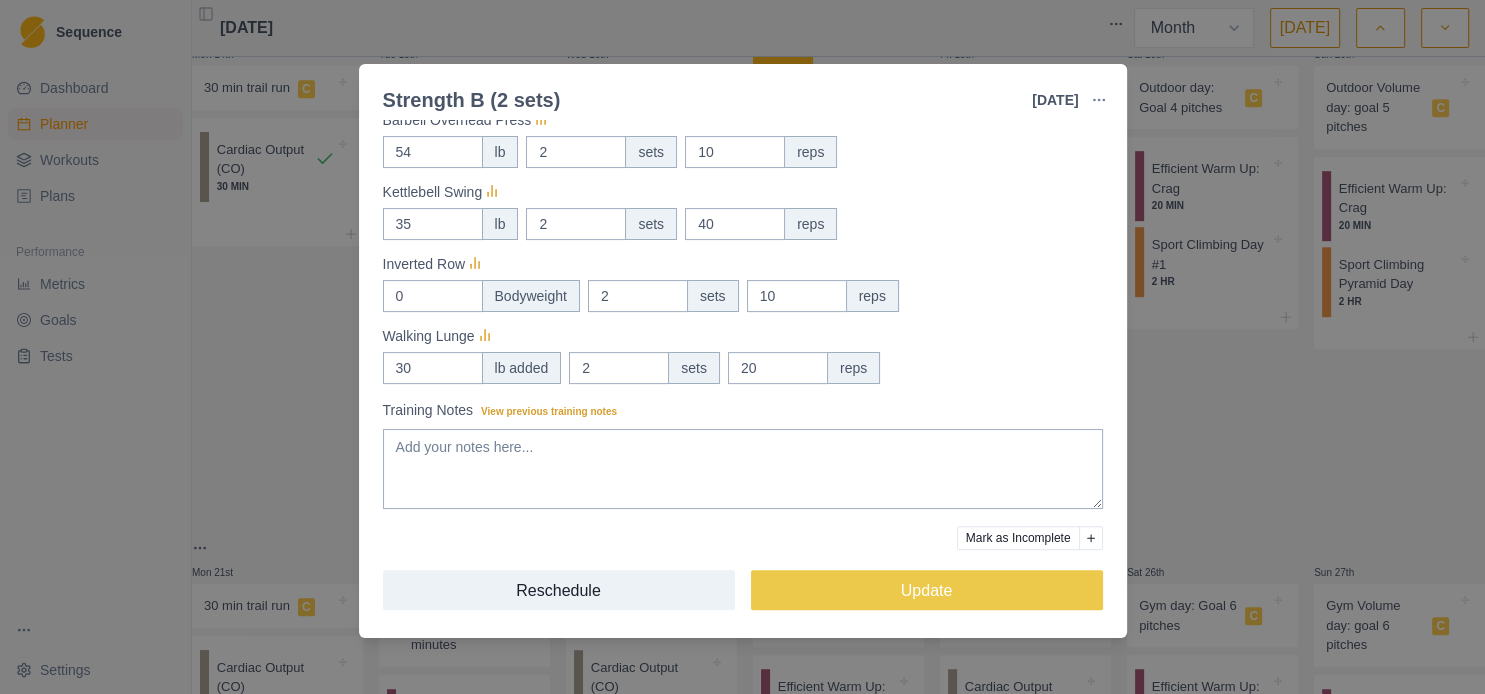 scroll, scrollTop: 348, scrollLeft: 0, axis: vertical 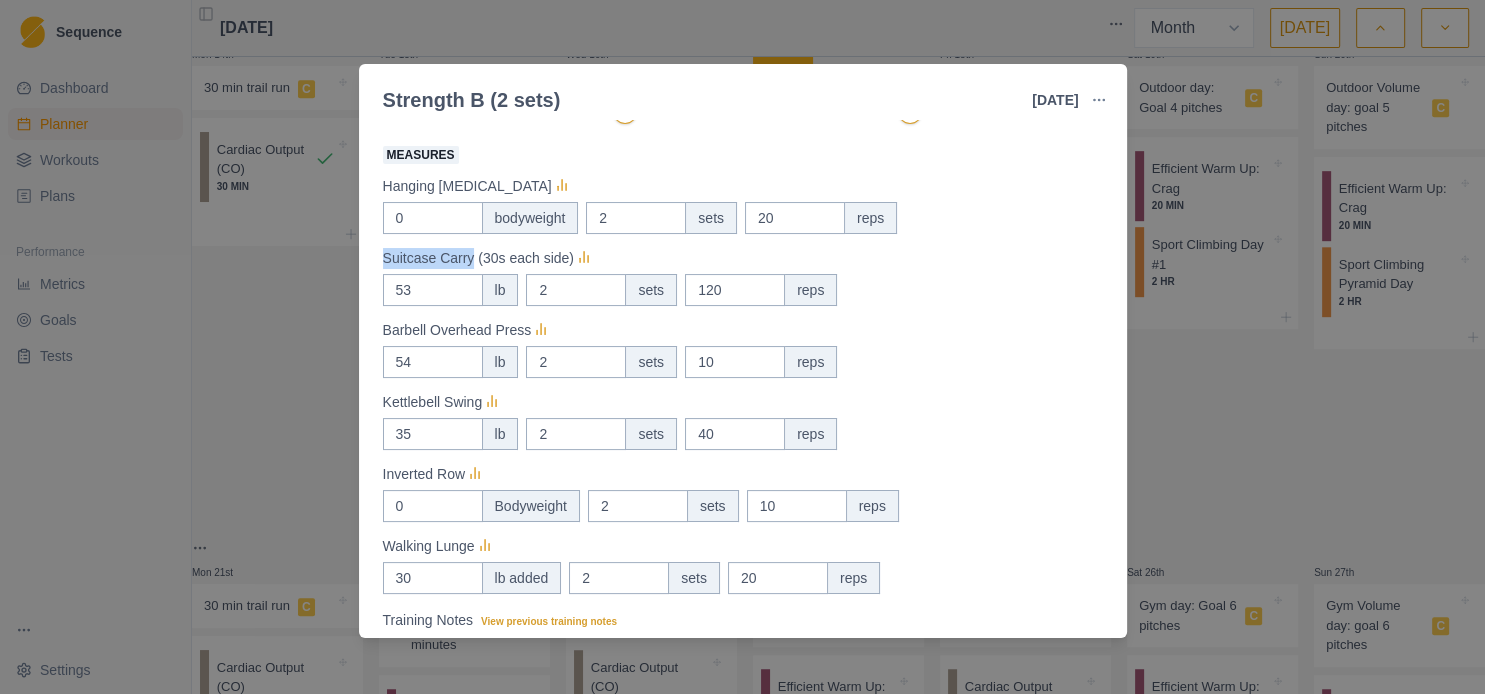 drag, startPoint x: 382, startPoint y: 258, endPoint x: 466, endPoint y: 262, distance: 84.095184 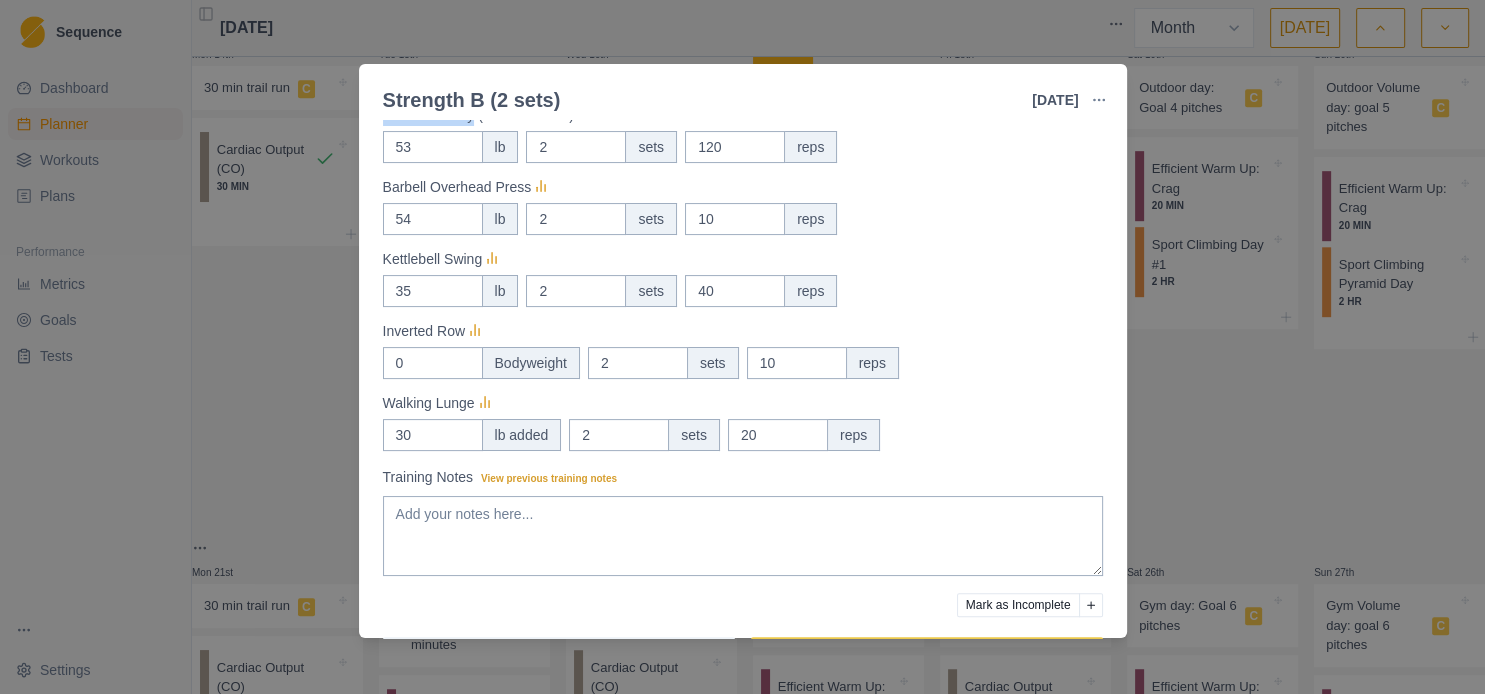 scroll, scrollTop: 564, scrollLeft: 0, axis: vertical 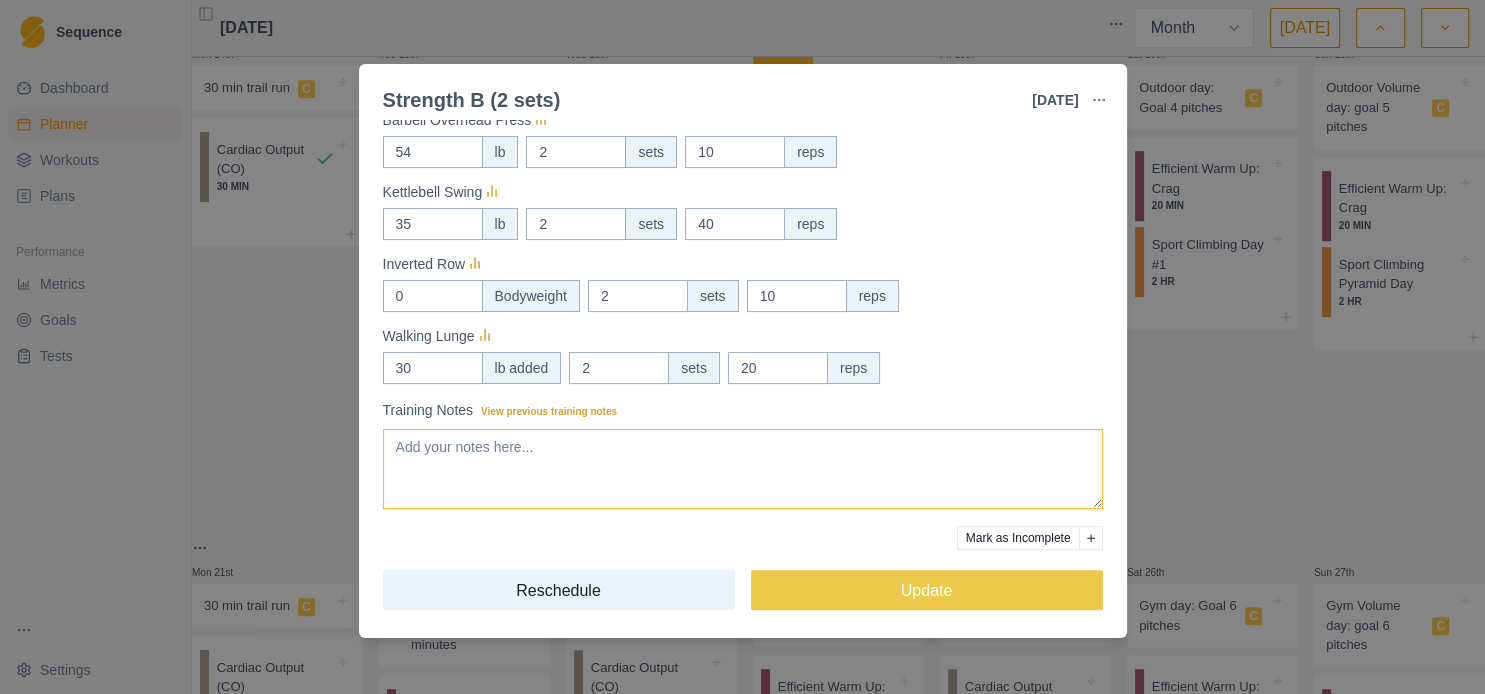 click on "Training Notes View previous training notes" at bounding box center (743, 469) 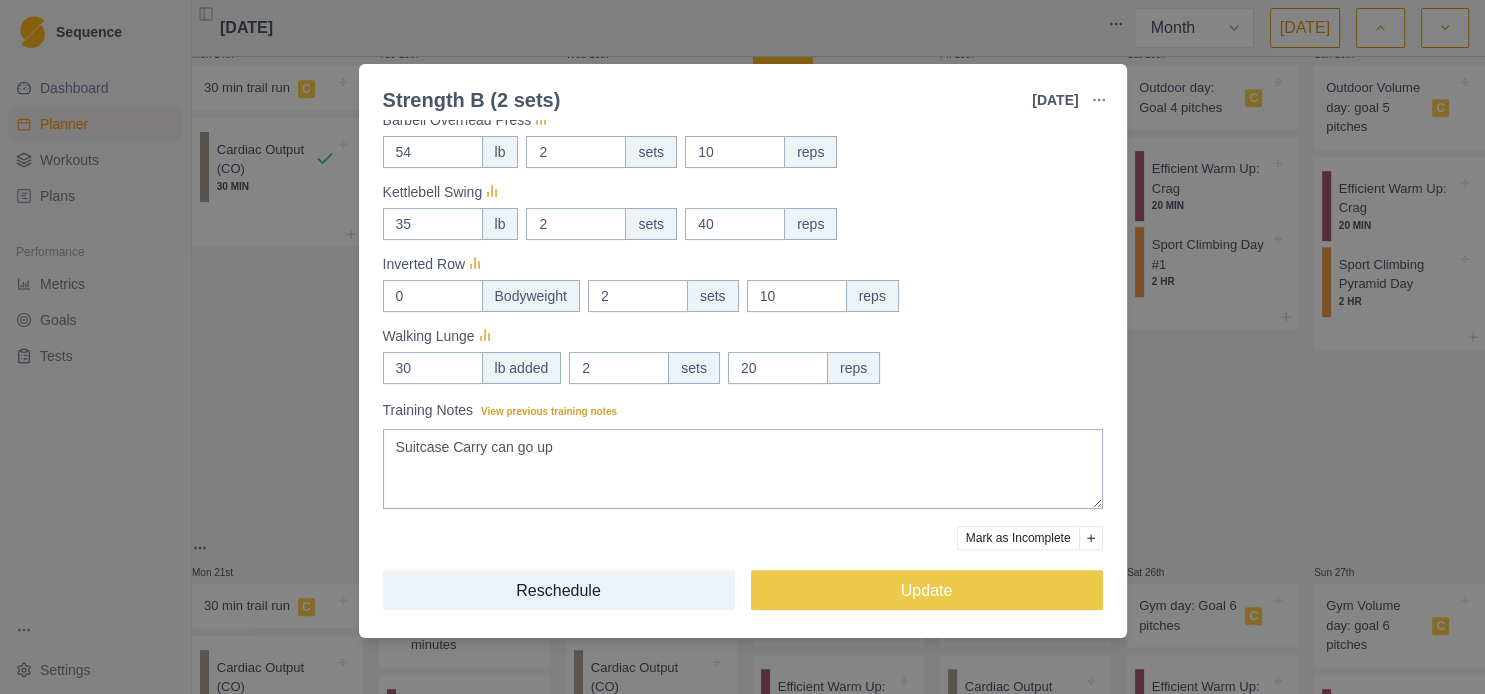 click on "30 lb added 2 sets 20 reps" at bounding box center (743, 368) 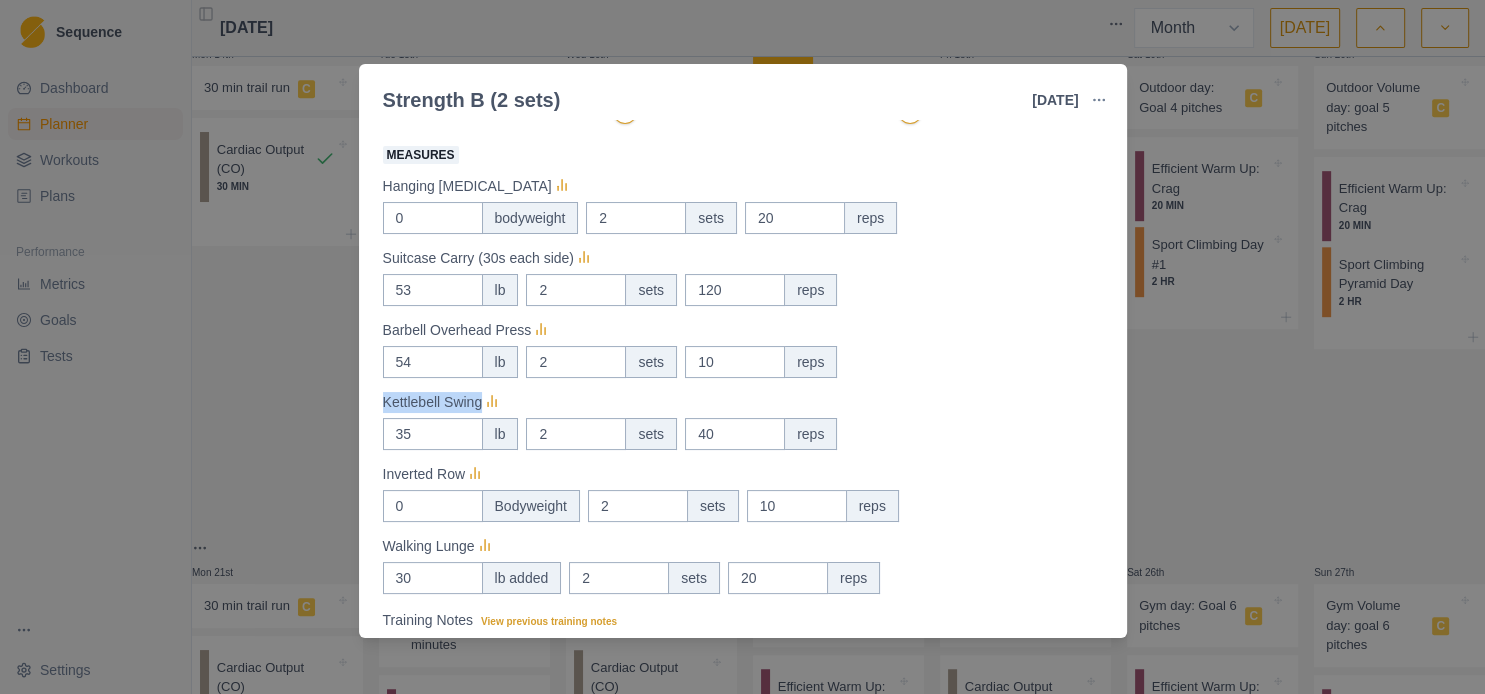 drag, startPoint x: 384, startPoint y: 408, endPoint x: 478, endPoint y: 408, distance: 94 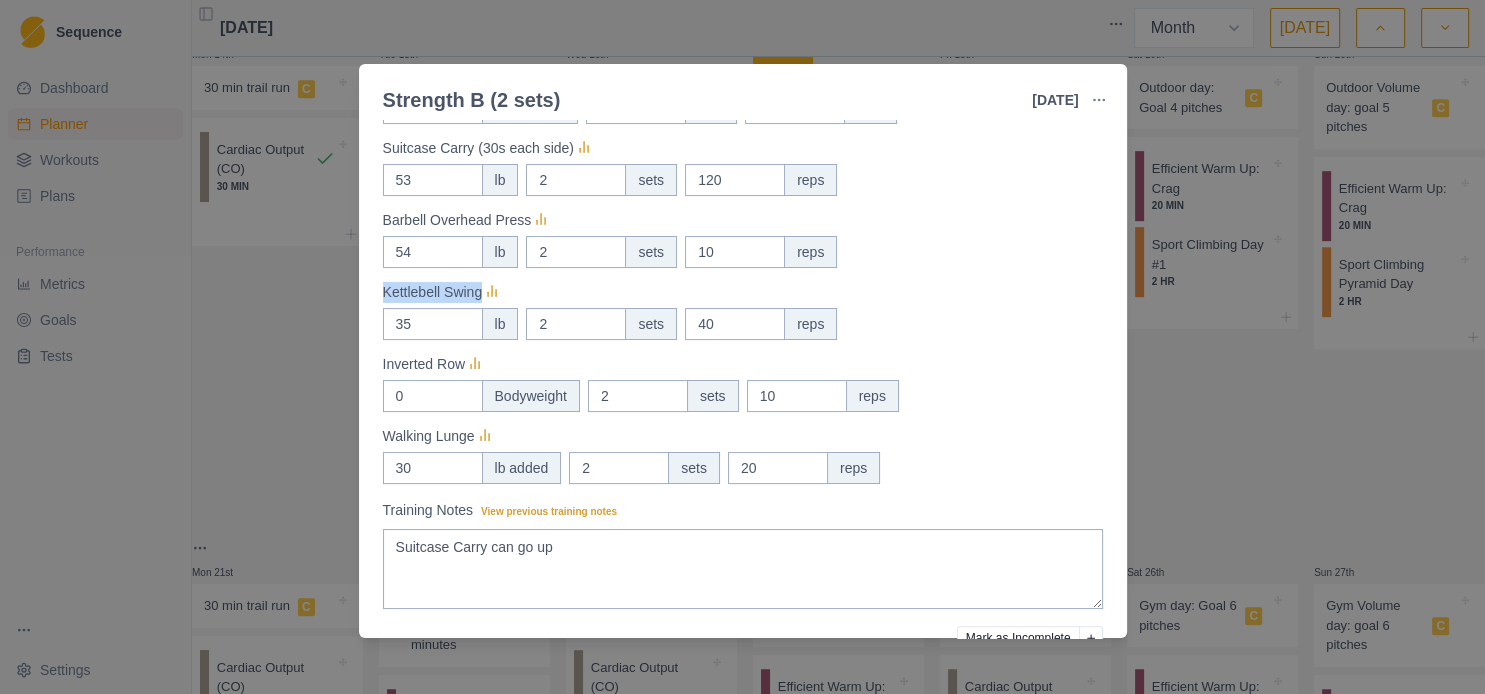 scroll, scrollTop: 564, scrollLeft: 0, axis: vertical 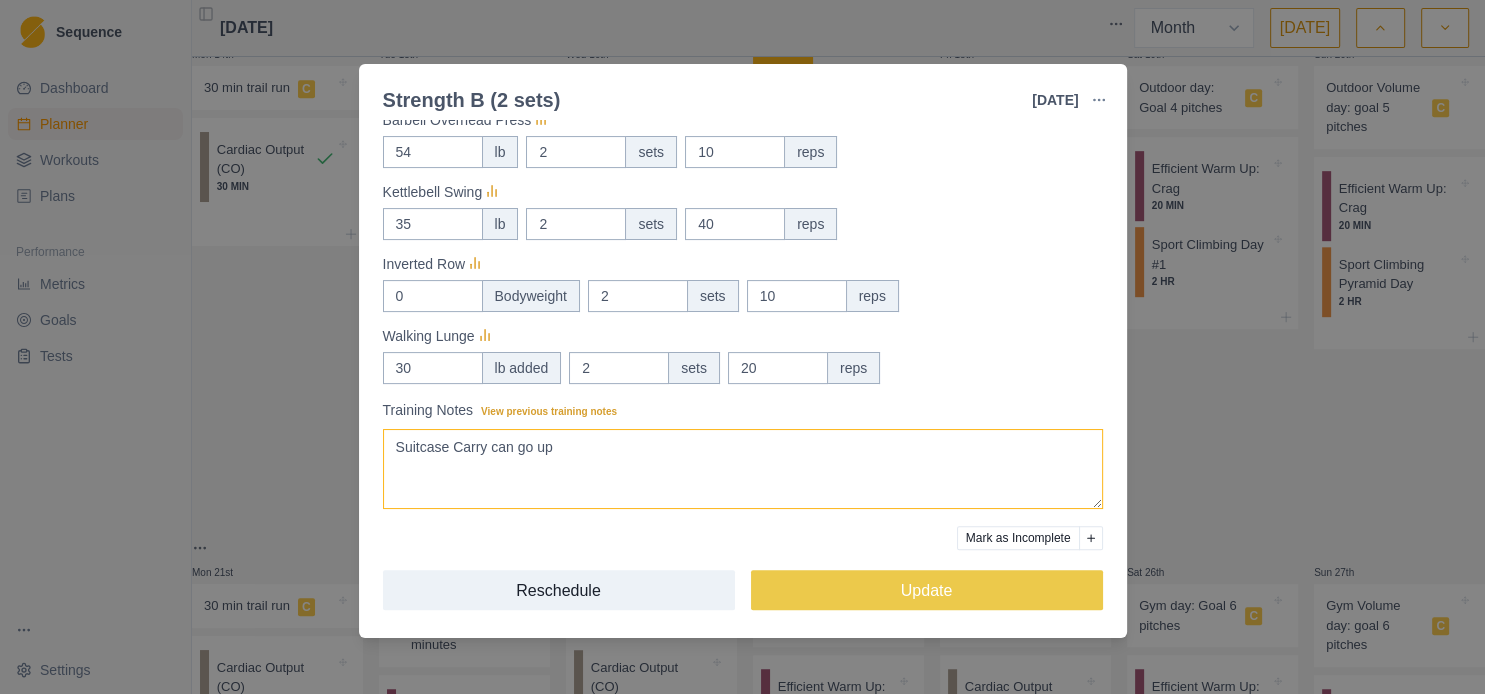 click on "Suitcase Carry can go up" at bounding box center [743, 469] 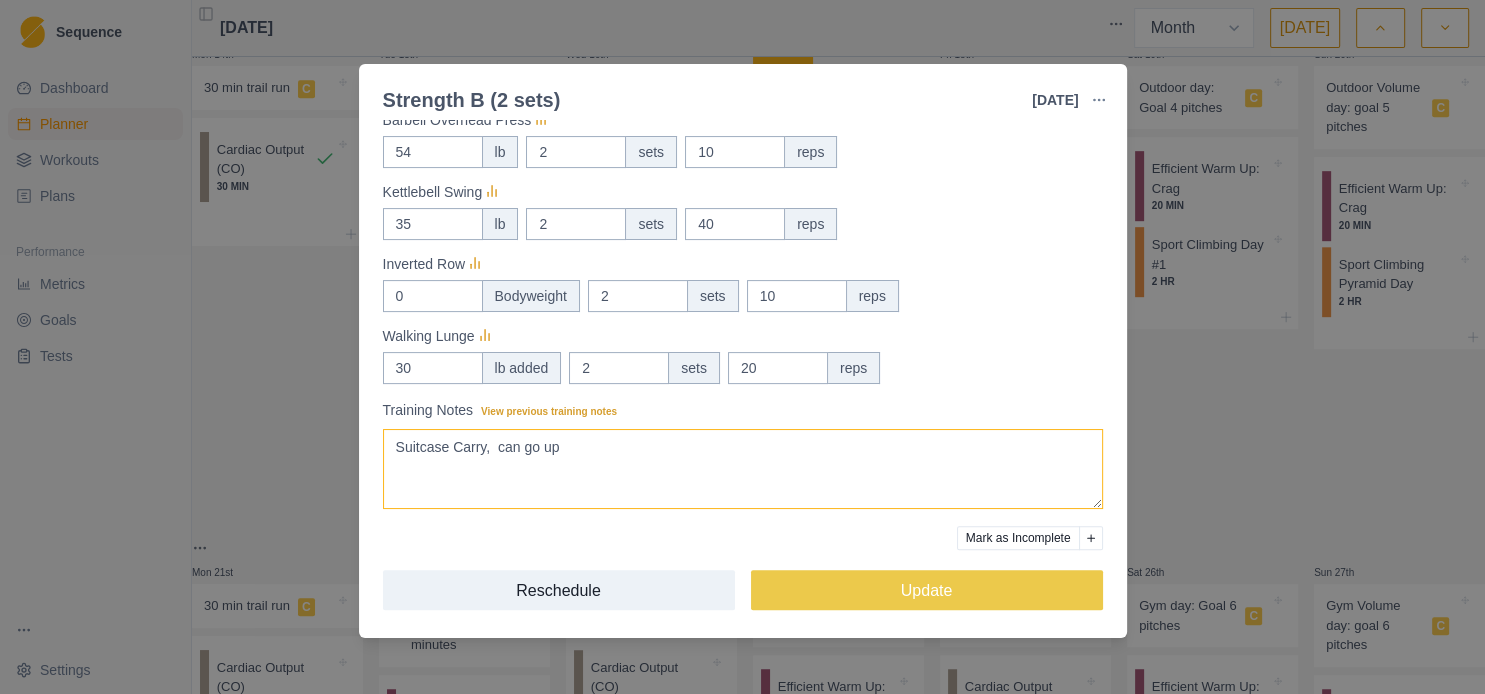 paste on "Kettlebell Swing" 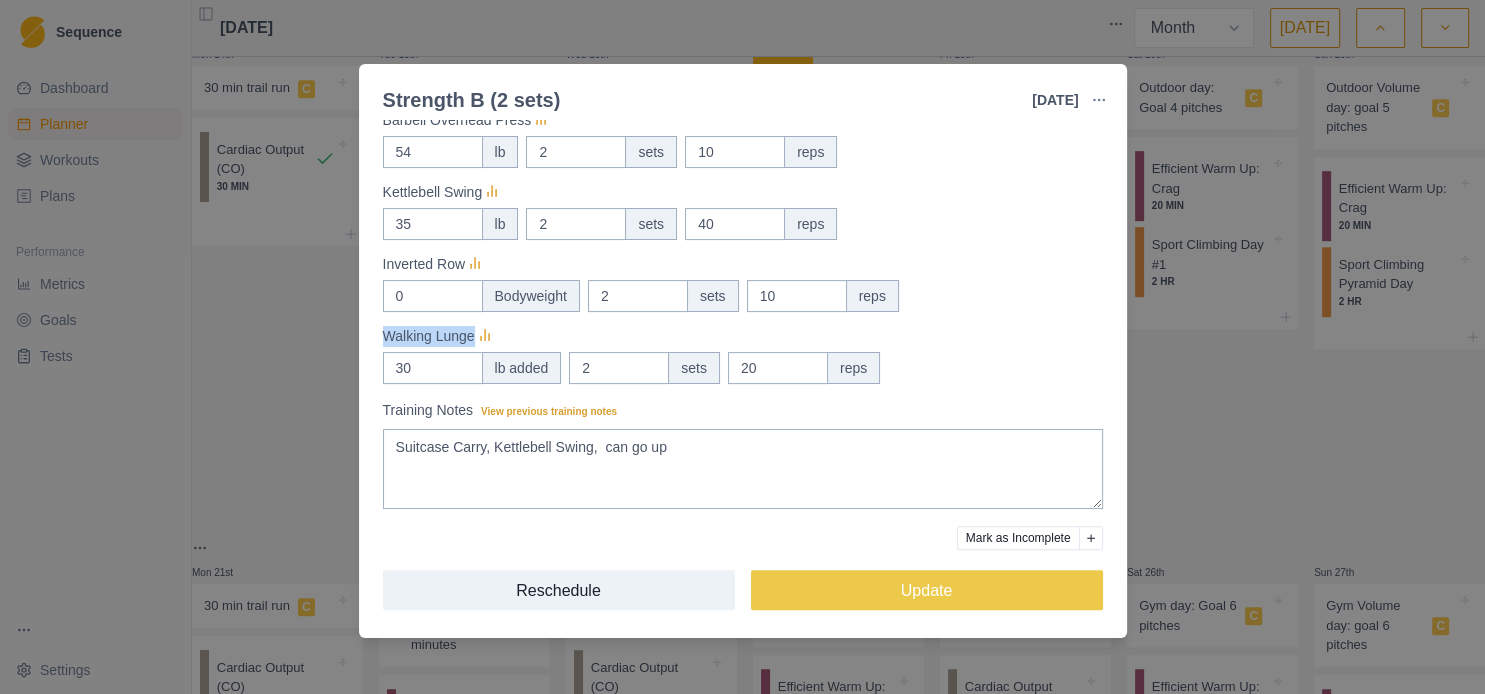 drag, startPoint x: 386, startPoint y: 336, endPoint x: 472, endPoint y: 338, distance: 86.023254 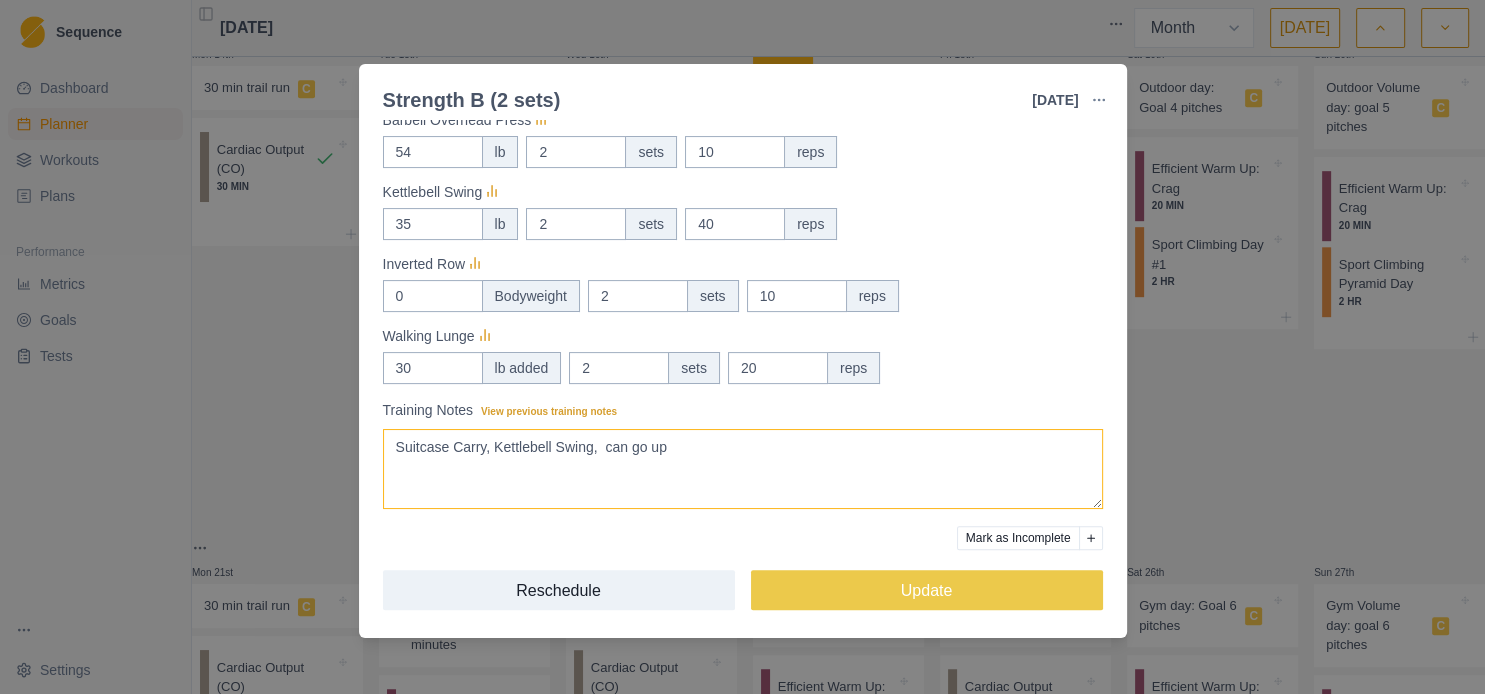 click on "Suitcase Carry, Kettlebell Swing,  can go up" at bounding box center [743, 469] 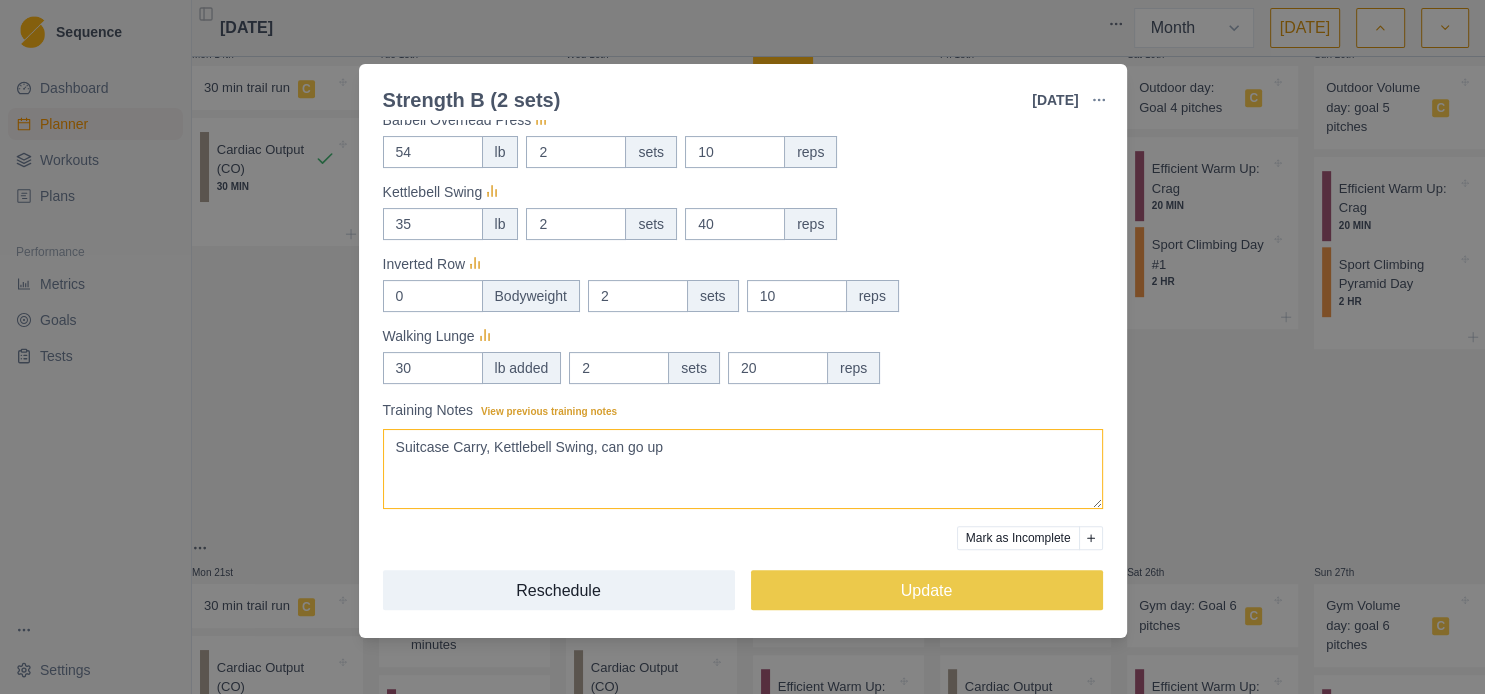 paste on "Walking Lunge" 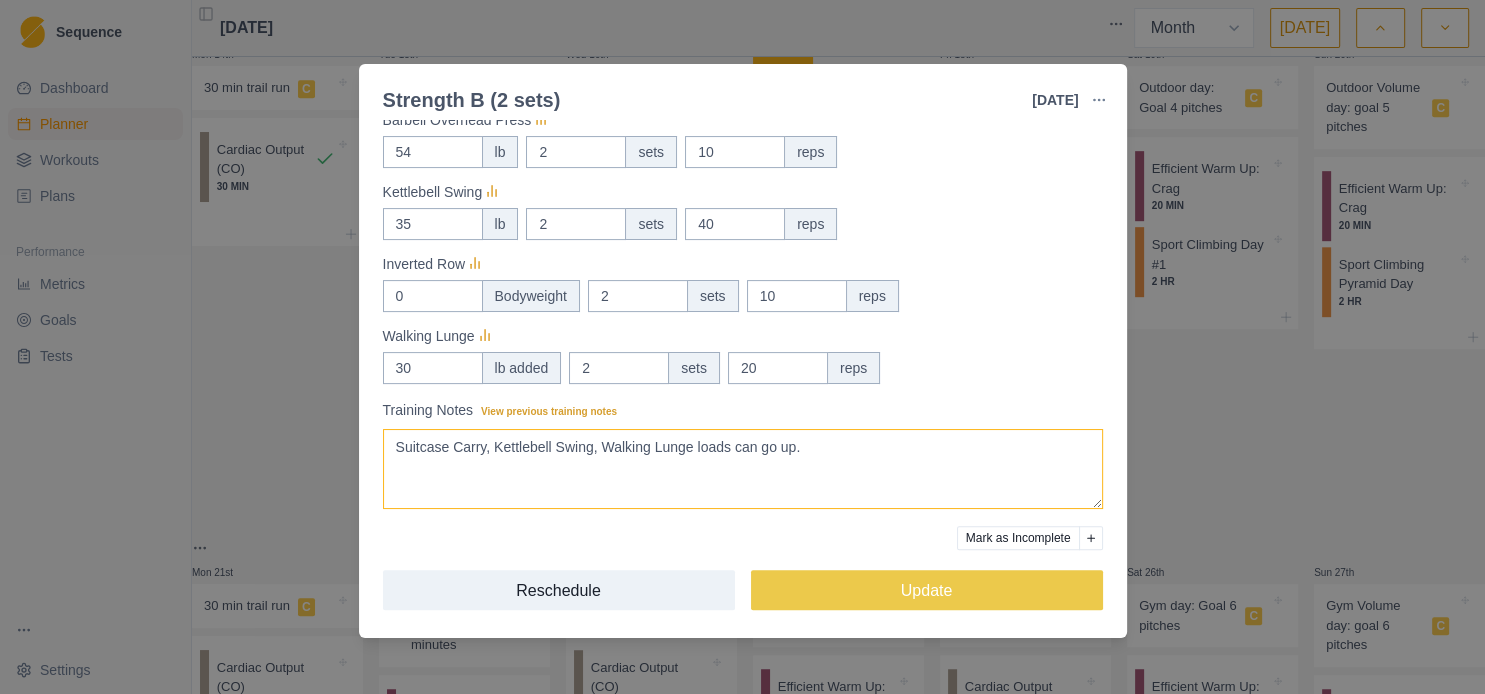 type on "Suitcase Carry, Kettlebell Swing, Walking Lunge loads can go up." 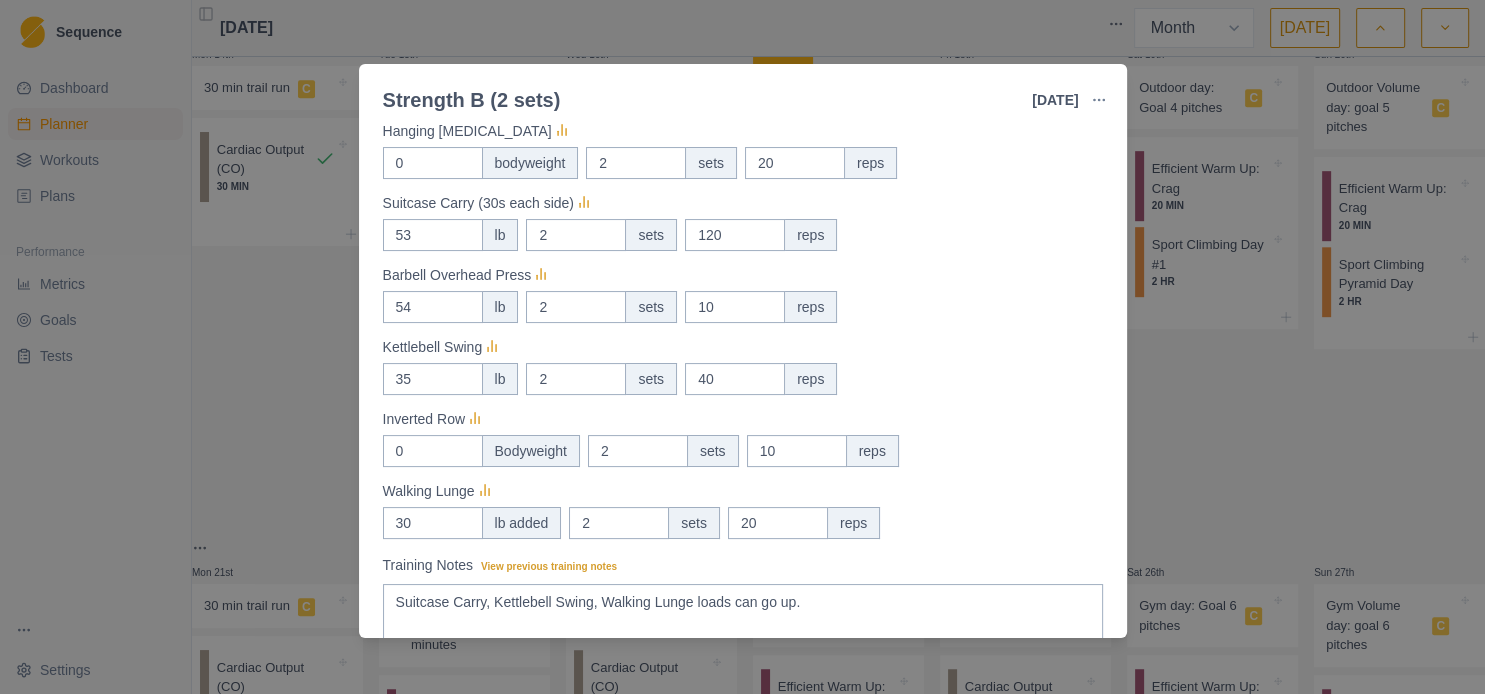 scroll, scrollTop: 564, scrollLeft: 0, axis: vertical 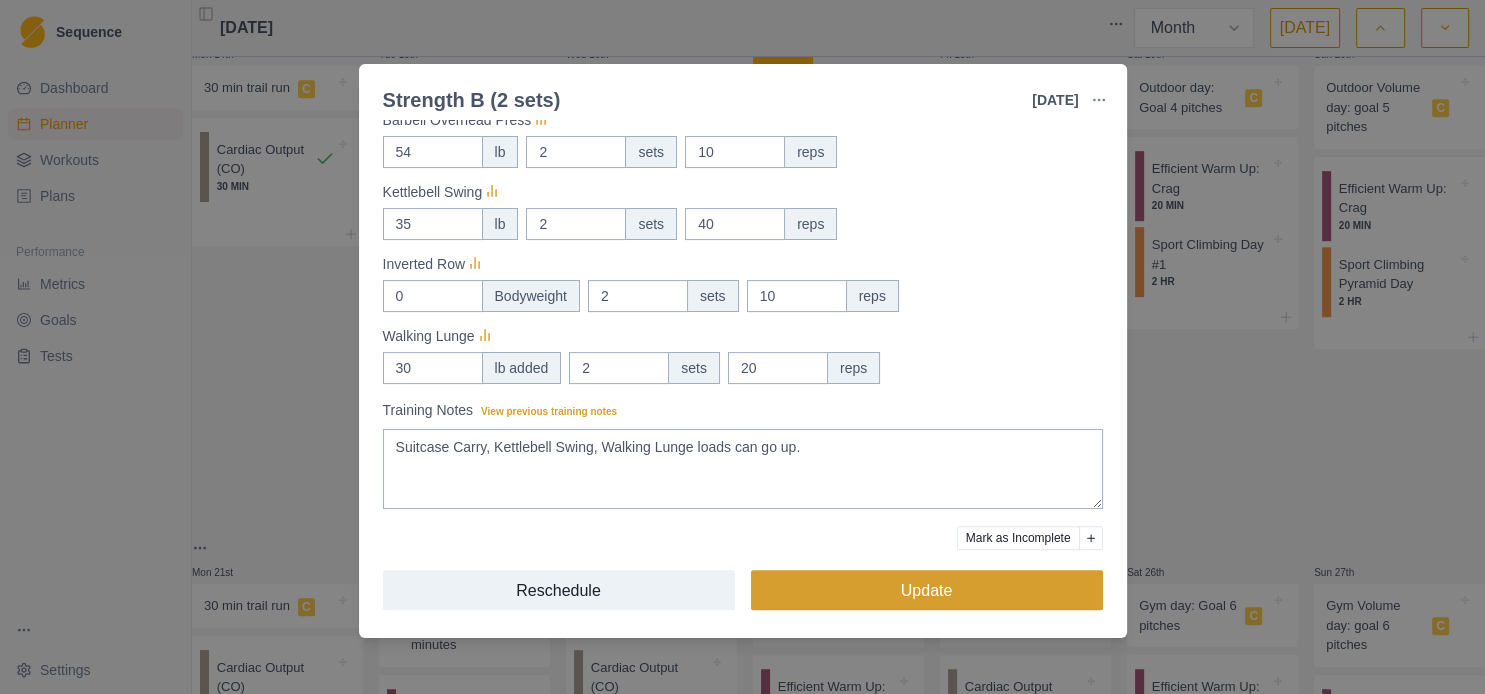 click on "Update" at bounding box center [927, 590] 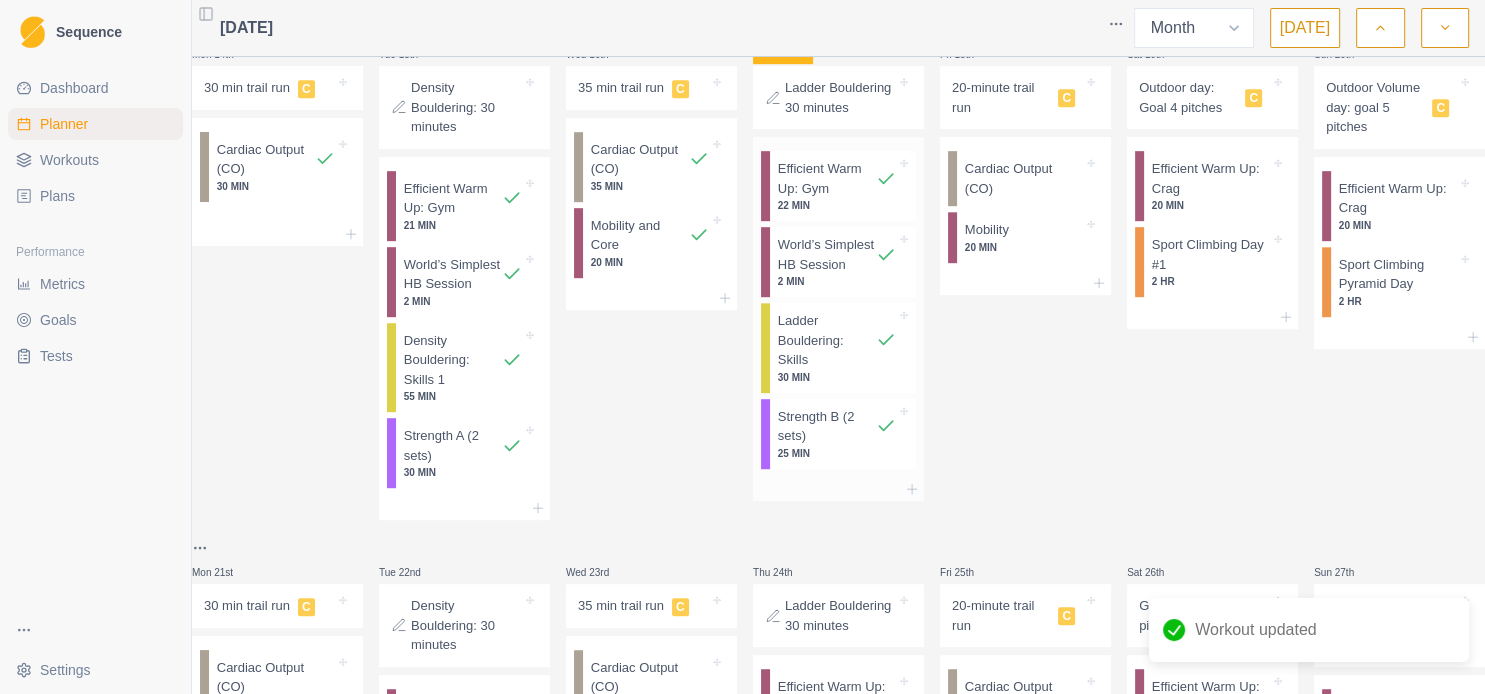 click on "Ladder Bouldering: Skills" at bounding box center (827, 340) 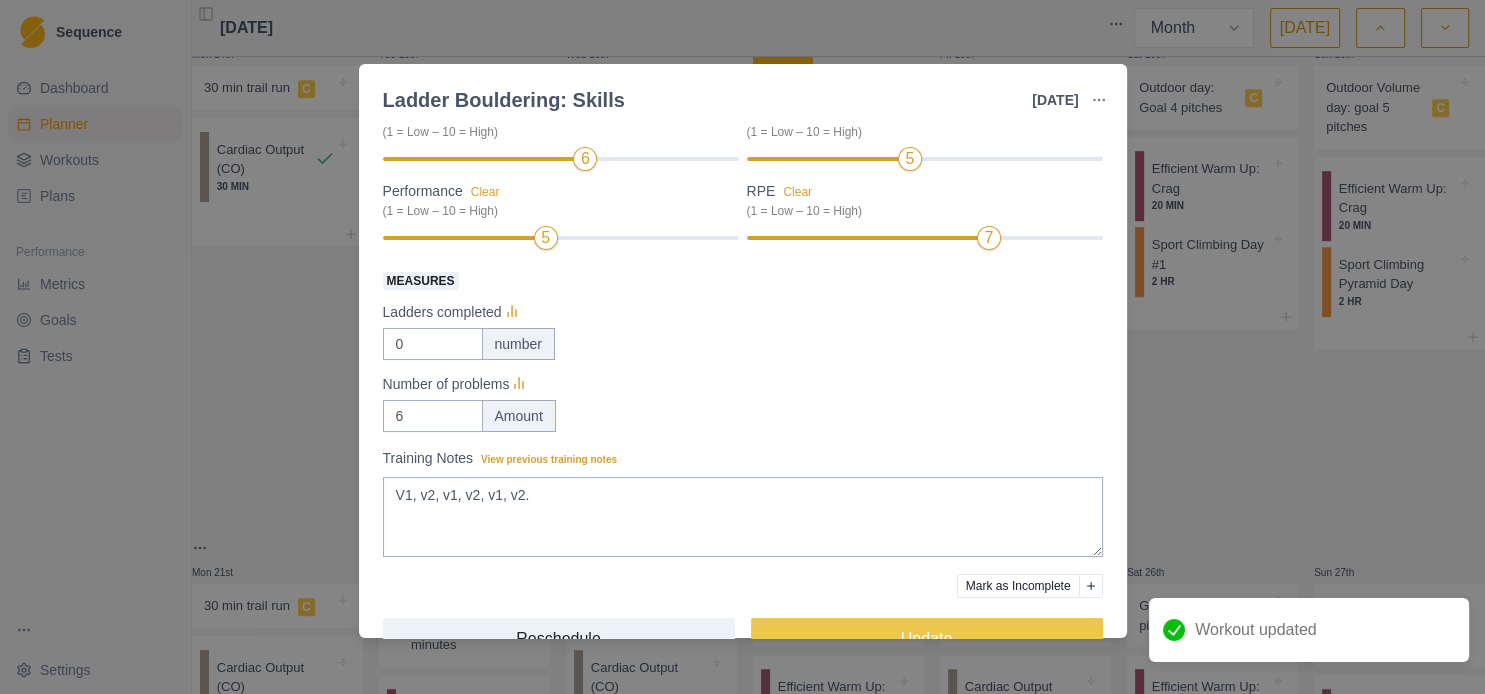 scroll, scrollTop: 232, scrollLeft: 0, axis: vertical 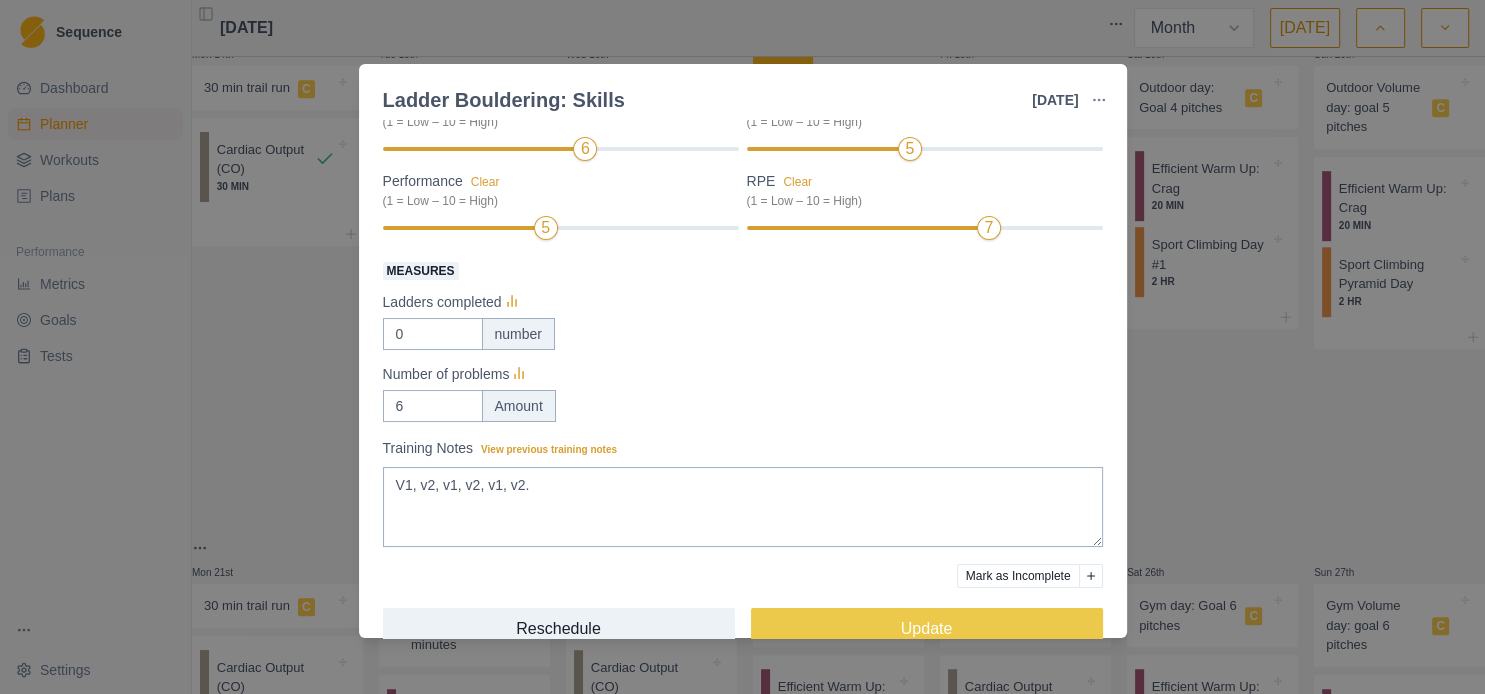click on "Ladder Bouldering: Skills [DATE] Link To Goal View Workout Metrics Edit Original Workout Reschedule Workout Remove From Schedule Endurance Duration:  30 MIN Ascending ladders of boulder problems with a skills focus. View workout details Actual Workout Duration 30 minutes Feeling Clear (1 = Low – 10 = High) 6 Motivation Clear (1 = Low – 10 = High) 5 Performance Clear (1 = Low – 10 = High) 5 RPE Clear (1 = Low – 10 = High) 7 Measures Ladders completed 0 number Number of problems 6 Amount Training Notes View previous training notes V1, v2, v1, v2, v1, v2. Mark as Incomplete Reschedule Update" at bounding box center [742, 347] 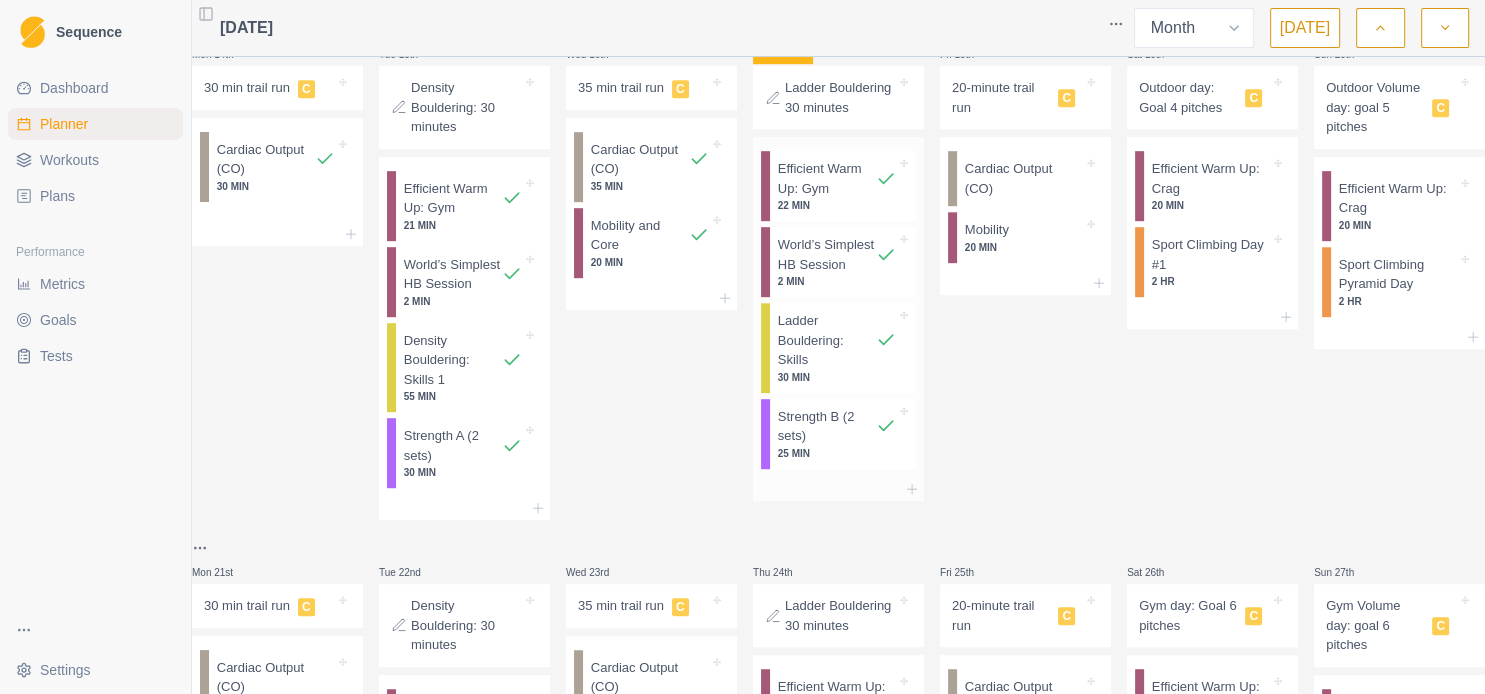 click on "World’s Simplest HB Session" at bounding box center [827, 254] 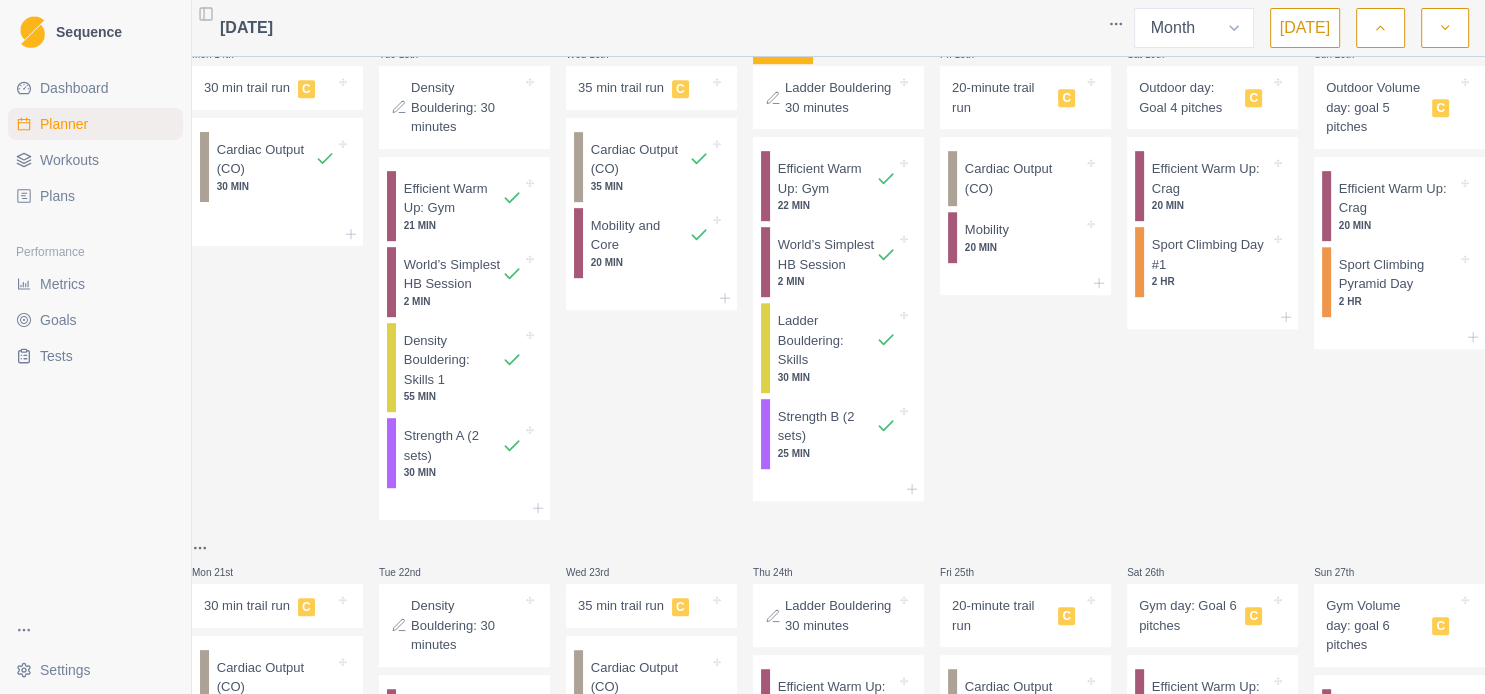 select on "4" 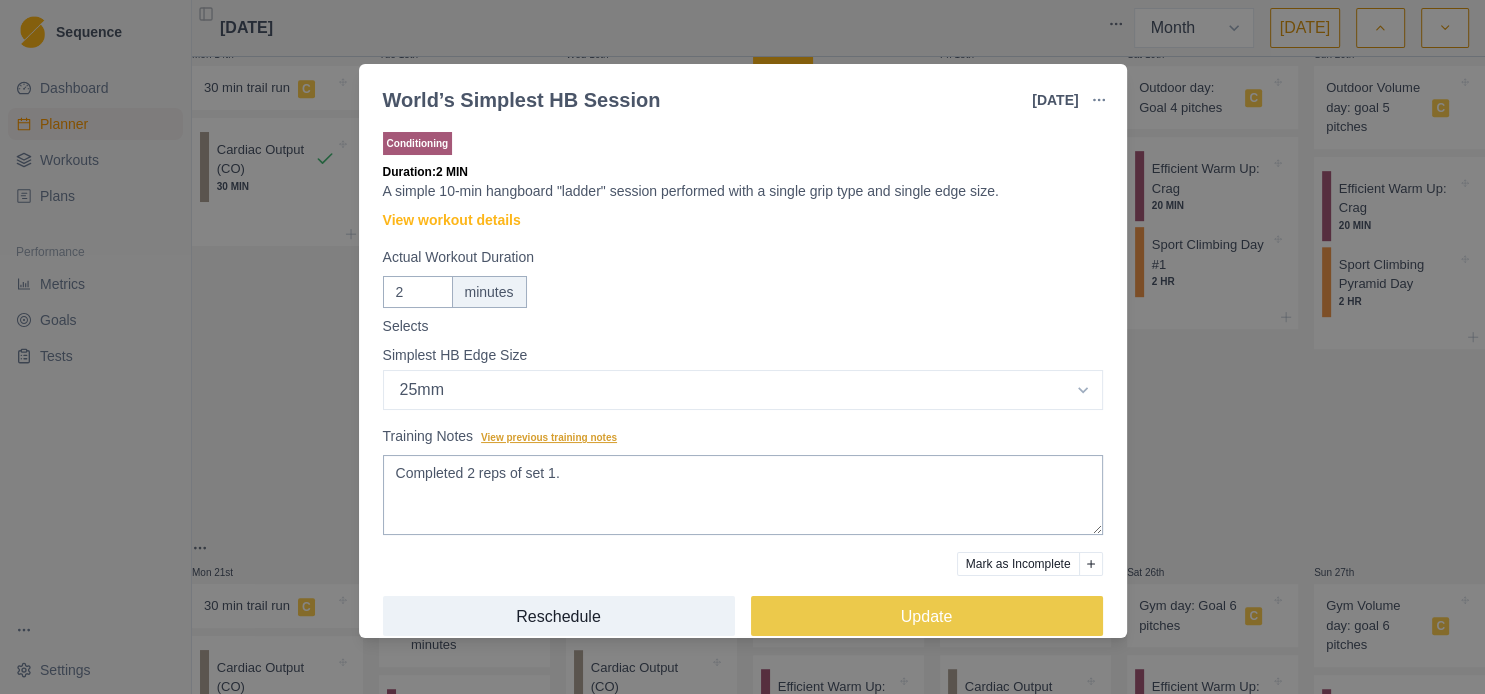 click on "View previous training notes" at bounding box center [549, 437] 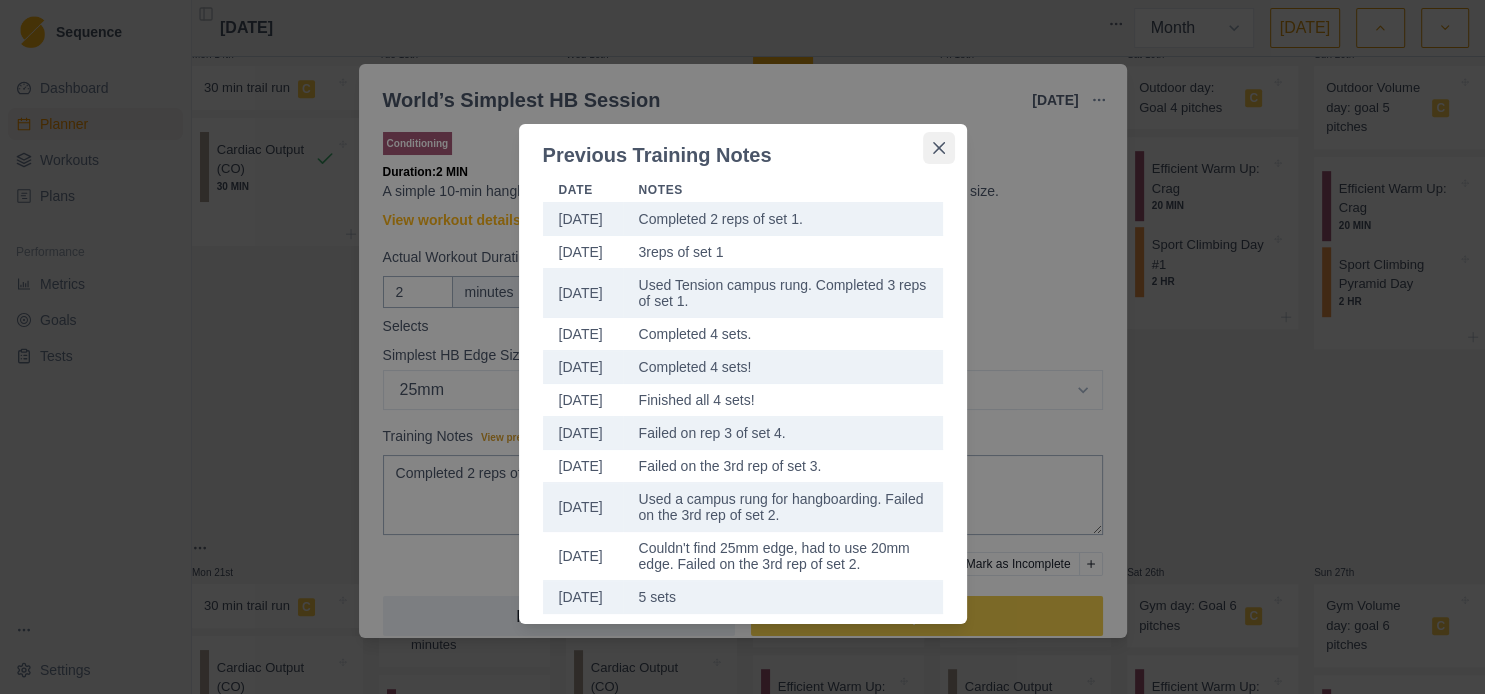click at bounding box center (939, 148) 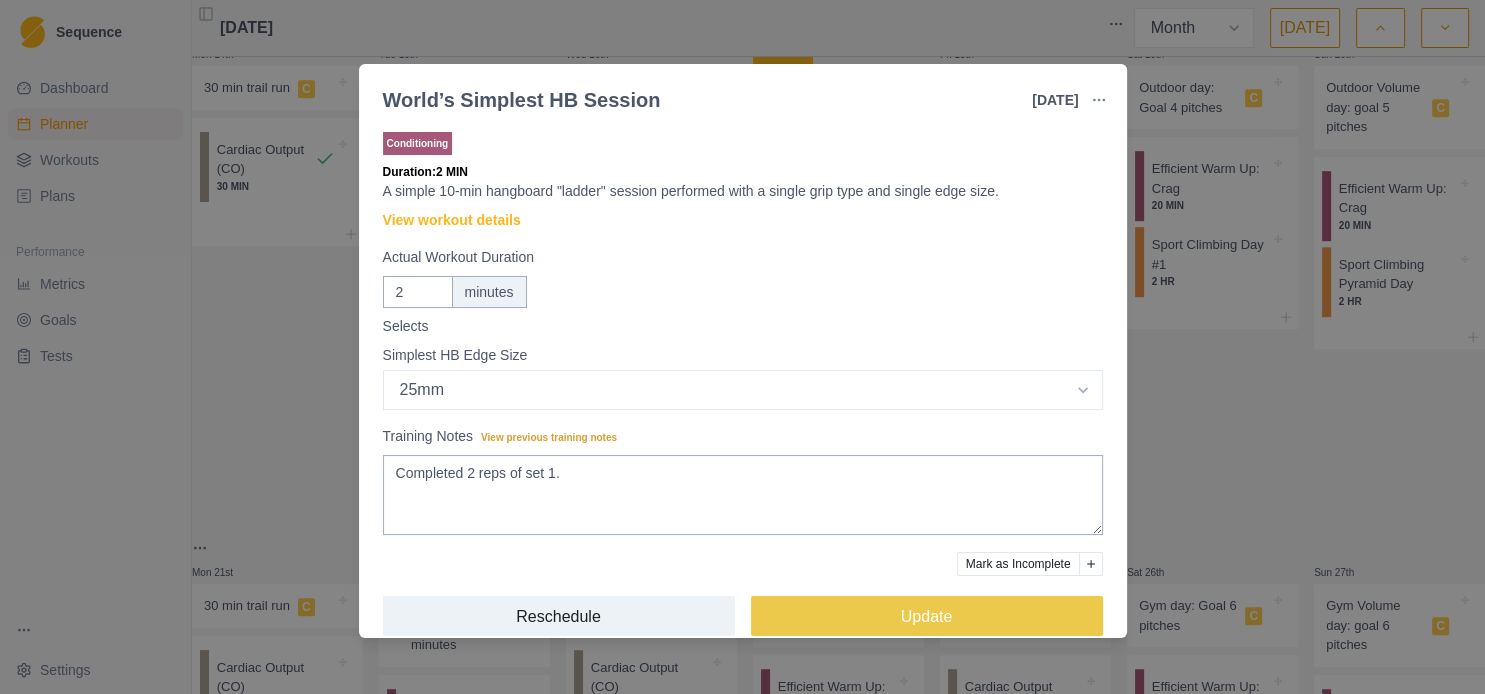 click on "World’s Simplest HB Session [DATE] Link To Goal View Workout Metrics Edit Original Workout Reschedule Workout Remove From Schedule Conditioning Duration:  2 MIN A simple 10-min hangboard "ladder" session performed with a single grip type and single edge size. View workout details Actual Workout Duration 2 minutes Selects Simplest HB Edge Size Select option Bar HB Jug 30mm 25mm 20mm 15mm 10mm 35mm 33mm Training Notes View previous training notes Completed 2 reps of set 1. Mark as Incomplete Reschedule Update" at bounding box center (742, 347) 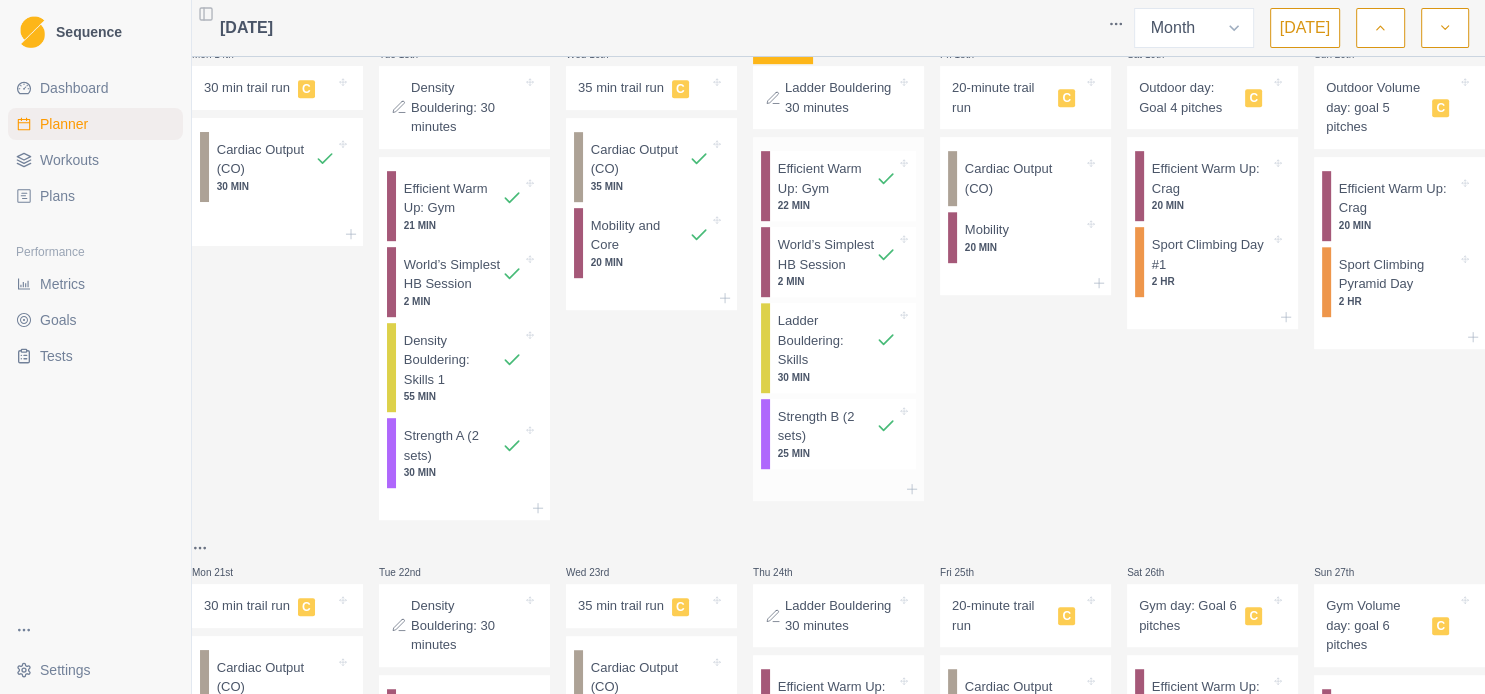 click on "Efficient Warm Up: Gym" at bounding box center (827, 178) 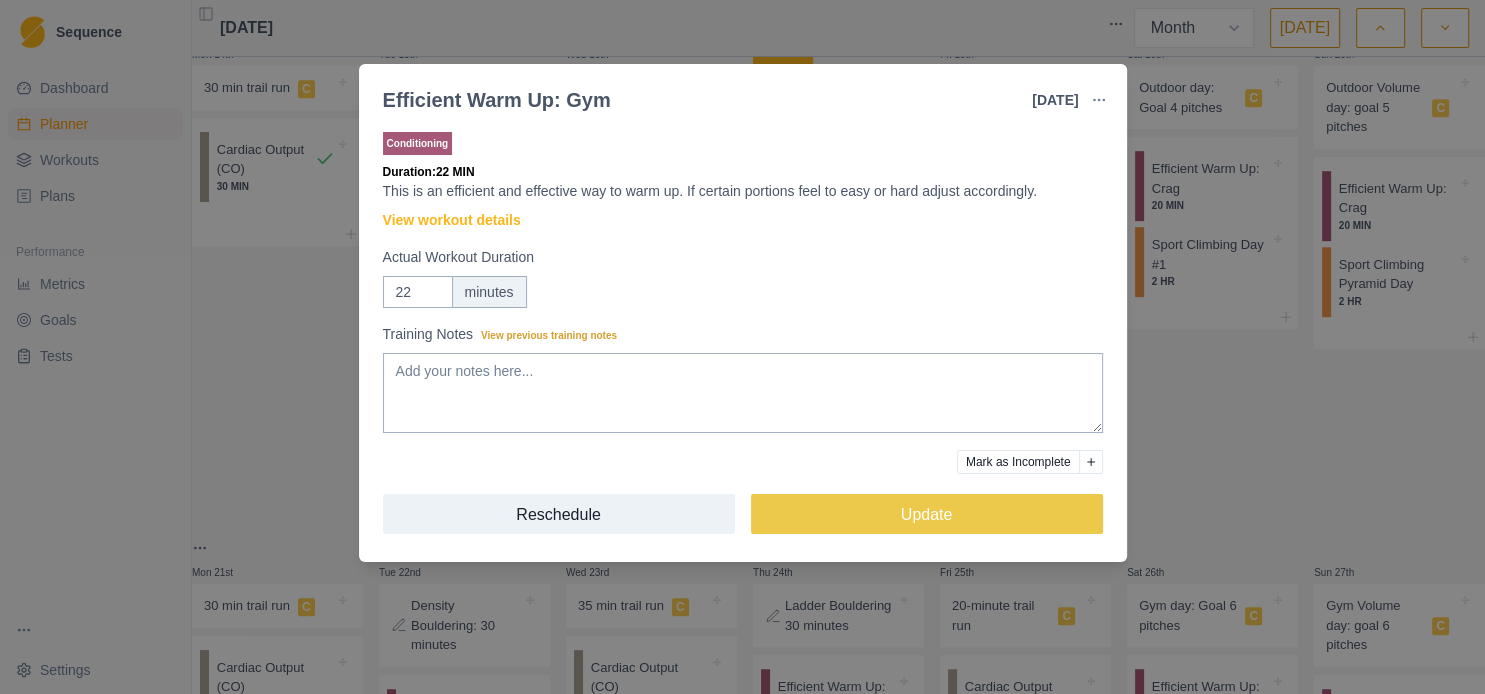 click on "Efficient Warm Up: Gym [DATE] Link To Goal View Workout Metrics Edit Original Workout Reschedule Workout Remove From Schedule Conditioning Duration:  22 MIN This is an efficient and effective way to warm up. If certain portions feel to easy or hard adjust accordingly. View workout details Actual Workout Duration 22 minutes Training Notes View previous training notes Mark as Incomplete Reschedule Update" at bounding box center [742, 347] 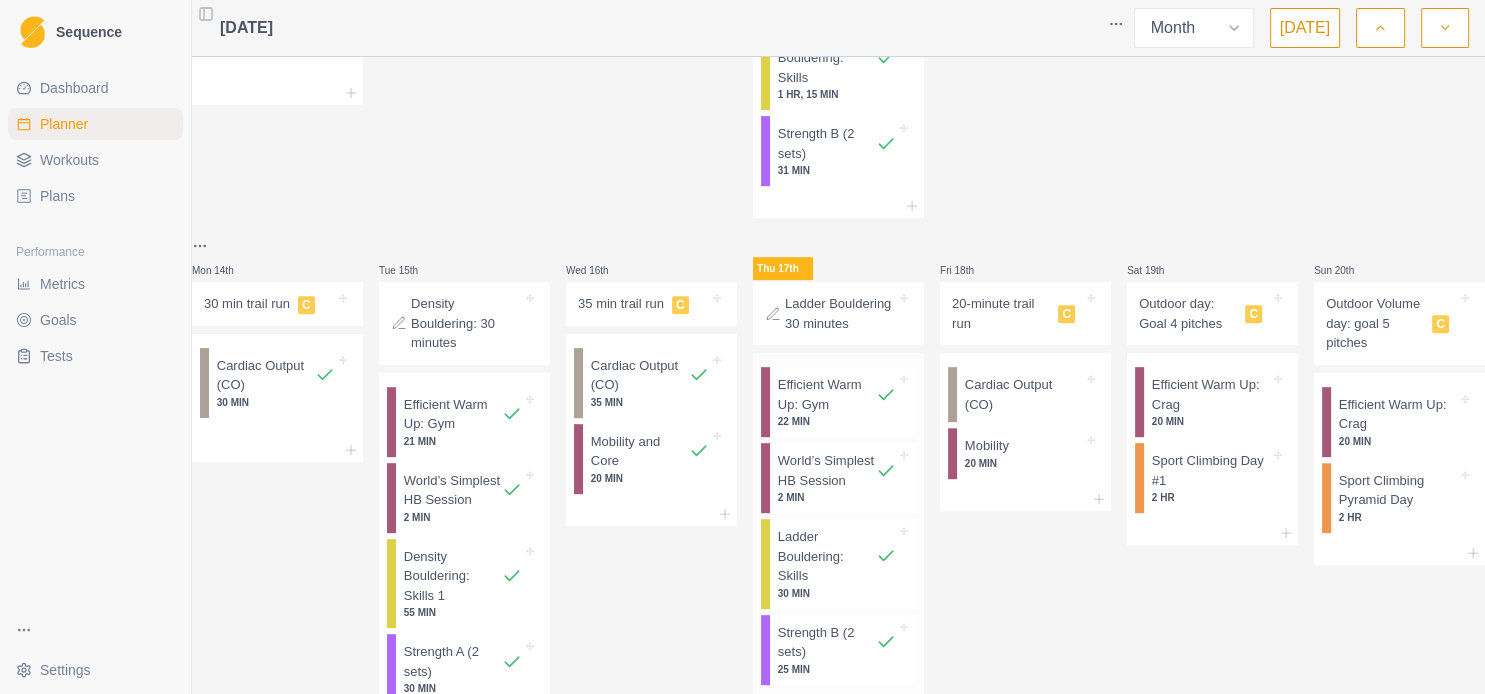scroll, scrollTop: 648, scrollLeft: 0, axis: vertical 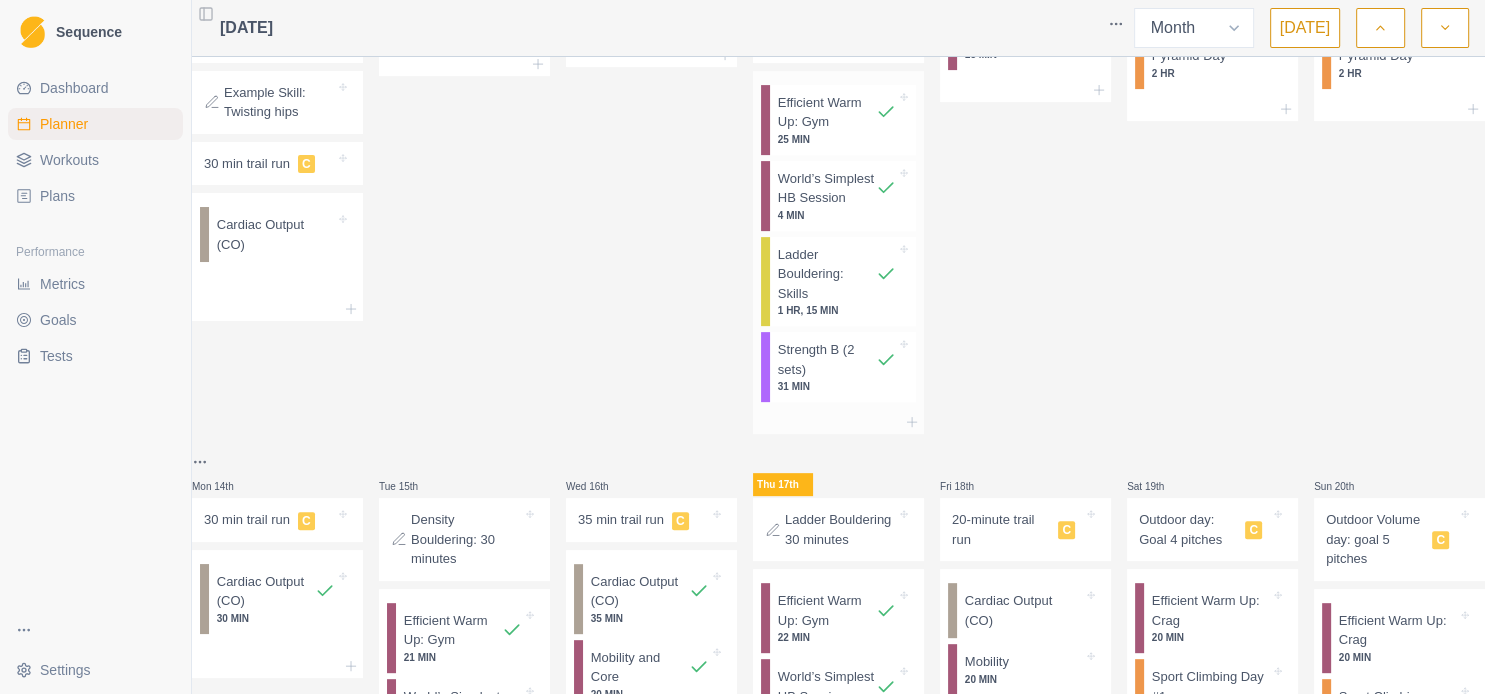 click on "Efficient Warm Up: Gym" at bounding box center (827, 112) 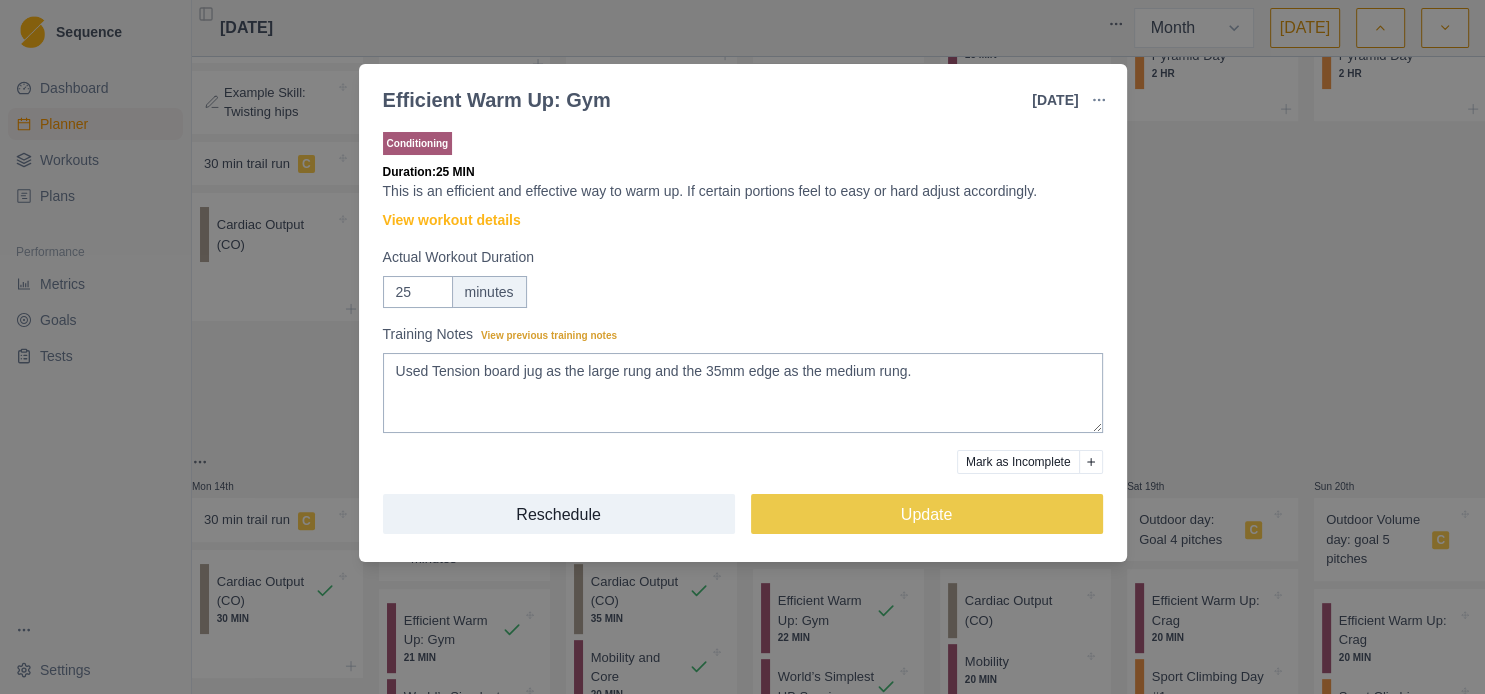 click on "Efficient Warm Up: Gym 10 Jul 2025 Link To Goal View Workout Metrics Edit Original Workout Reschedule Workout Remove From Schedule Conditioning Duration:  25 MIN This is an efficient and effective way to warm up. If certain portions feel to easy or hard adjust accordingly. View workout details Actual Workout Duration 25 minutes Training Notes View previous training notes Used Tension board jug as the large rung and the 35mm edge as the medium rung. Mark as Incomplete Reschedule Update" at bounding box center (742, 347) 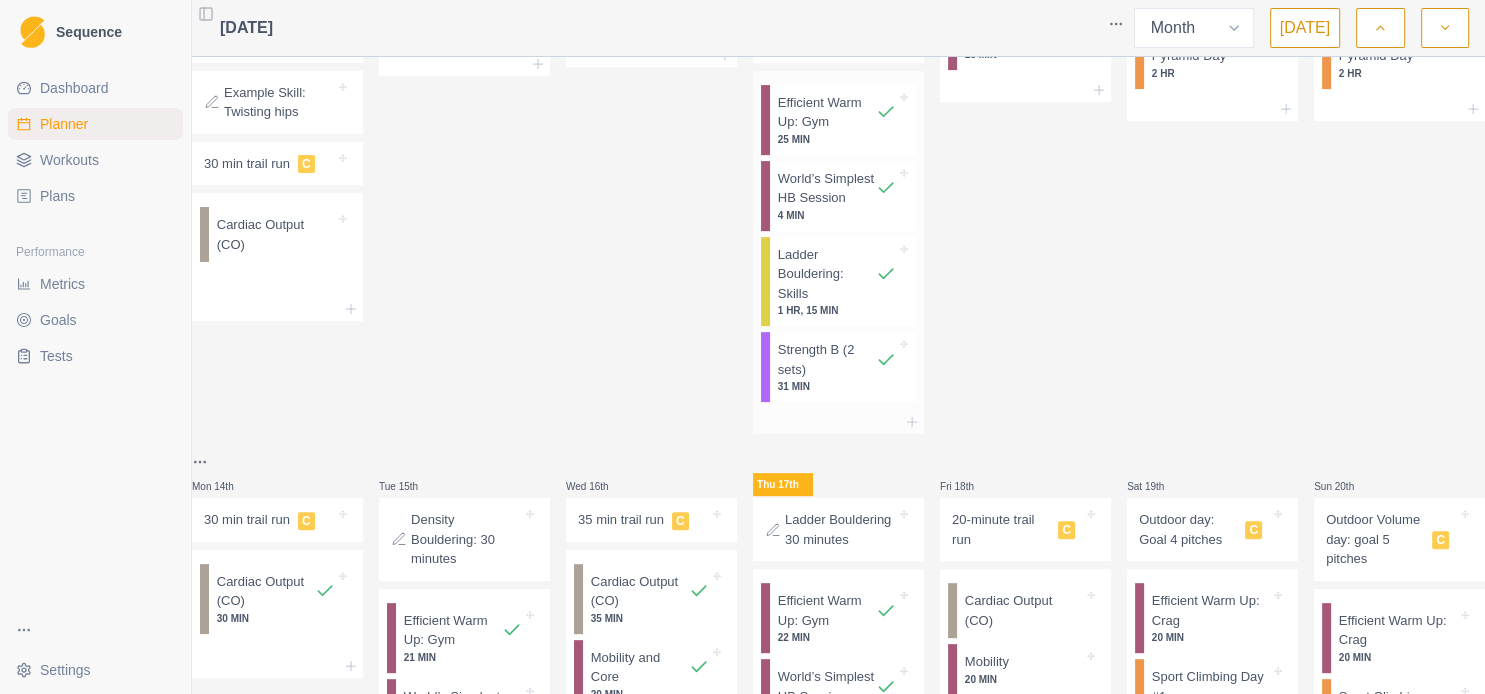 click on "World’s Simplest HB Session" at bounding box center (827, 188) 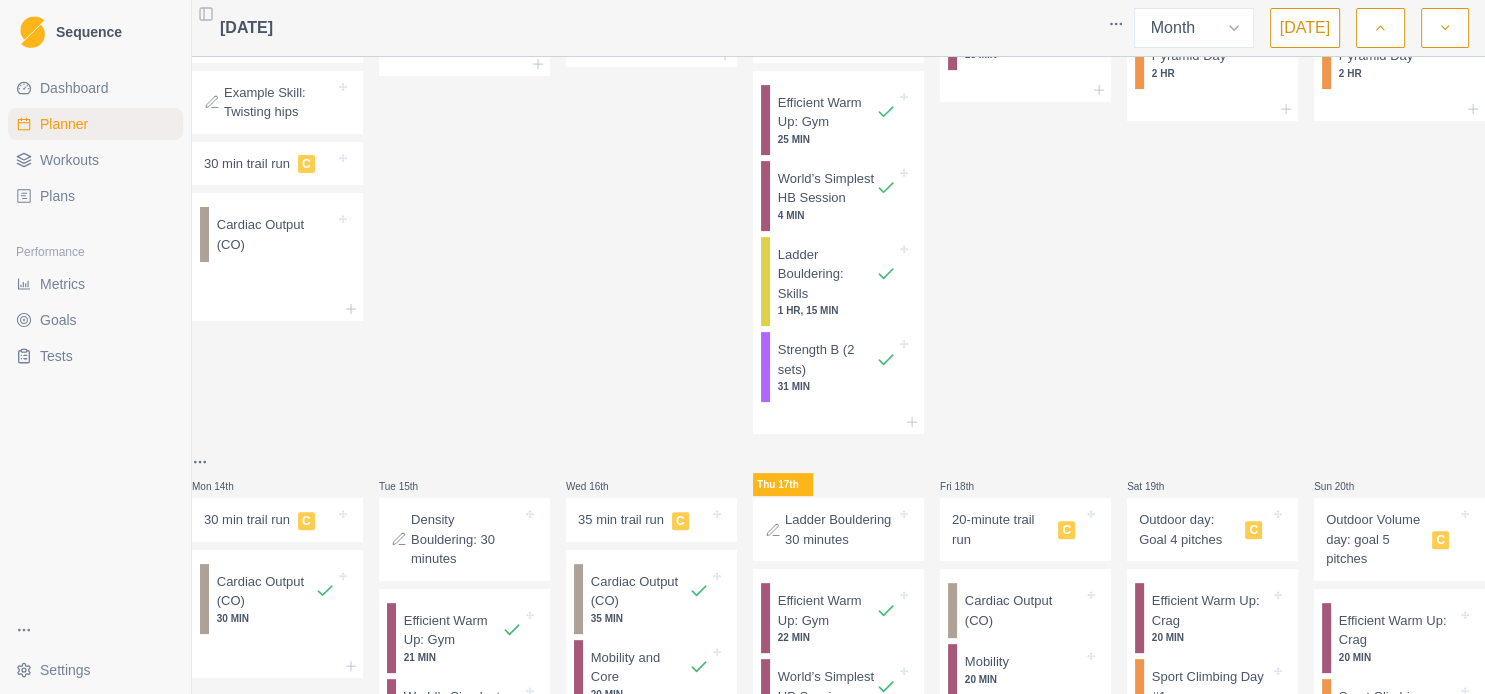 select on "4" 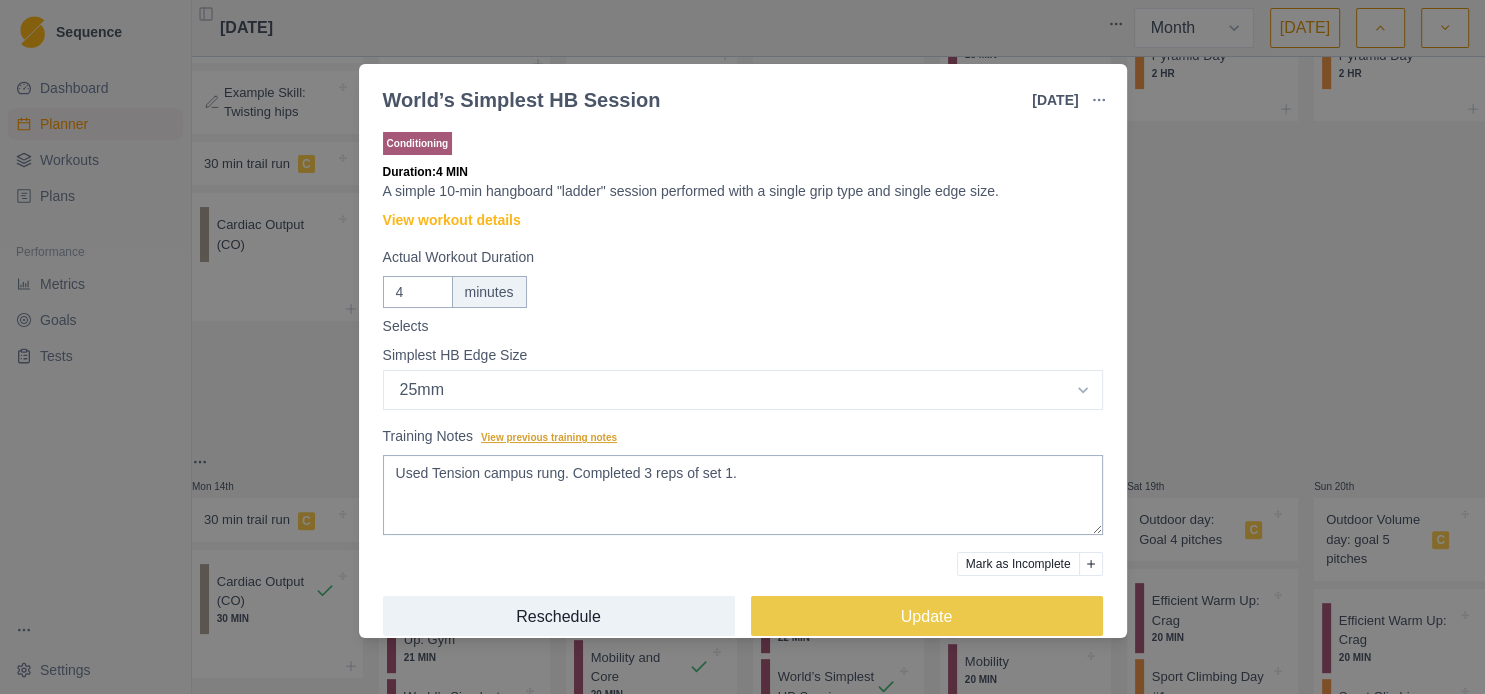 click on "View previous training notes" at bounding box center (549, 437) 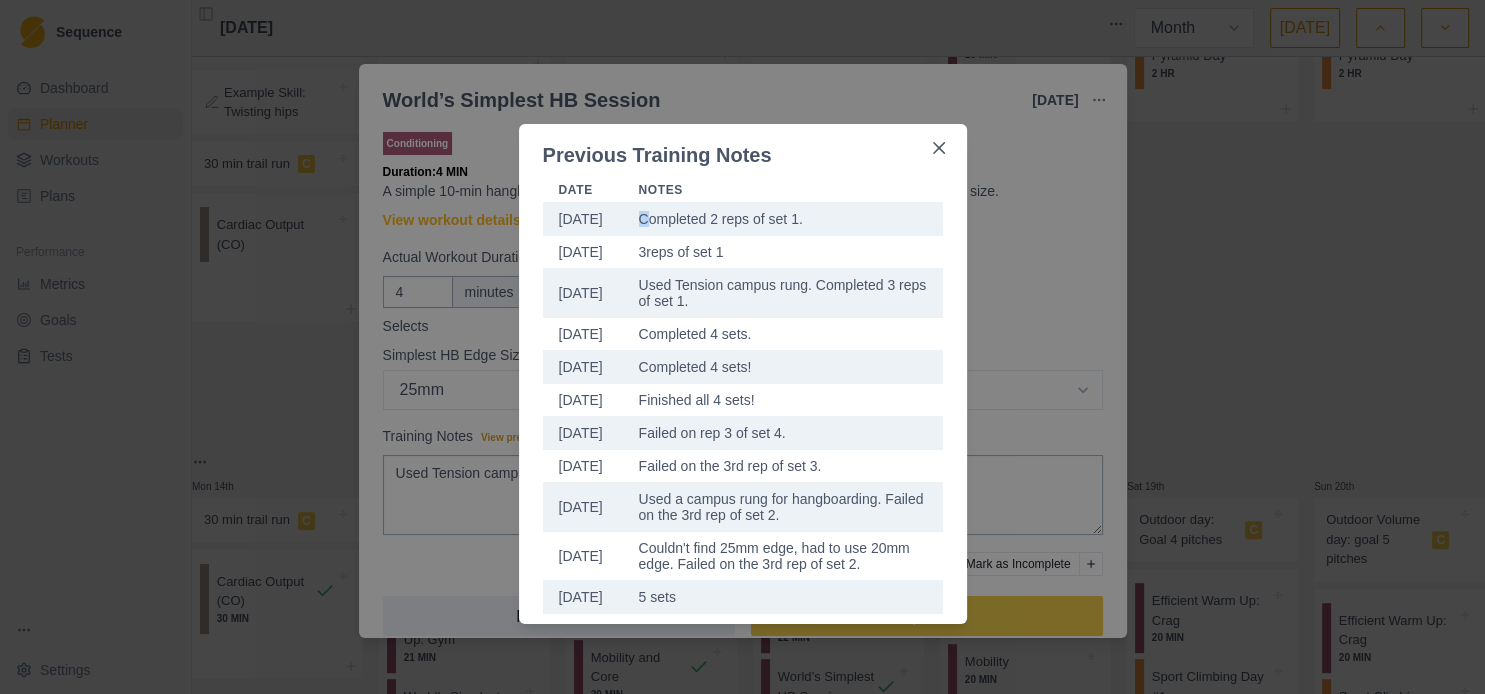 click on "Completed 2 reps of set 1." at bounding box center (783, 219) 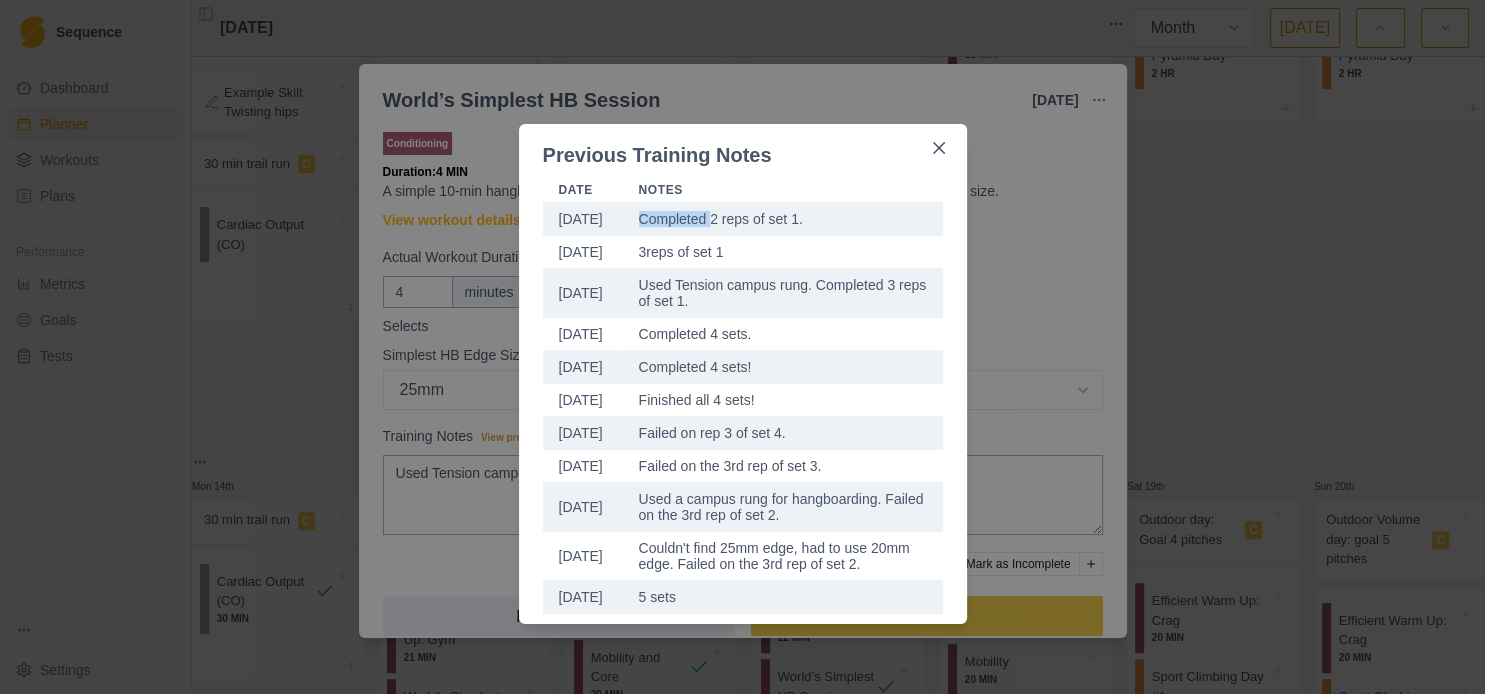 click on "Completed 2 reps of set 1." at bounding box center [783, 219] 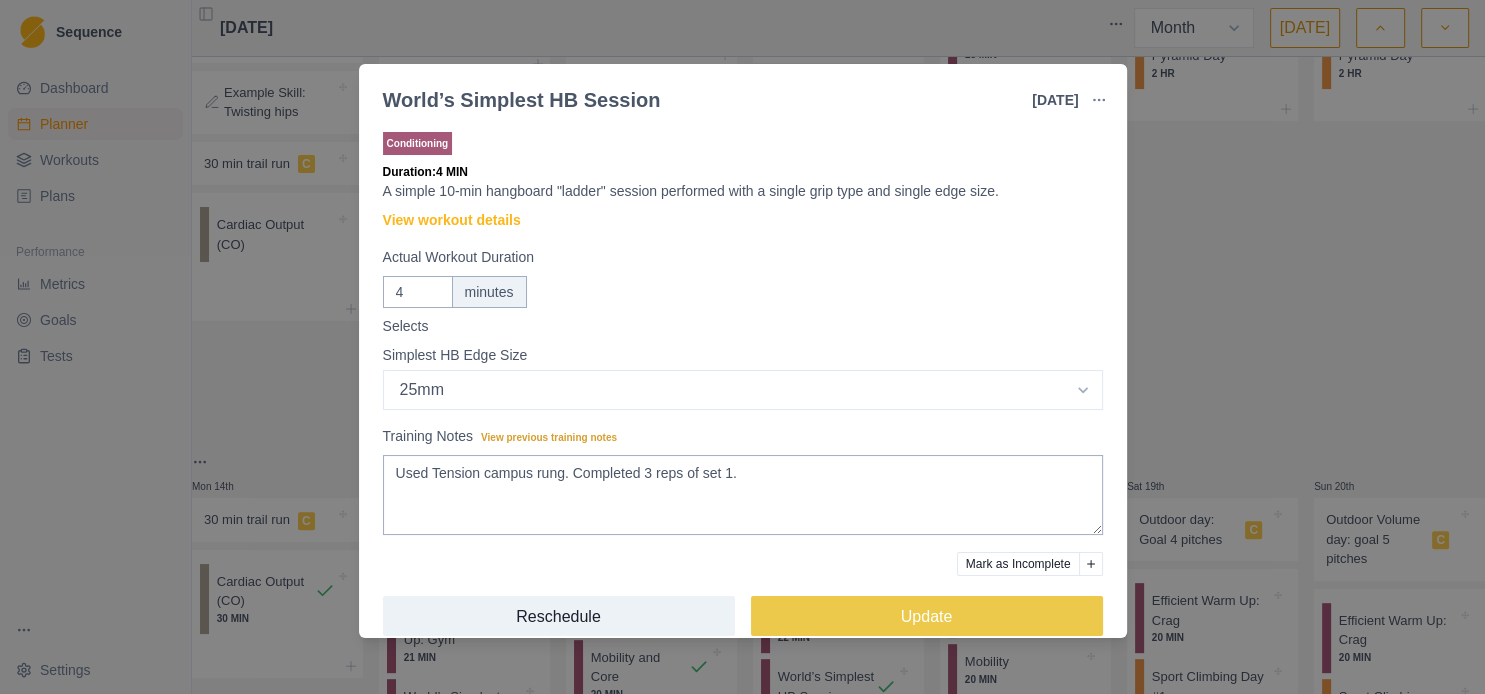 click on "World’s Simplest HB Session 10 Jul 2025 Link To Goal View Workout Metrics Edit Original Workout Reschedule Workout Remove From Schedule Conditioning Duration:  4 MIN A simple 10-min hangboard "ladder" session performed with a single grip type and single edge size. View workout details Actual Workout Duration 4 minutes Selects Simplest HB Edge Size Select option Bar HB Jug 30mm 25mm 20mm 15mm 10mm 35mm 33mm Training Notes View previous training notes Used Tension campus rung. Completed 3 reps of set 1. Mark as Incomplete Reschedule Update" at bounding box center (742, 347) 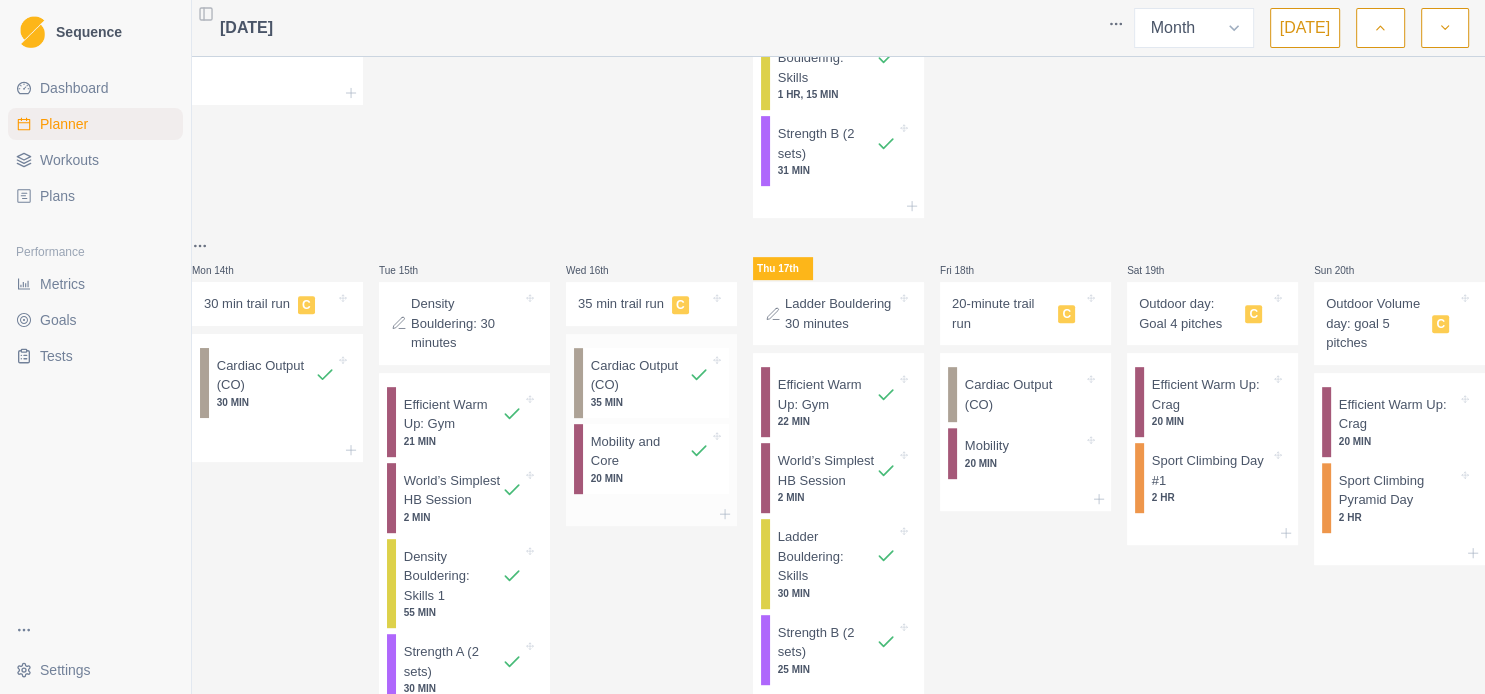 scroll, scrollTop: 1080, scrollLeft: 0, axis: vertical 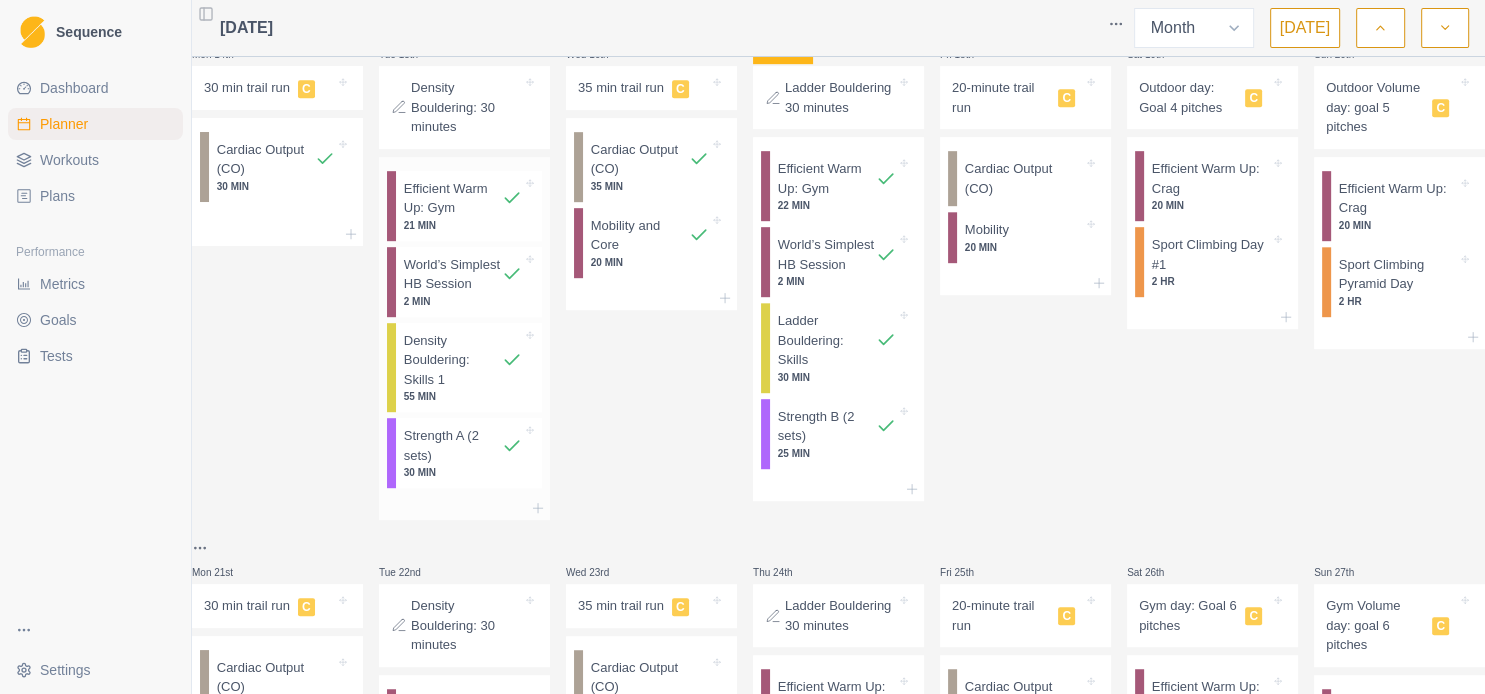 click on "World’s Simplest HB Session" at bounding box center (453, 274) 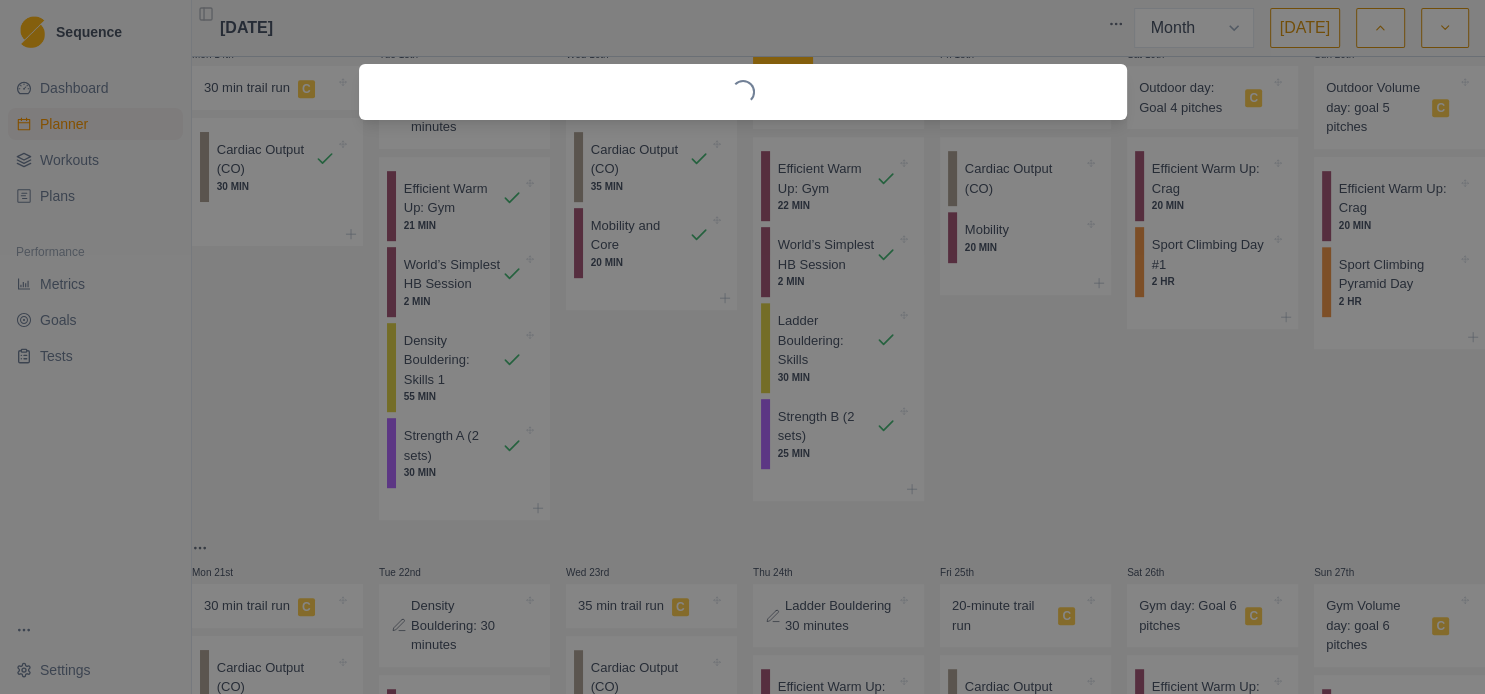click on "Loading..." at bounding box center [742, 347] 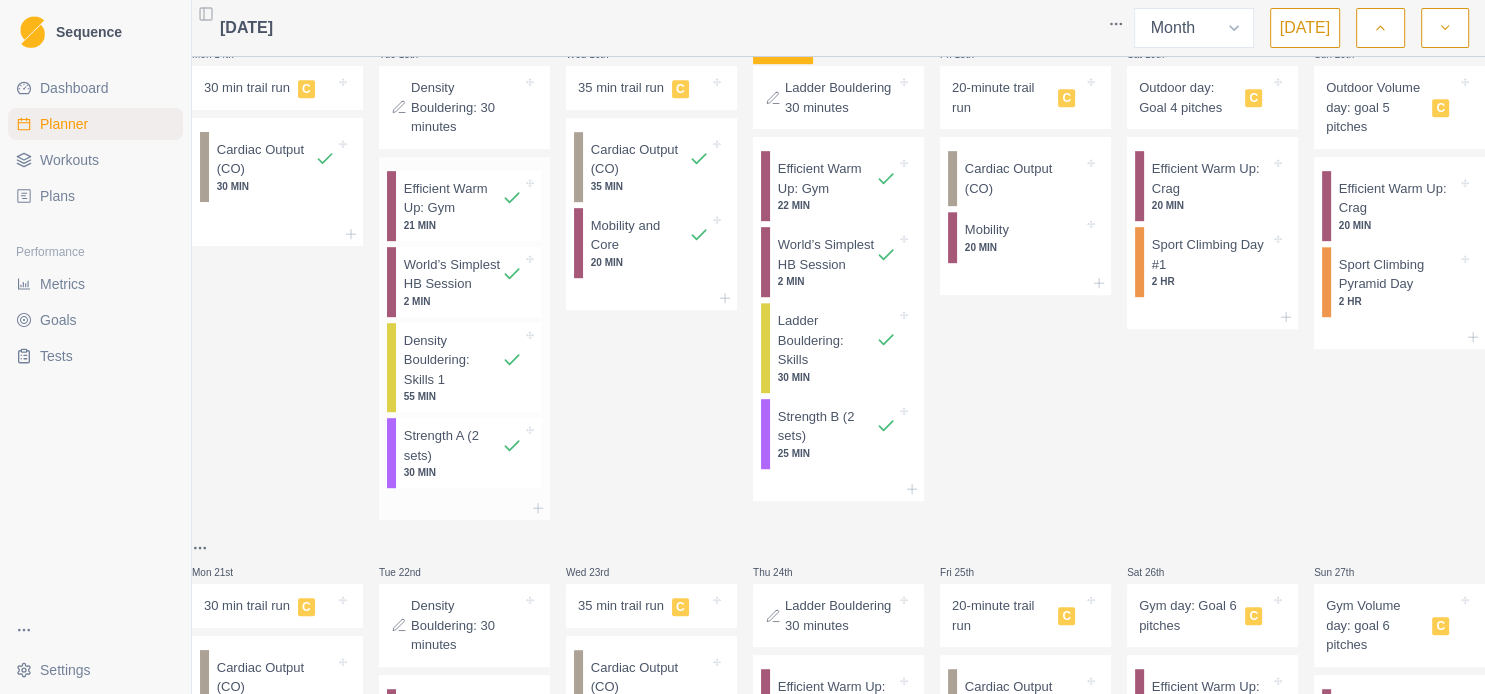 click on "World’s Simplest HB Session" at bounding box center [453, 274] 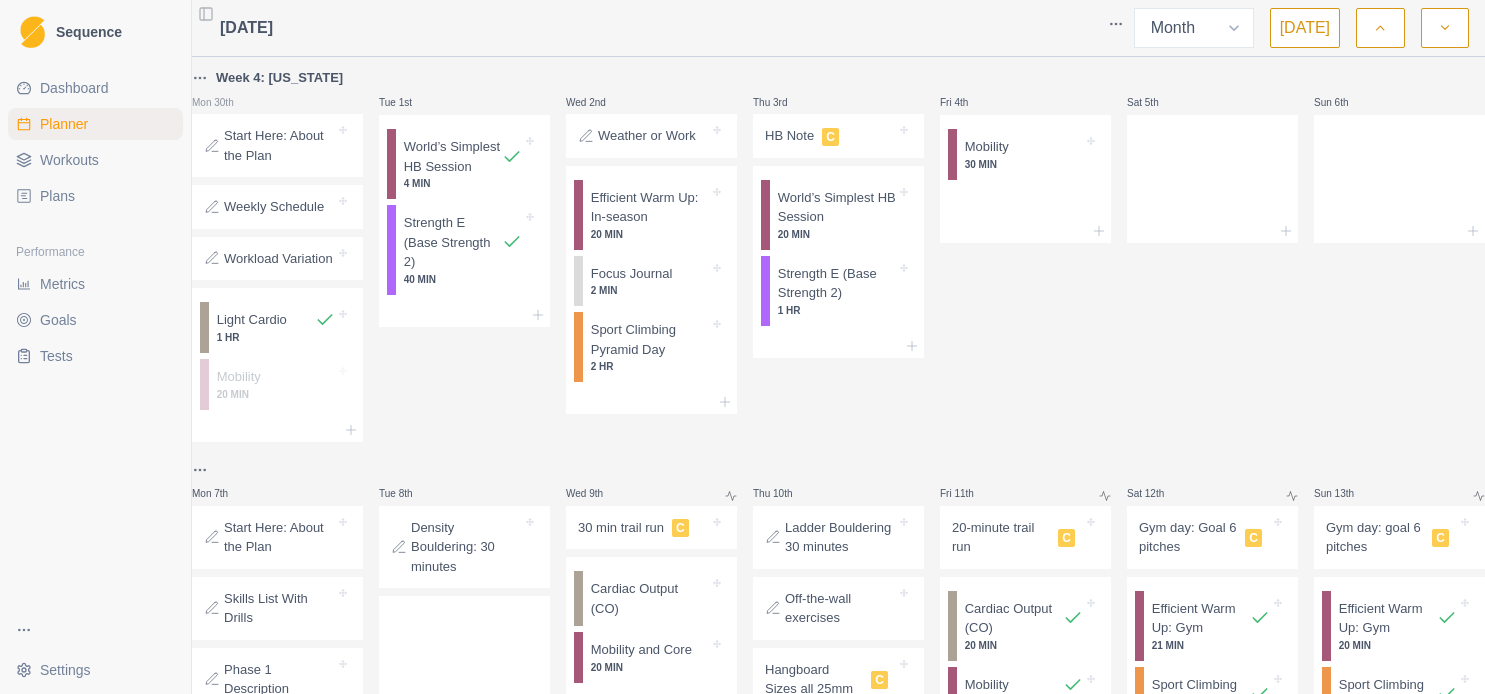 select on "month" 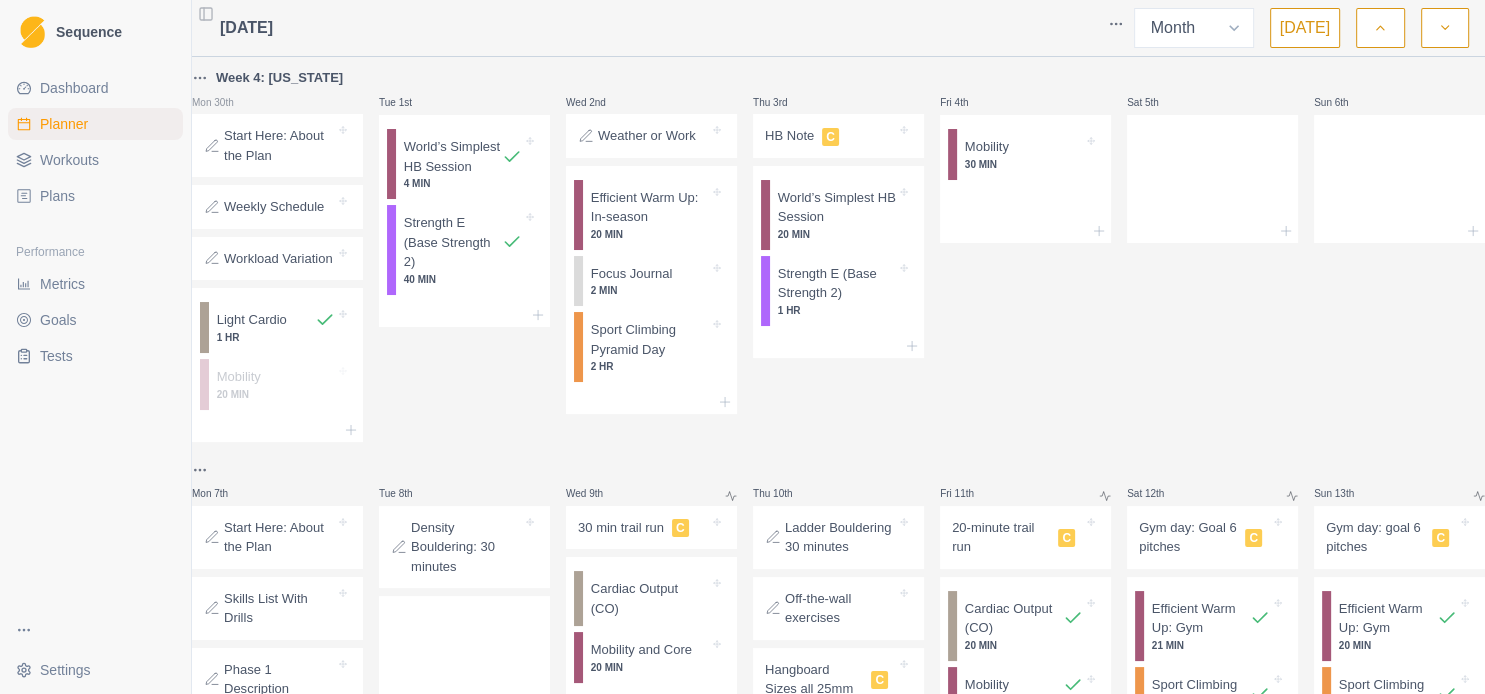 scroll, scrollTop: 1080, scrollLeft: 0, axis: vertical 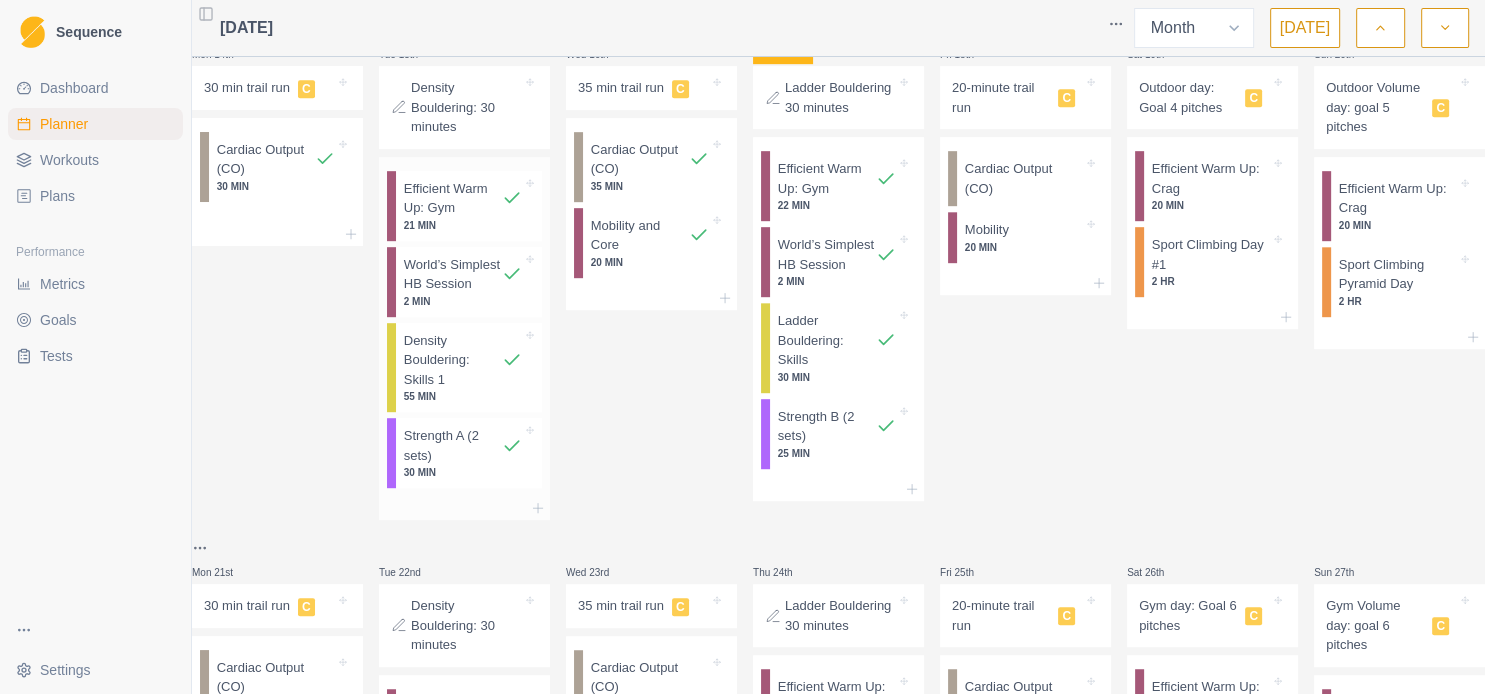 click on "World’s Simplest HB Session" at bounding box center (453, 274) 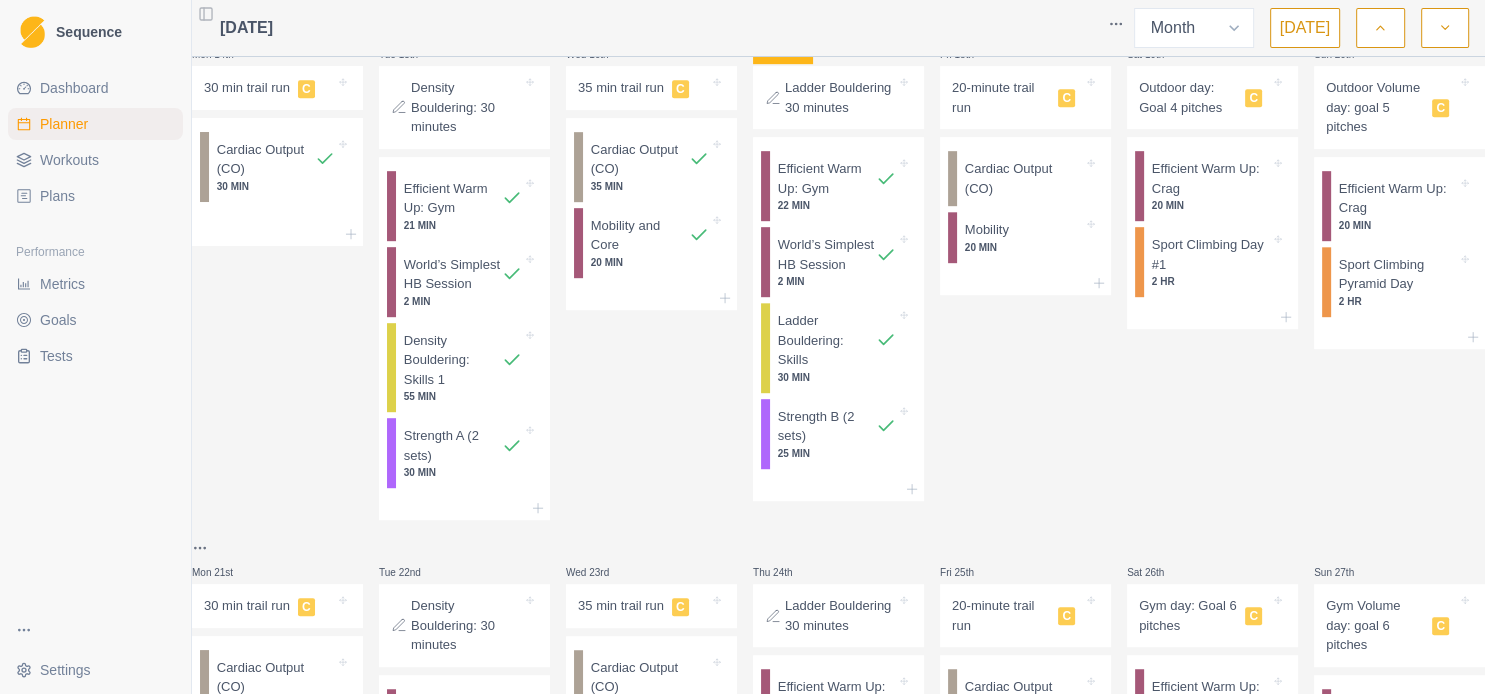 select on "4" 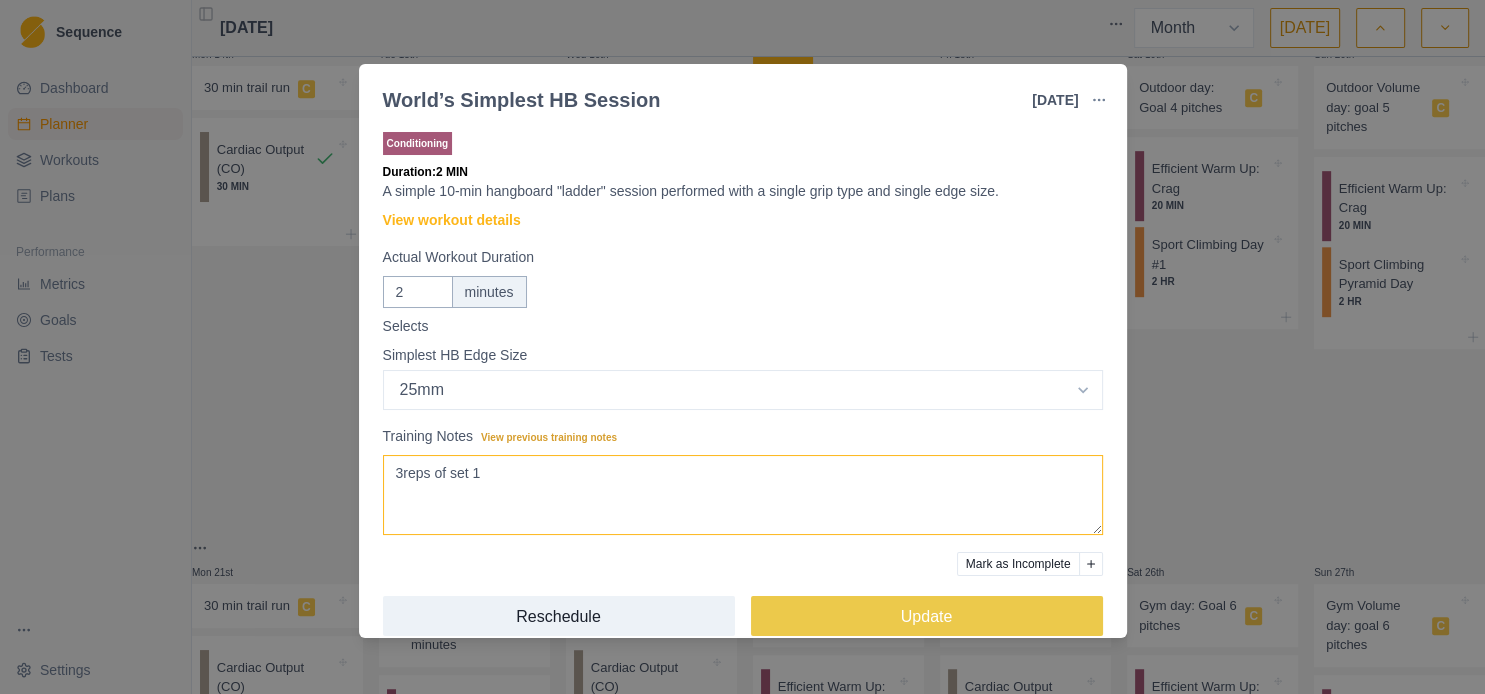 click on "3reps of set 1" at bounding box center [743, 495] 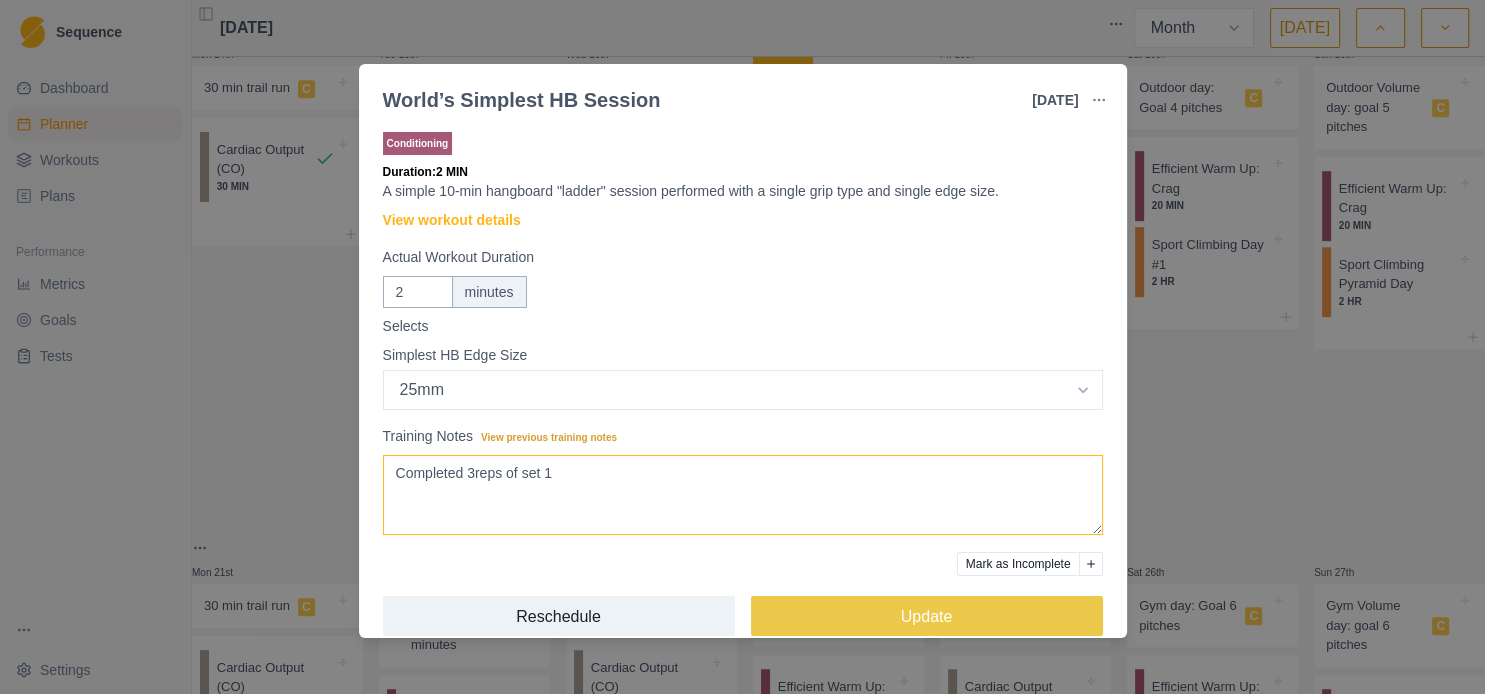 click on "3reps of set 1" at bounding box center (743, 495) 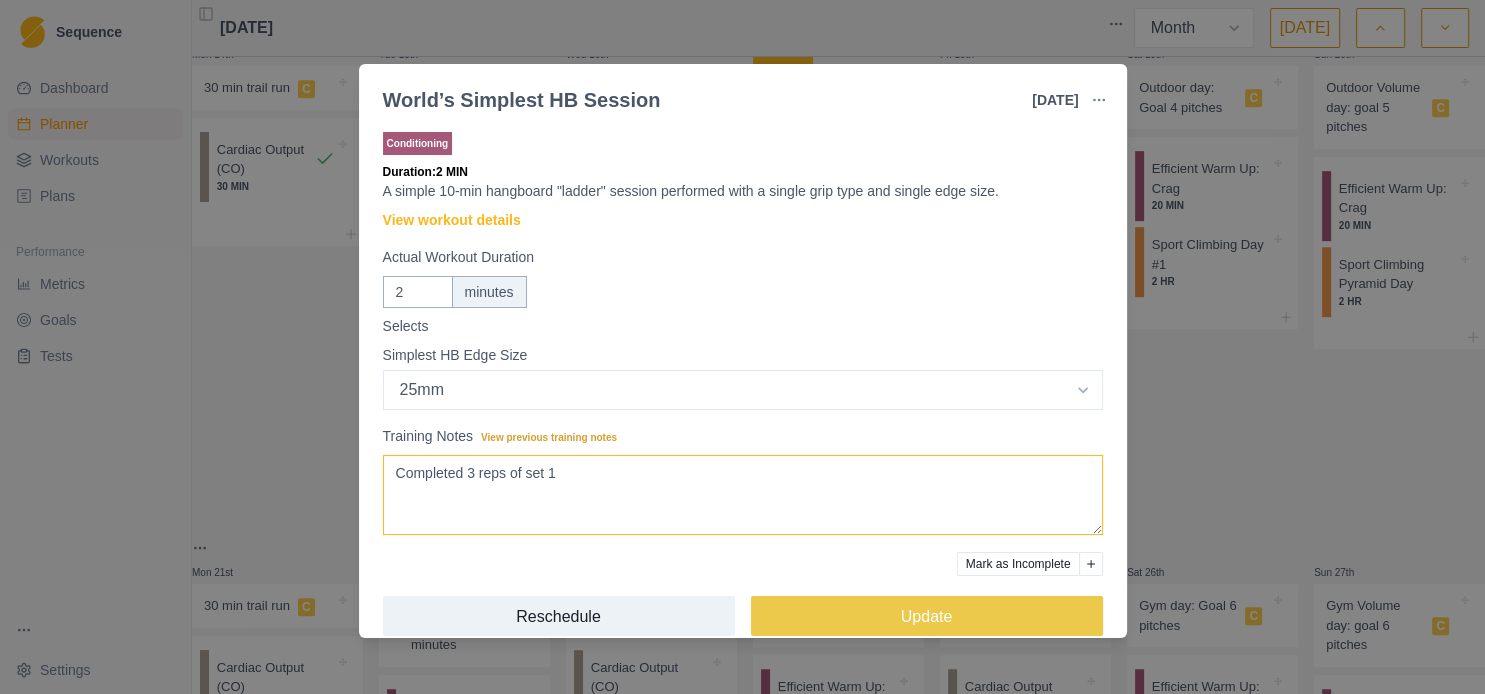 click on "3reps of set 1" at bounding box center [743, 495] 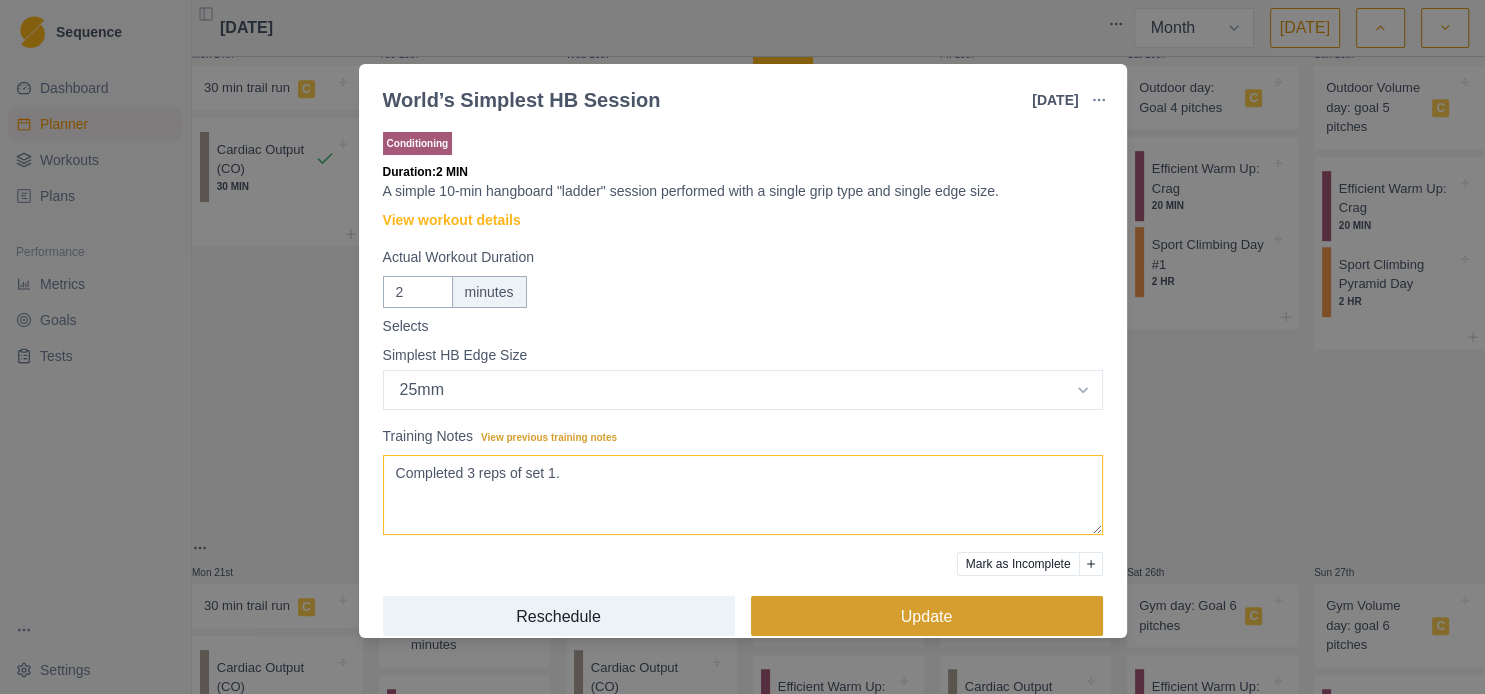 type on "Completed 3 reps of set 1." 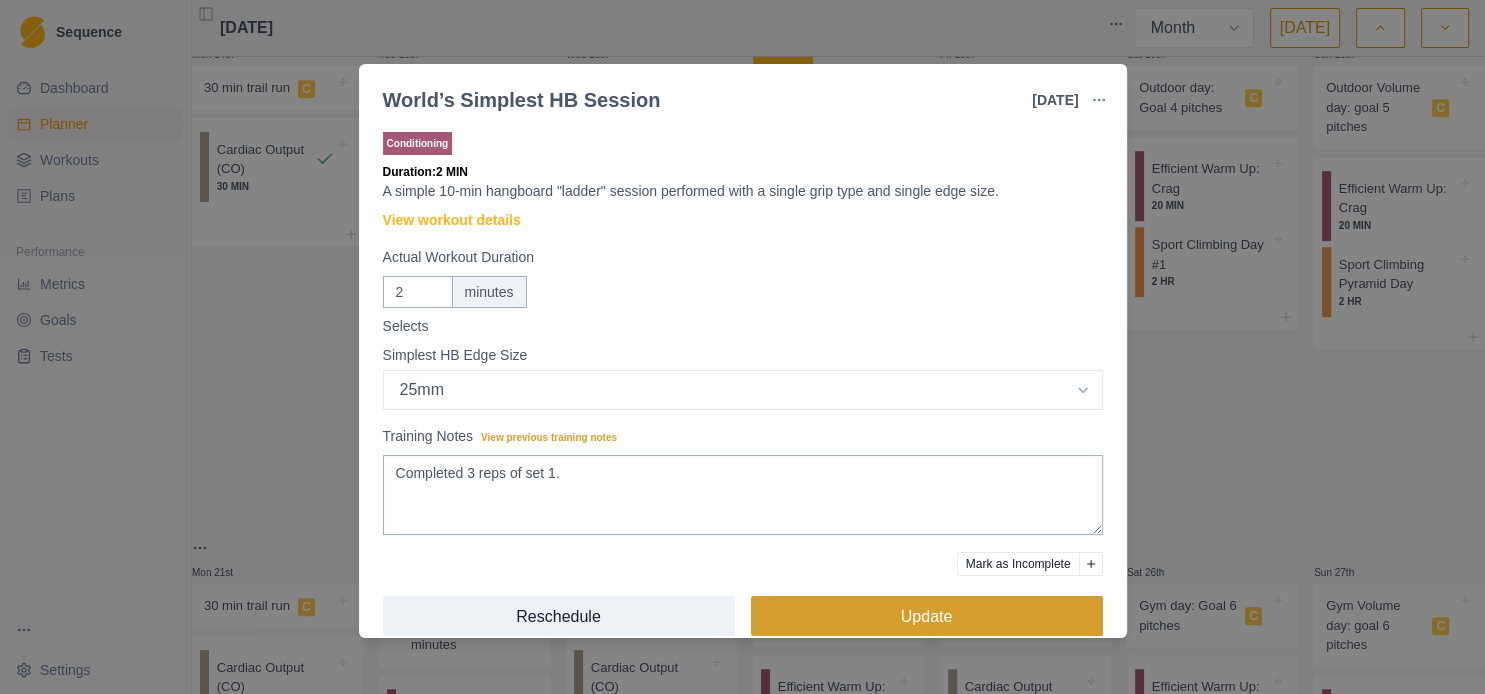 click on "Update" at bounding box center (927, 616) 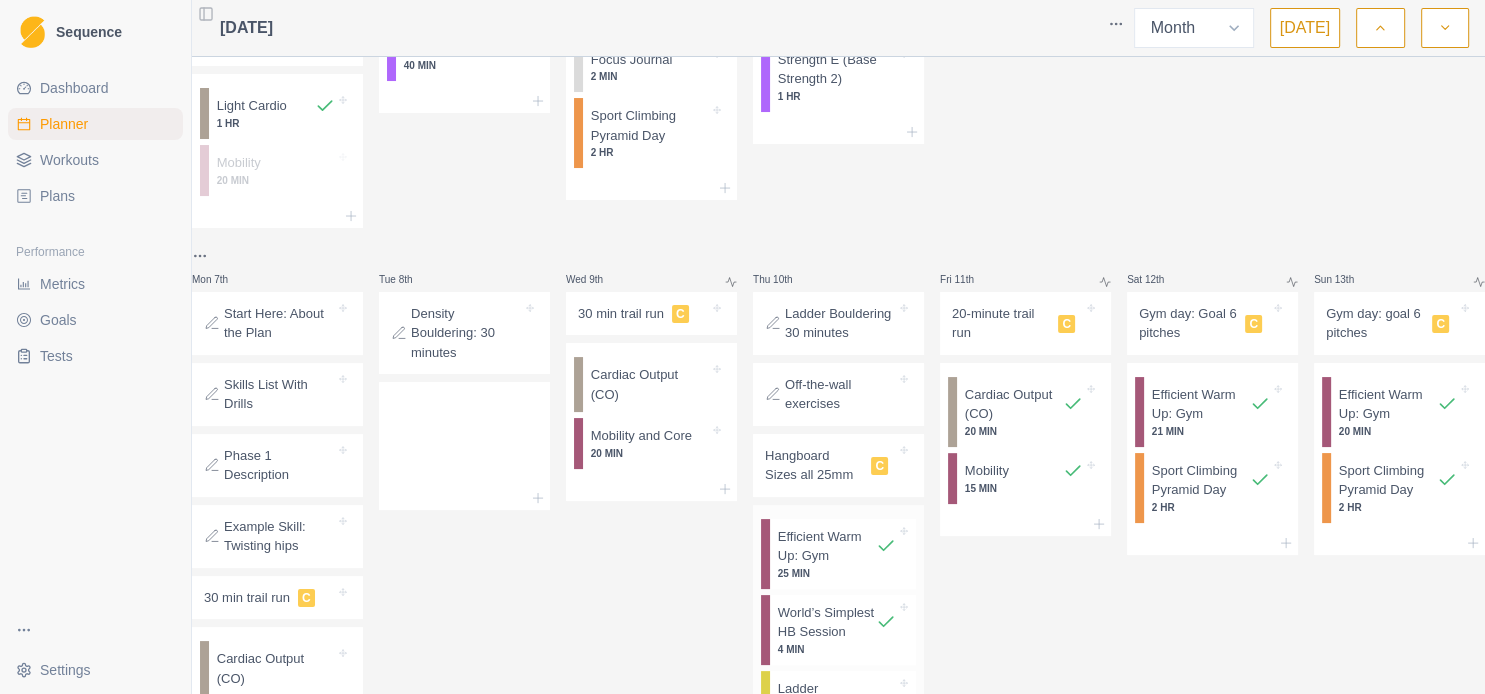 scroll, scrollTop: 216, scrollLeft: 0, axis: vertical 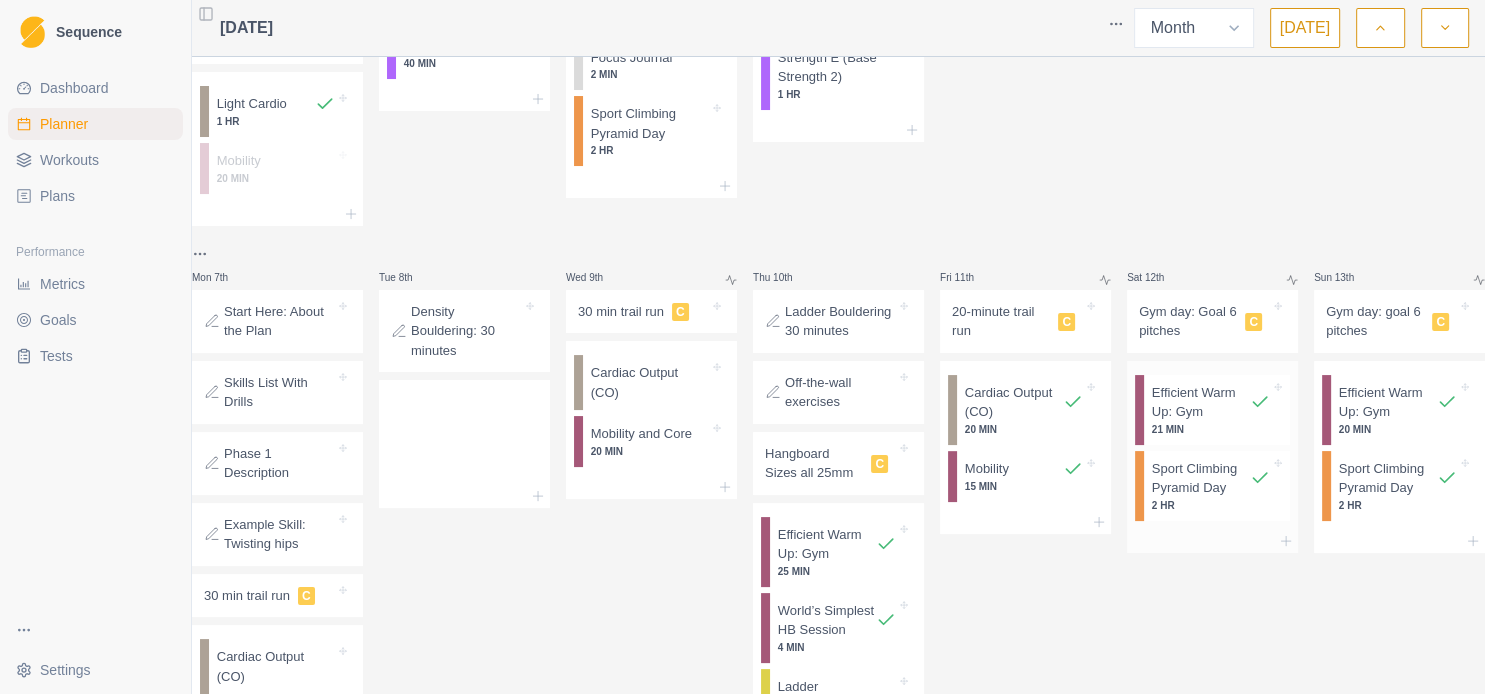click on "Sport Climbing Pyramid Day" at bounding box center [1201, 478] 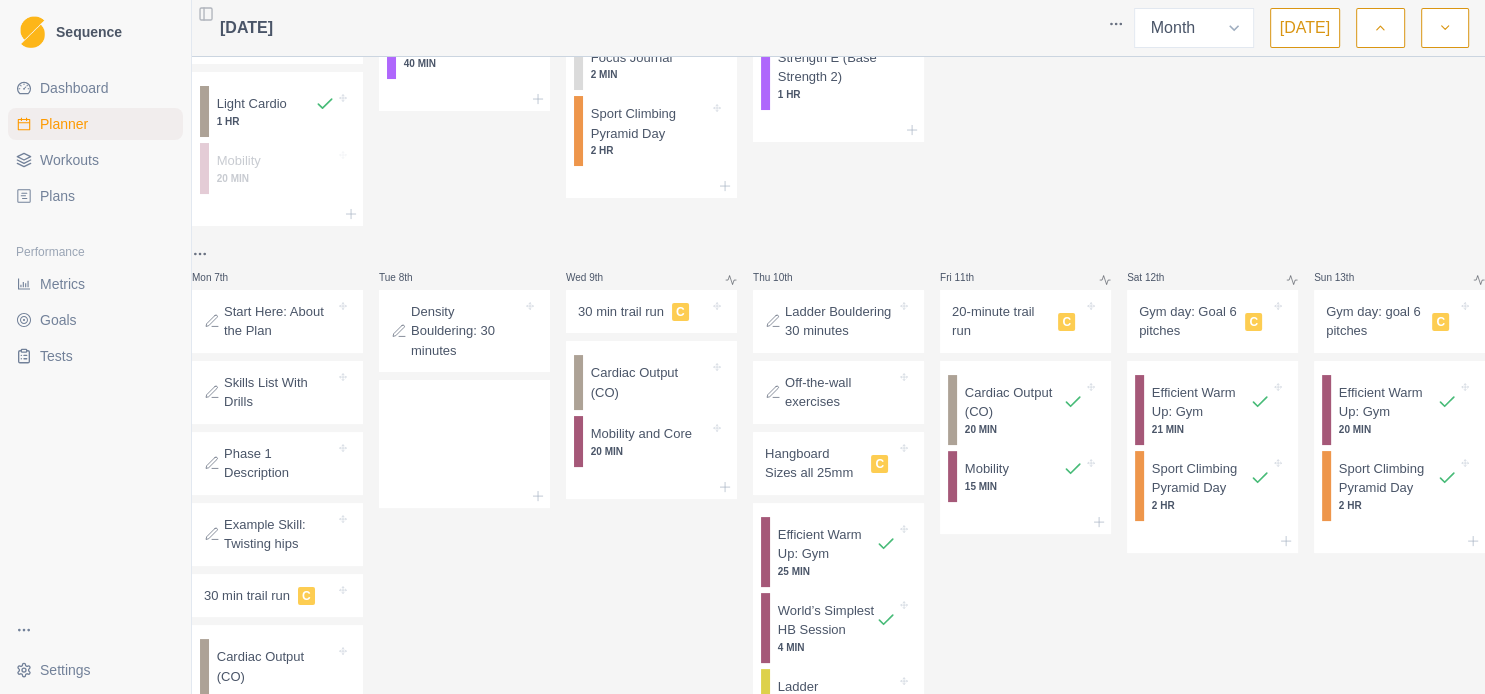select on "8" 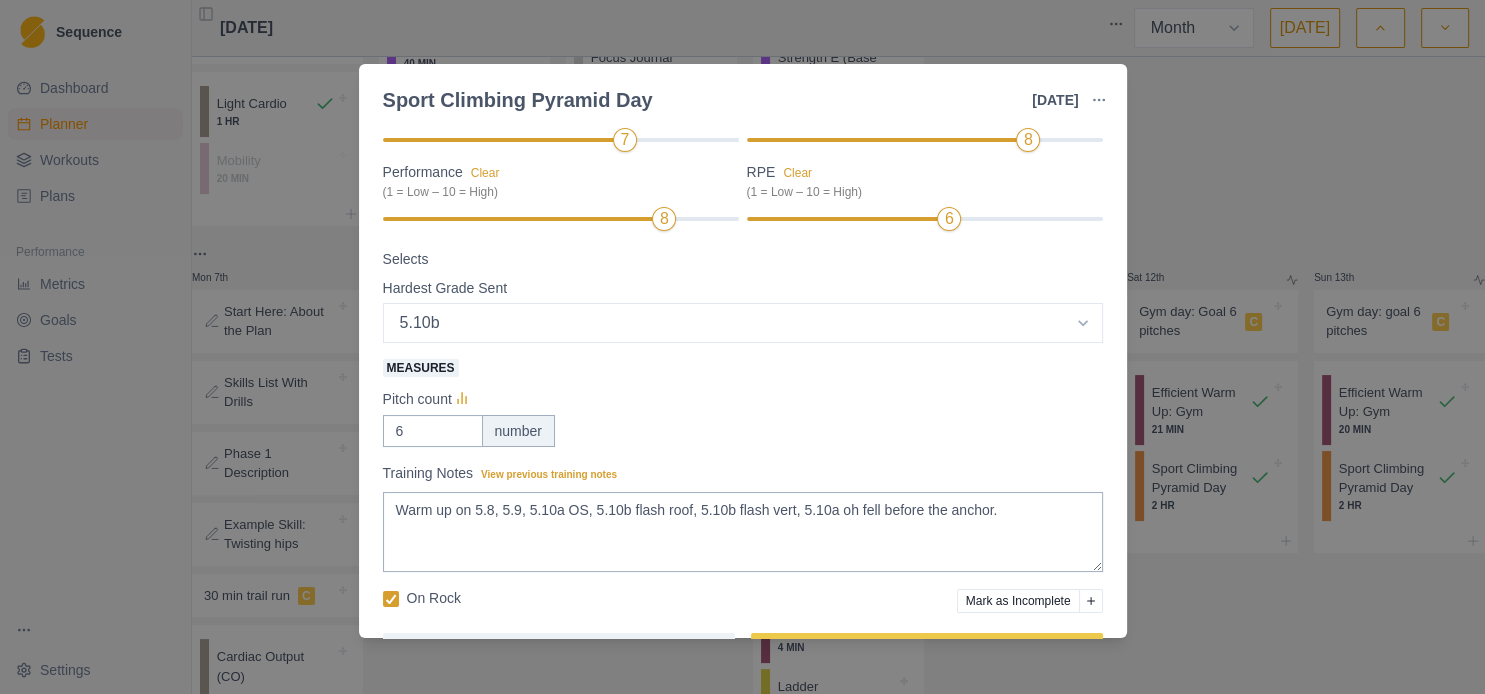 scroll, scrollTop: 245, scrollLeft: 0, axis: vertical 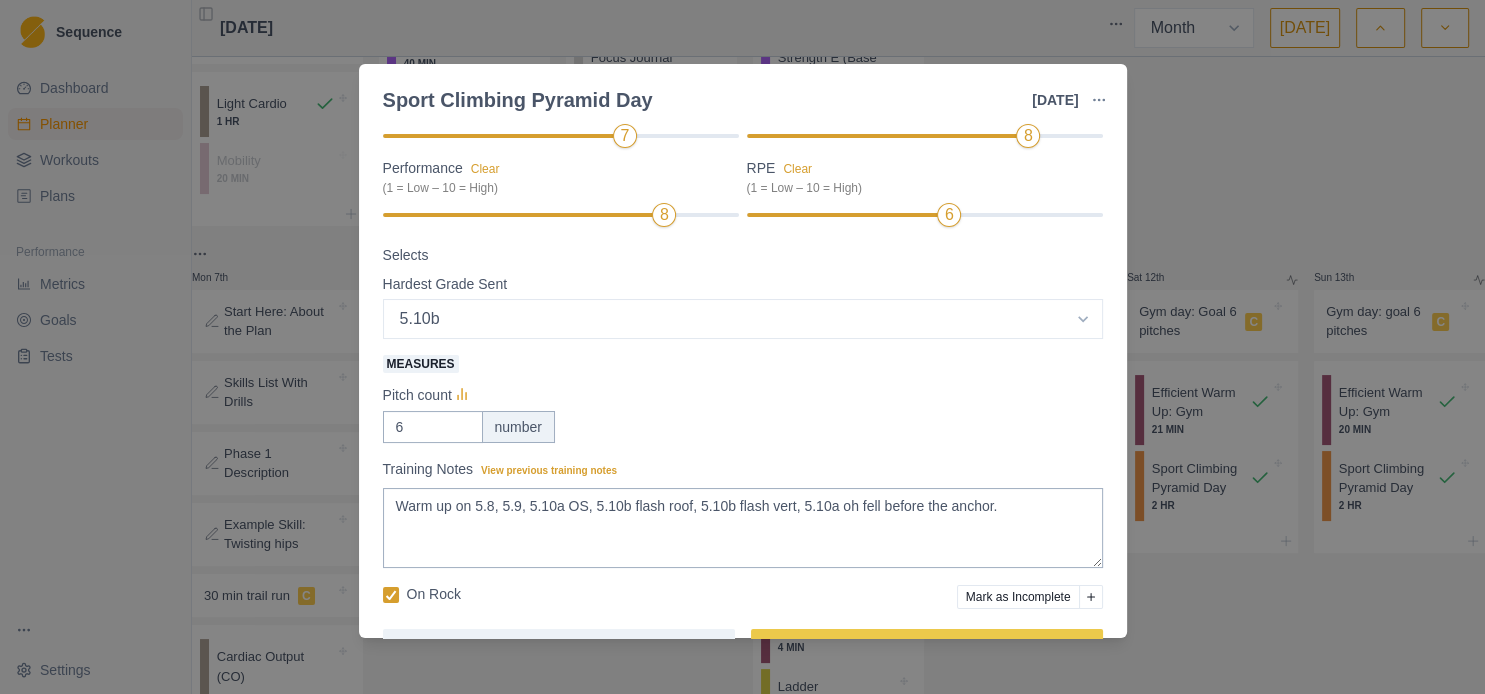 click on "Sport Climbing Pyramid Day [DATE] Link To Goal View Workout Metrics Edit Original Workout Reschedule Workout Remove From Schedule Power Endurance Duration:  2 HR Outdoor (or indoor) day of projecting second tier routes, building a solid pyramid below your goal route grade. View workout details Actual Workout Duration 120 minutes Feeling Clear (1 = Low – 10 = High) 7 Motivation Clear (1 = Low – 10 = High) 8 Performance Clear (1 = Low – 10 = High) 8 RPE Clear (1 = Low – 10 = High) 6 Selects Hardest Grade Sent Select option 5.4 5.5 5.6 5.7 5.8 5.9 5.10a 5.10b 5.10c 5.10d 5.11a 5.11b 5.11c 5.11d 5.12a 5.12b 5.12c 5.12d 5.13a 5.13b 5.13c 5.13d 5.14a 5.14b 5.14c 5.14d 5.15a 5.15b 5.15c 5.15d Measures Pitch count 6 number Training Notes View previous training notes Warm up on 5.8, 5.9, 5.10a OS, 5.10b flash roof, 5.10b flash vert, 5.10a oh fell before the anchor. On Rock Mark as Incomplete Reschedule Update" at bounding box center (742, 347) 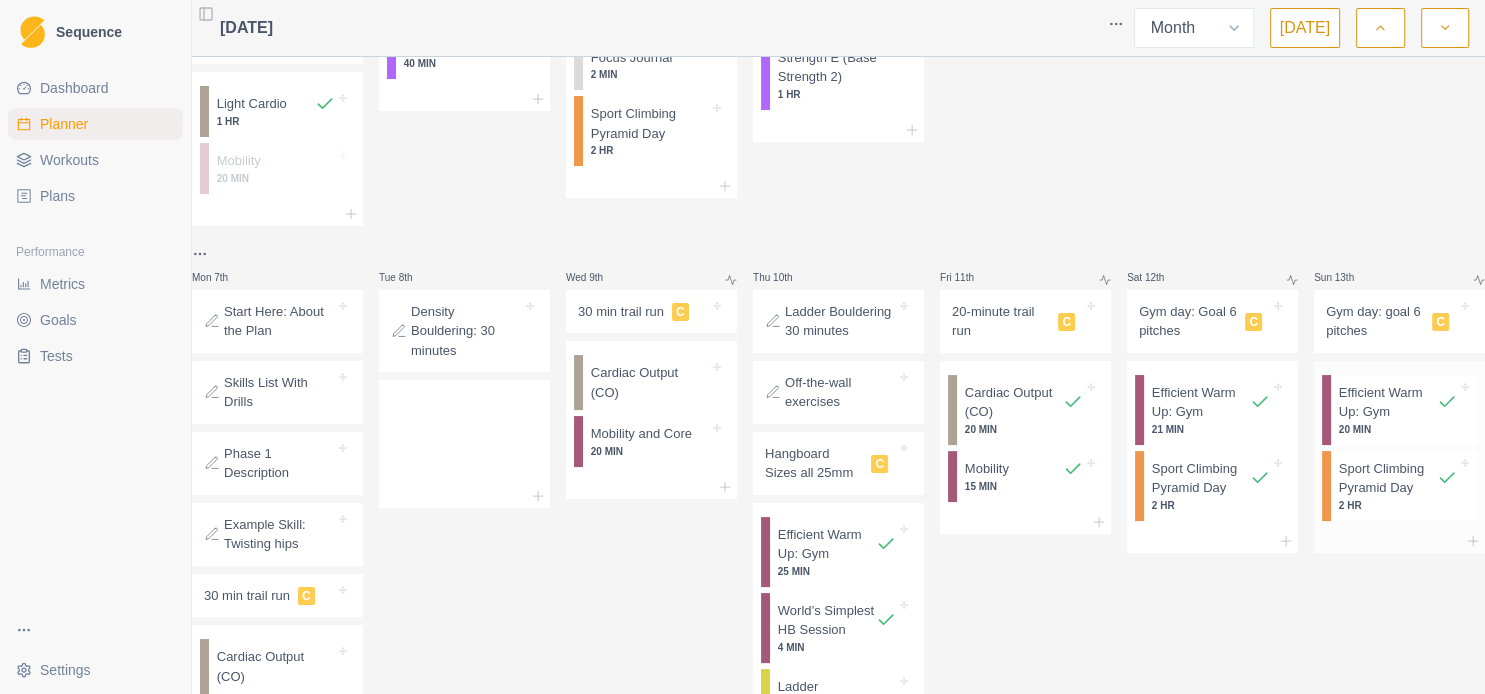 click on "Sport Climbing Pyramid Day" at bounding box center (1388, 478) 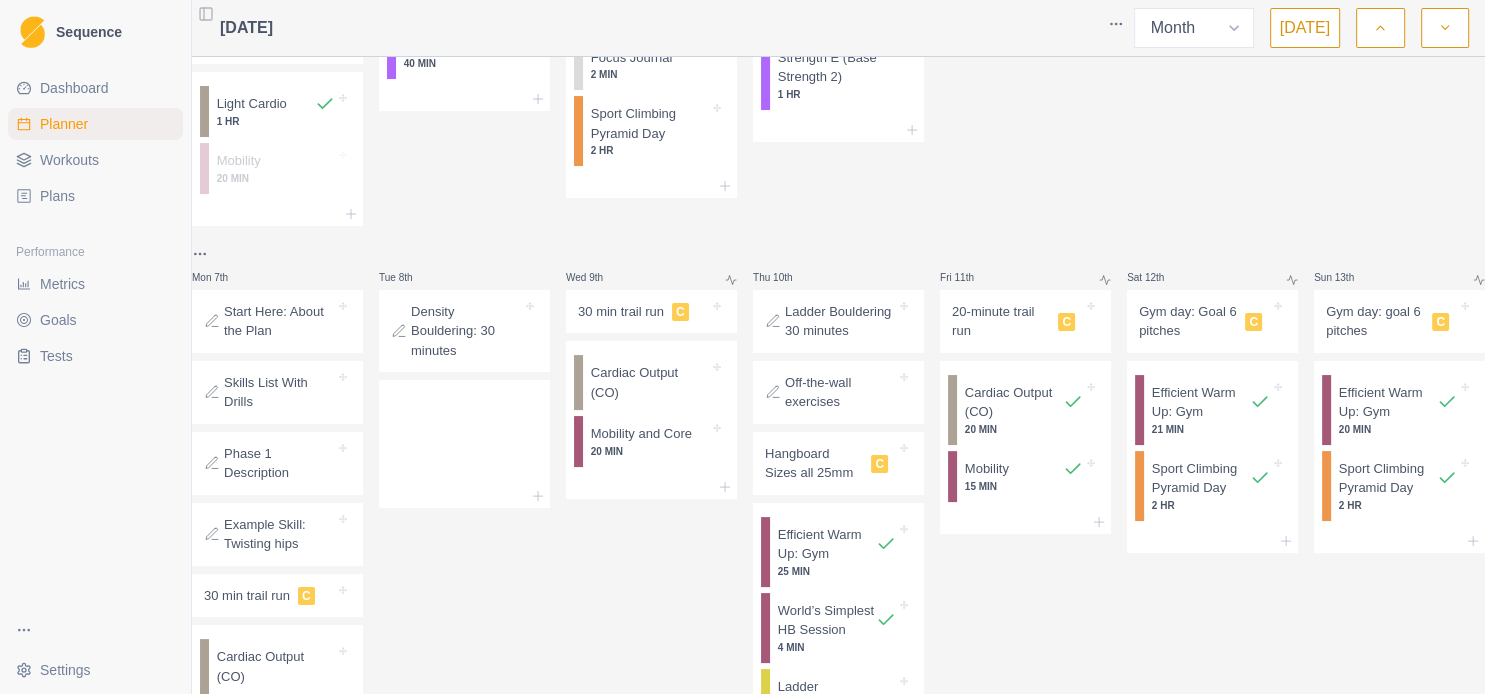 select on "7" 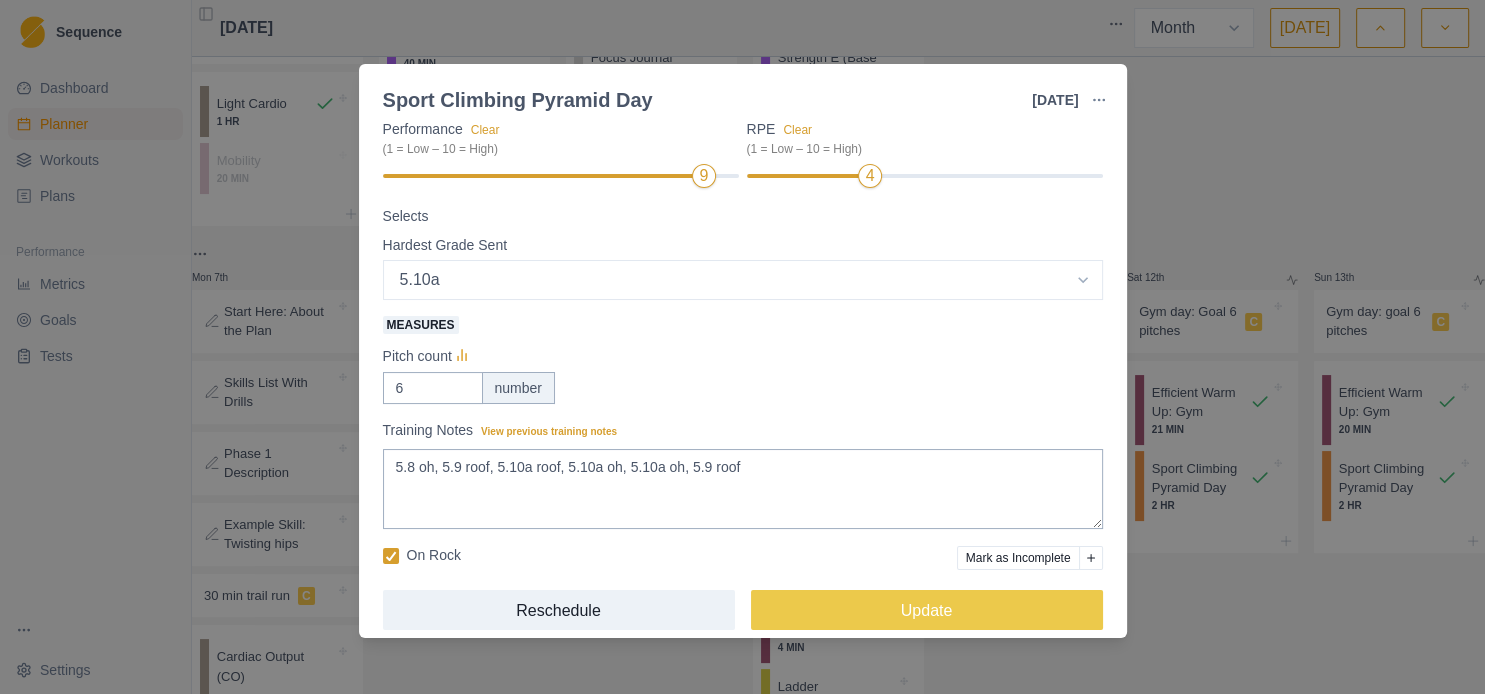 scroll, scrollTop: 286, scrollLeft: 0, axis: vertical 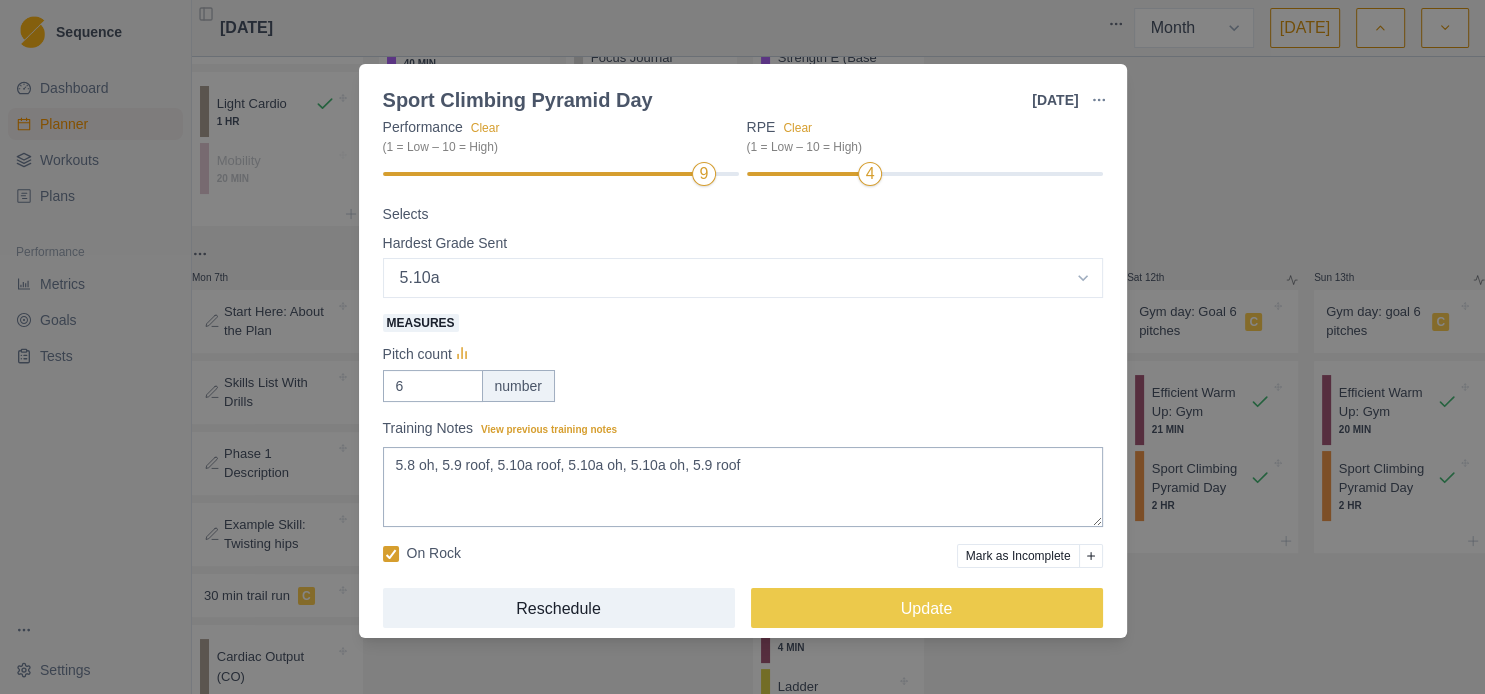 click on "Sport Climbing Pyramid Day [DATE] Link To Goal View Workout Metrics Edit Original Workout Reschedule Workout Remove From Schedule Power Endurance Duration:  2 HR Outdoor (or indoor) day of projecting second tier routes, building a solid pyramid below your goal route grade. View workout details Actual Workout Duration 120 minutes Feeling Clear (1 = Low – 10 = High) 8 Motivation Clear (1 = Low – 10 = High) 9 Performance Clear (1 = Low – 10 = High) 9 RPE Clear (1 = Low – 10 = High) 4 Selects Hardest Grade Sent Select option 5.4 5.5 5.6 5.7 5.8 5.9 5.10a 5.10b 5.10c 5.10d 5.11a 5.11b 5.11c 5.11d 5.12a 5.12b 5.12c 5.12d 5.13a 5.13b 5.13c 5.13d 5.14a 5.14b 5.14c 5.14d 5.15a 5.15b 5.15c 5.15d Measures Pitch count 6 number Training Notes View previous training notes 5.8 oh, 5.9 roof, 5.10a roof, 5.10a oh, 5.10a oh, 5.9 roof On Rock Mark as Incomplete Reschedule Update" at bounding box center (742, 347) 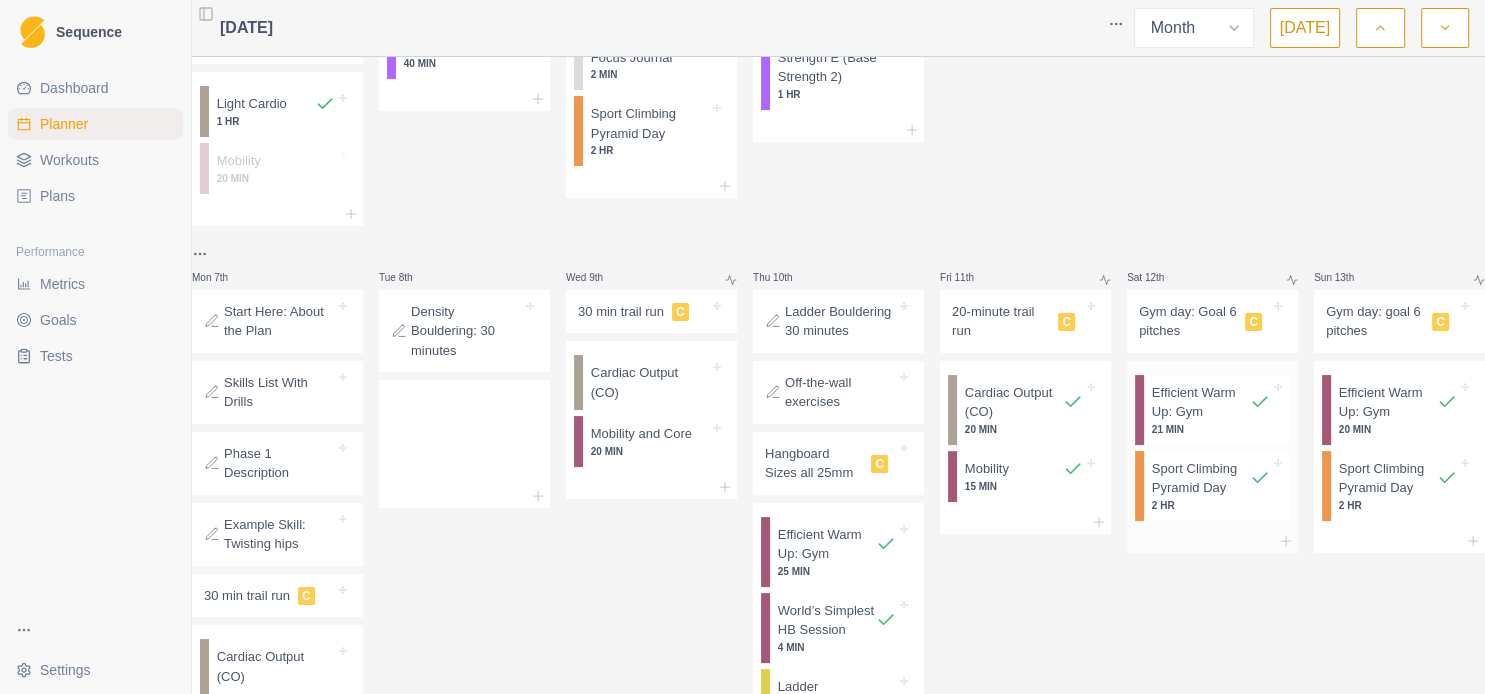 click on "Efficient Warm Up: Gym" at bounding box center (1201, 402) 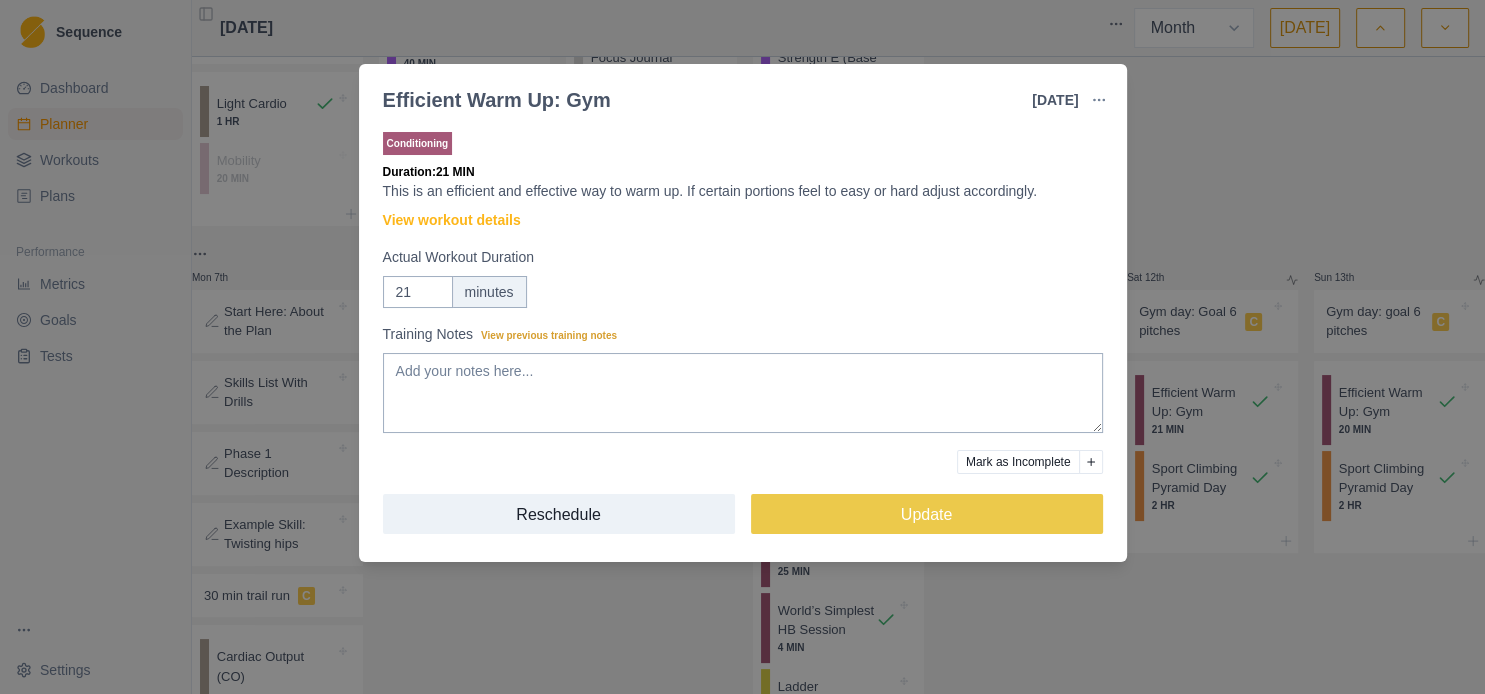 click on "Efficient Warm Up: Gym [DATE] Link To Goal View Workout Metrics Edit Original Workout Reschedule Workout Remove From Schedule Conditioning Duration:  21 MIN This is an efficient and effective way to warm up. If certain portions feel to easy or hard adjust accordingly. View workout details Actual Workout Duration 21 minutes Training Notes View previous training notes Mark as Incomplete Reschedule Update" at bounding box center (742, 347) 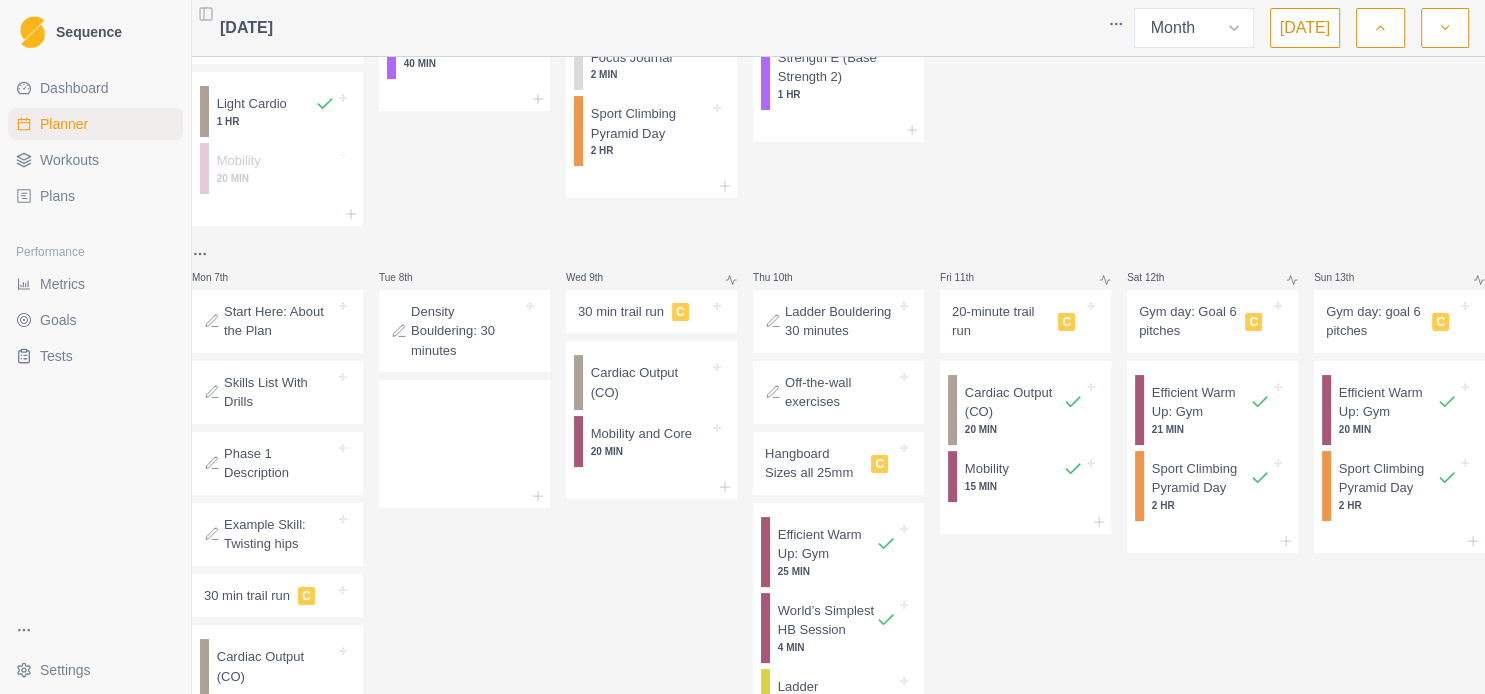 click on "Efficient Warm Up: Gym" at bounding box center [1388, 402] 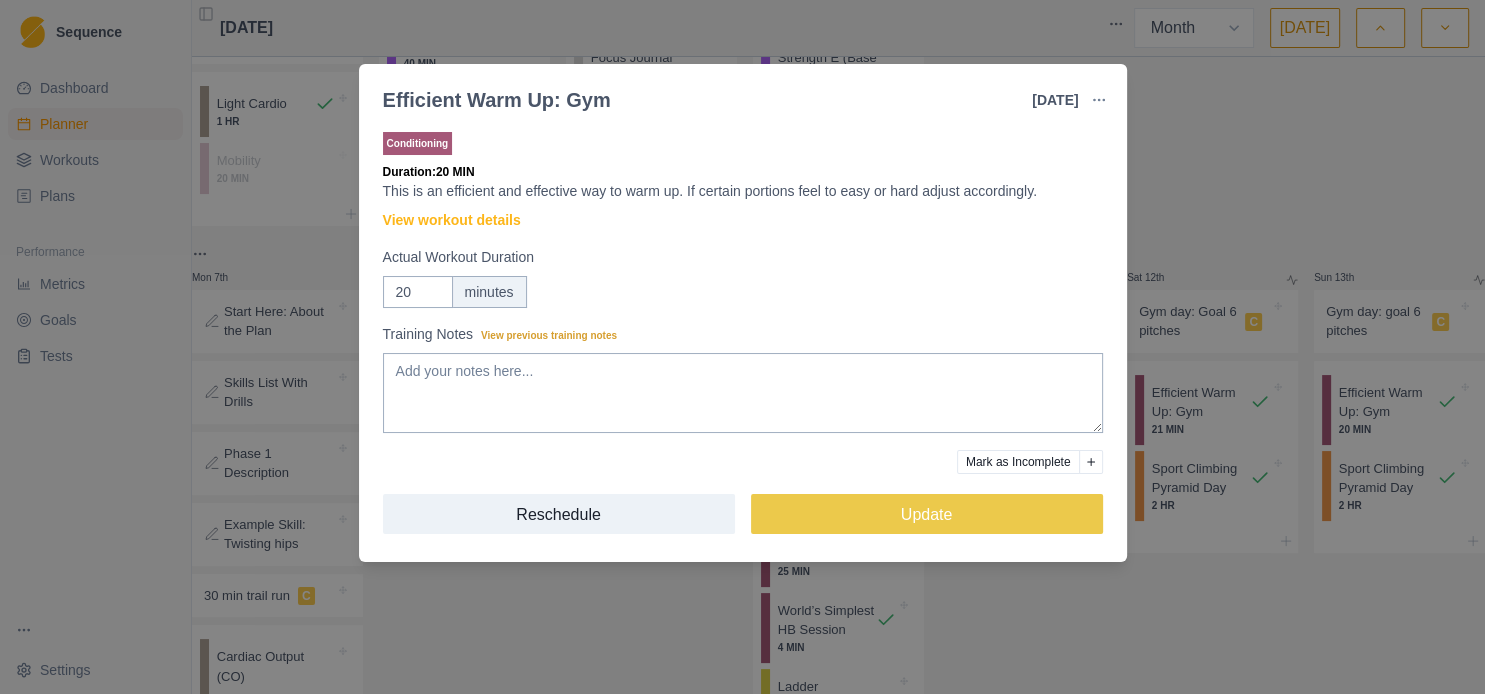 click on "Efficient Warm Up: Gym [DATE] Link To Goal View Workout Metrics Edit Original Workout Reschedule Workout Remove From Schedule Conditioning Duration:  20 MIN This is an efficient and effective way to warm up. If certain portions feel to easy or hard adjust accordingly. View workout details Actual Workout Duration 20 minutes Training Notes View previous training notes Mark as Incomplete Reschedule Update" at bounding box center (742, 347) 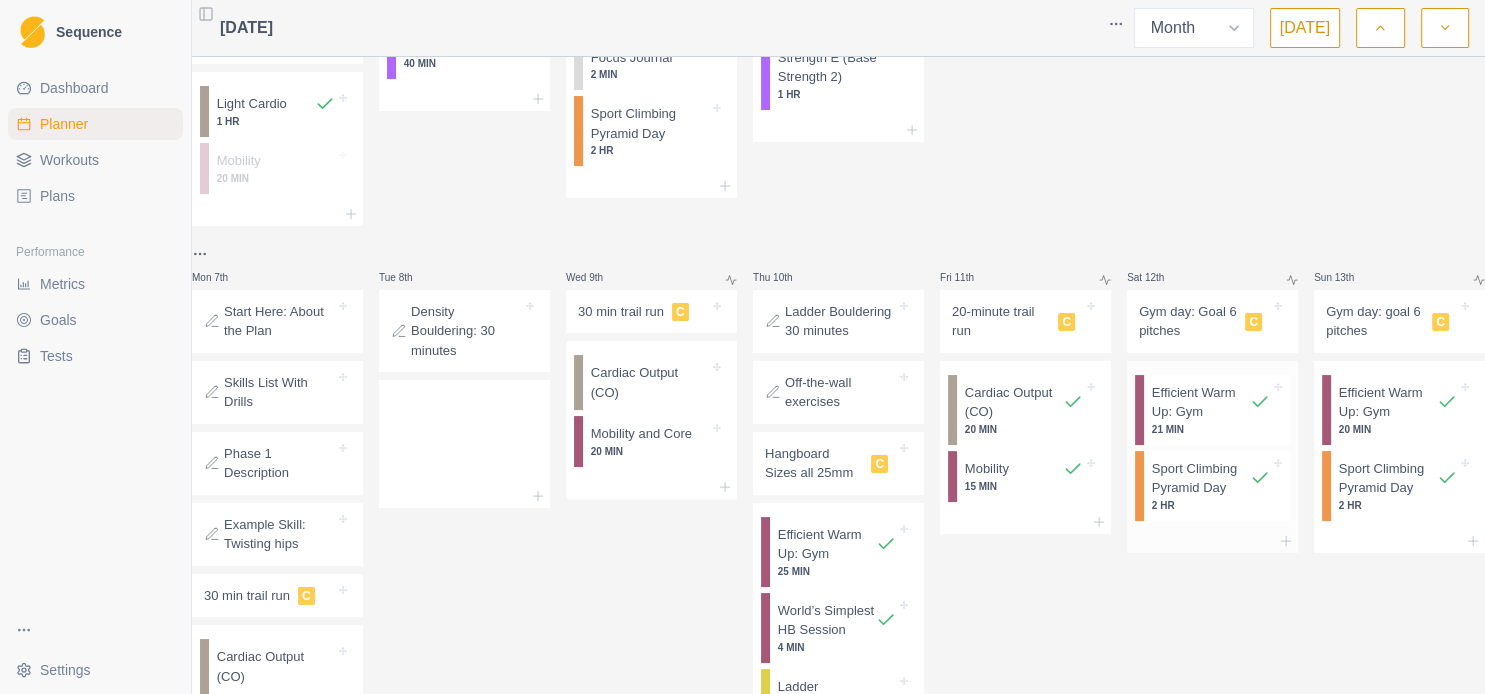 click on "Sport Climbing Pyramid Day" at bounding box center [1201, 478] 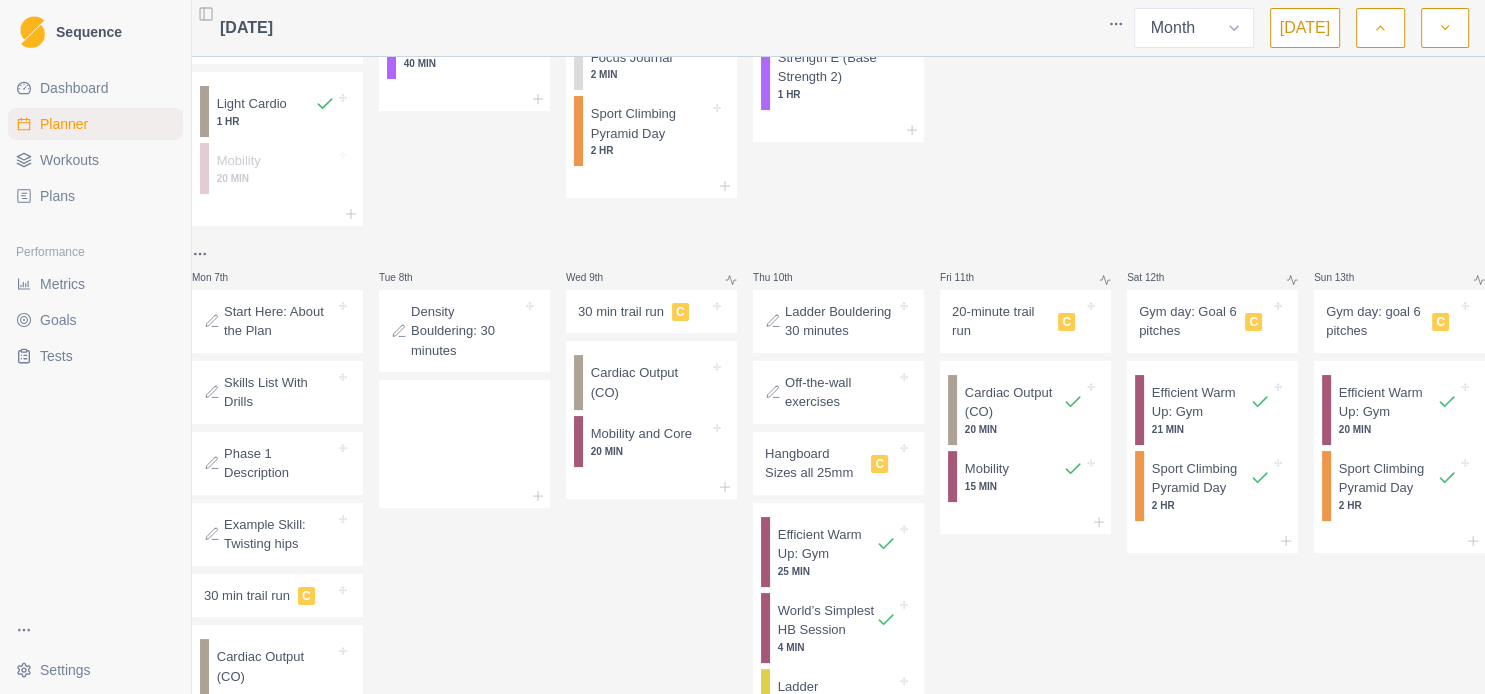 select on "8" 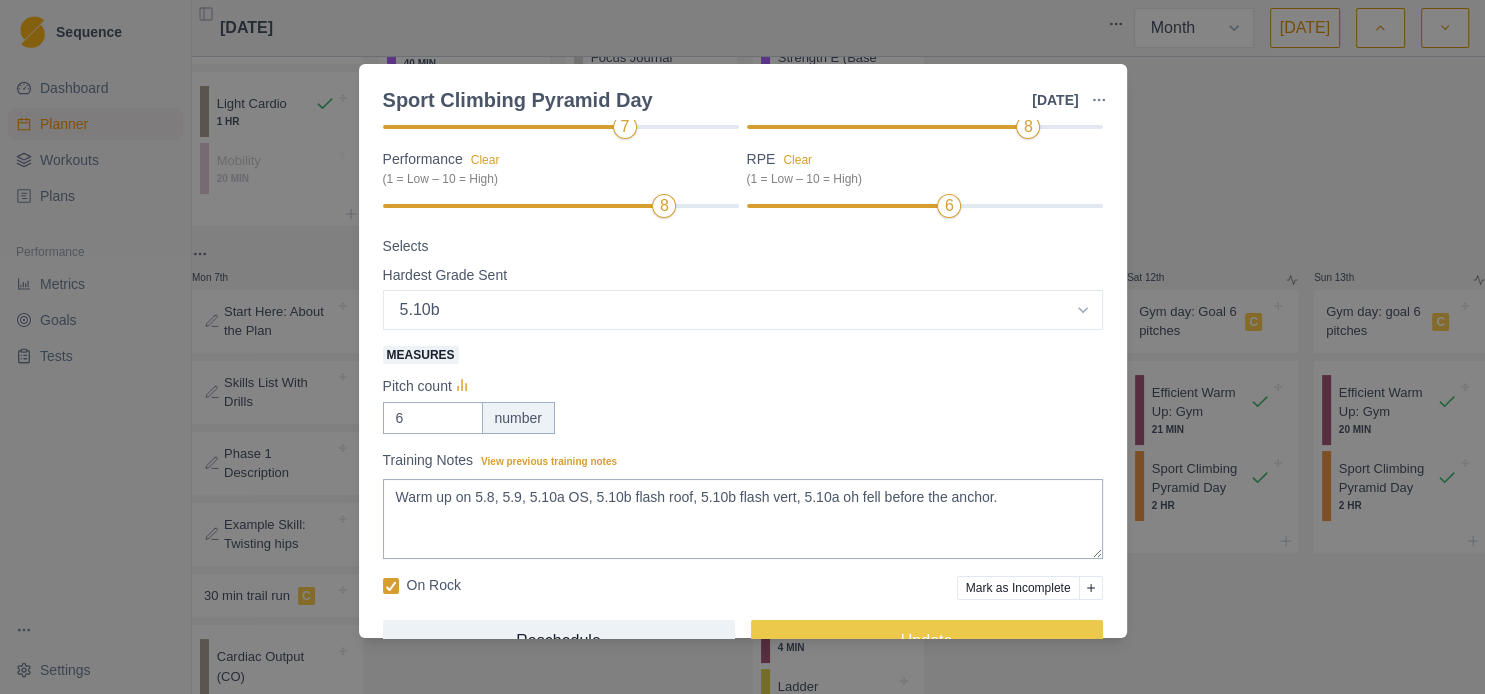 scroll, scrollTop: 258, scrollLeft: 0, axis: vertical 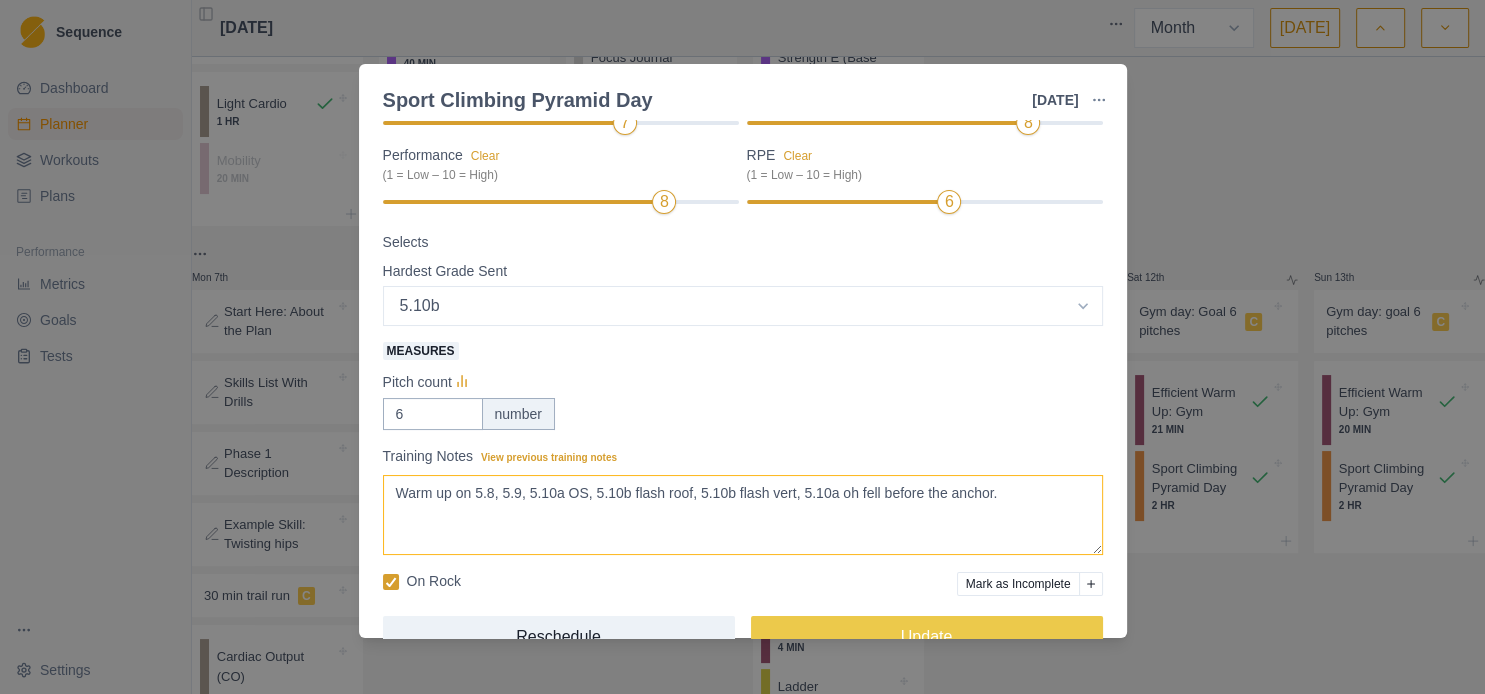 click on "Warm up on 5.8, 5.9, 5.10a OS, 5.10b flash roof, 5.10b flash vert, 5.10a oh fell before the anchor." at bounding box center (743, 515) 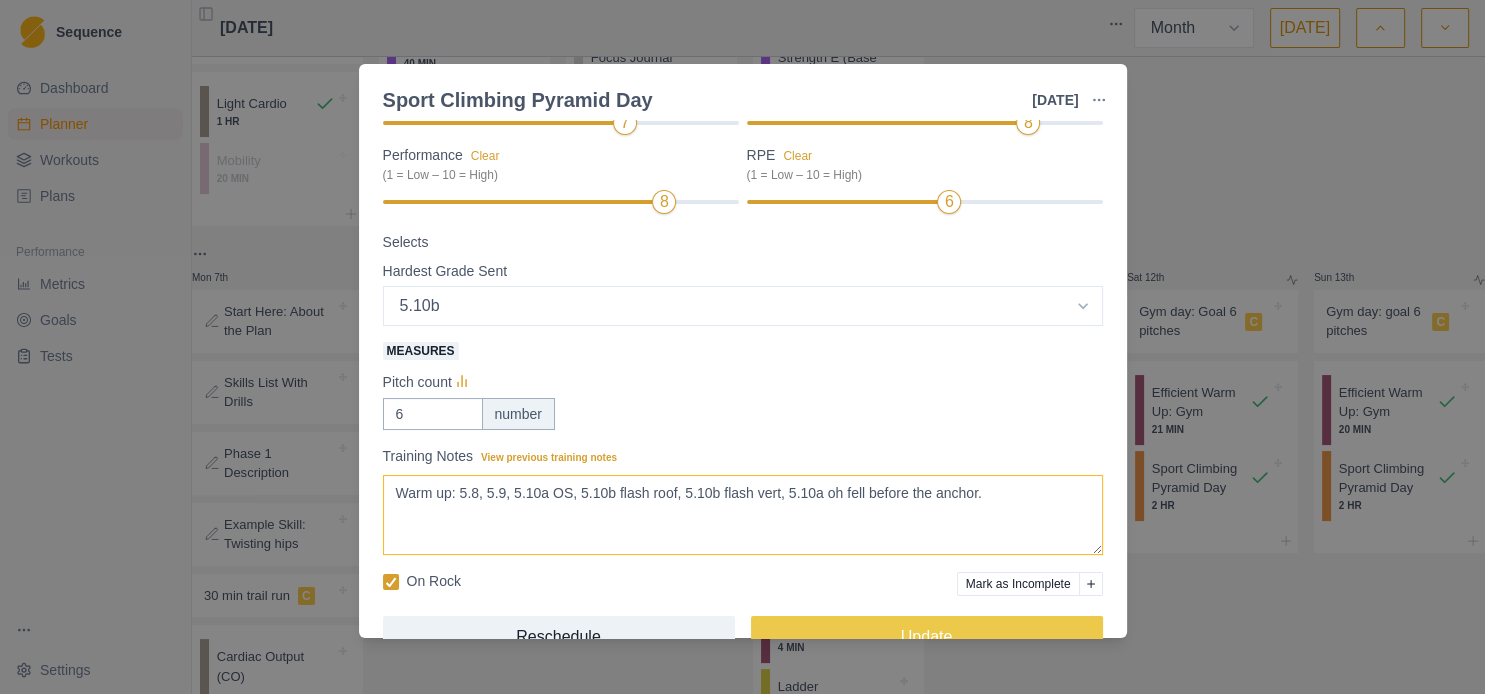 click on "Warm up on 5.8, 5.9, 5.10a OS, 5.10b flash roof, 5.10b flash vert, 5.10a oh fell before the anchor." at bounding box center [743, 515] 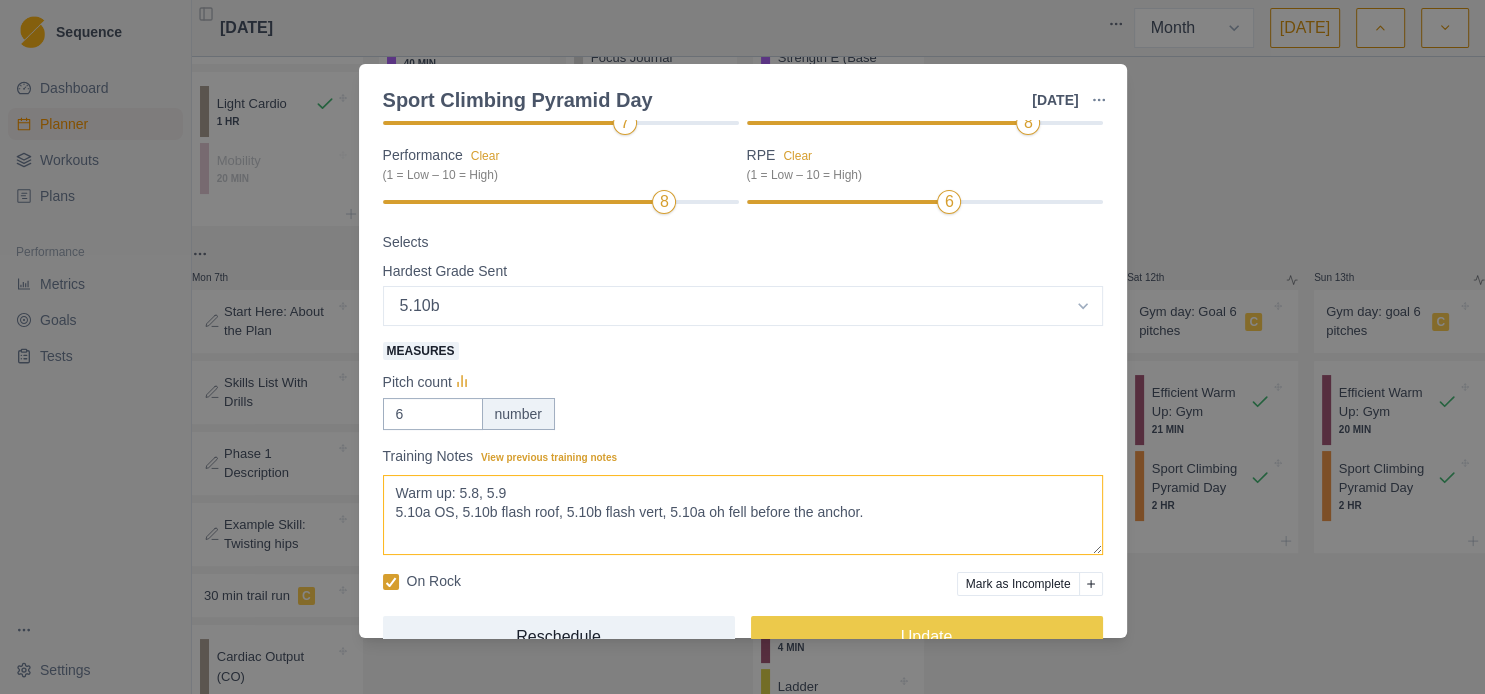 click on "Warm up on 5.8, 5.9, 5.10a OS, 5.10b flash roof, 5.10b flash vert, 5.10a oh fell before the anchor." at bounding box center [743, 515] 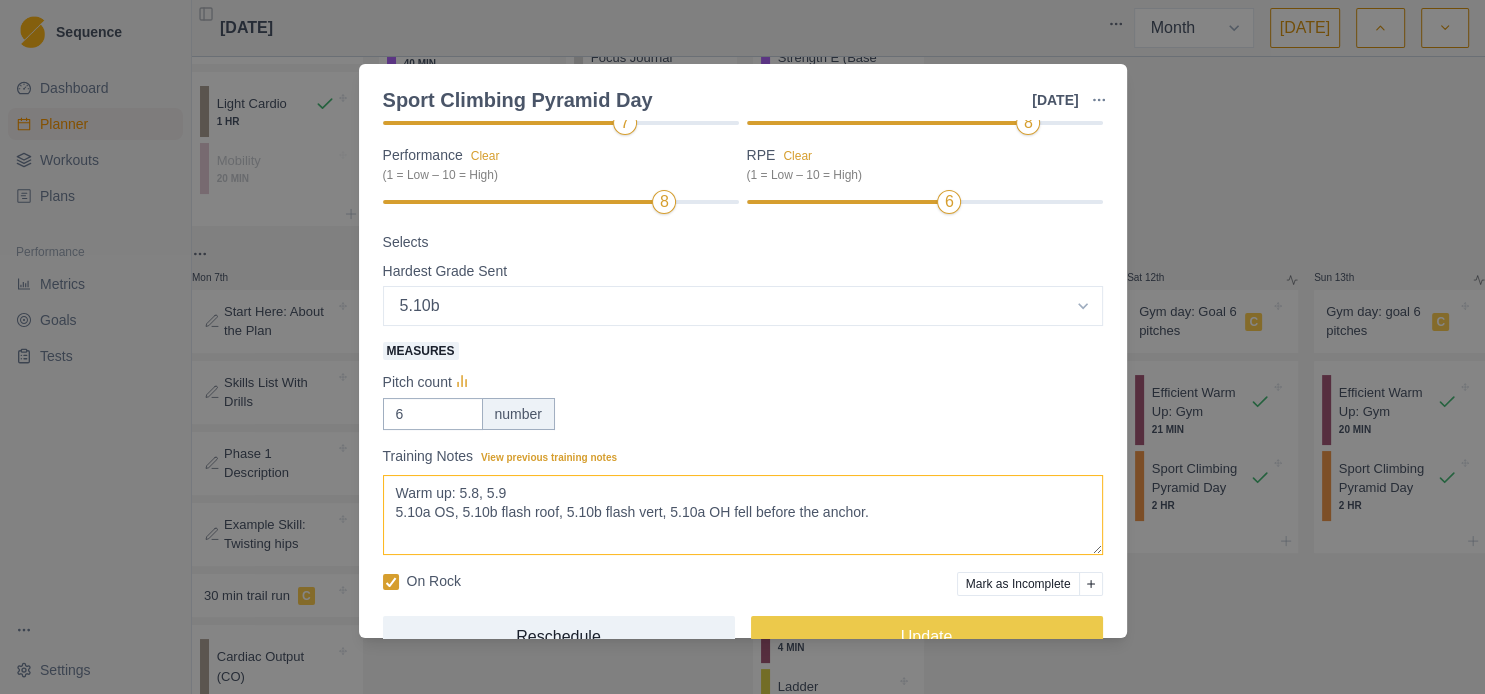 click on "Warm up on 5.8, 5.9, 5.10a OS, 5.10b flash roof, 5.10b flash vert, 5.10a oh fell before the anchor." at bounding box center (743, 515) 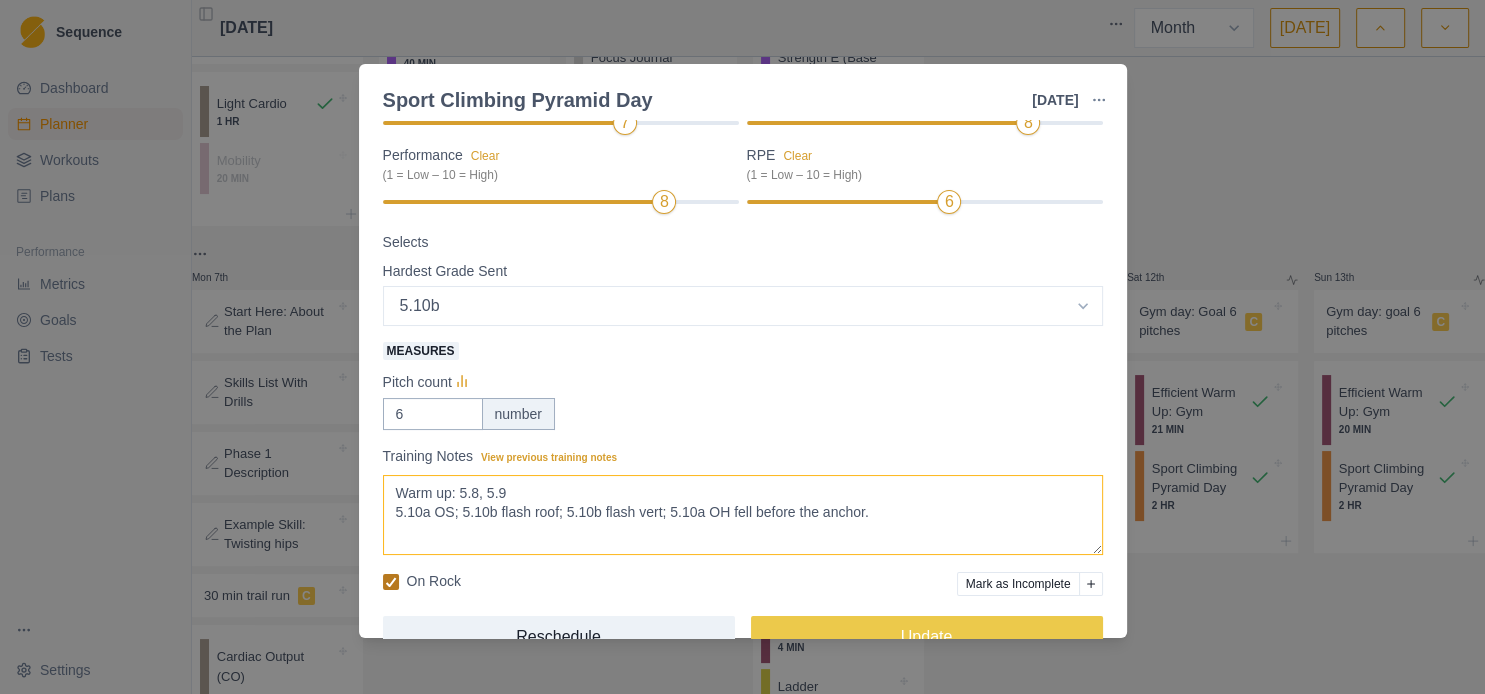 type on "Warm up: 5.8, 5.9
5.10a OS; 5.10b flash roof; 5.10b flash vert; 5.10a OH fell before the anchor." 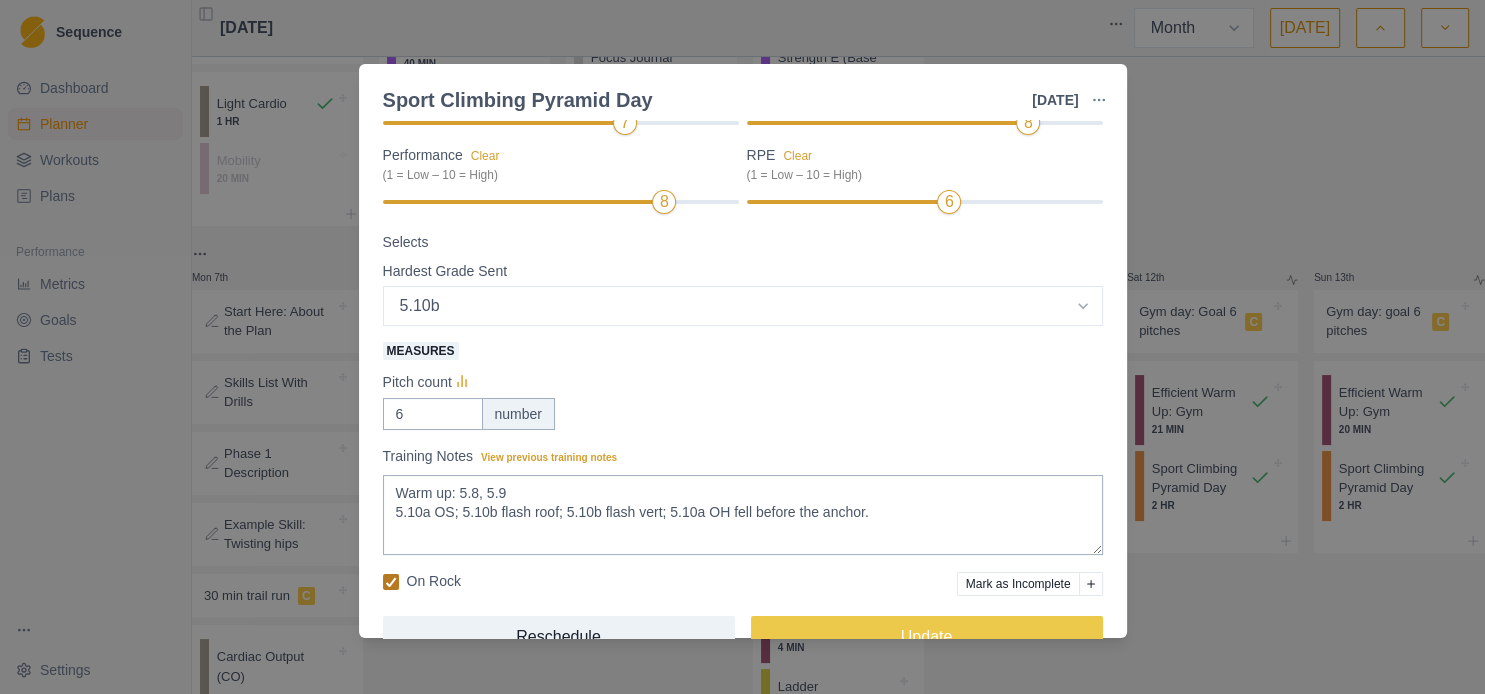 click 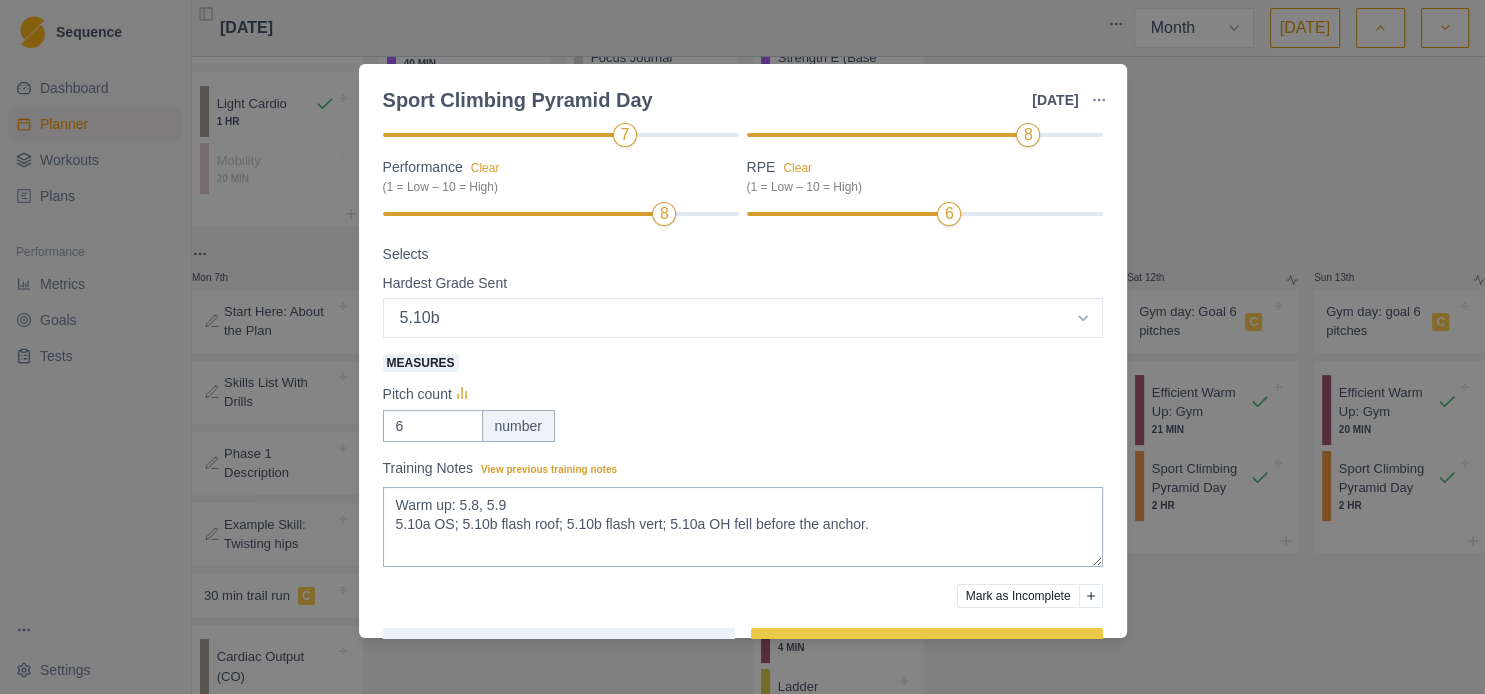 scroll, scrollTop: 306, scrollLeft: 0, axis: vertical 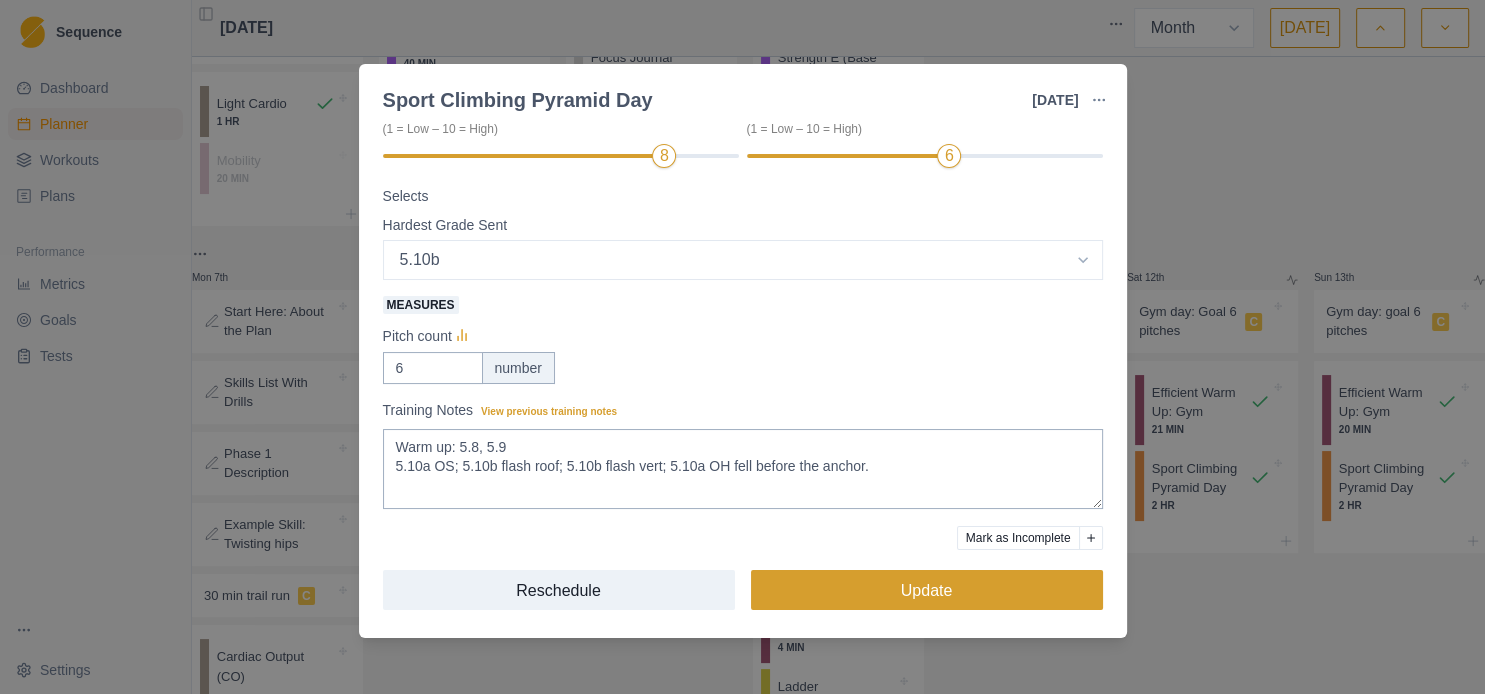 click on "Update" at bounding box center [927, 590] 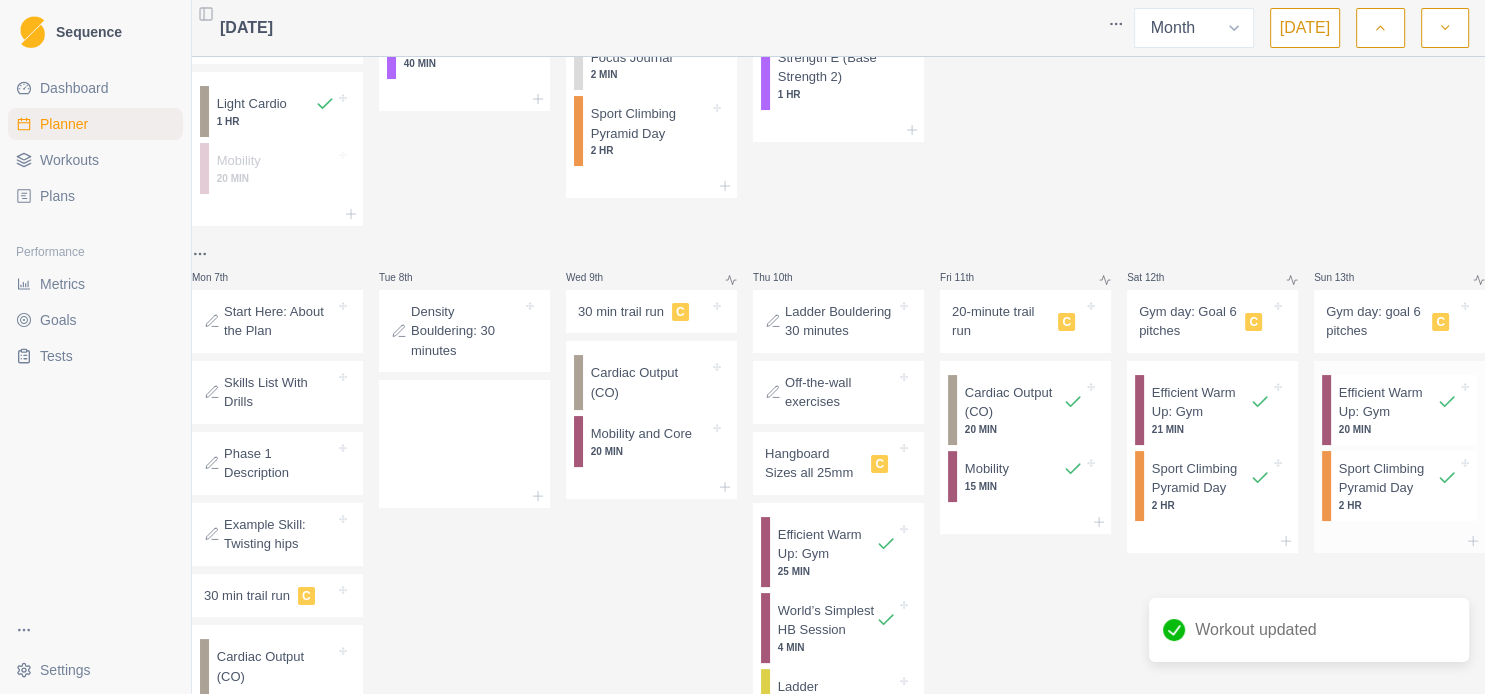 click on "Efficient Warm Up: Gym" at bounding box center (1388, 402) 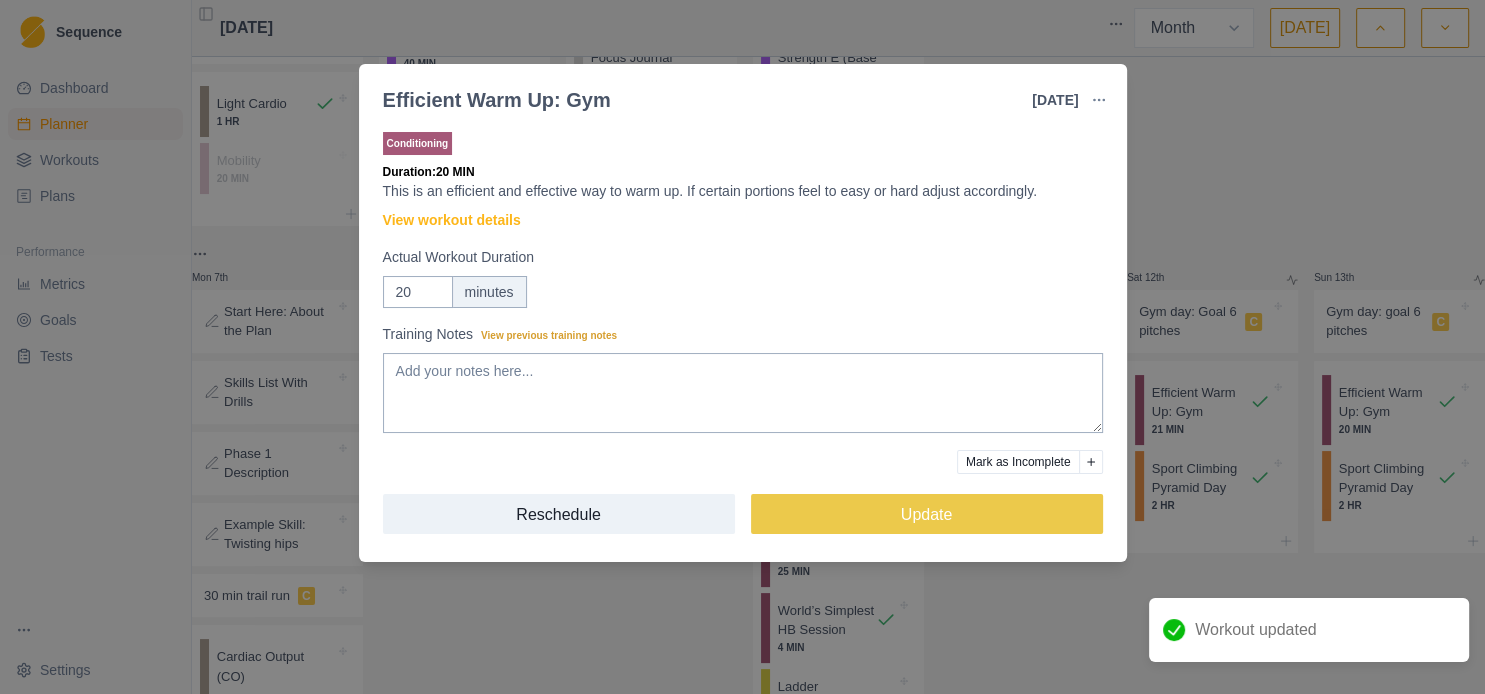 click on "Efficient Warm Up: Gym [DATE] Link To Goal View Workout Metrics Edit Original Workout Reschedule Workout Remove From Schedule Conditioning Duration:  20 MIN This is an efficient and effective way to warm up. If certain portions feel to easy or hard adjust accordingly. View workout details Actual Workout Duration 20 minutes Training Notes View previous training notes Mark as Incomplete Reschedule Update" at bounding box center [742, 347] 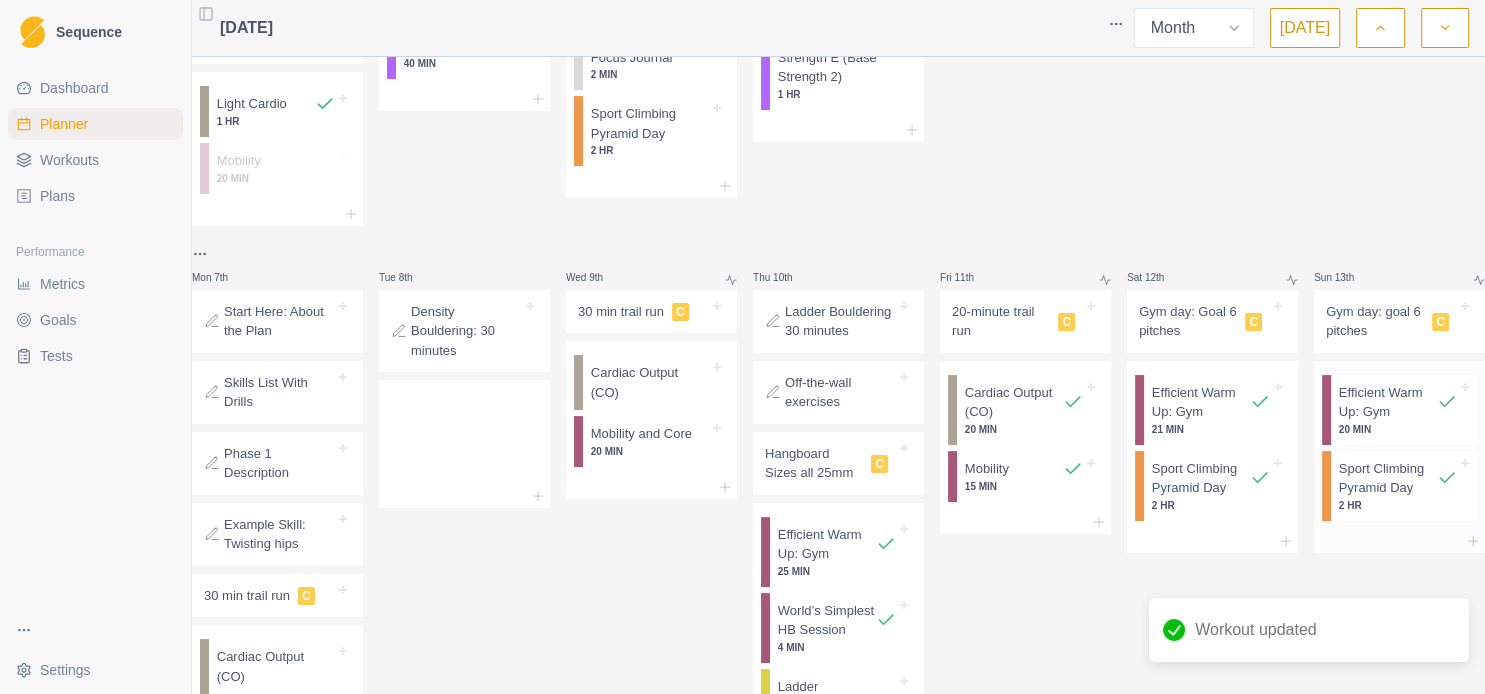 click on "Sport Climbing Pyramid Day" at bounding box center (1388, 478) 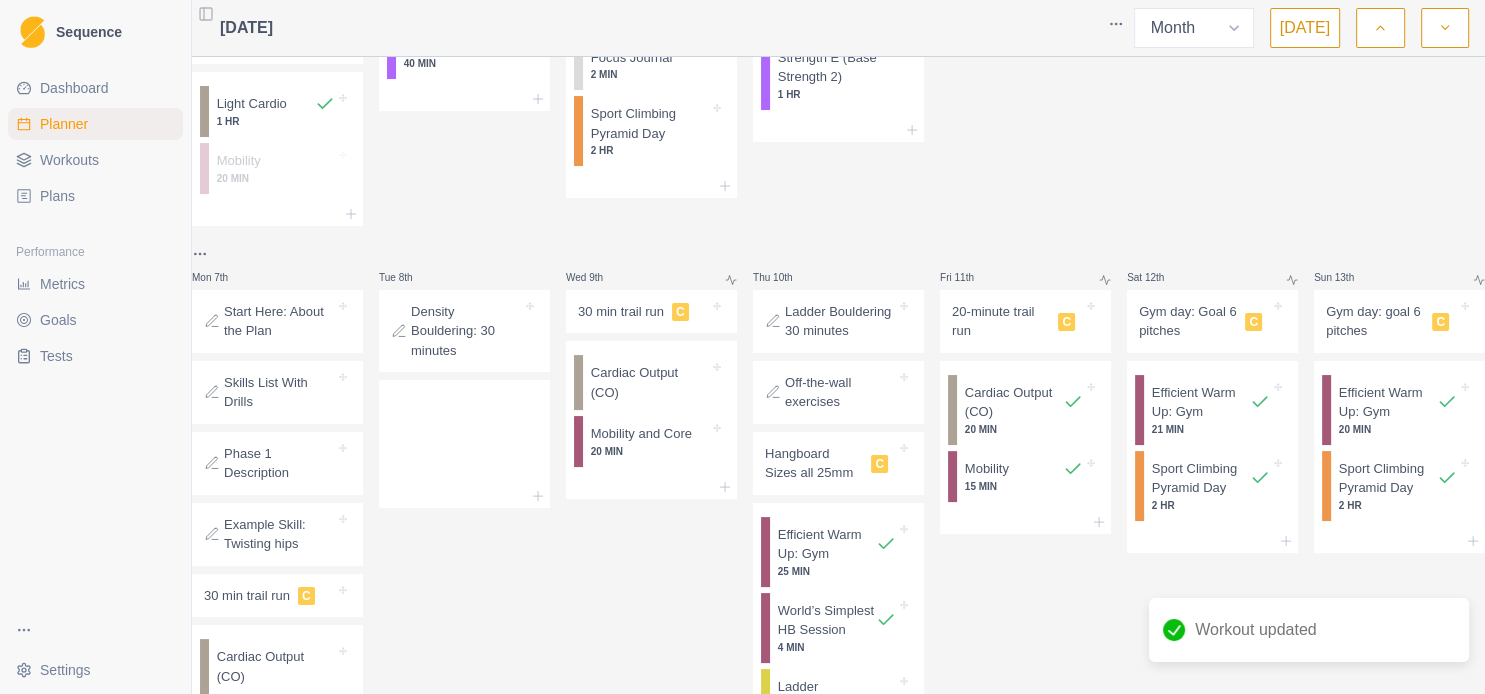 select on "7" 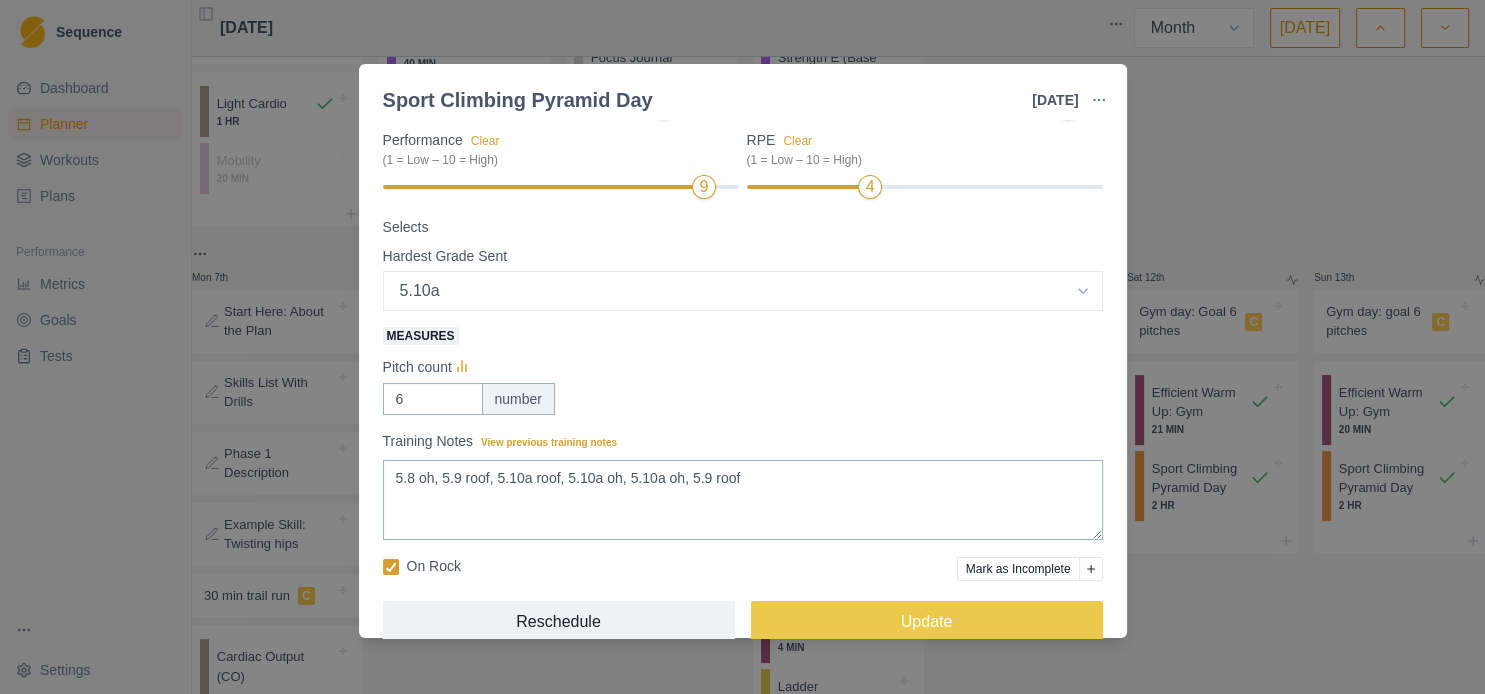scroll, scrollTop: 306, scrollLeft: 0, axis: vertical 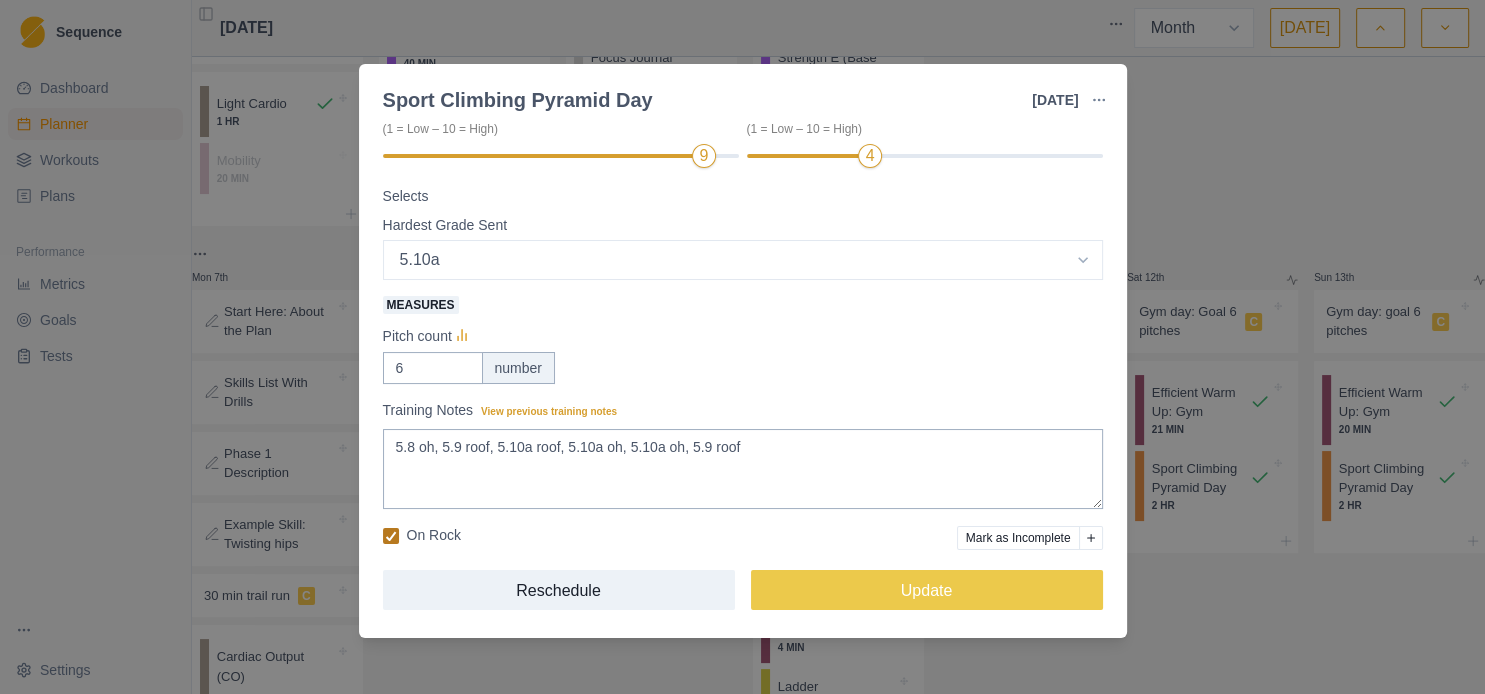 click 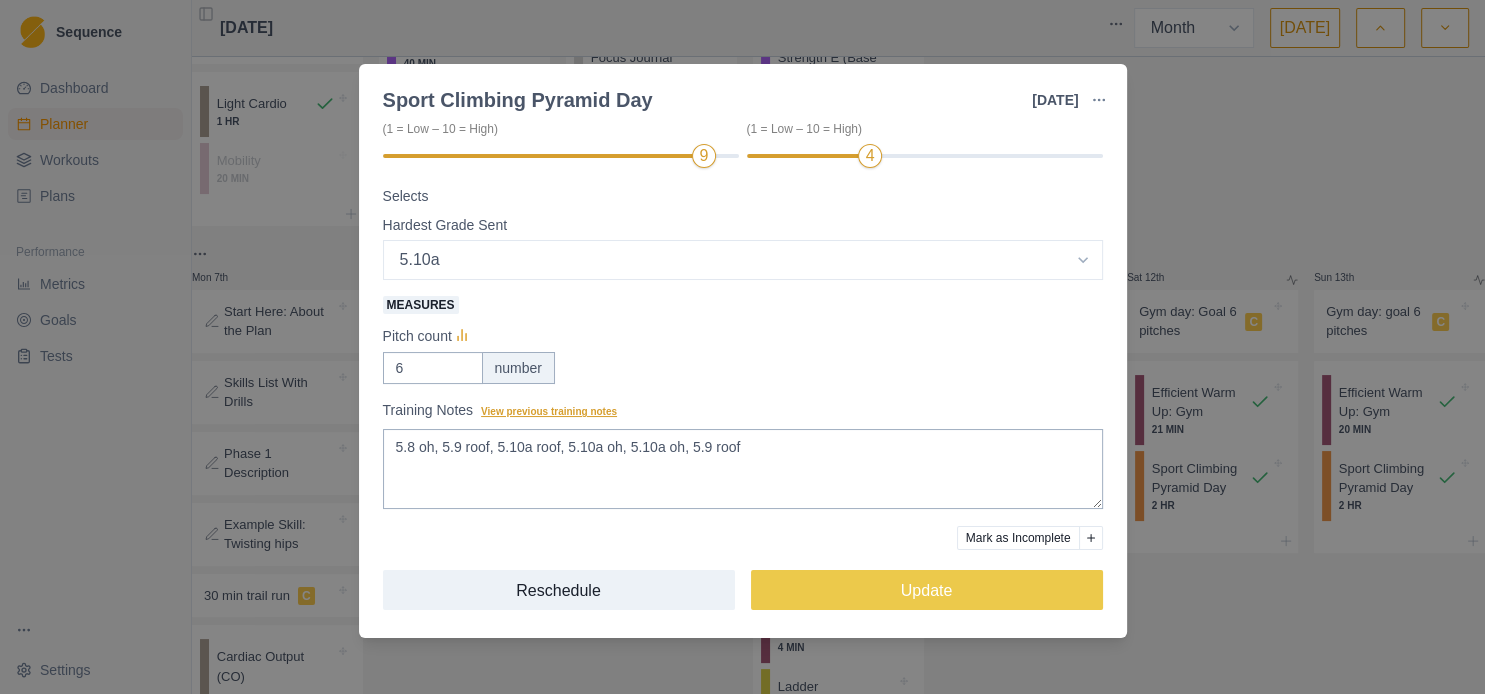 click on "View previous training notes" at bounding box center [549, 411] 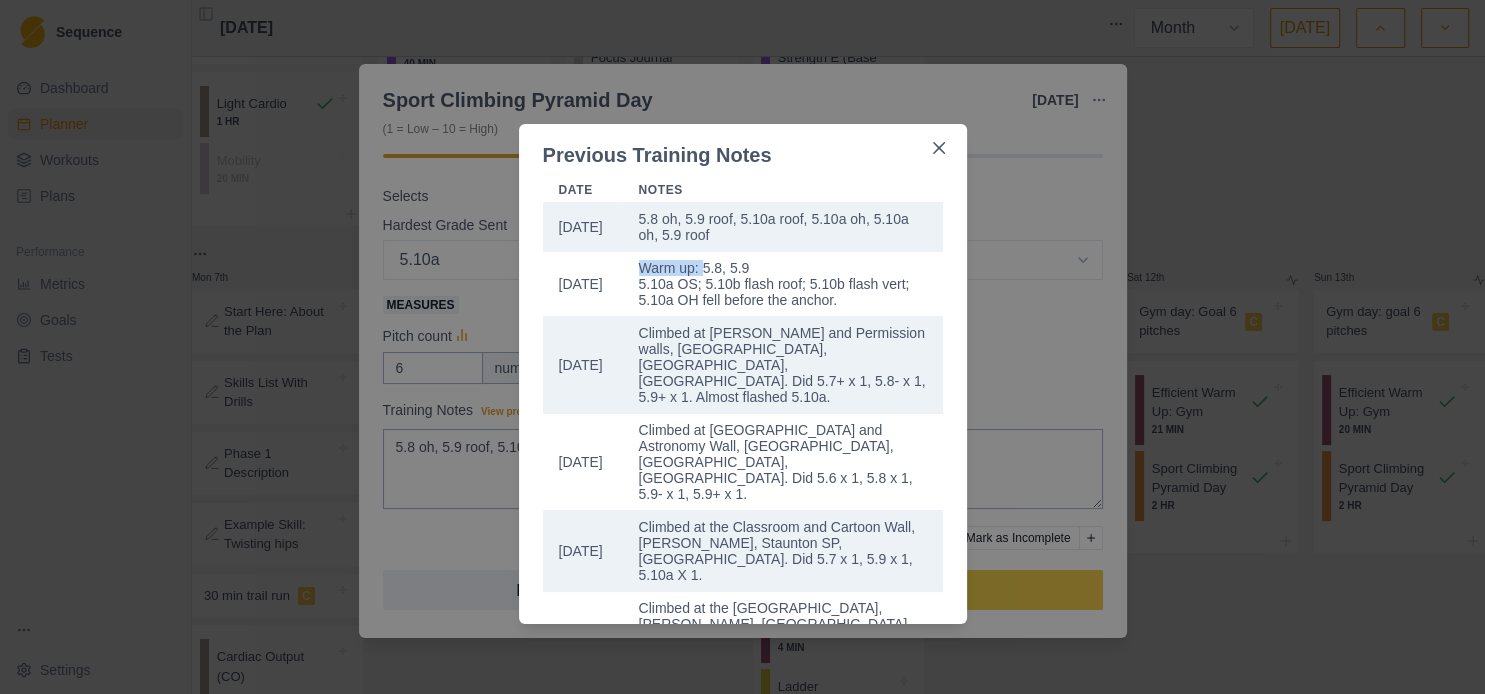 drag, startPoint x: 642, startPoint y: 267, endPoint x: 702, endPoint y: 266, distance: 60.00833 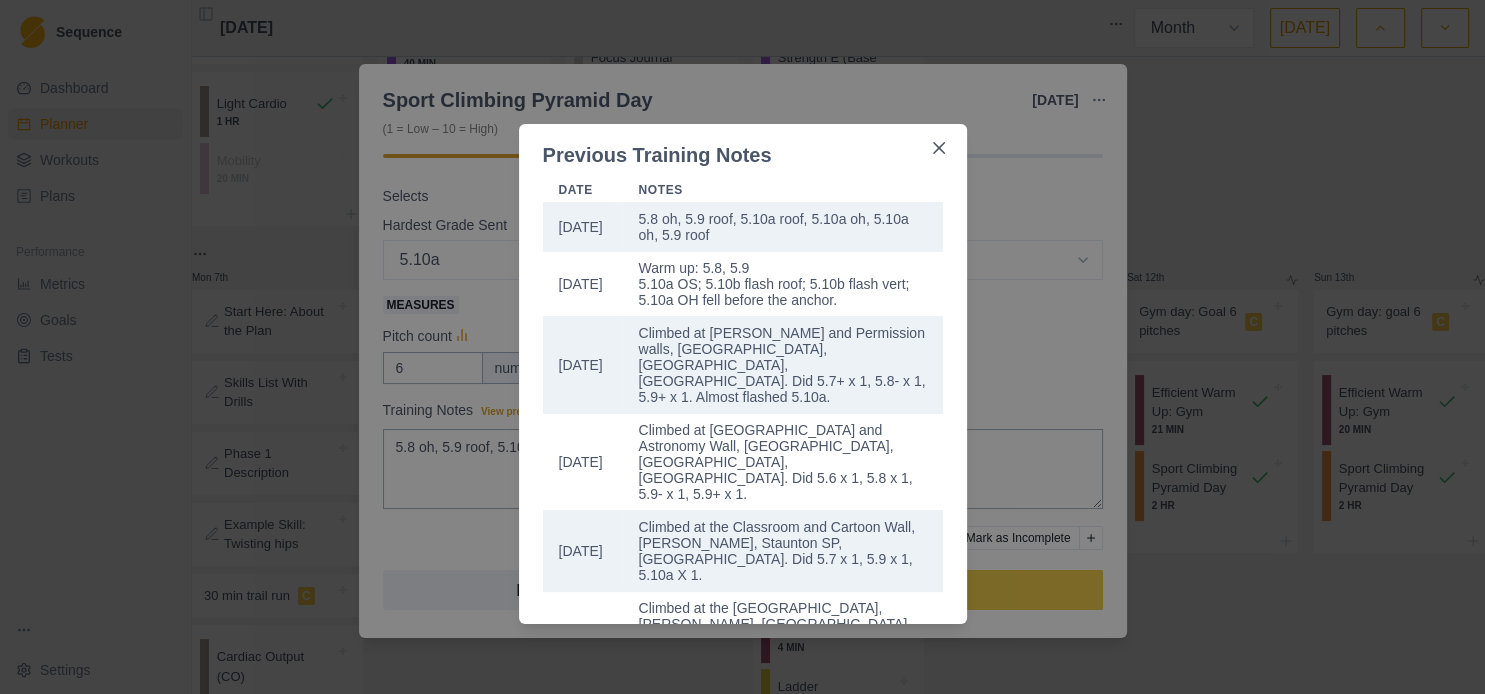 click on "Previous Training Notes Date Notes [DATE] 5.8 oh, 5.9 roof, 5.10a roof, 5.10a oh, 5.10a oh, 5.9 roof [DATE] Warm up: 5.8, 5.9
5.10a OS; 5.10b flash roof; 5.10b flash vert; 5.10a OH fell before the anchor. [DATE] Climbed at [PERSON_NAME] and Permission walls, [GEOGRAPHIC_DATA], [GEOGRAPHIC_DATA], [GEOGRAPHIC_DATA]. Did 5.7+ x 1, 5.8- x 1, 5.9+ x 1. Almost flashed 5.10a. [DATE] Climbed at [GEOGRAPHIC_DATA] and [GEOGRAPHIC_DATA], [GEOGRAPHIC_DATA], [GEOGRAPHIC_DATA], [GEOGRAPHIC_DATA]. Did 5.6 x 1, 5.8 x 1, 5.9- x 1, 5.9+ x [DATE] Climbed at the Classroom and Cartoon Wall, [PERSON_NAME], [GEOGRAPHIC_DATA] SP, [GEOGRAPHIC_DATA]. Did 5.7 x 1, 5.9 x 1, 5.10a X [DATE] Climbed at the [GEOGRAPHIC_DATA], [PERSON_NAME], [GEOGRAPHIC_DATA] [GEOGRAPHIC_DATA], [GEOGRAPHIC_DATA]. Did 5.5 x 1, 5.8 x 1, 5.9 X [DATE] Climbed at [GEOGRAPHIC_DATA], [GEOGRAPHIC_DATA], [GEOGRAPHIC_DATA]. Did 5.5 x 2, and 5.8 x 1." at bounding box center (742, 347) 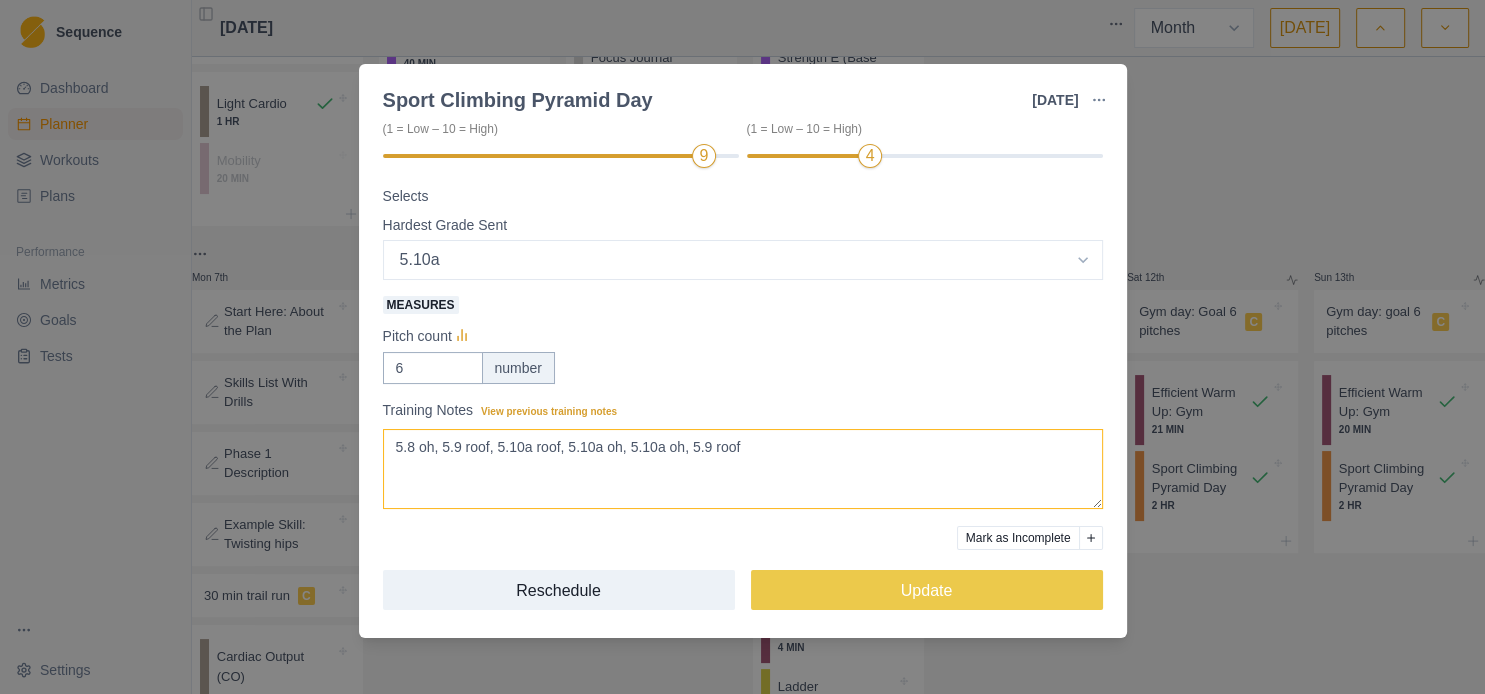 click on "5.8 oh, 5.9 roof, 5.10a roof, 5.10a oh, 5.10a oh, 5.9 roof" at bounding box center [743, 469] 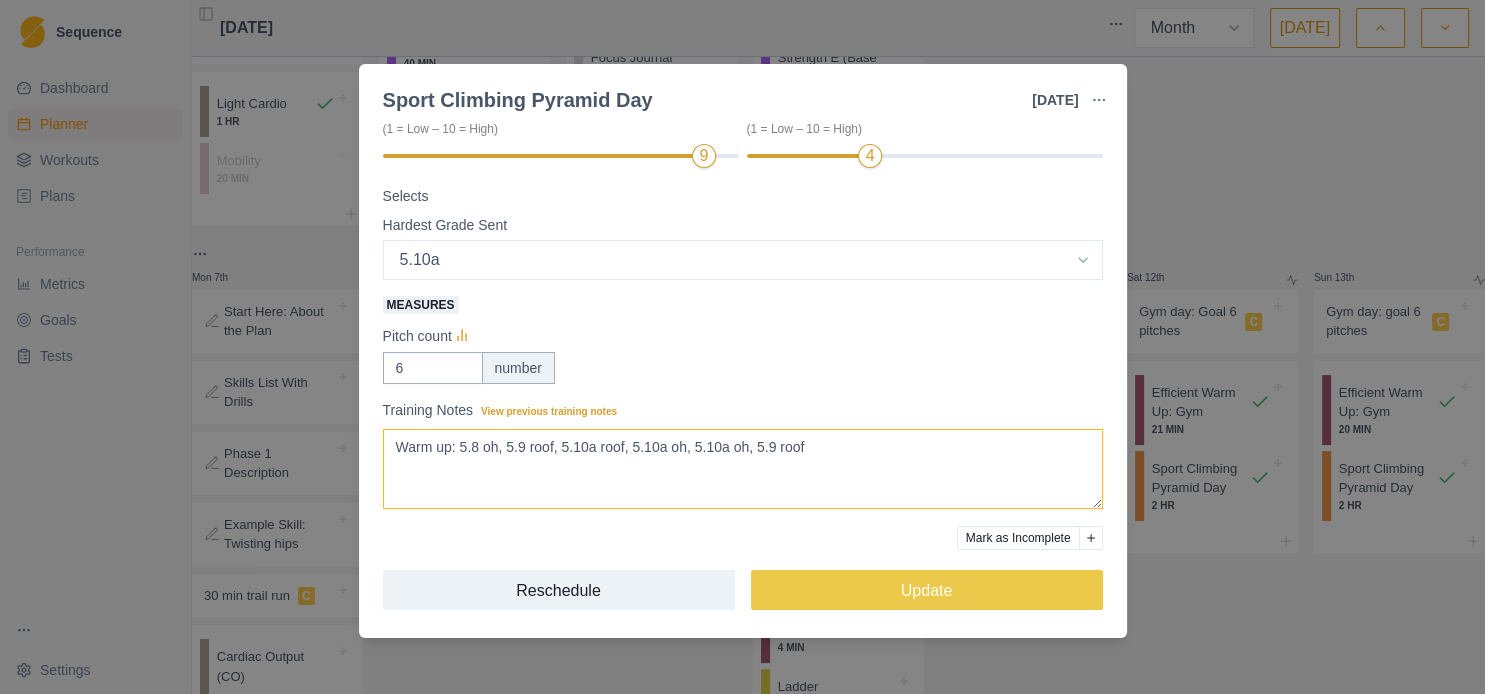 click on "5.8 oh, 5.9 roof, 5.10a roof, 5.10a oh, 5.10a oh, 5.9 roof" at bounding box center (743, 469) 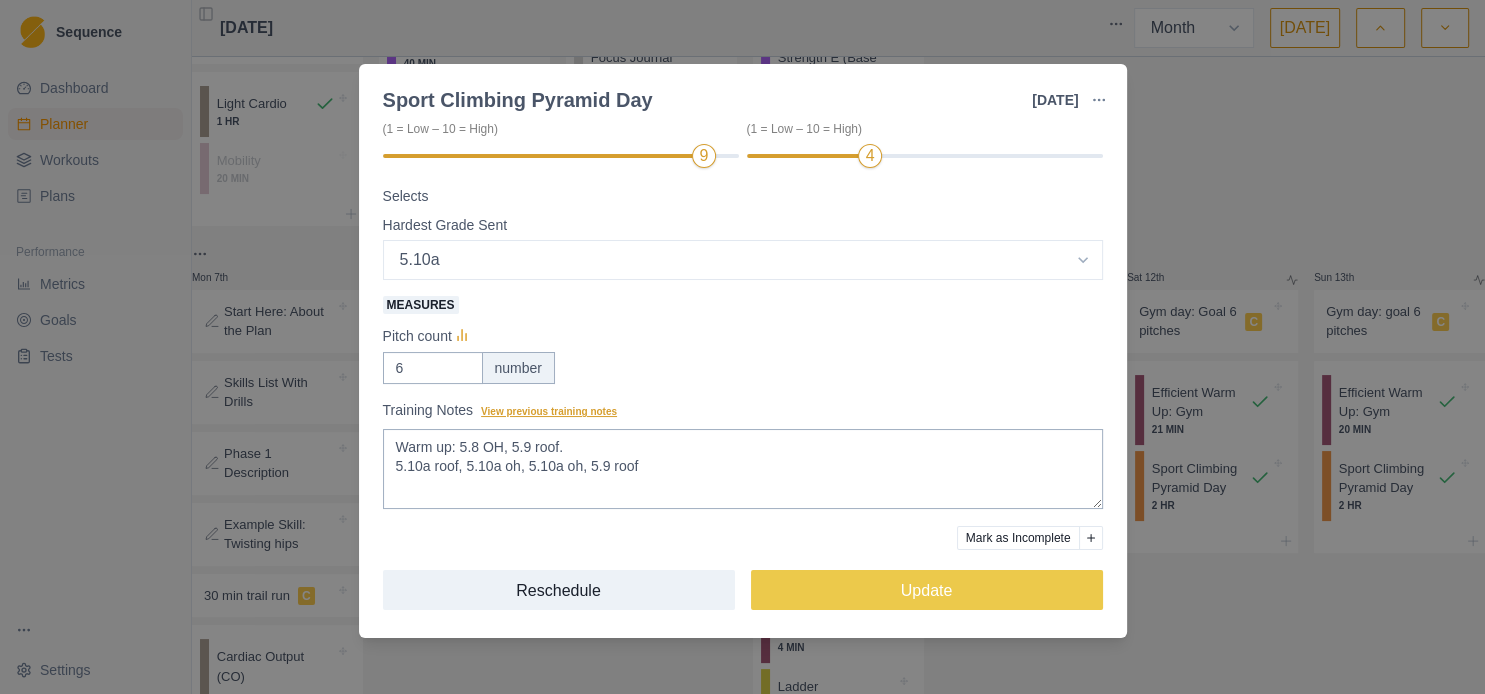click on "View previous training notes" at bounding box center (549, 411) 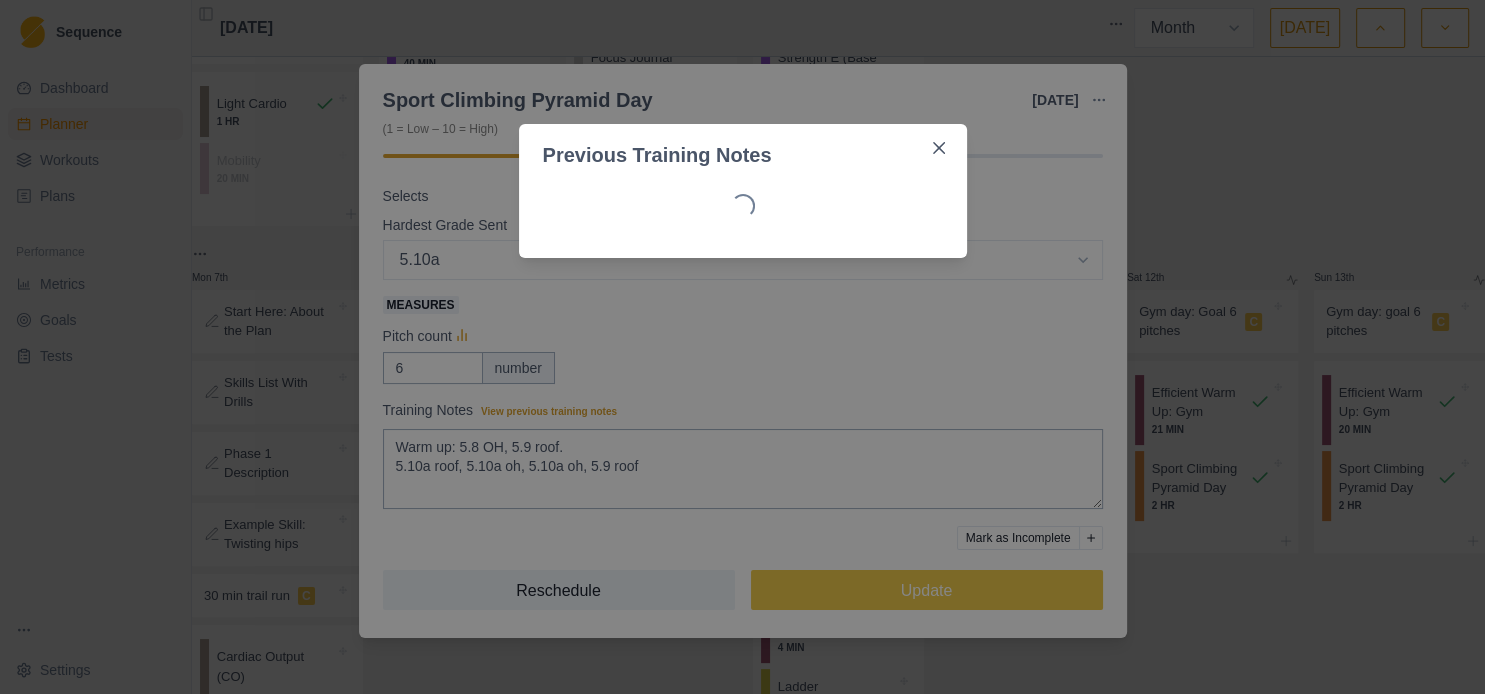 click on "Previous Training Notes Loading..." at bounding box center [742, 347] 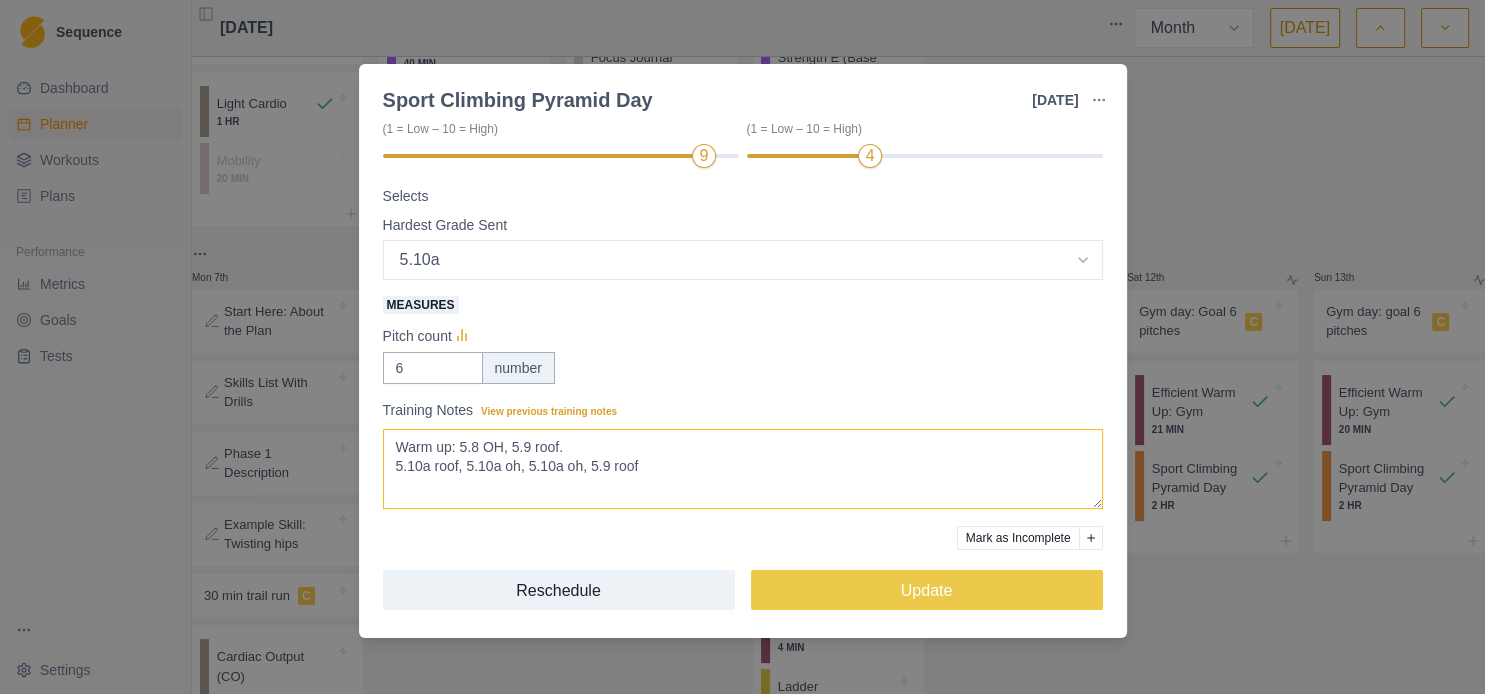 click on "Warm up: 5.8 OH, 5.9 roof.
5.10a roof, 5.10a oh, 5.10a oh, 5.9 roof" at bounding box center [743, 469] 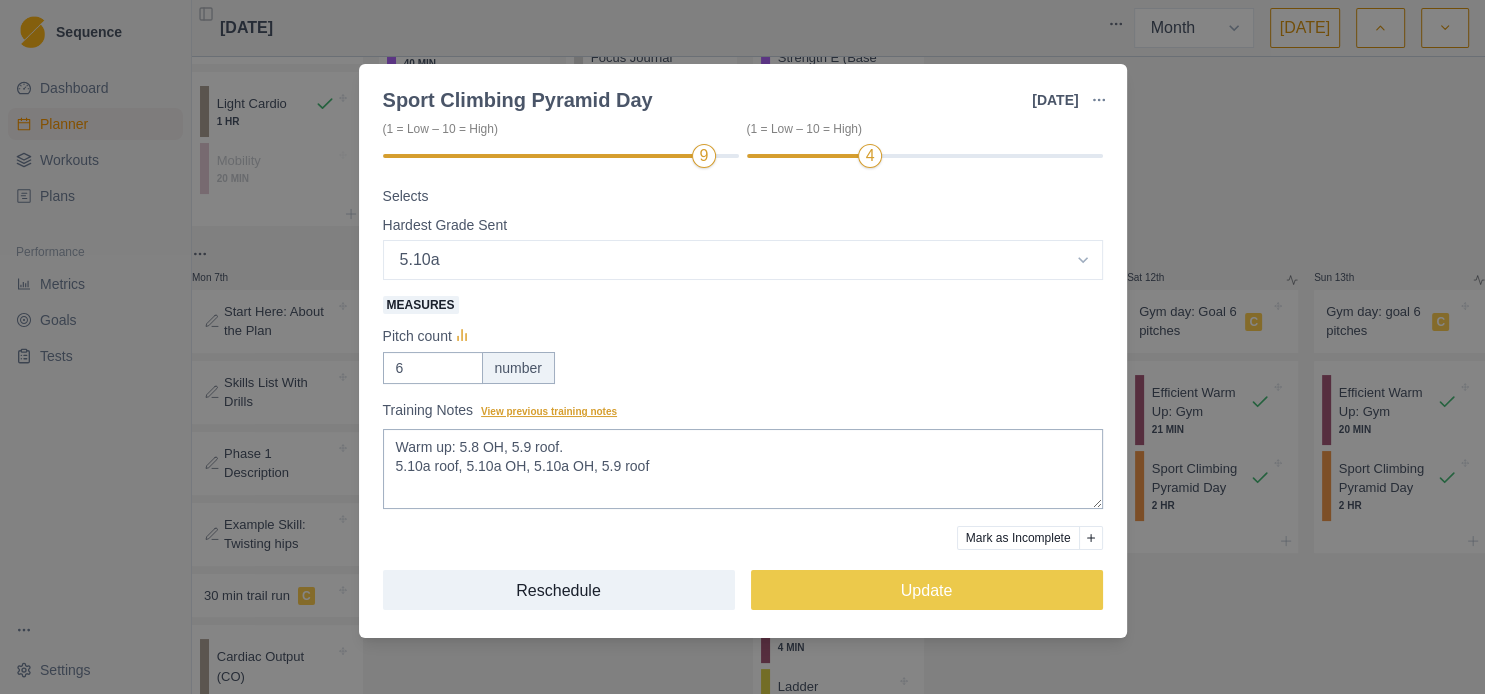 click on "View previous training notes" at bounding box center [549, 411] 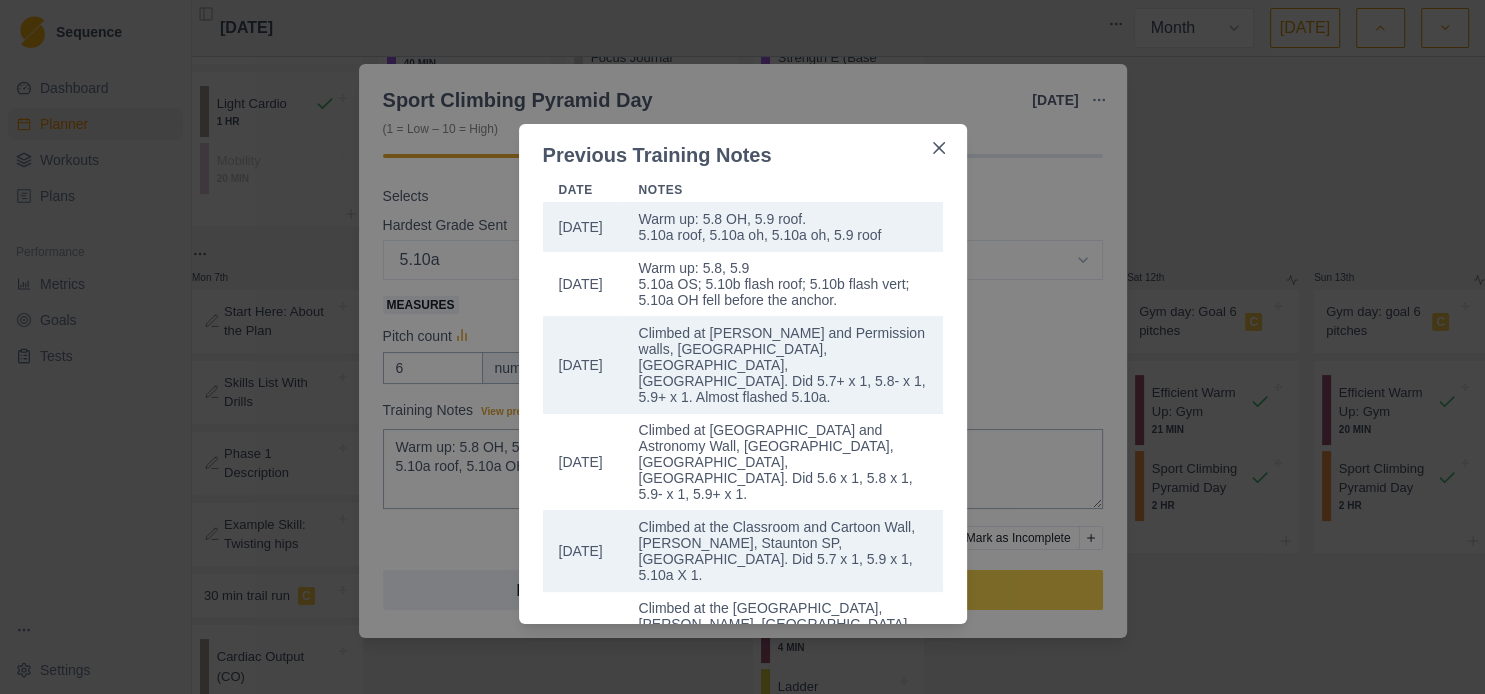 click on "Previous Training Notes Date Notes [DATE] Warm up: 5.8 OH, 5.9 roof.
5.10a roof, 5.10a oh, 5.10a oh, 5.9 roof [DATE] Warm up: 5.8, 5.9
5.10a OS; 5.10b flash roof; 5.10b flash vert; 5.10a OH fell before the anchor. [DATE] Climbed at [PERSON_NAME] and Permission walls, [GEOGRAPHIC_DATA], [GEOGRAPHIC_DATA], [GEOGRAPHIC_DATA]. Did 5.7+ x 1, 5.8- x 1, 5.9+ x 1. Almost flashed 5.10a. [DATE] Climbed at [GEOGRAPHIC_DATA] and [GEOGRAPHIC_DATA], [GEOGRAPHIC_DATA], [GEOGRAPHIC_DATA], [GEOGRAPHIC_DATA]. Did 5.6 x 1, 5.8 x 1, 5.9- x 1, 5.9+ x [DATE] Climbed at the Classroom and Cartoon Wall, [PERSON_NAME], [GEOGRAPHIC_DATA] SP, [GEOGRAPHIC_DATA]. Did 5.7 x 1, 5.9 x 1, 5.10a X [DATE] Climbed at the [GEOGRAPHIC_DATA], [PERSON_NAME], [GEOGRAPHIC_DATA] [GEOGRAPHIC_DATA], [GEOGRAPHIC_DATA]. Did 5.5 x 1, 5.8 x 1, 5.9 X [DATE] Climbed at [GEOGRAPHIC_DATA], [GEOGRAPHIC_DATA], [GEOGRAPHIC_DATA]. Did 5.5 x 2, and 5.8 x 1." at bounding box center [742, 347] 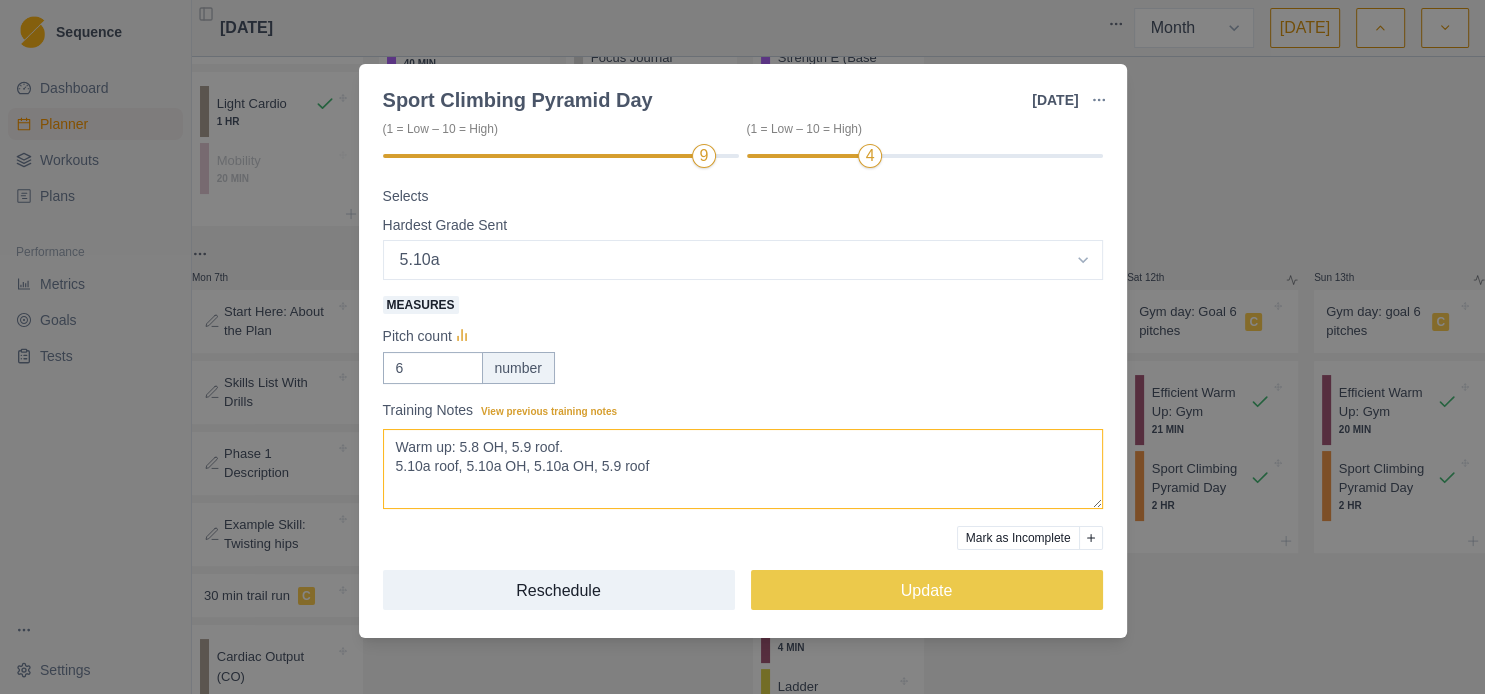 click on "Warm up: 5.8 OH, 5.9 roof.
5.10a roof, 5.10a OH, 5.10a OH, 5.9 roof" at bounding box center [743, 469] 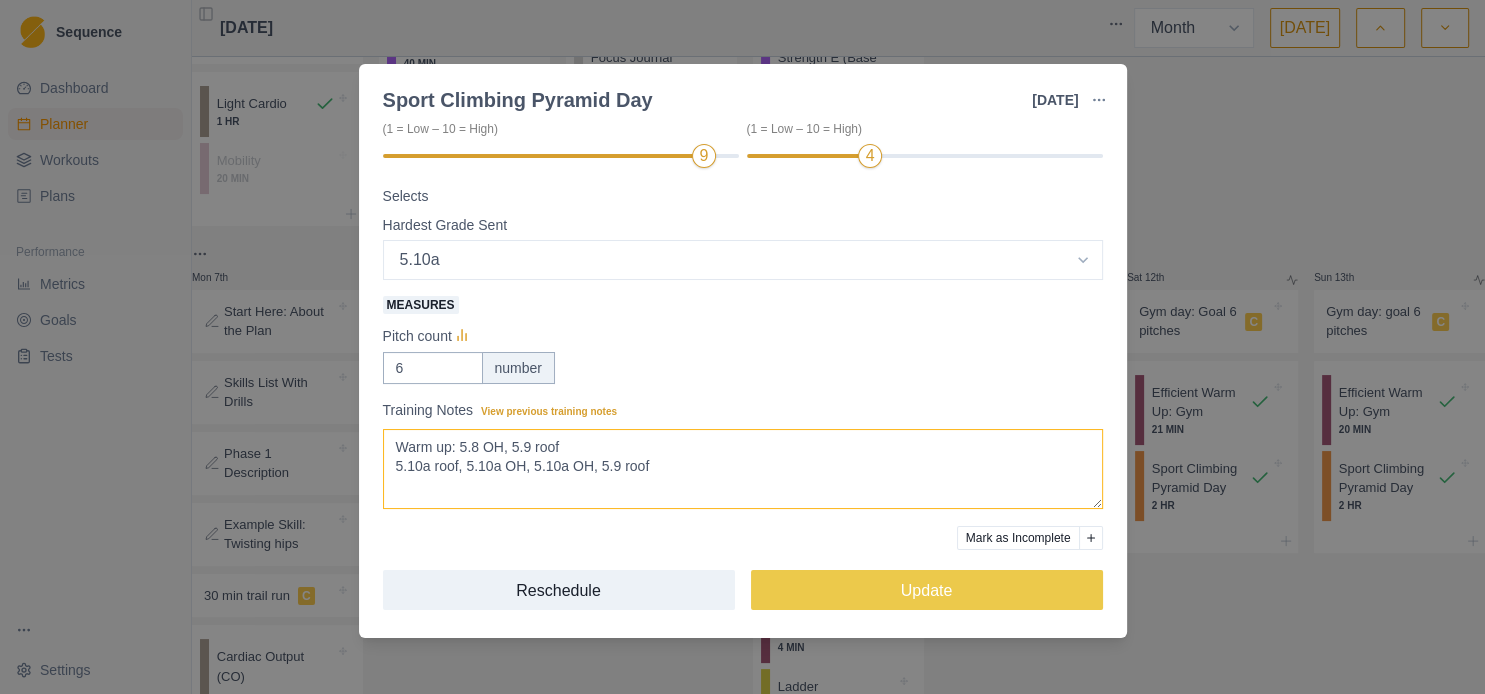 click on "Warm up: 5.8 OH, 5.9 roof.
5.10a roof, 5.10a OH, 5.10a OH, 5.9 roof" at bounding box center [743, 469] 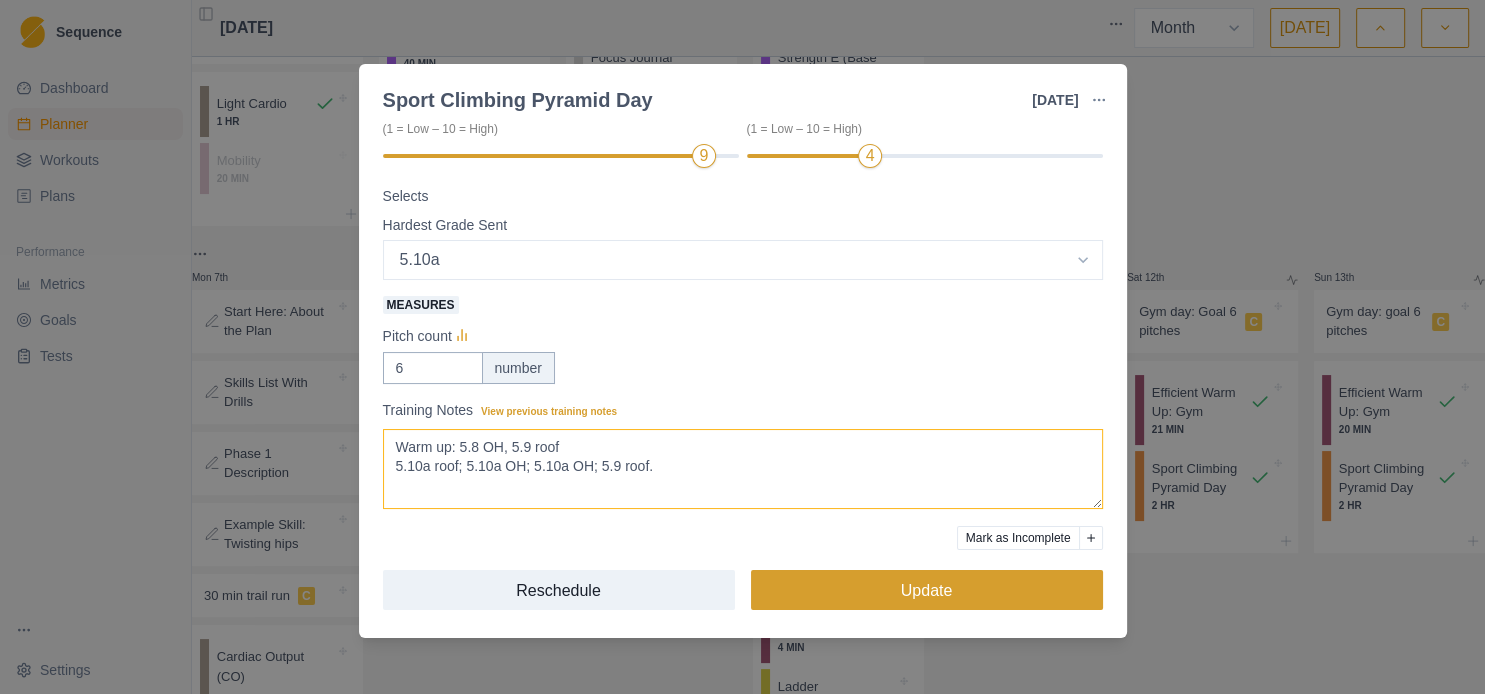 type on "Warm up: 5.8 OH, 5.9 roof
5.10a roof; 5.10a OH; 5.10a OH; 5.9 roof." 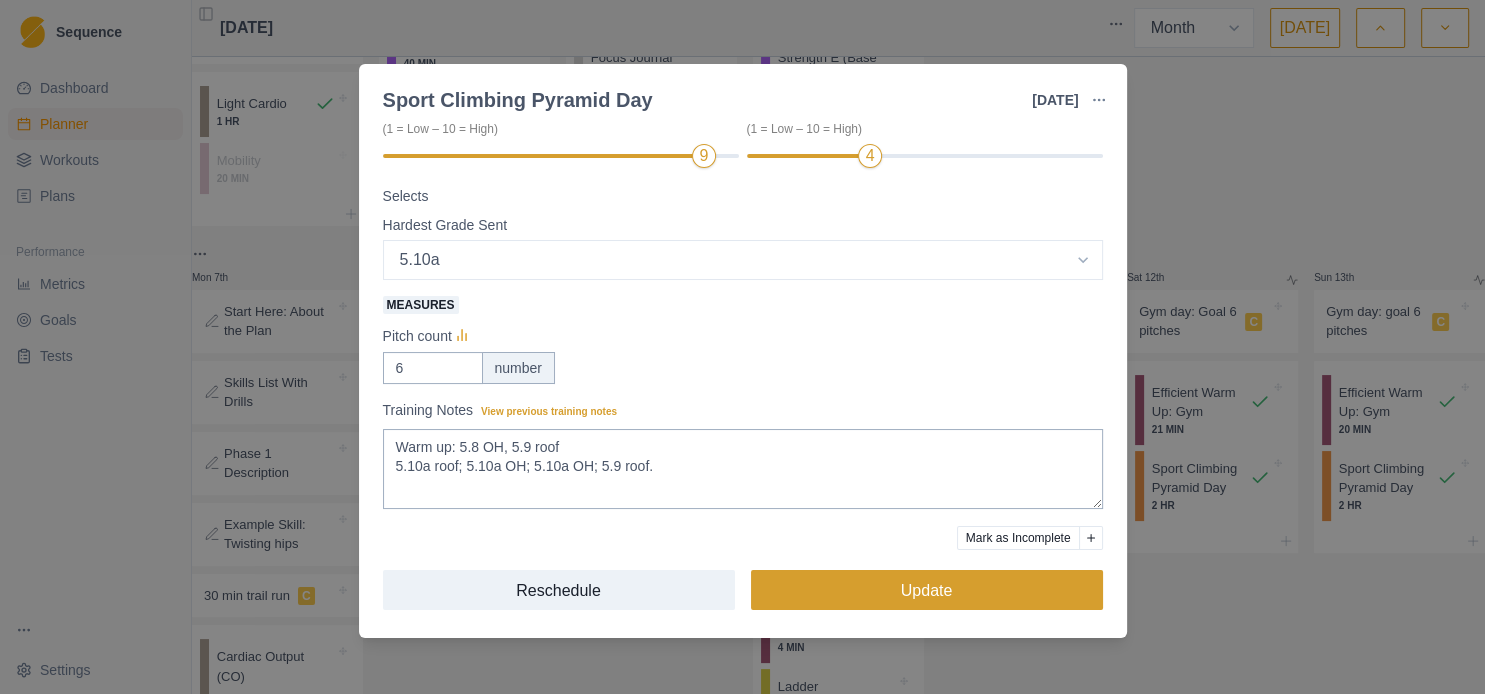 click on "Update" at bounding box center [927, 590] 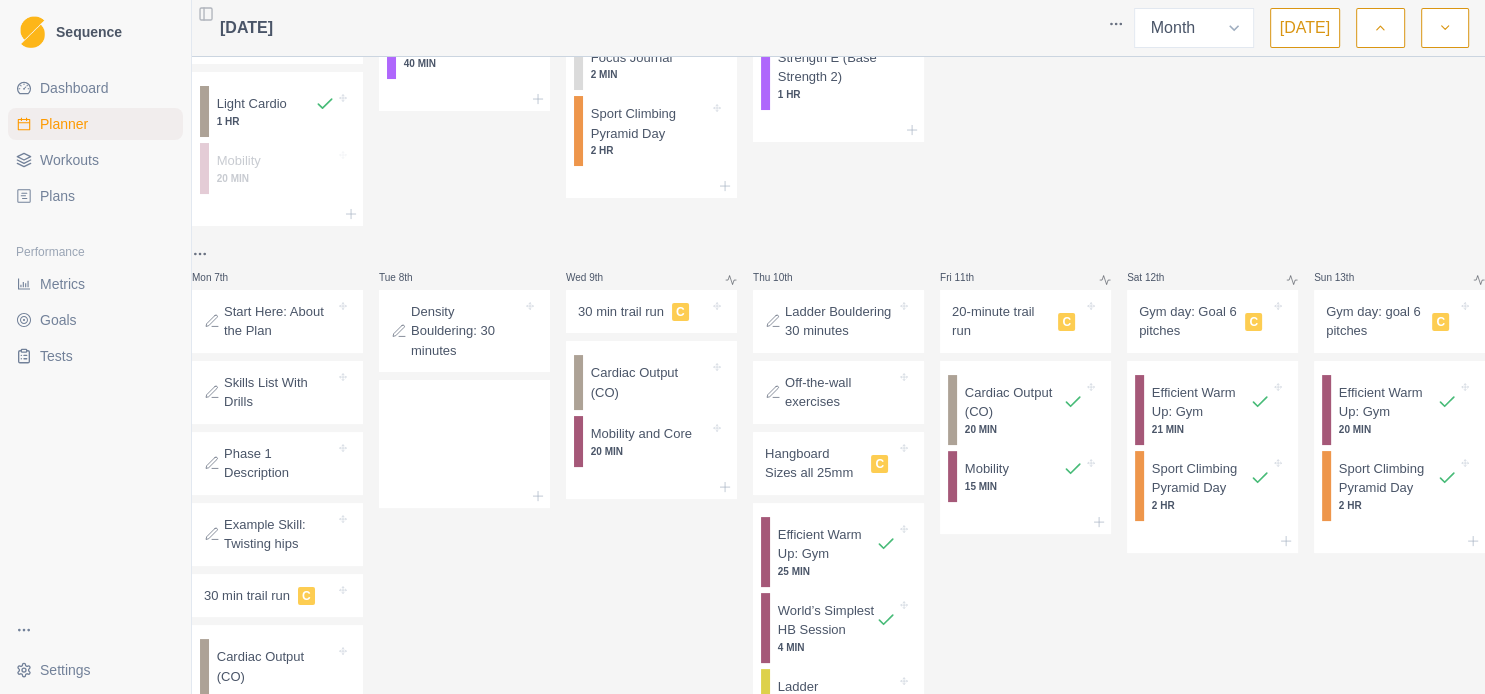 scroll, scrollTop: 432, scrollLeft: 0, axis: vertical 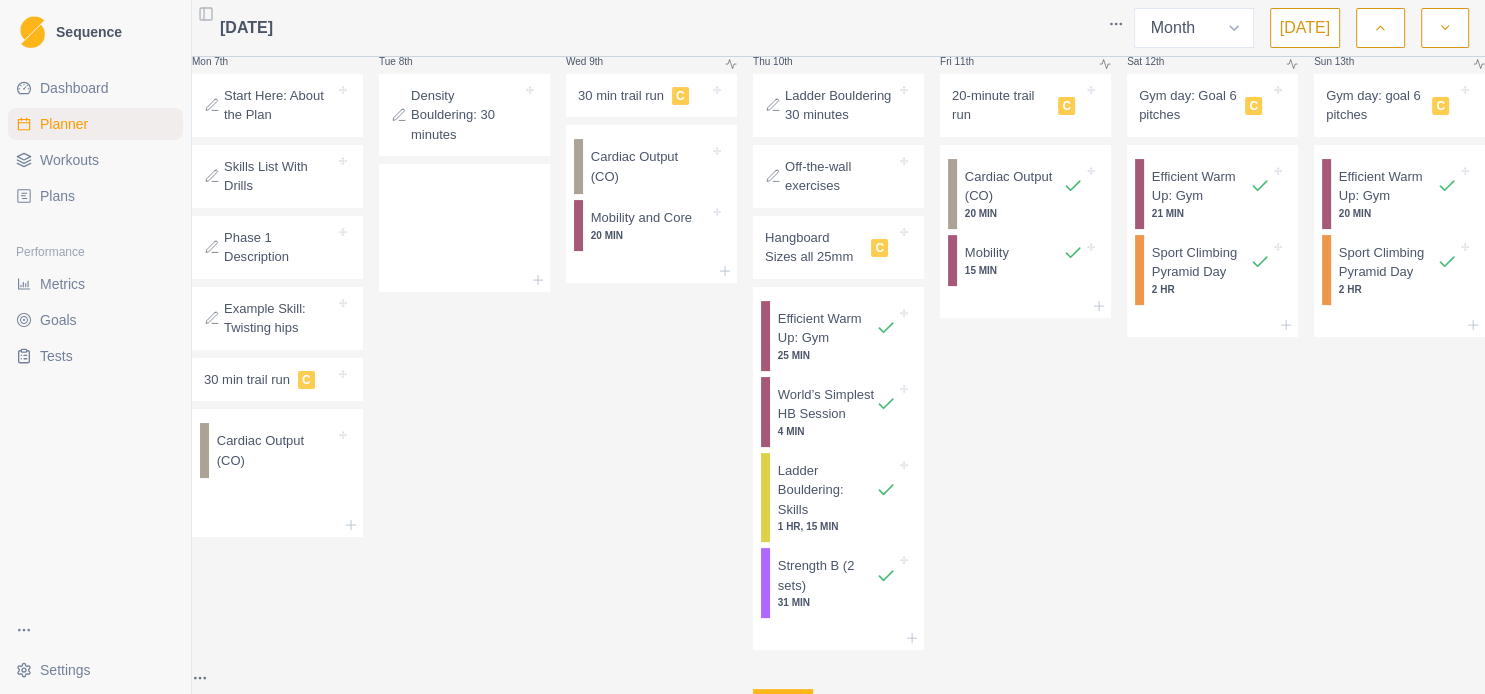 click on "Hangboard Sizes all 25mm" at bounding box center (814, 247) 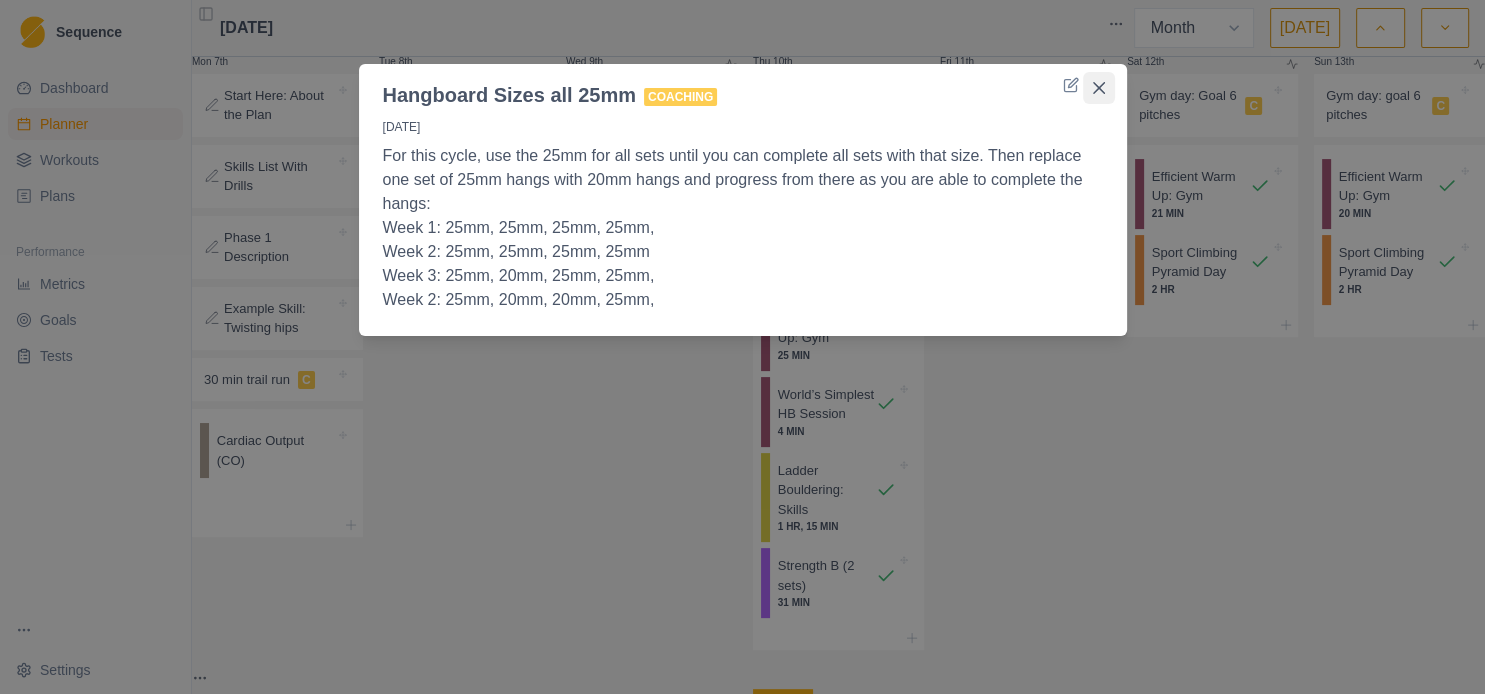 click at bounding box center [1099, 88] 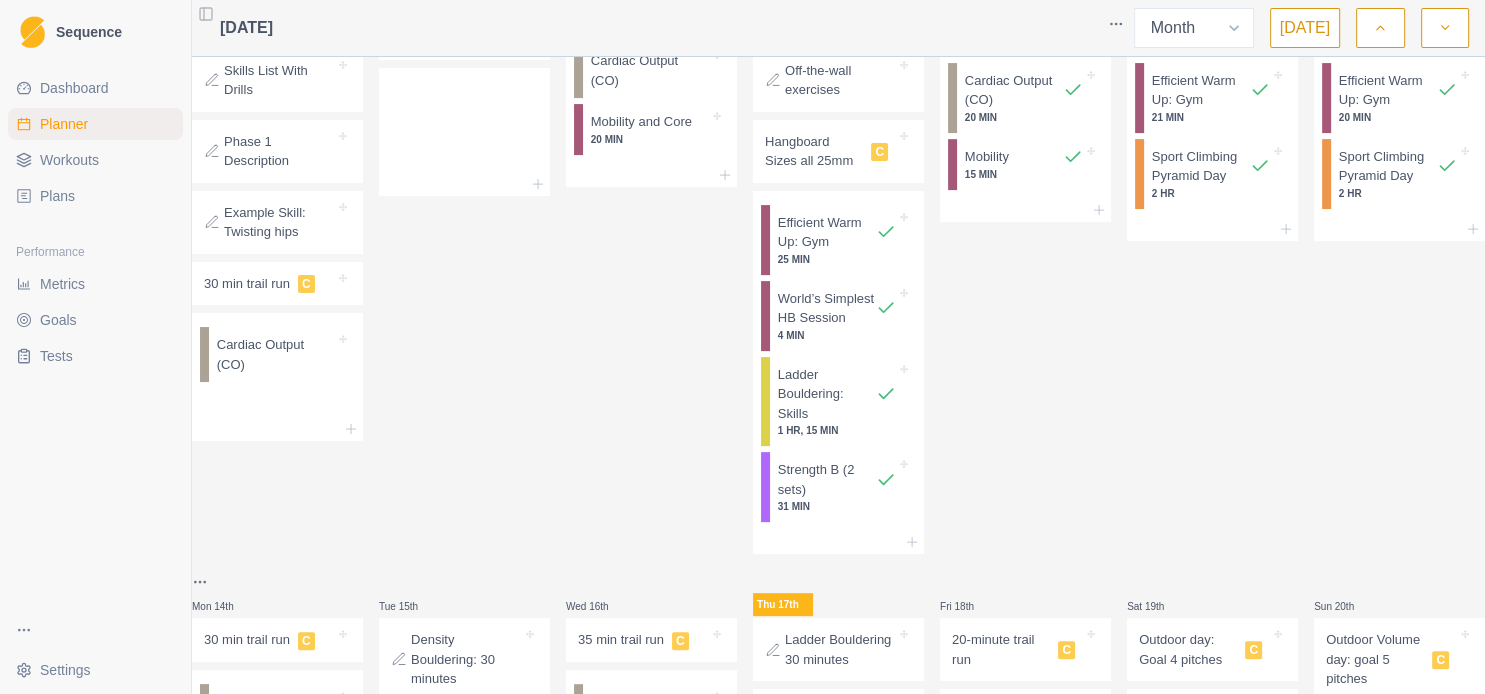 scroll, scrollTop: 432, scrollLeft: 0, axis: vertical 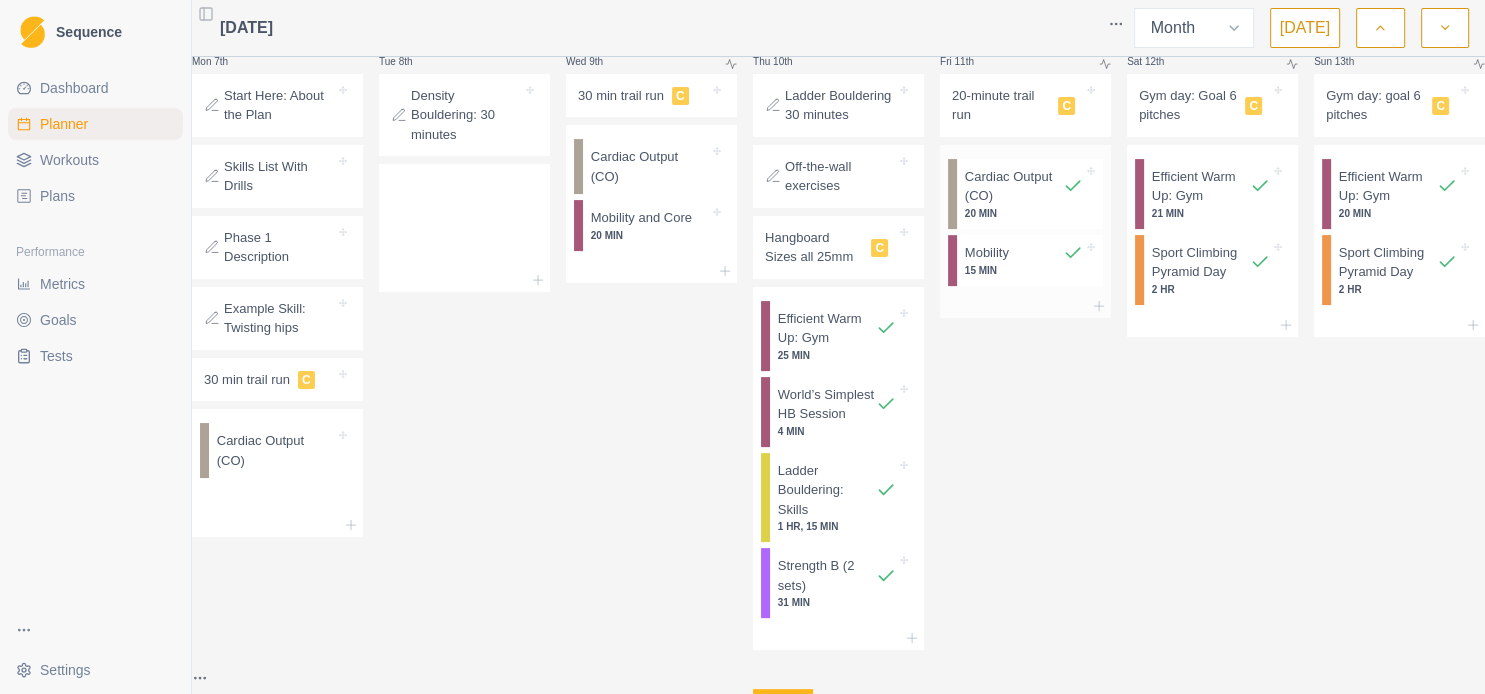 click on "Cardiac Output (CO)" at bounding box center (1014, 186) 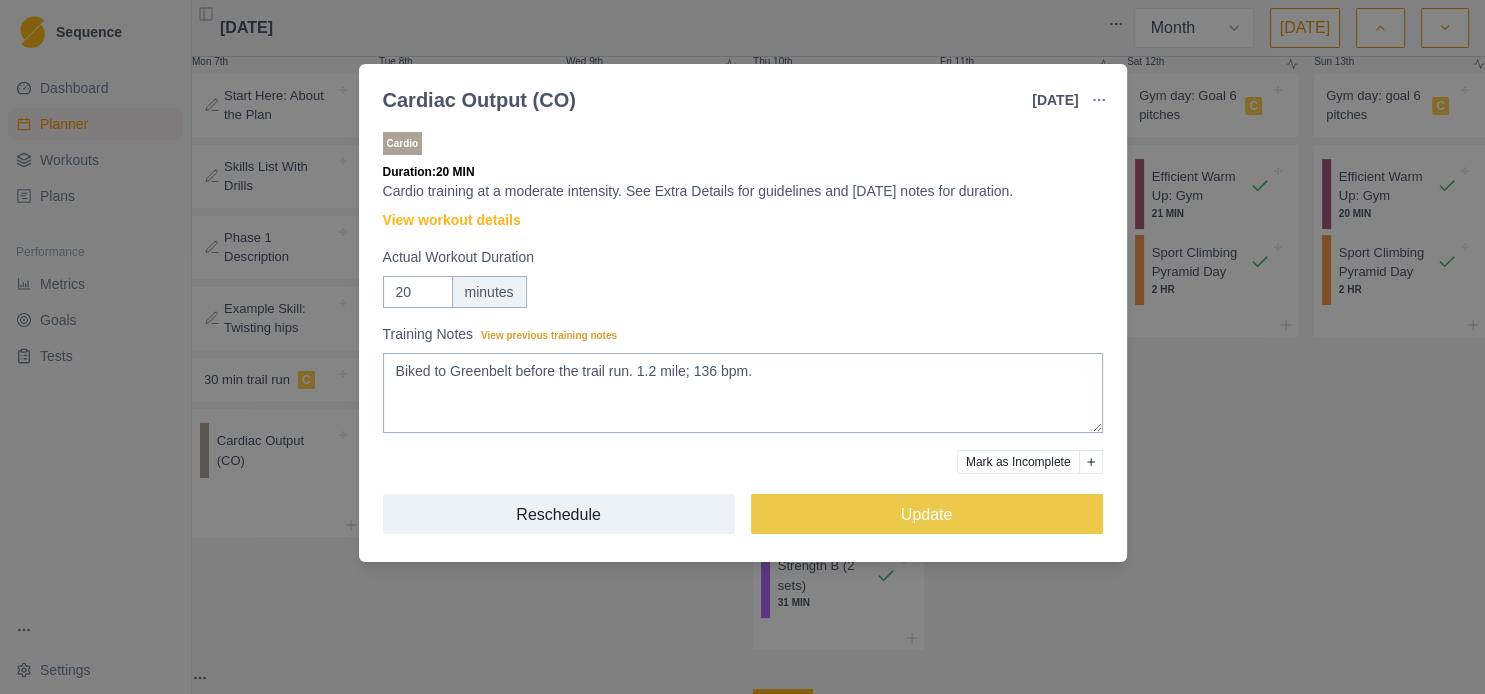 click on "Cardiac Output (CO) [DATE] Link To Goal View Workout Metrics Edit Original Workout Reschedule Workout Remove From Schedule Cardio Duration:  20 MIN Cardio training at a moderate intensity.  See Extra Details for guidelines and [DATE] notes for duration. View workout details Actual Workout Duration 20 minutes Training Notes View previous training notes Biked to Greenbelt before the trail run. 1.2 mile; 136 bpm. Mark as Incomplete Reschedule Update" at bounding box center [742, 347] 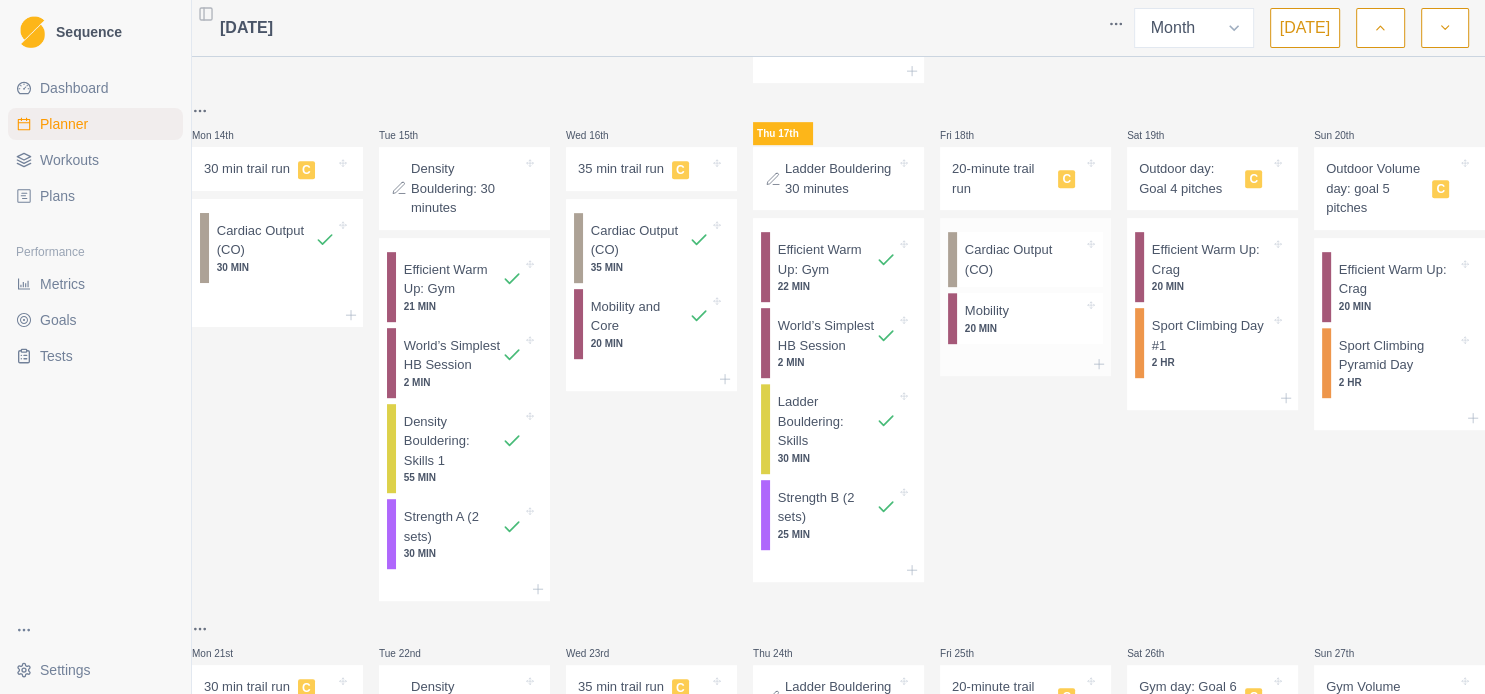 scroll, scrollTop: 1080, scrollLeft: 0, axis: vertical 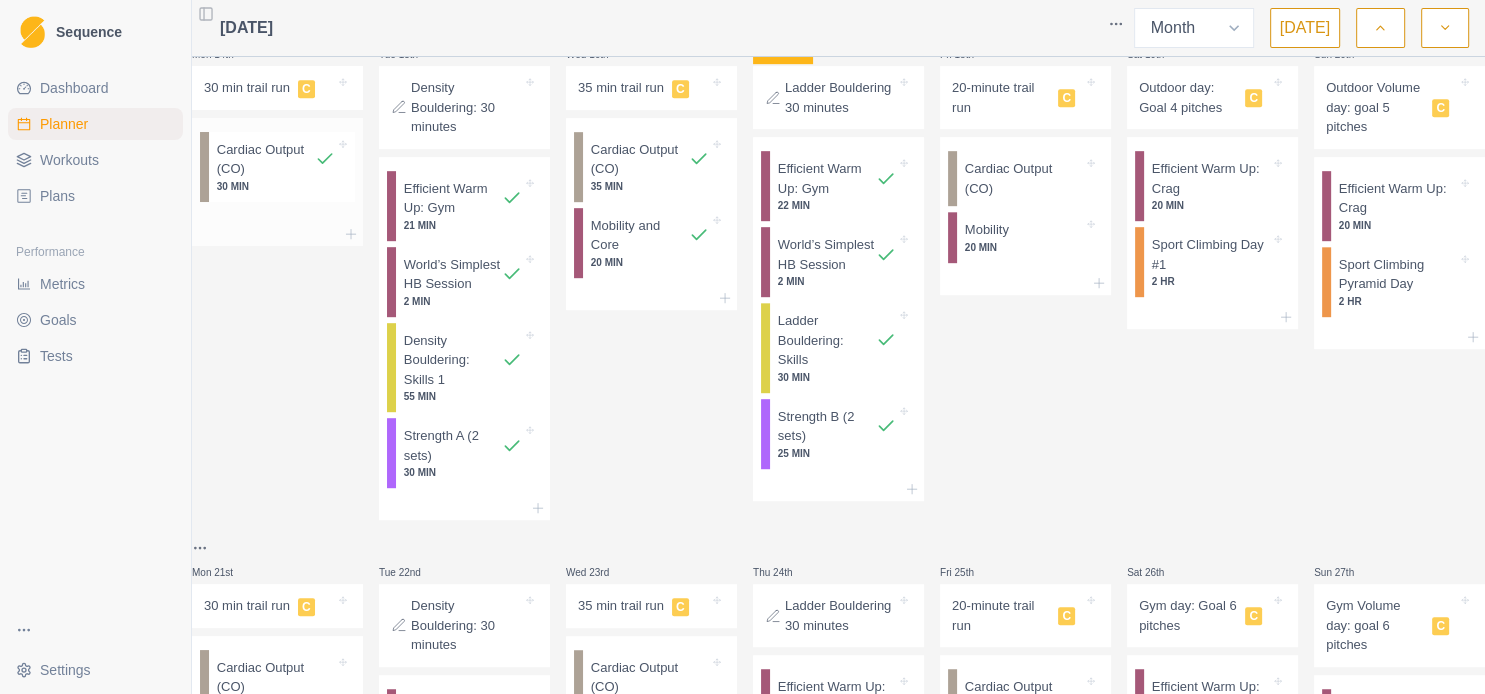 click on "30 MIN" at bounding box center (276, 186) 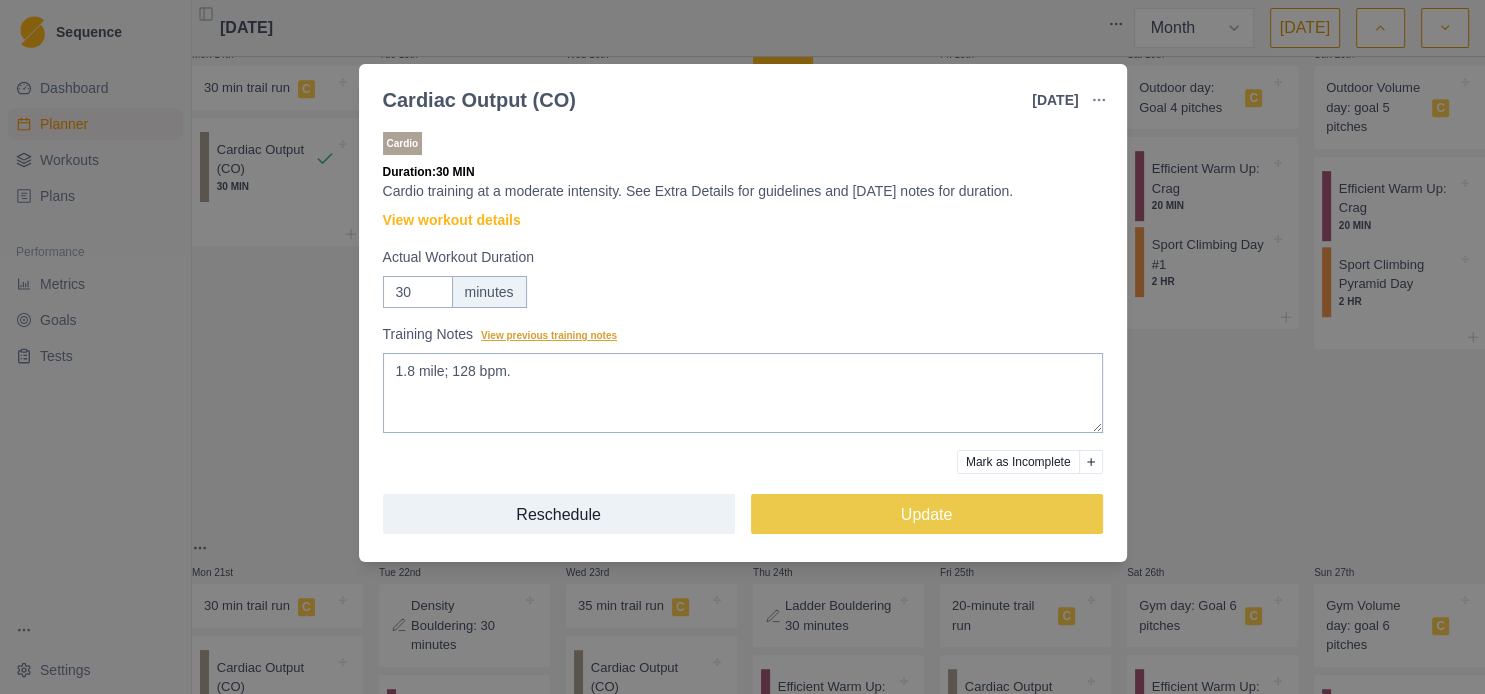 click on "Training Notes View previous training notes" at bounding box center [737, 334] 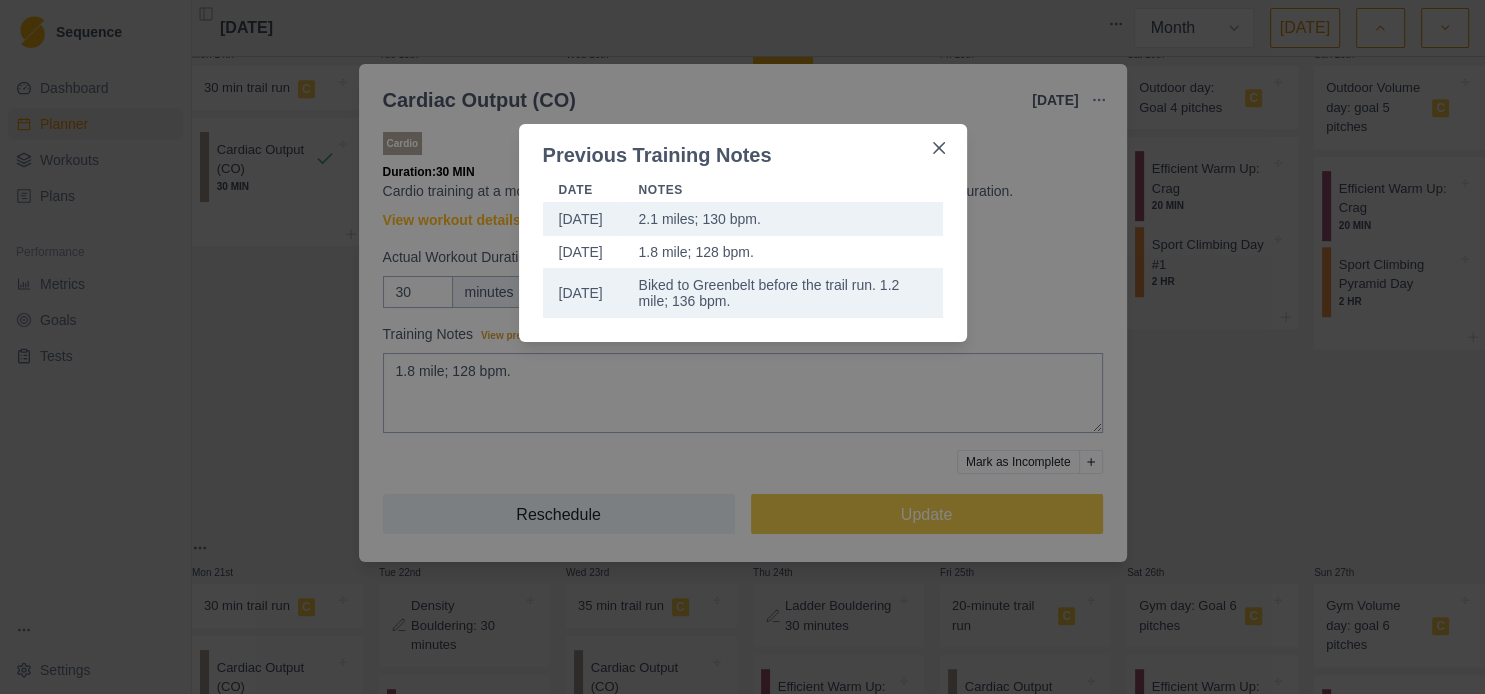 click on "Previous Training Notes Date Notes [DATE] 2.1 miles; 130 bpm. [DATE] 1.8 mile; 128 bpm. [DATE] Biked to [GEOGRAPHIC_DATA] before the trail run. 1.2 mile; 136 bpm." at bounding box center [742, 347] 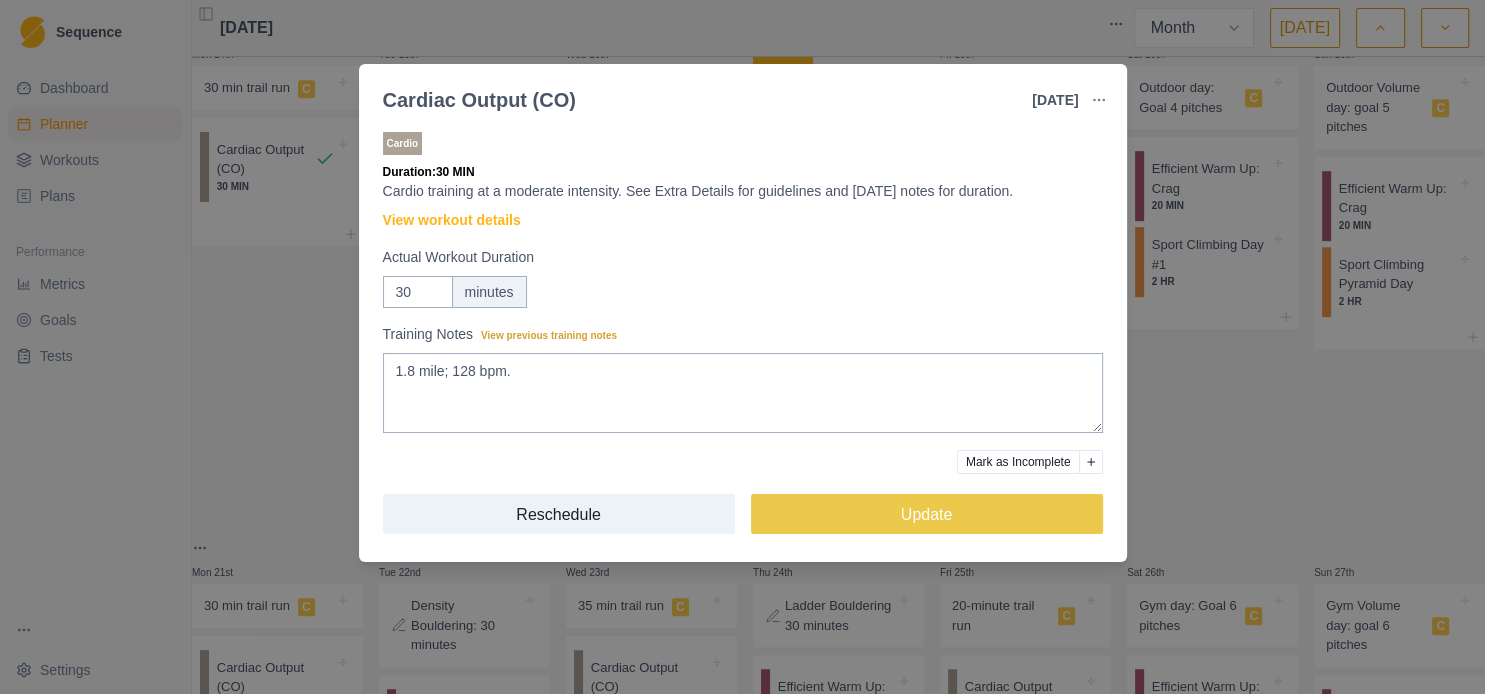 drag, startPoint x: 1100, startPoint y: 528, endPoint x: 1210, endPoint y: 555, distance: 113.265175 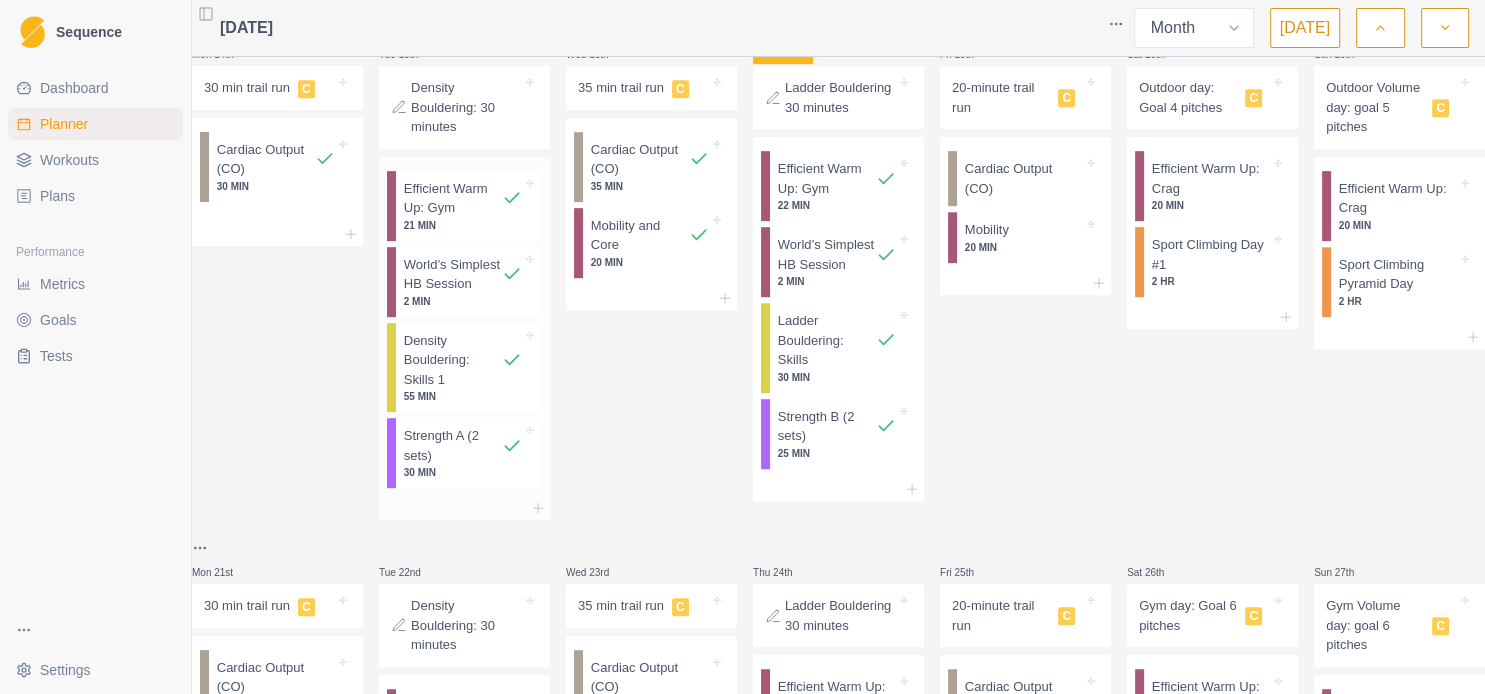 click on "World’s Simplest HB Session" at bounding box center [453, 274] 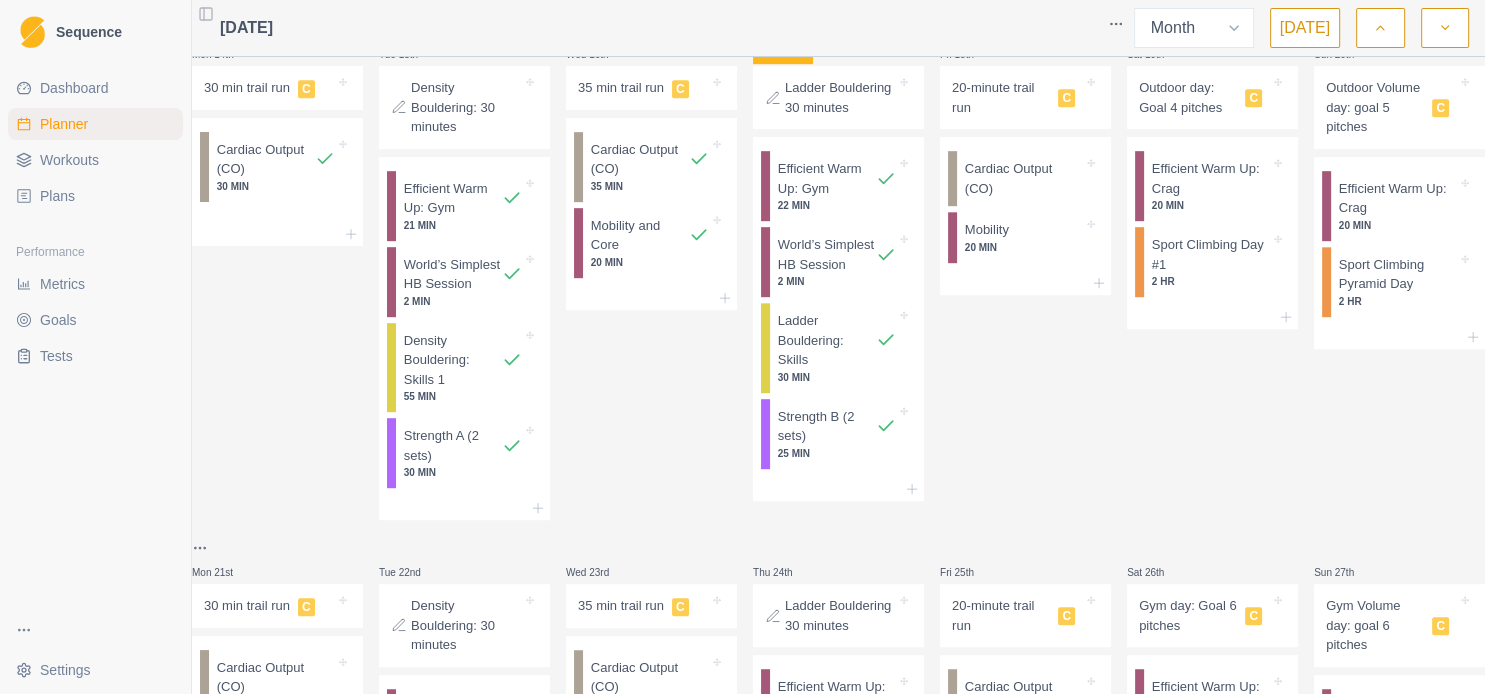 select on "4" 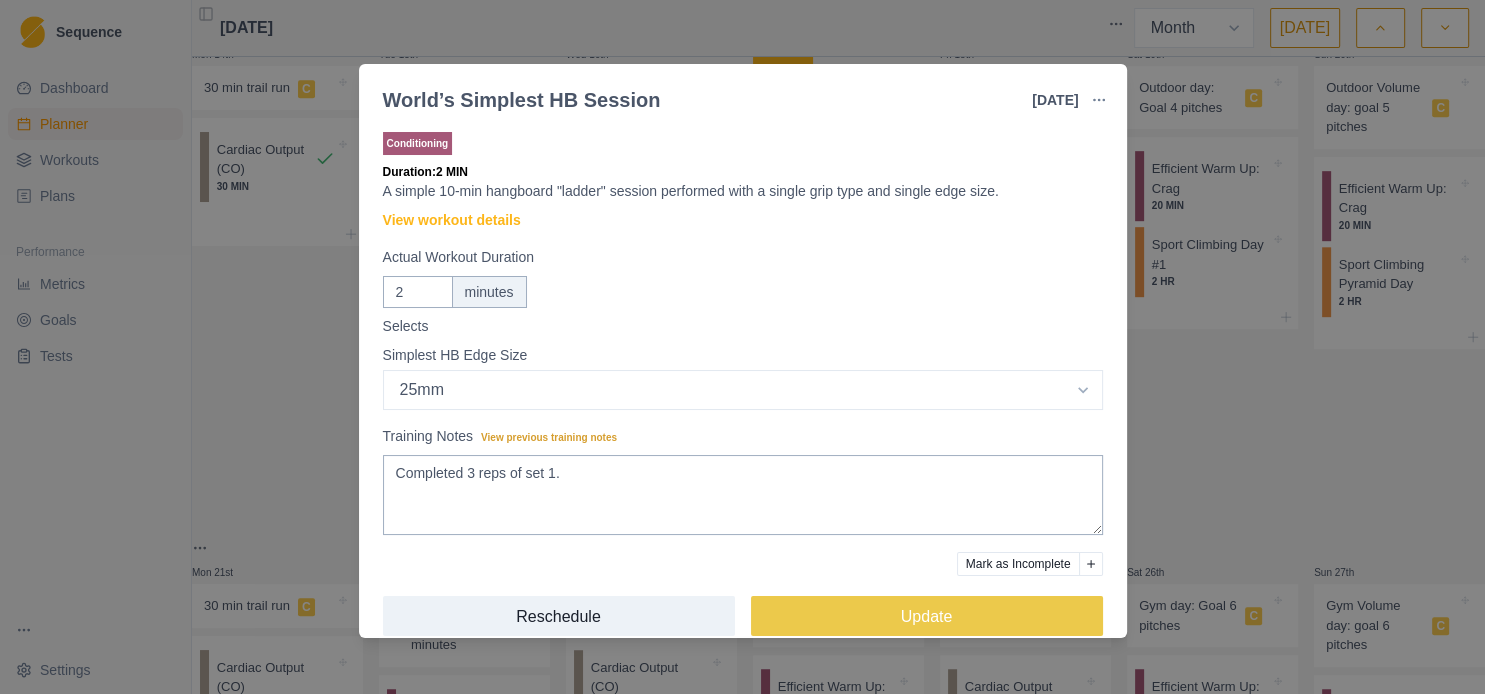 click on "World’s Simplest HB Session [DATE] Link To Goal View Workout Metrics Edit Original Workout Reschedule Workout Remove From Schedule Conditioning Duration:  2 MIN A simple 10-min hangboard "ladder" session performed with a single grip type and single edge size. View workout details Actual Workout Duration 2 minutes Selects Simplest HB Edge Size Select option Bar HB Jug 30mm 25mm 20mm 15mm 10mm 35mm 33mm Training Notes View previous training notes Completed 3 reps of set 1. Mark as Incomplete Reschedule Update" at bounding box center [742, 347] 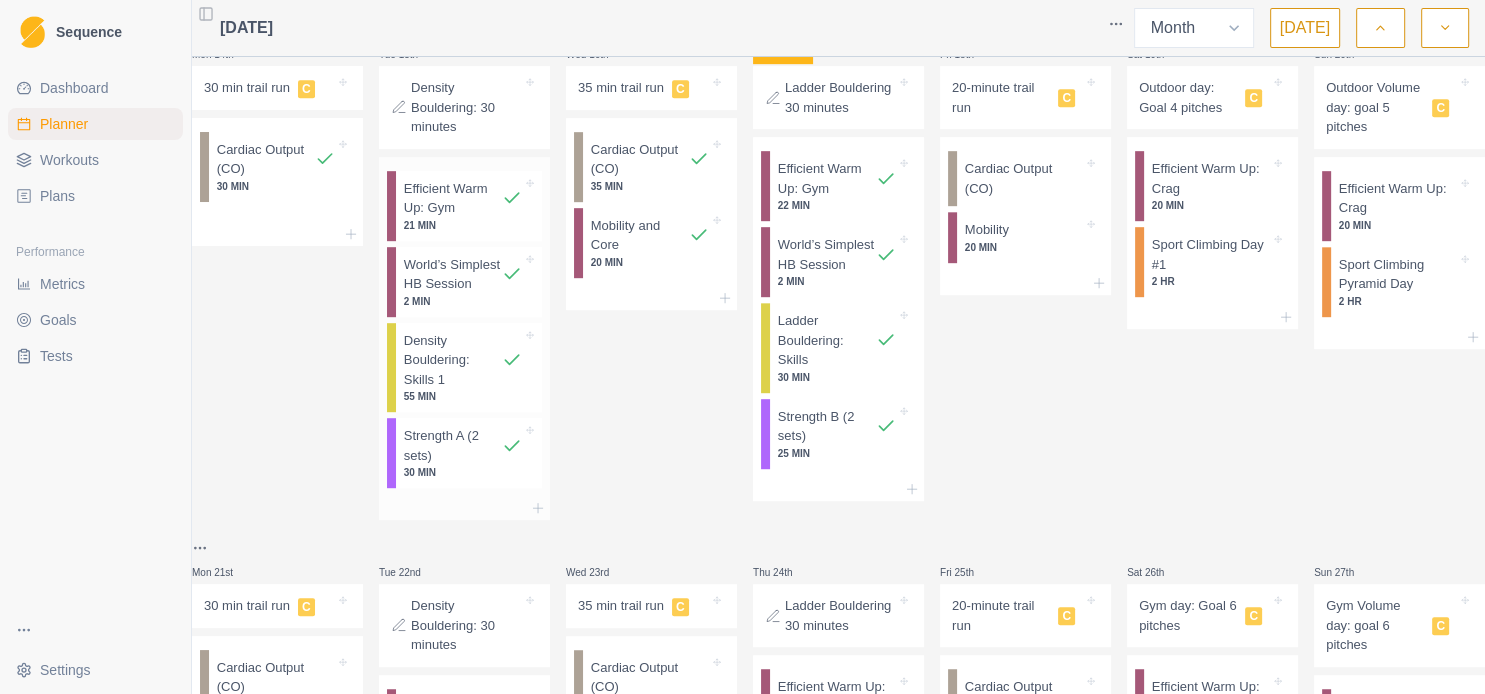 click on "Density Bouldering: Skills 1" at bounding box center (453, 360) 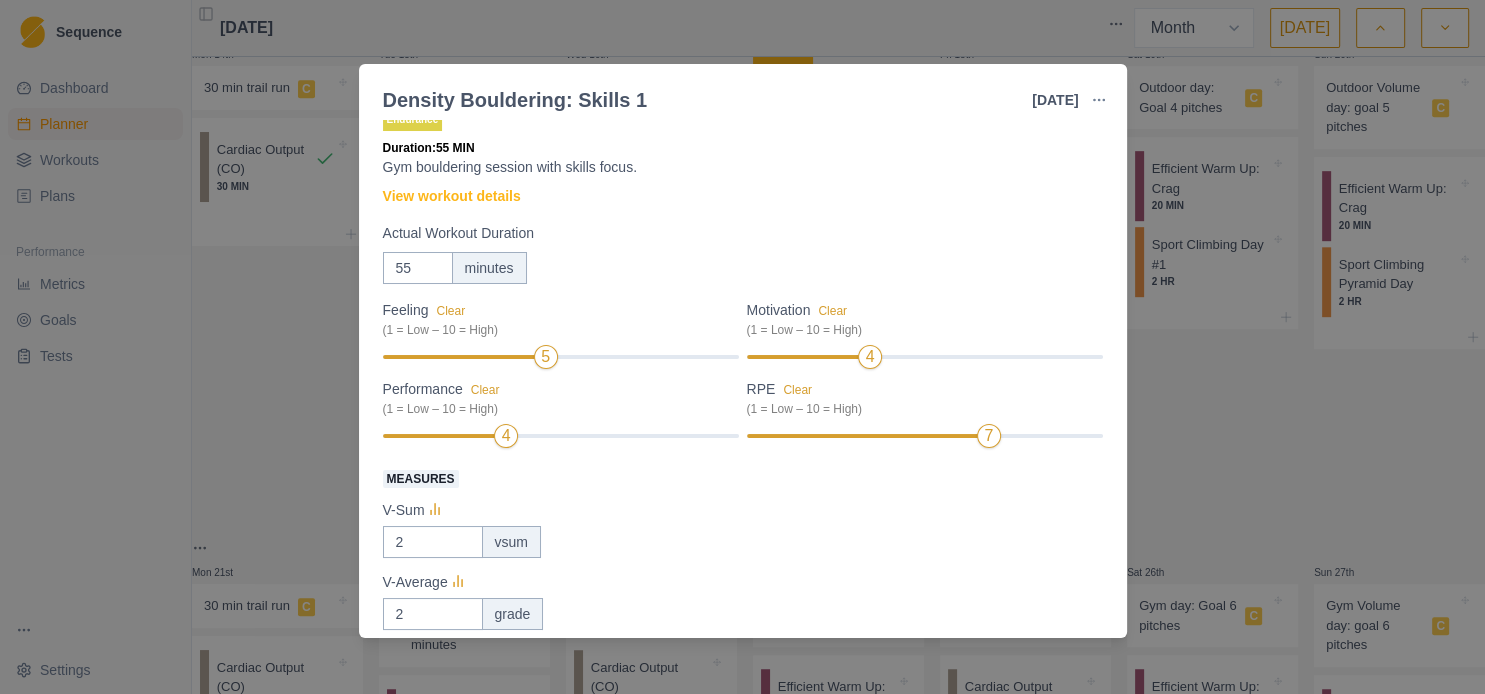 scroll, scrollTop: 0, scrollLeft: 0, axis: both 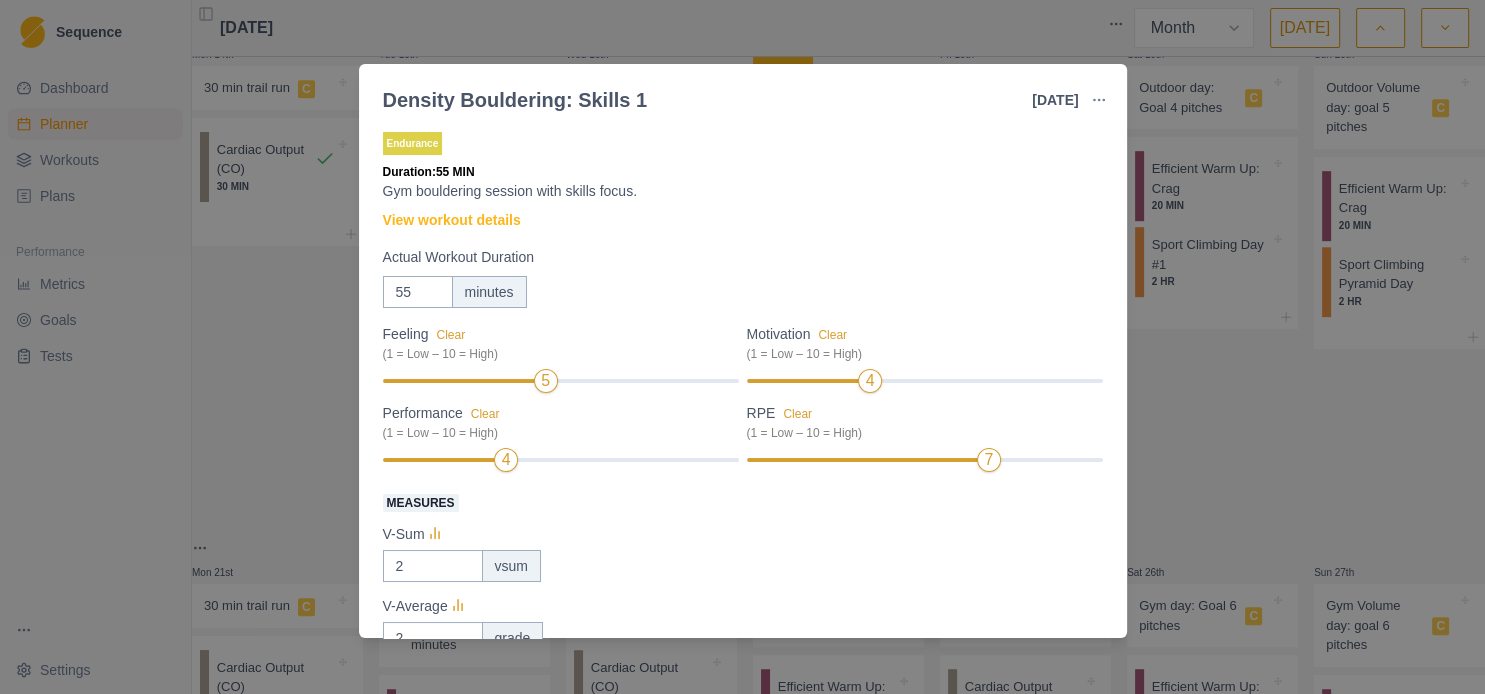 click on "Density Bouldering: Skills 1 [DATE] Link To Goal View Workout Metrics Edit Original Workout Reschedule Workout Remove From Schedule Endurance Duration:  55 MIN Gym bouldering session with skills focus. View workout details Actual Workout Duration 55 minutes Feeling Clear (1 = Low – 10 = High) 5 Motivation Clear (1 = Low – 10 = High) 4 Performance Clear (1 = Low – 10 = High) 4 RPE Clear (1 = Low – 10 = High) 7 Measures V-Sum 2 vsum V-Average 2 grade Number of problems 1 Amount Training Notes View previous training notes Mark as Incomplete Reschedule Update" at bounding box center [742, 347] 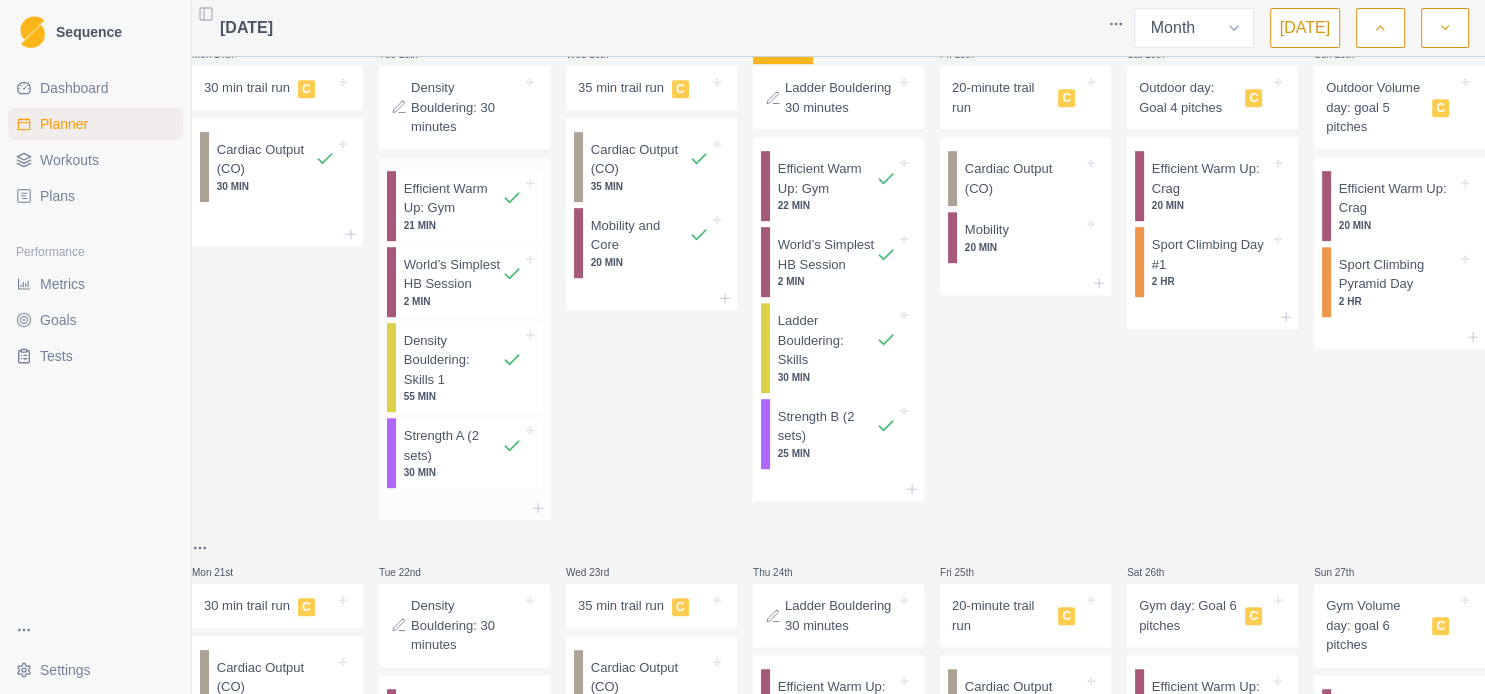 click on "30 MIN" at bounding box center [463, 472] 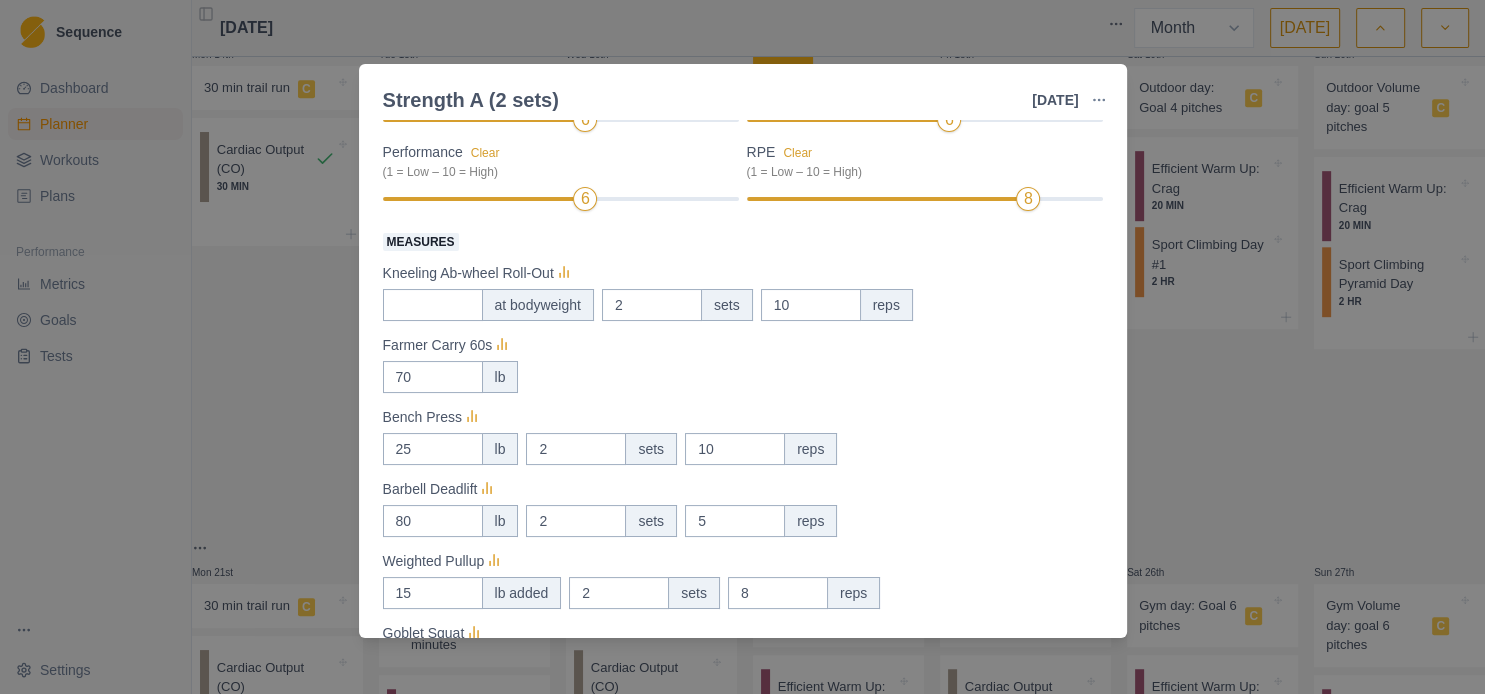 scroll, scrollTop: 183, scrollLeft: 0, axis: vertical 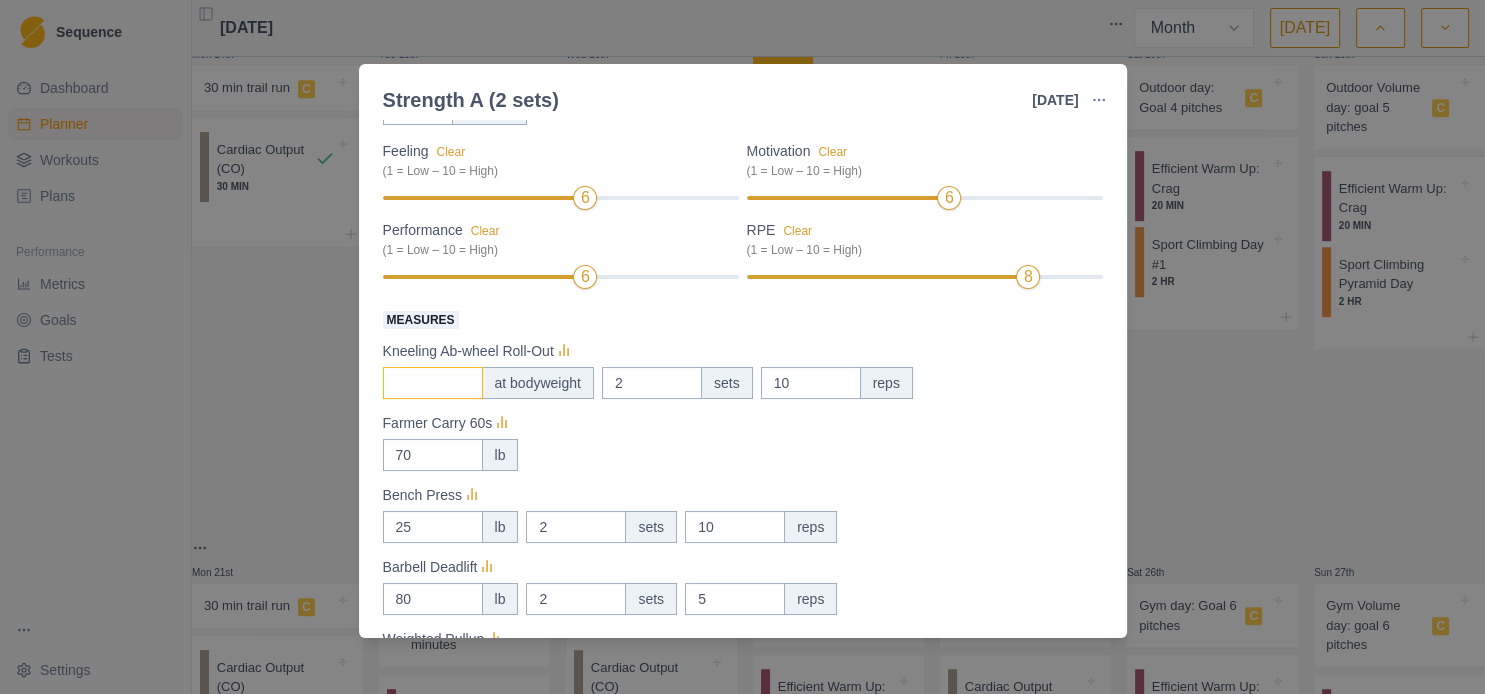 click on "Measures" at bounding box center (433, 383) 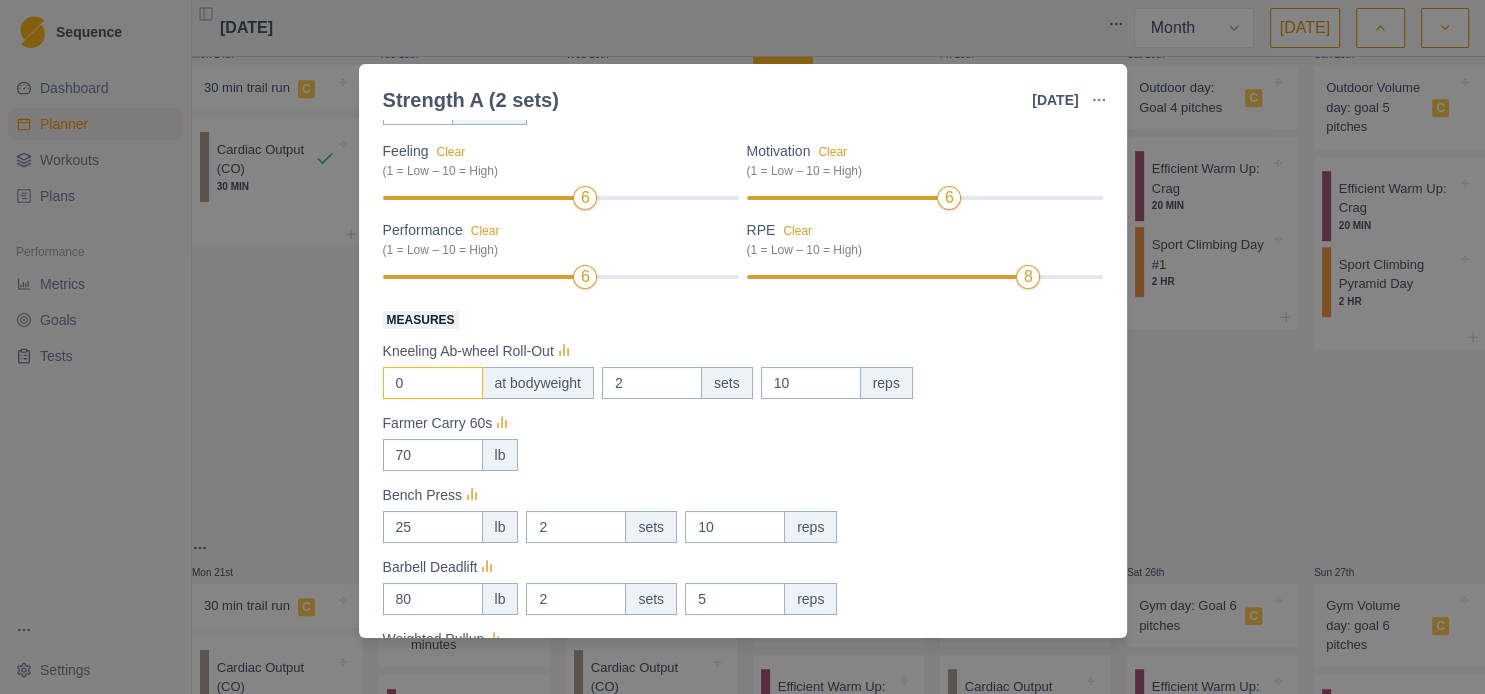 type on "0" 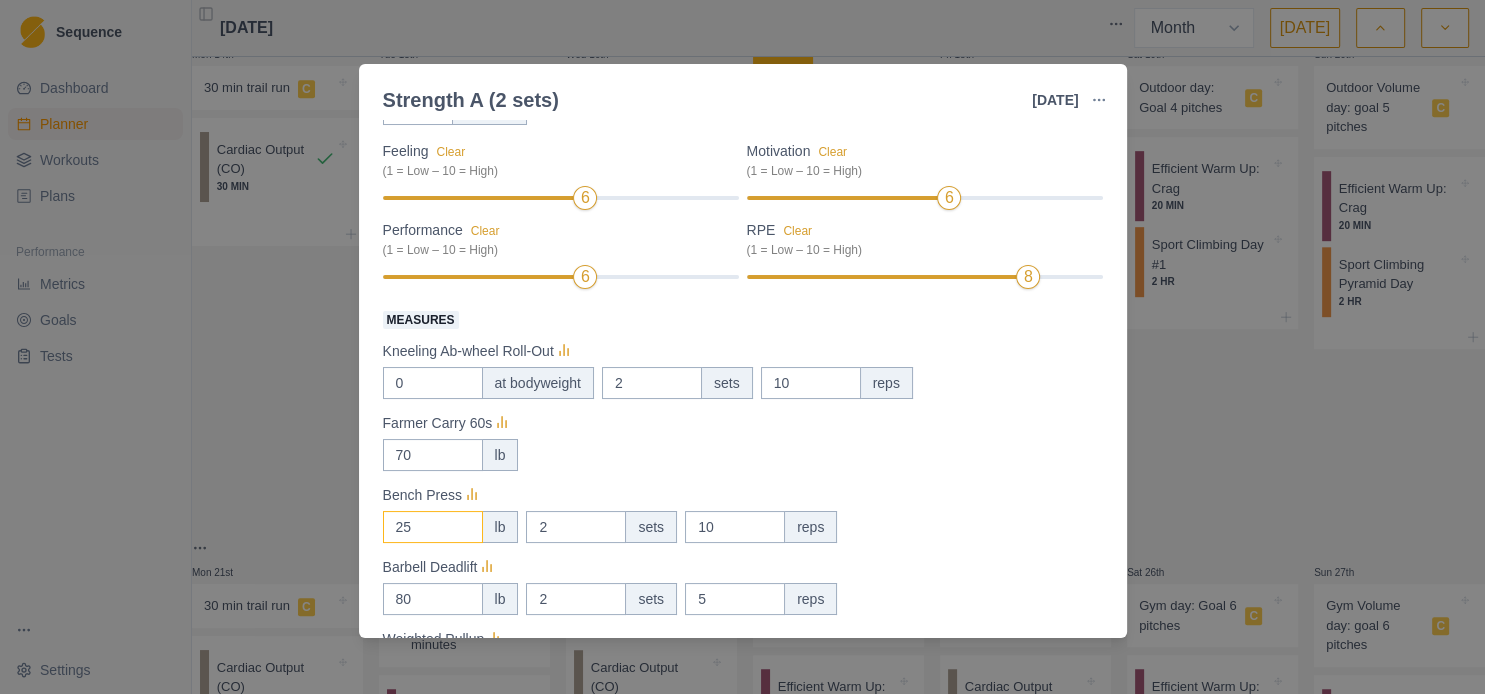 click on "25" at bounding box center (433, 383) 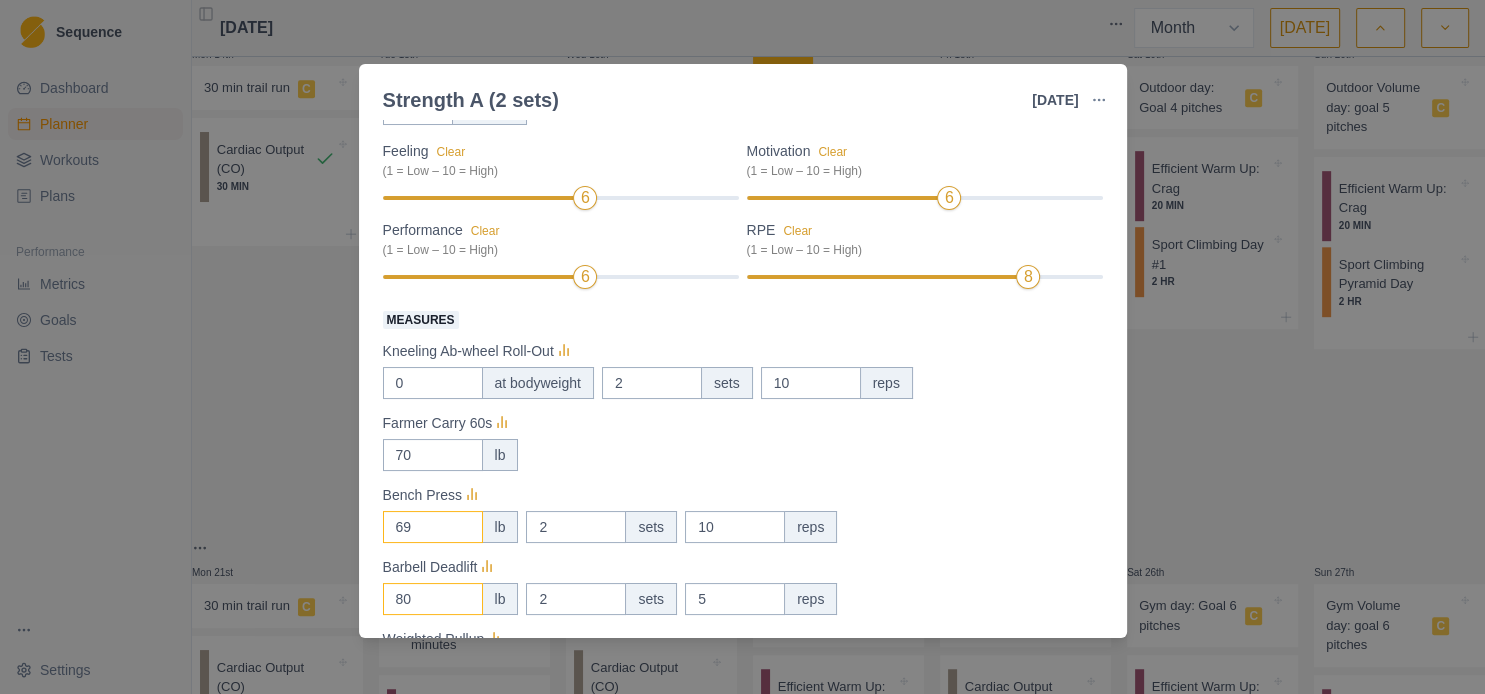 type on "69" 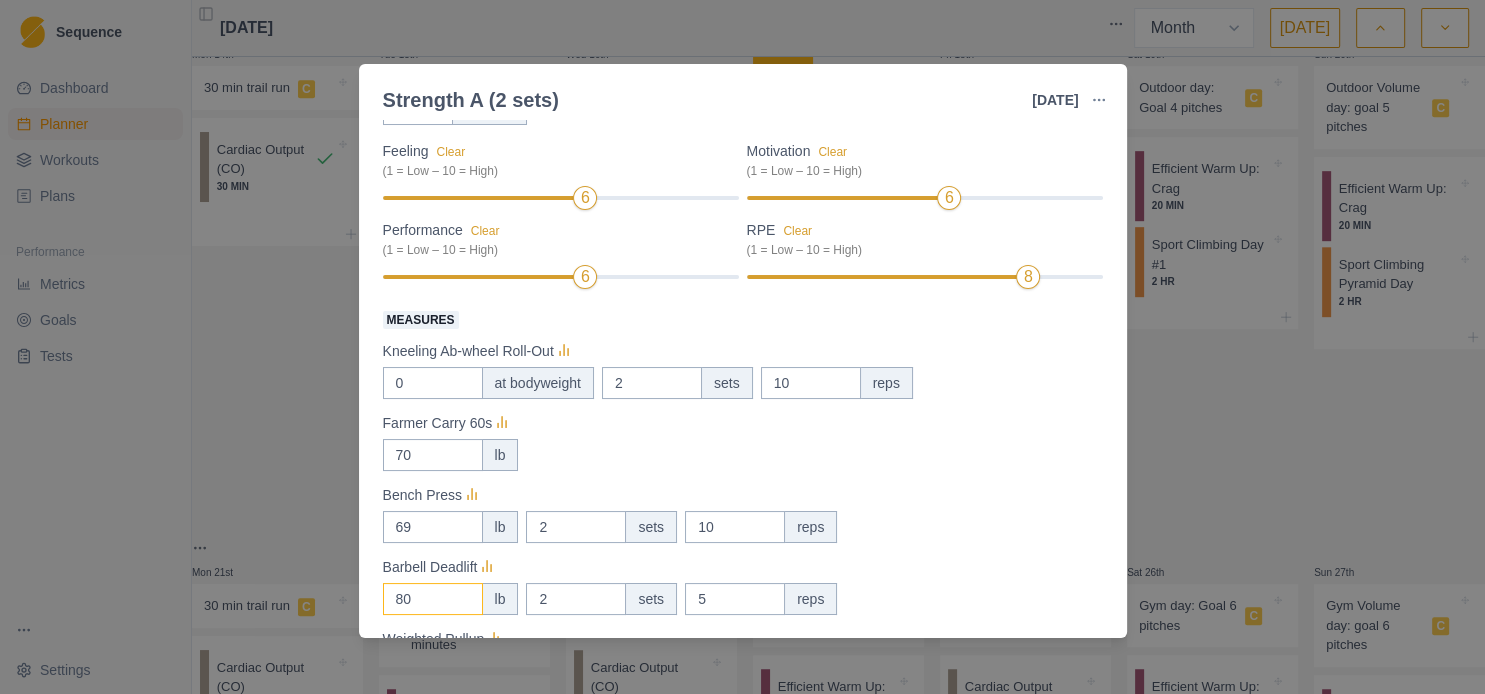 click on "80" at bounding box center (433, 383) 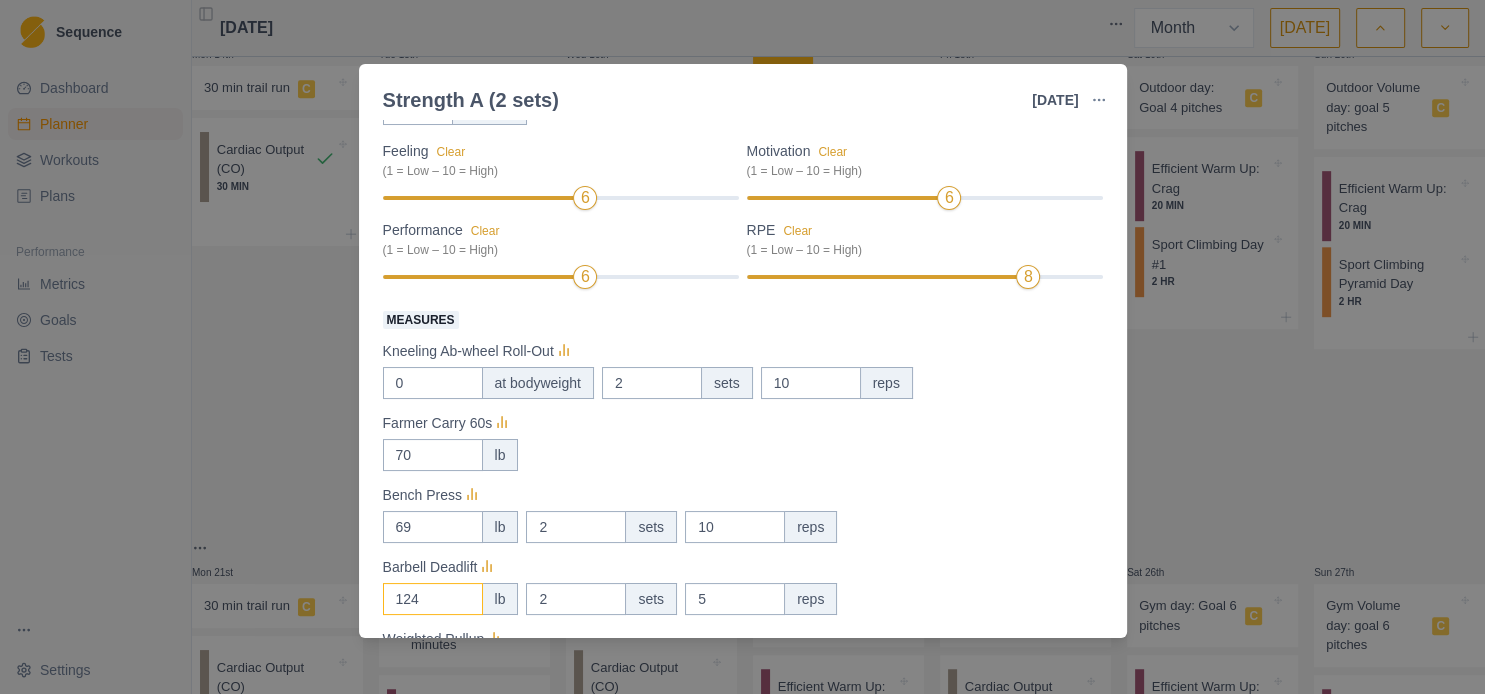 type on "124" 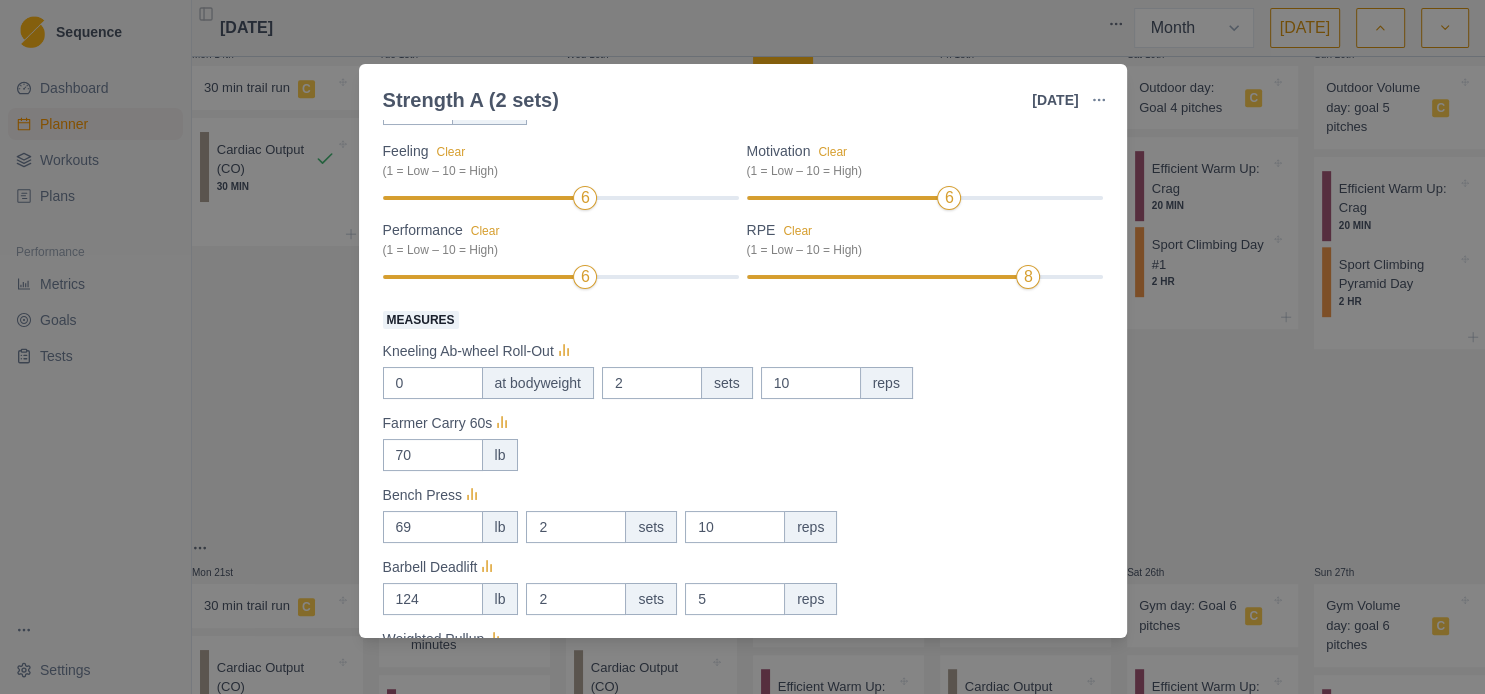 click on "Measures Kneeling Ab-wheel  Roll-Out 0 at bodyweight 2 sets 10 reps Farmer Carry 60s 70 lb Bench Press 69 lb 2 sets 10 reps Barbell Deadlift 124 lb 2 sets 5 reps Weighted Pullup 15 lb added 2 sets 8 reps Goblet Squat 50 lb 2 sets 10 reps" at bounding box center [743, 533] 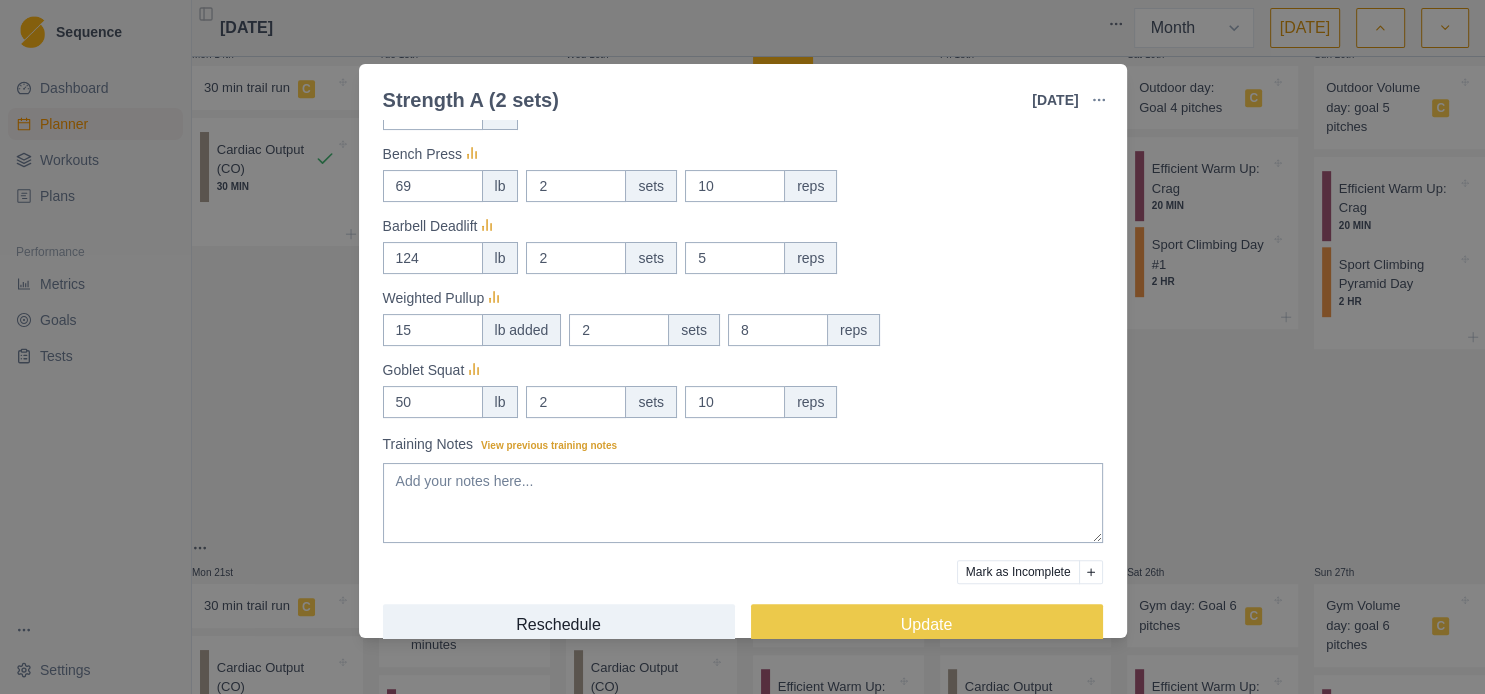 scroll, scrollTop: 532, scrollLeft: 0, axis: vertical 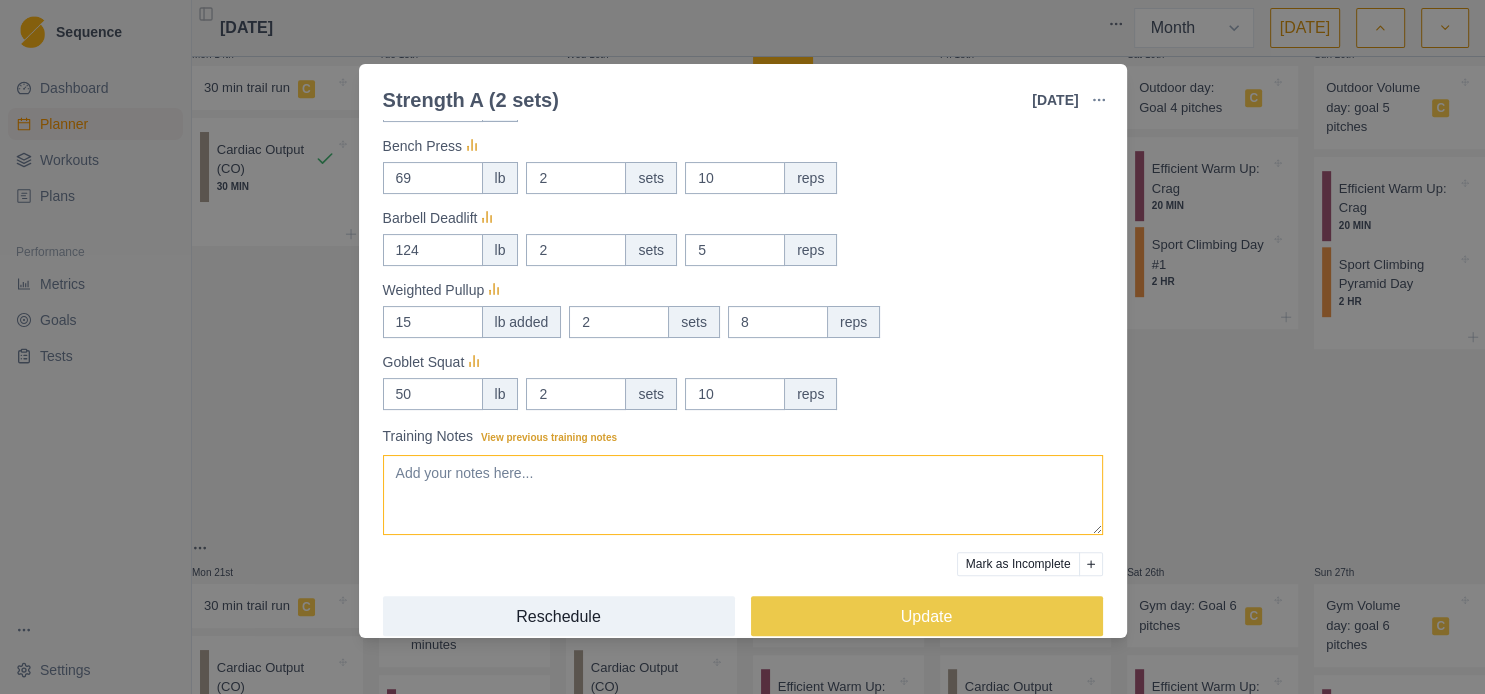 click on "Training Notes View previous training notes" at bounding box center [743, 495] 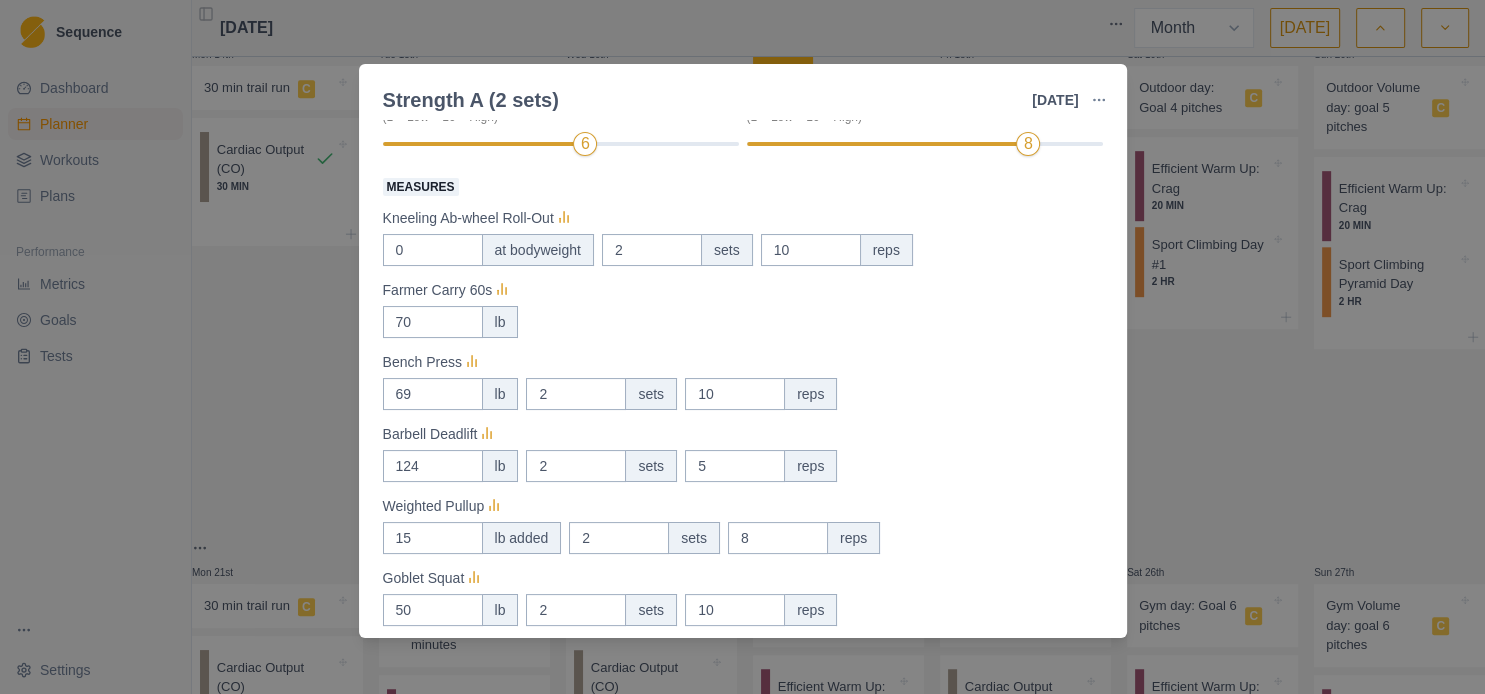 scroll, scrollTop: 532, scrollLeft: 0, axis: vertical 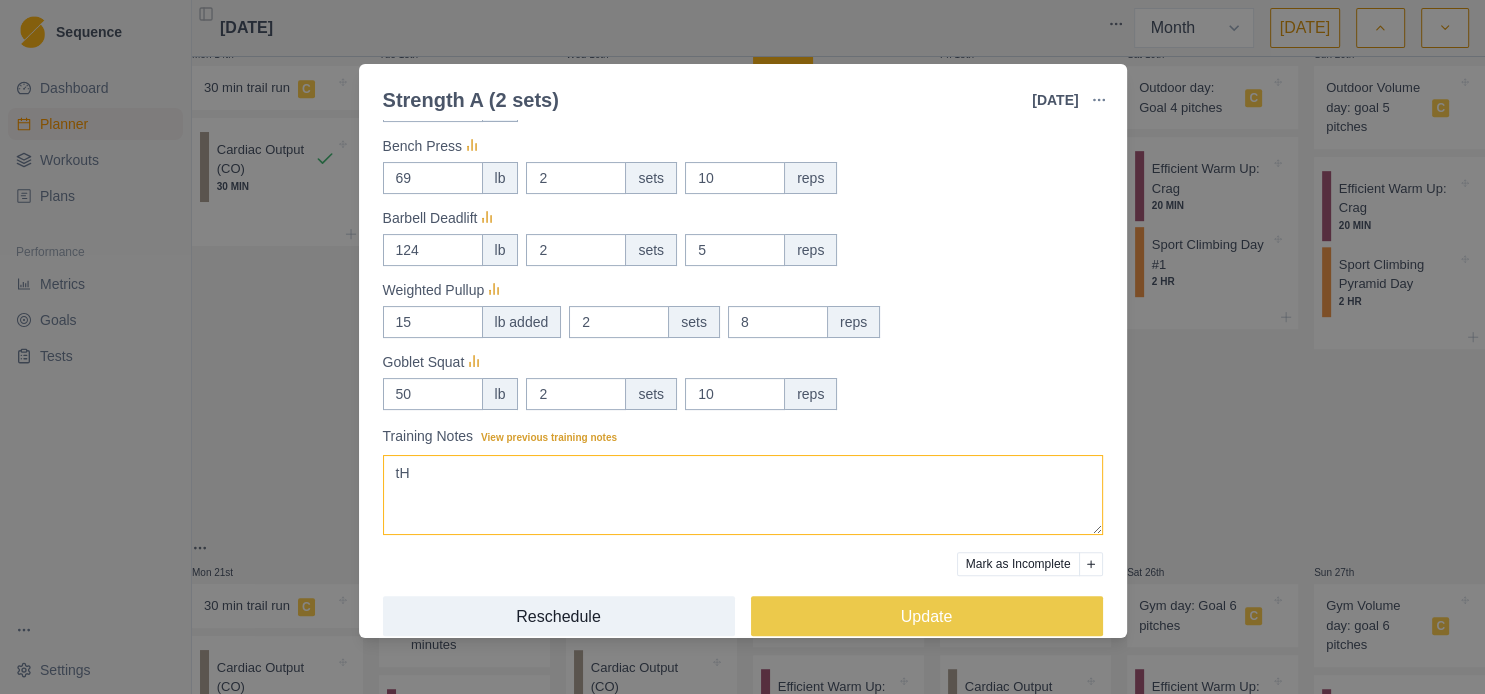 type on "t" 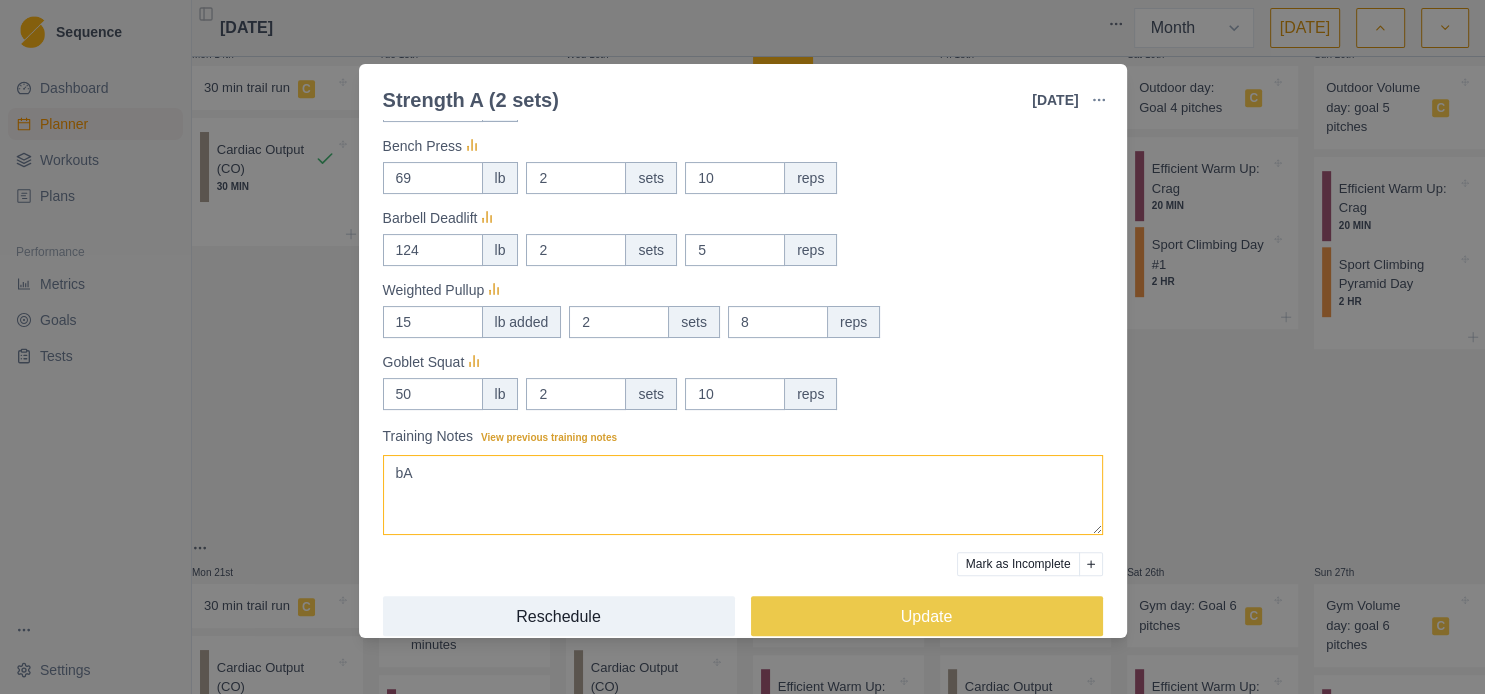 type on "b" 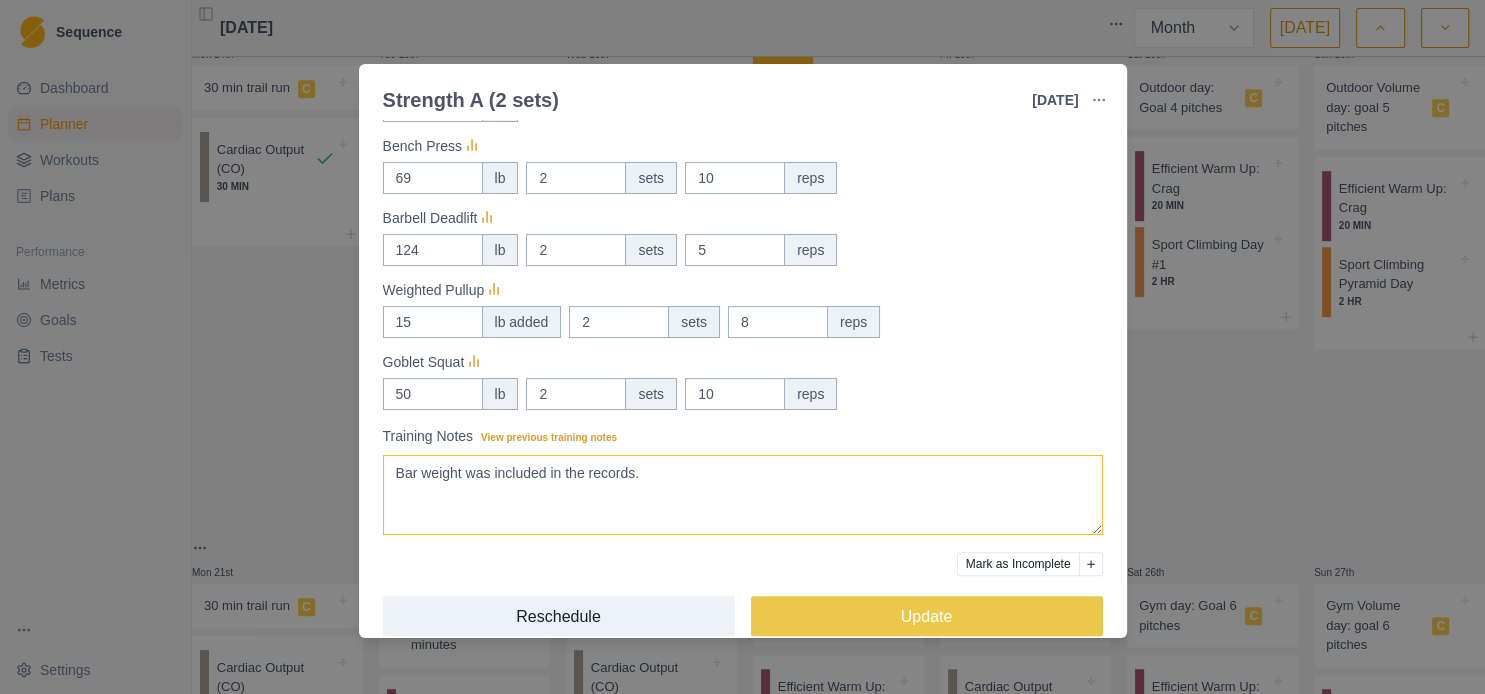 type on "Bar weight was included in the records." 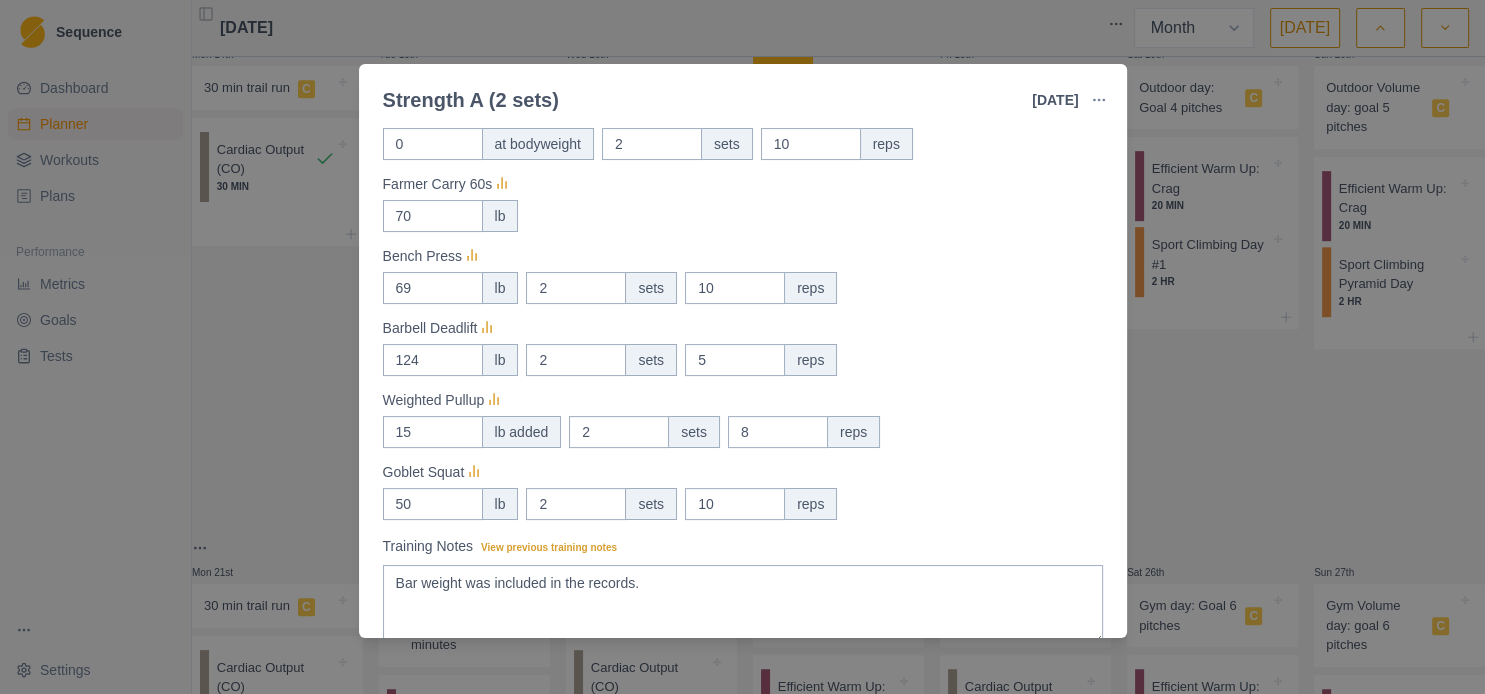 scroll, scrollTop: 401, scrollLeft: 0, axis: vertical 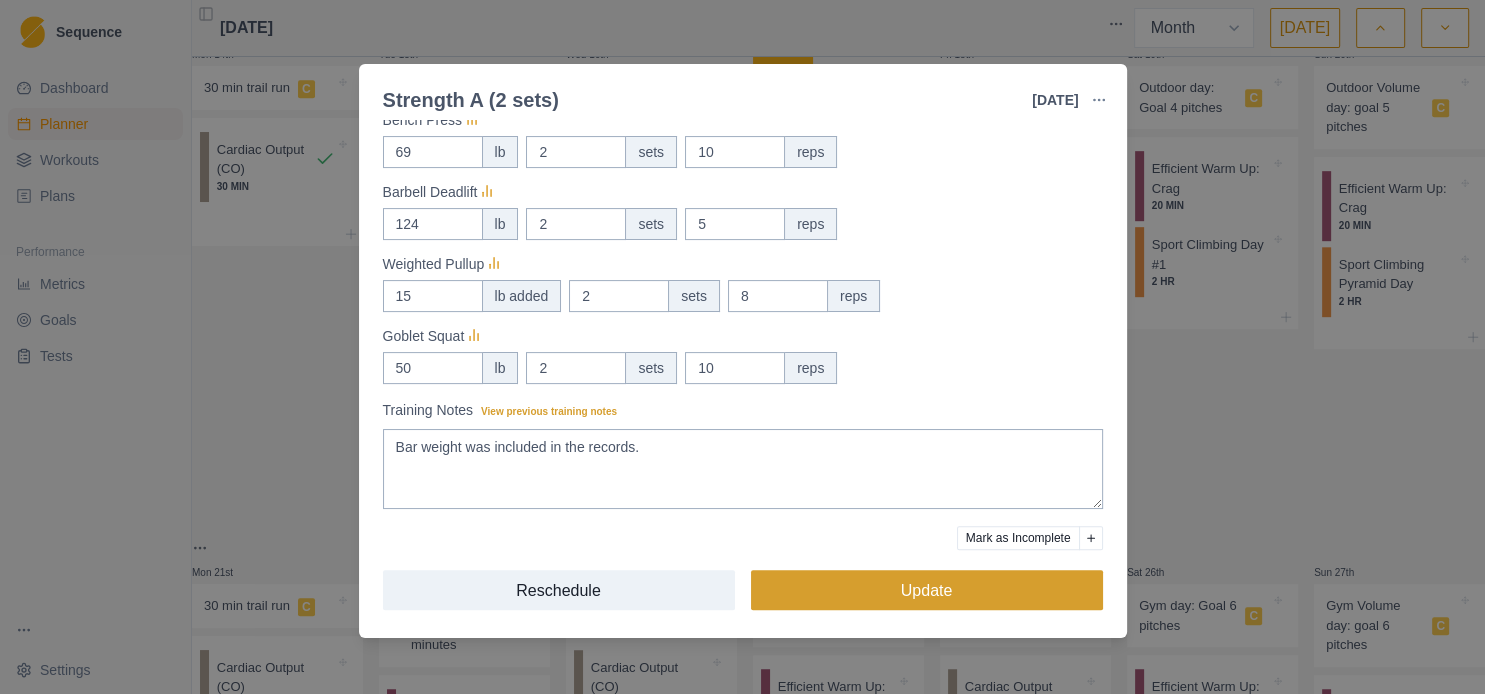click on "Update" at bounding box center [927, 590] 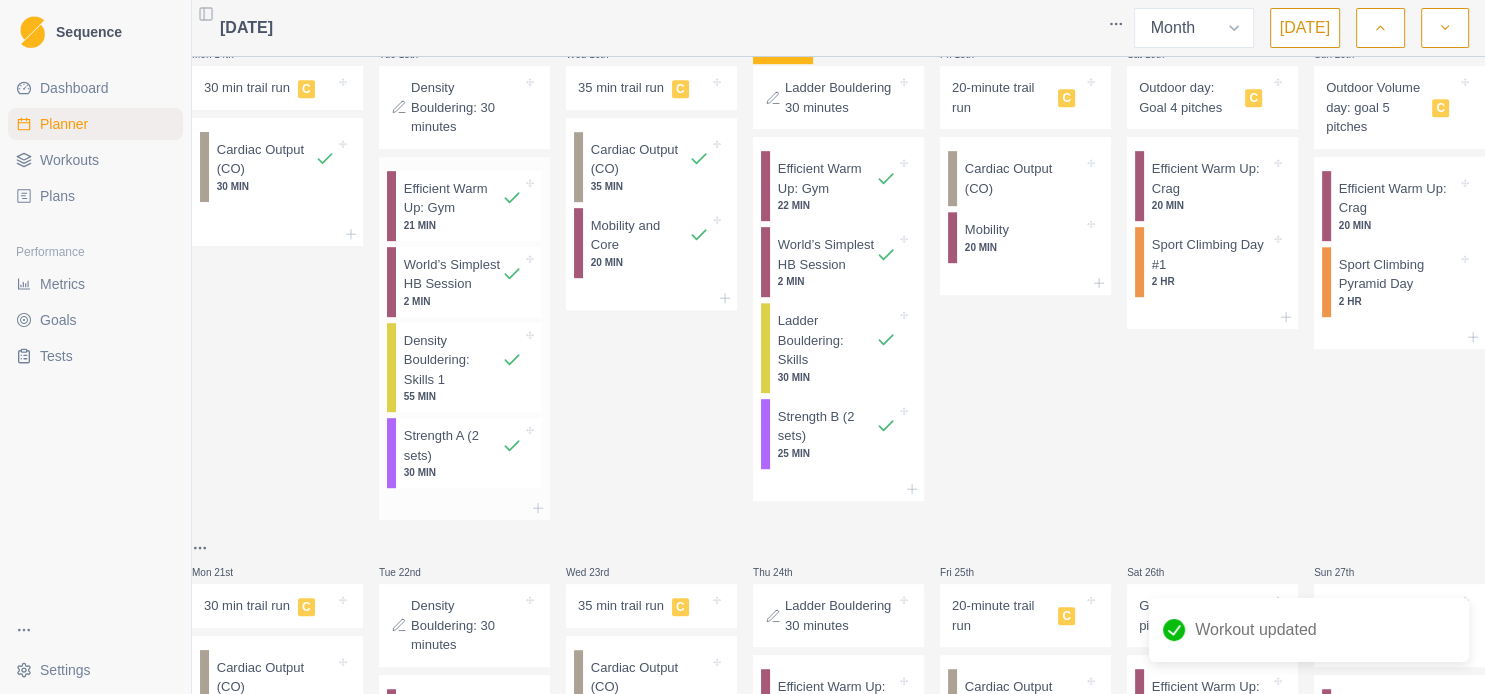 click on "30 MIN" at bounding box center [463, 472] 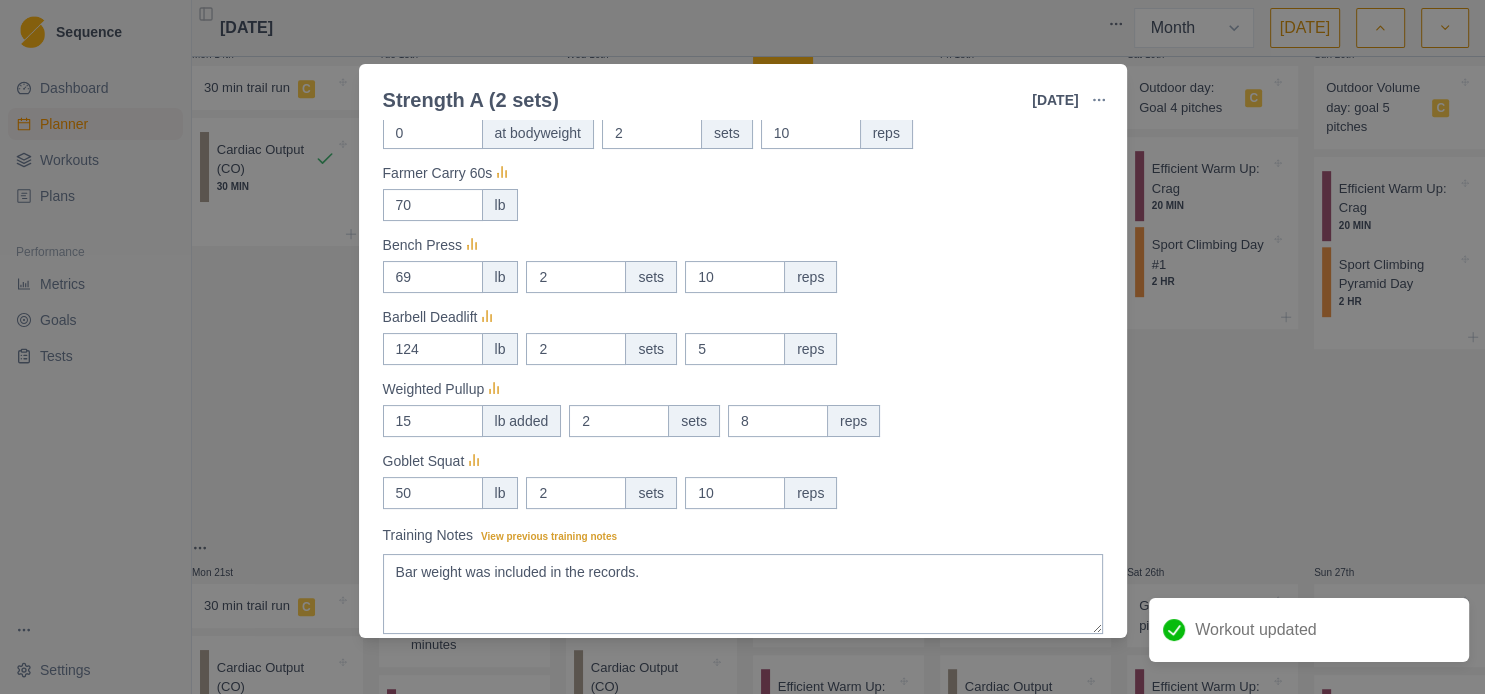 scroll, scrollTop: 443, scrollLeft: 0, axis: vertical 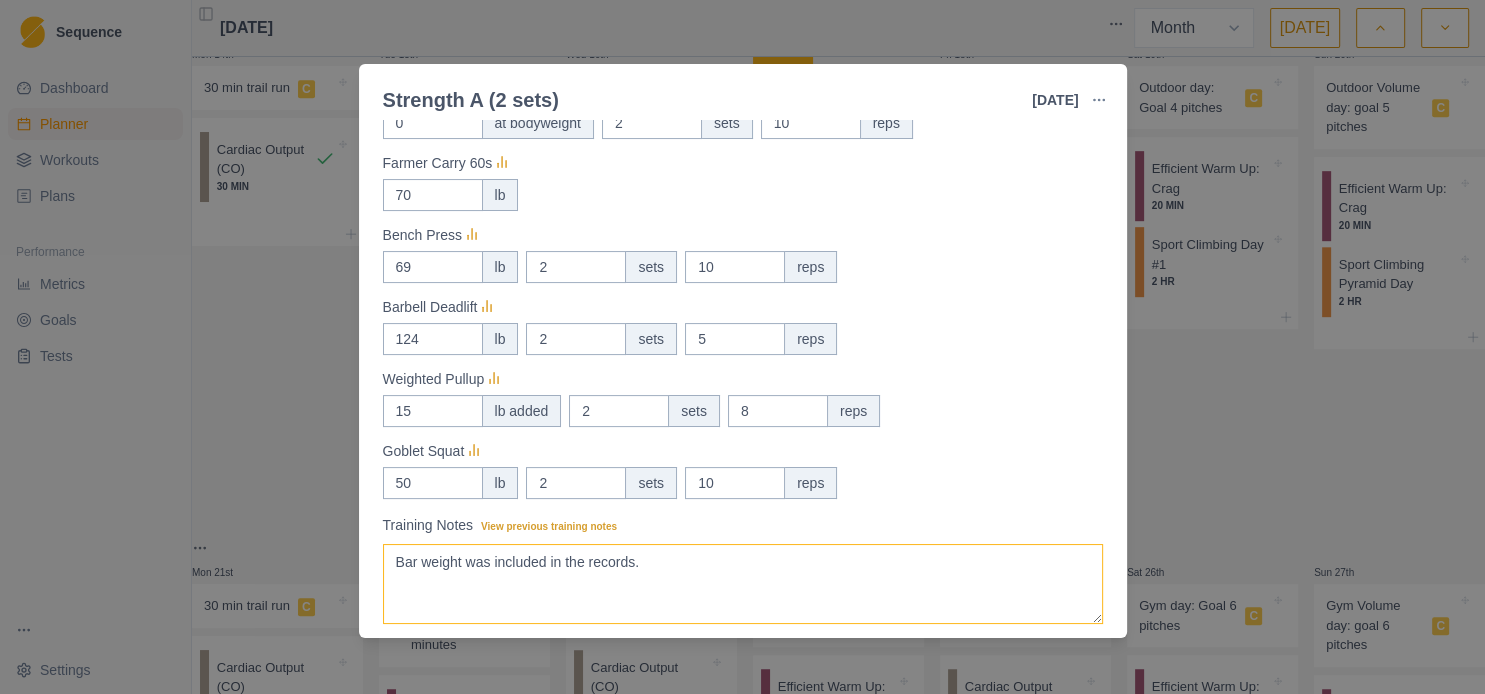 click on "Bar weight was included in the records." at bounding box center (743, 584) 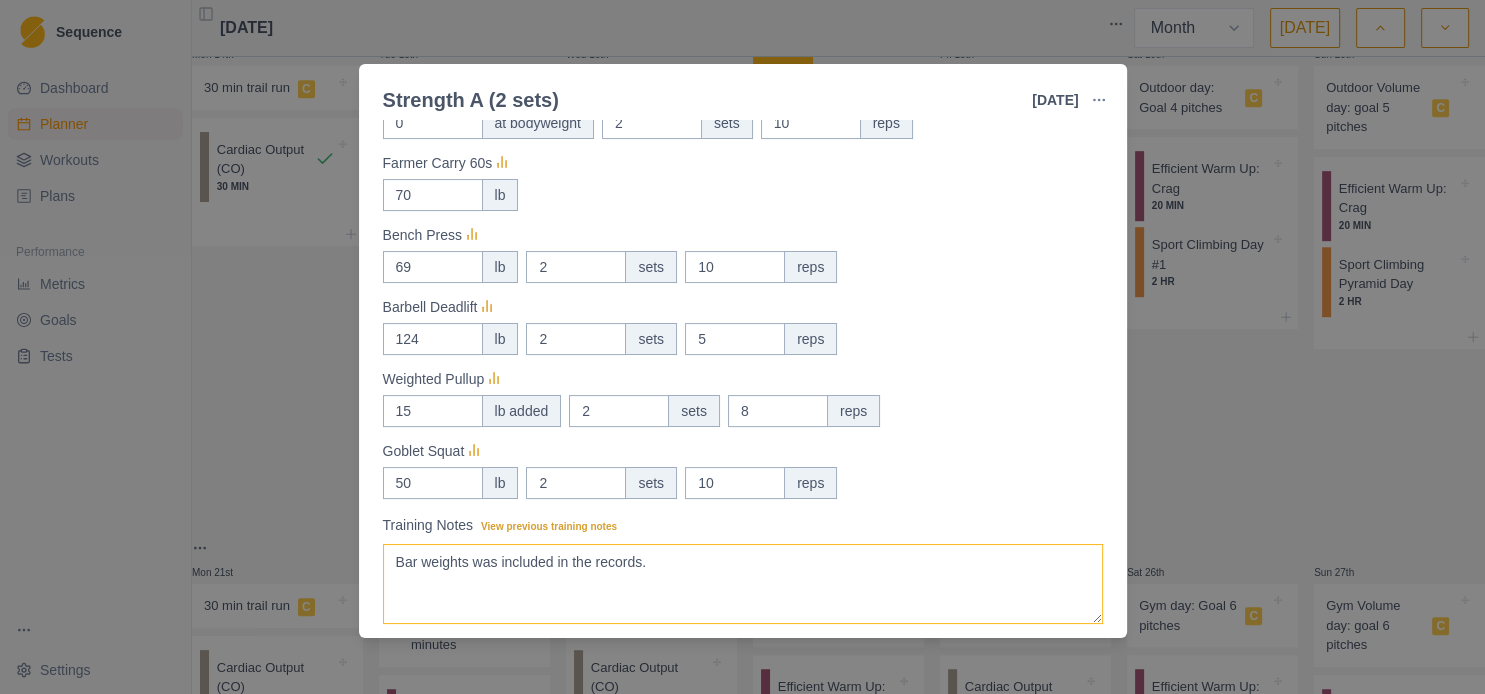 type on "Bar weight was included in the records." 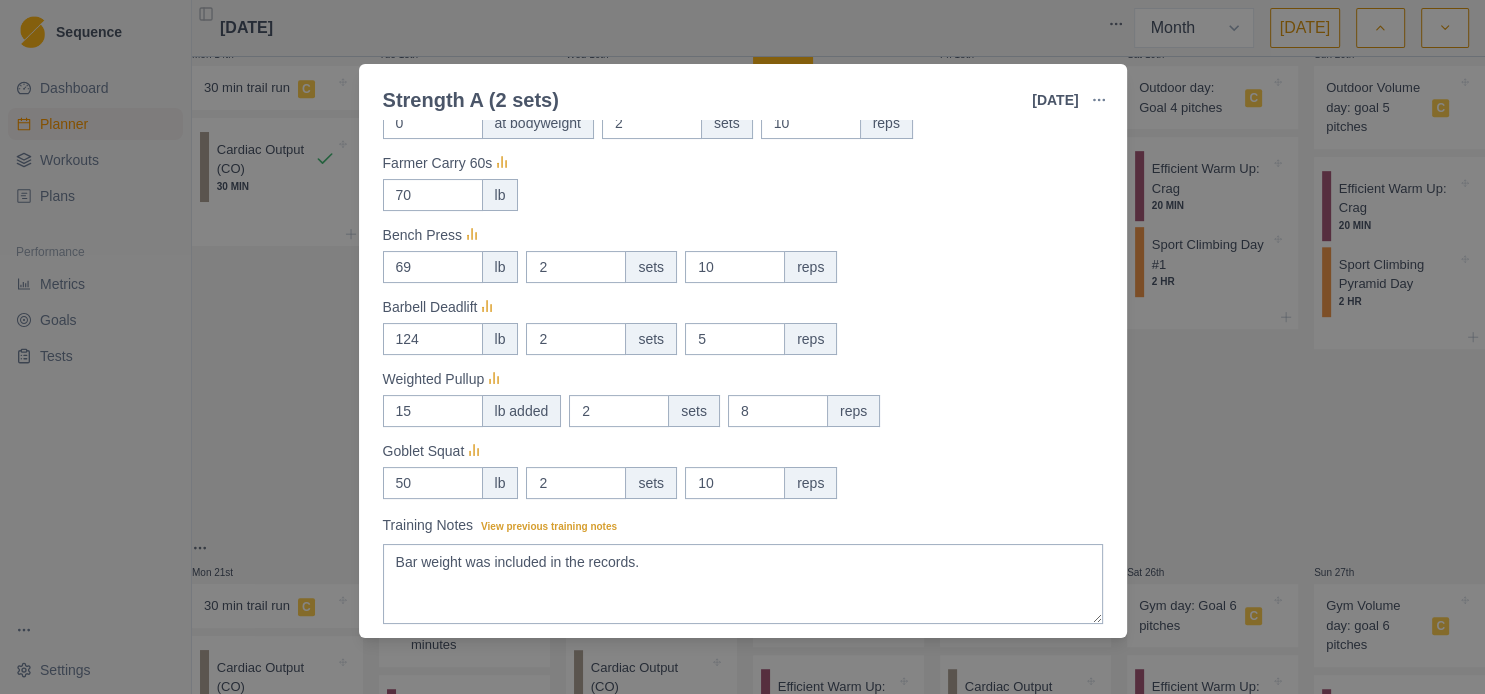 click on "Strength A (2 sets) [DATE] Link To Goal View Workout Metrics Edit Original Workout Reschedule Workout Remove From Schedule Strength / Power Duration:  30 MIN 2 Sets of Each Pair of Exercises View workout details Actual Workout Duration 30 minutes Feeling Clear (1 = Low – 10 = High) 6 Motivation Clear (1 = Low – 10 = High) 6 Performance Clear (1 = Low – 10 = High) 6 RPE Clear (1 = Low – 10 = High) 8 Measures Kneeling Ab-wheel  Roll-Out 0 at bodyweight 2 sets 10 reps Farmer Carry 60s 70 lb Bench Press 69 lb 2 sets 10 reps Barbell Deadlift 124 lb 2 sets 5 reps Weighted Pullup 15 lb added 2 sets 8 reps Goblet Squat 50 lb 2 sets 10 reps Training Notes View previous training notes Bar weight was included in the records. Mark as Incomplete Reschedule Update" at bounding box center [742, 347] 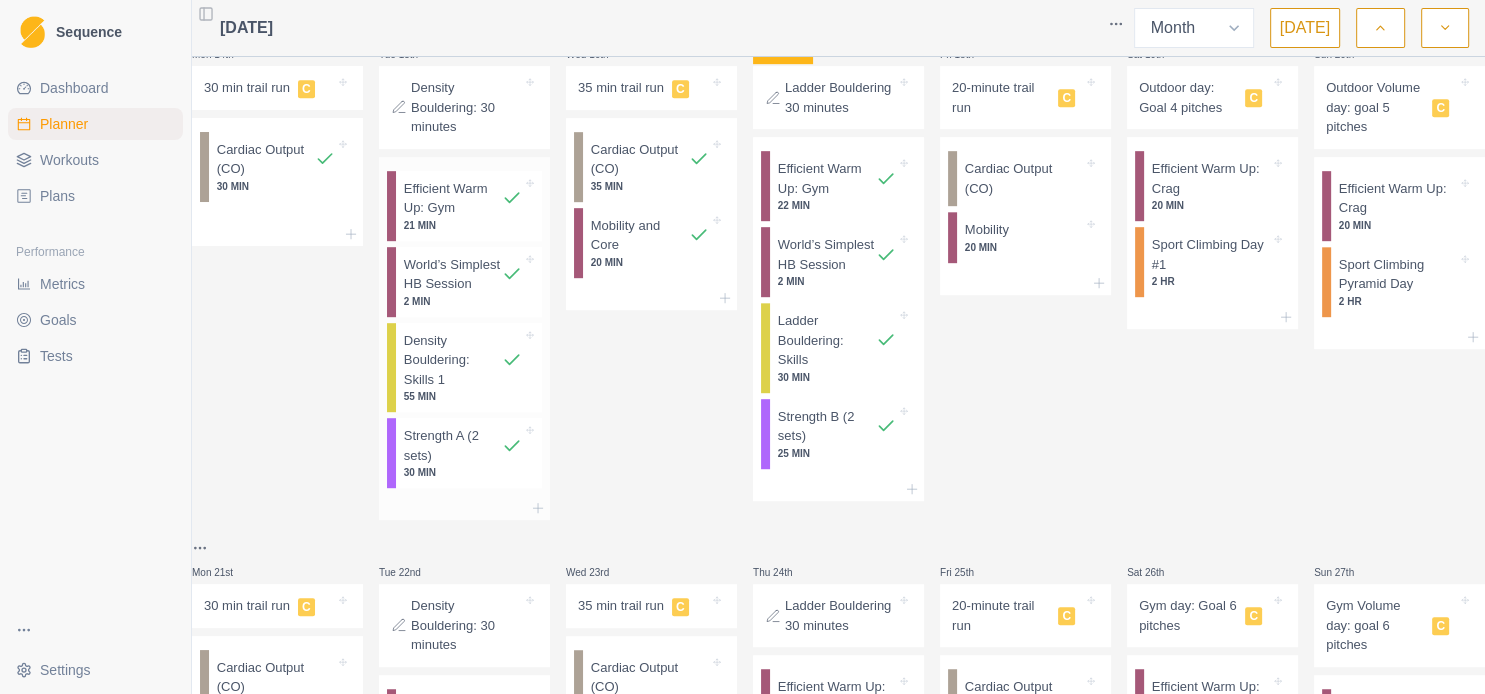 click on "30 MIN" at bounding box center (463, 472) 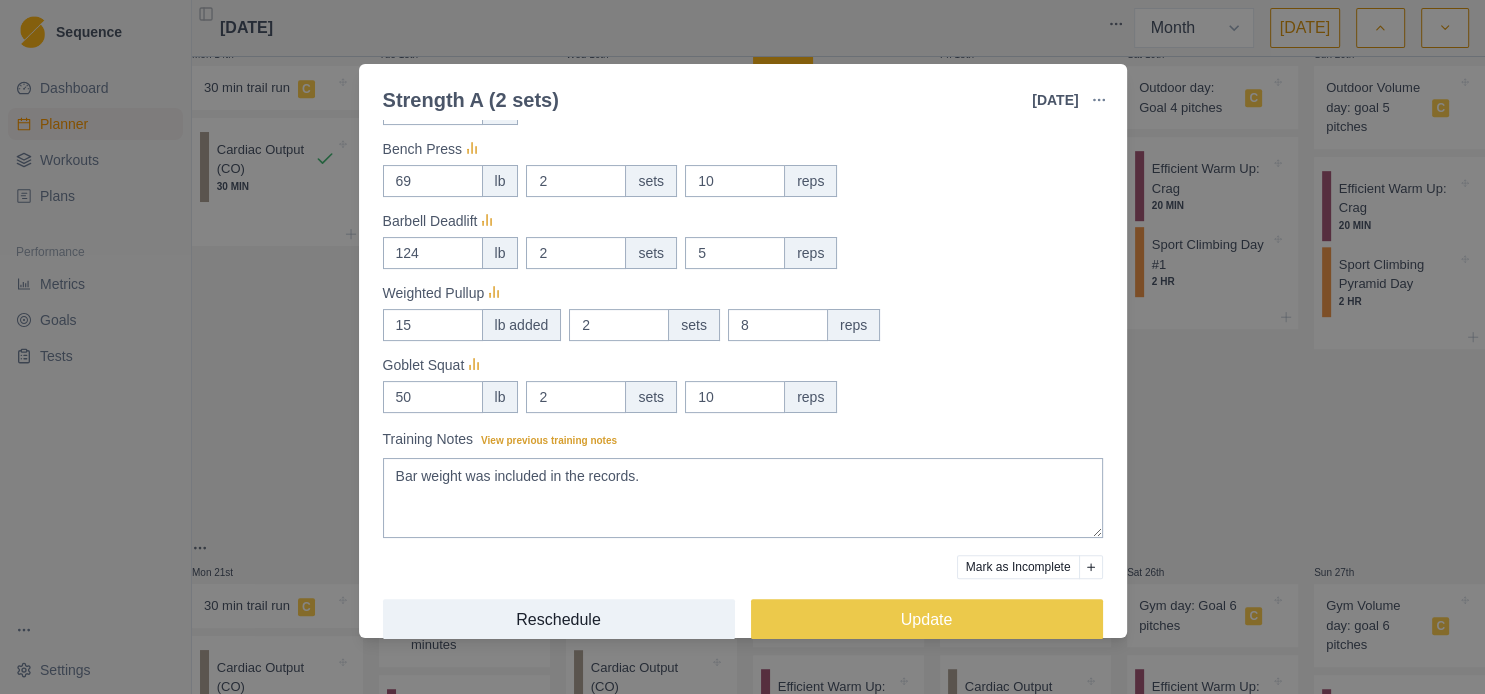 scroll, scrollTop: 564, scrollLeft: 0, axis: vertical 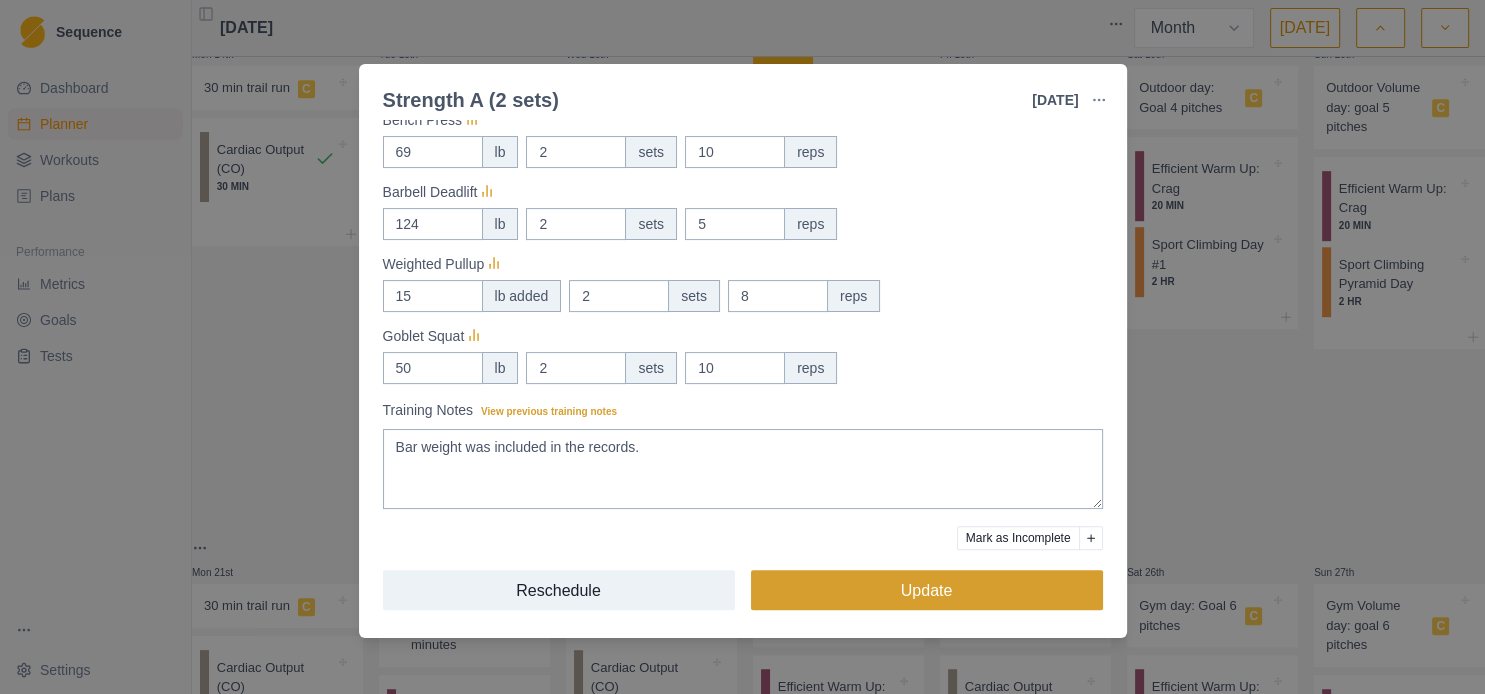 click on "Update" at bounding box center [927, 590] 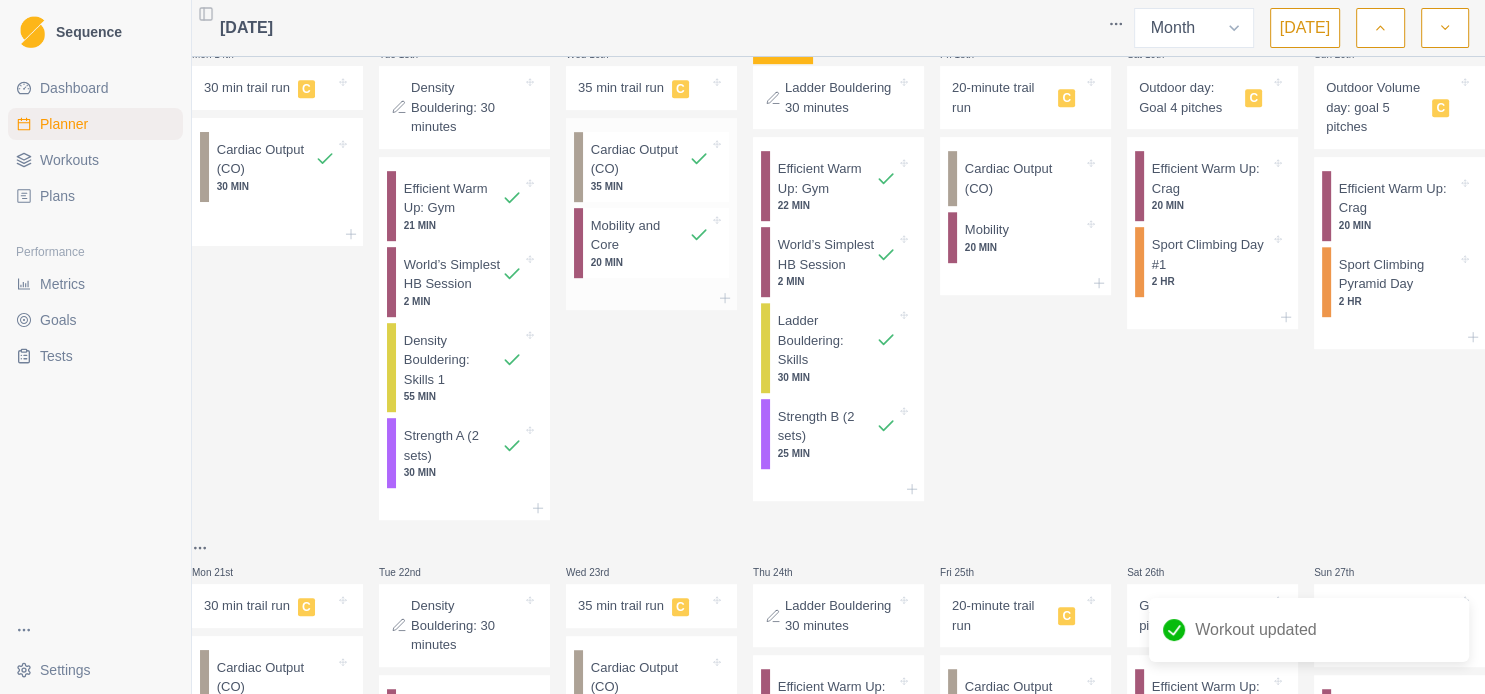 click on "35 MIN" at bounding box center (650, 186) 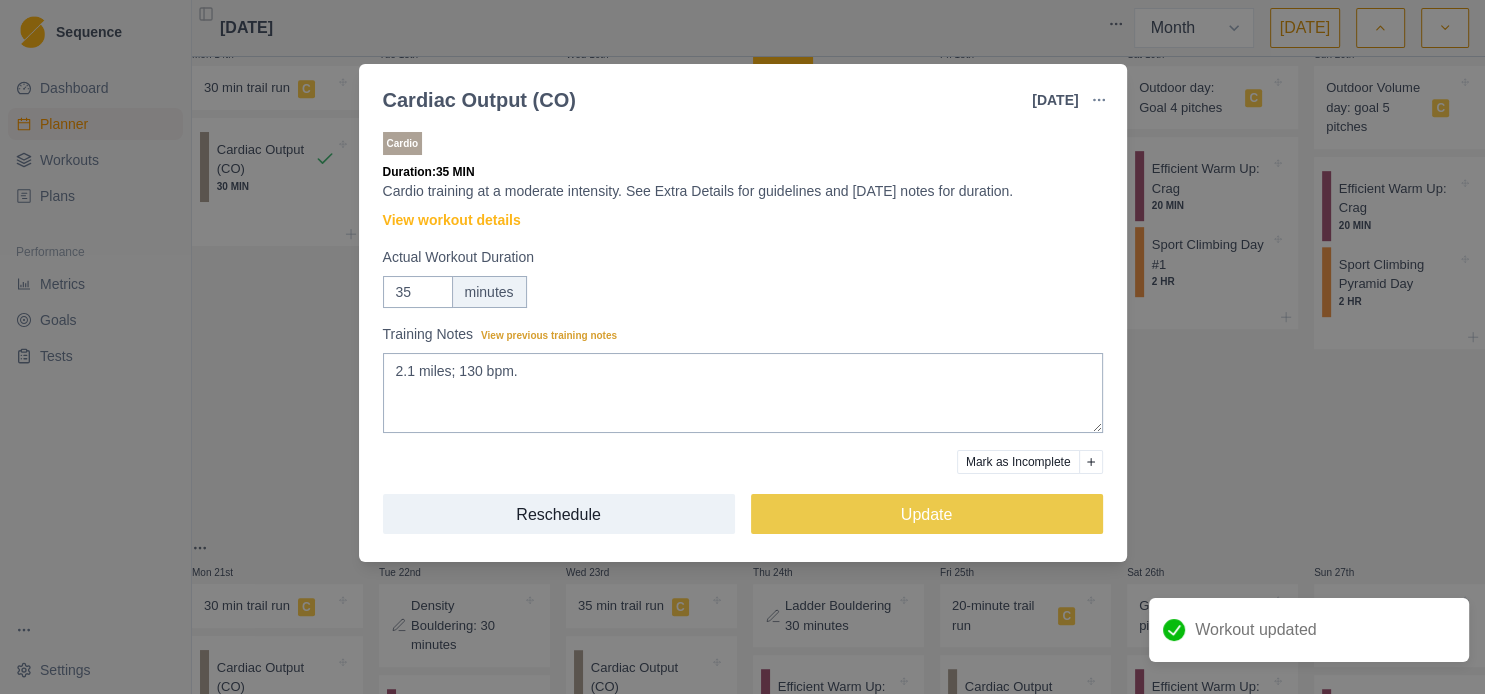 click on "Cardiac Output (CO) [DATE] Link To Goal View Workout Metrics Edit Original Workout Reschedule Workout Remove From Schedule Cardio Duration:  35 MIN Cardio training at a moderate intensity.  See Extra Details for guidelines and [DATE] notes for duration. View workout details Actual Workout Duration 35 minutes Training Notes View previous training notes 2.1 miles; 130 bpm. Mark as Incomplete Reschedule Update" at bounding box center (742, 347) 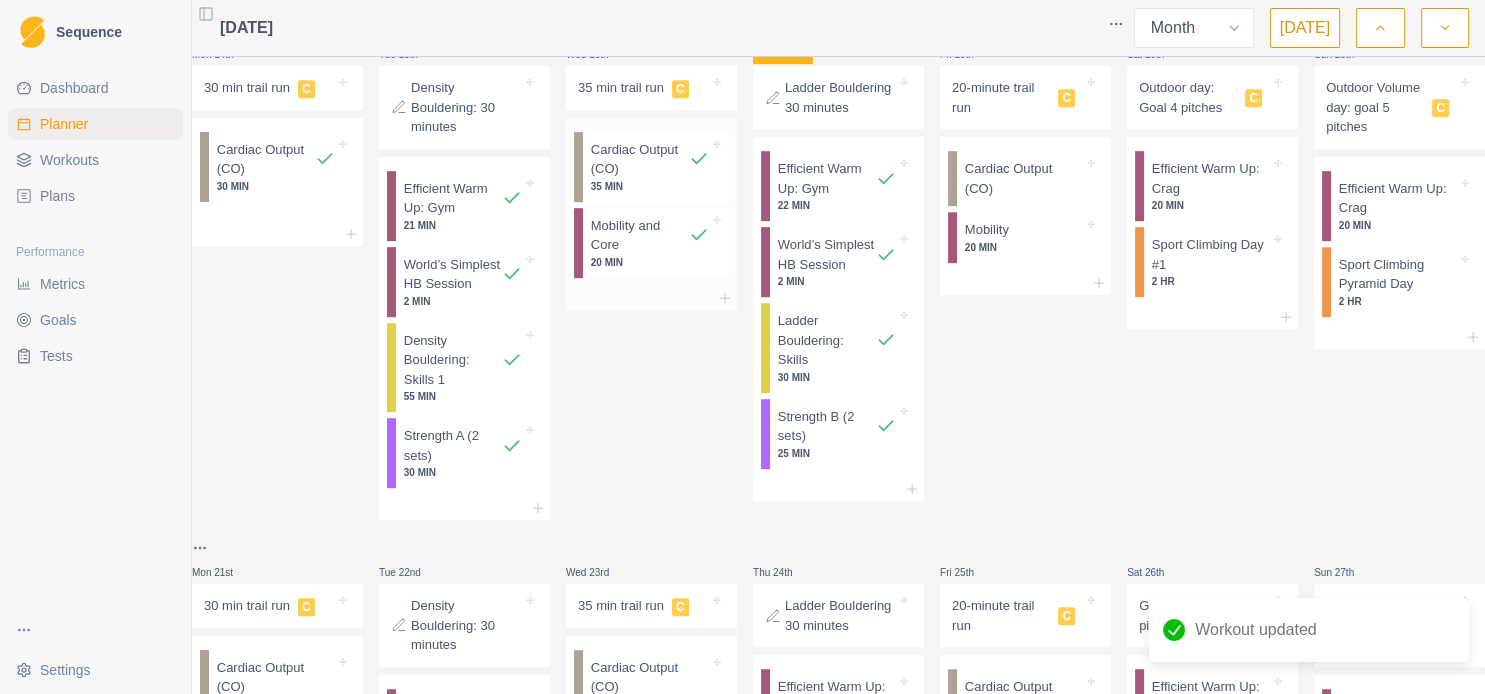 click on "Mobility and Core" at bounding box center (640, 235) 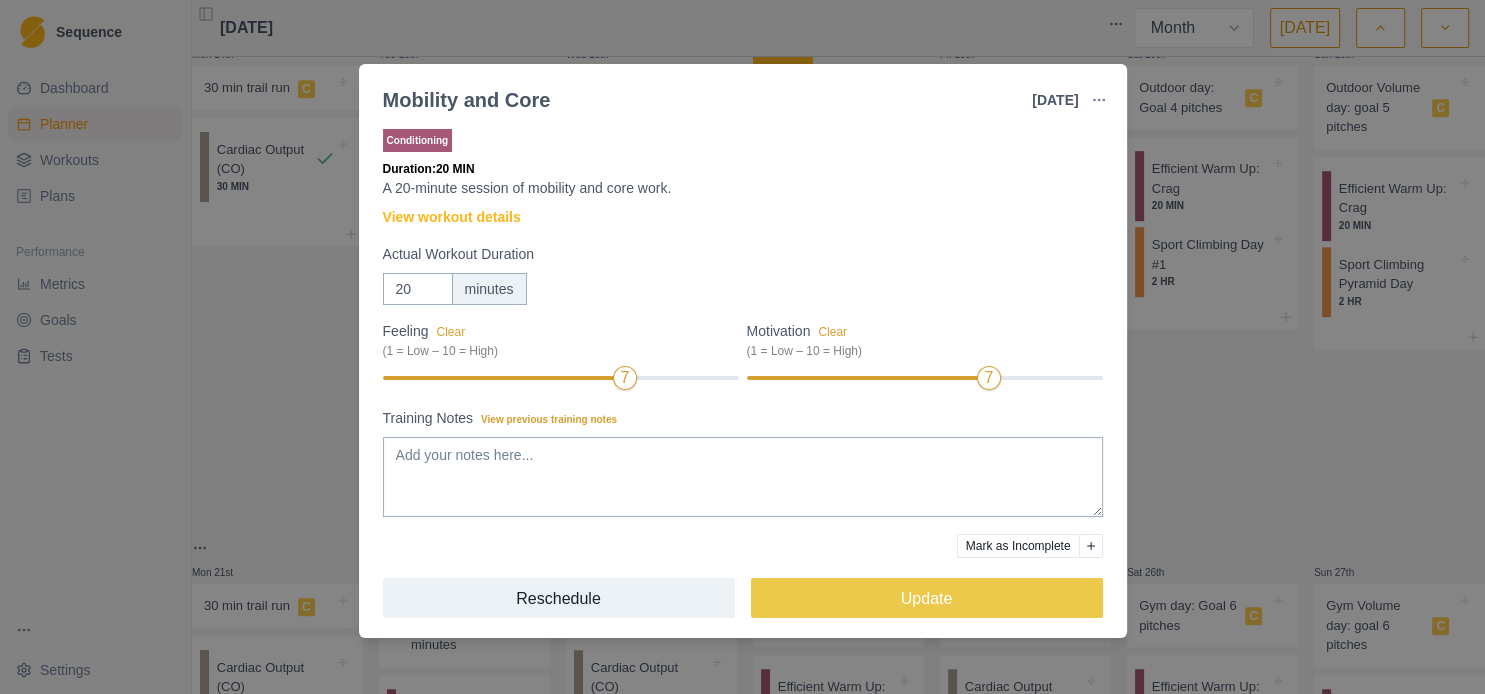 scroll, scrollTop: 13, scrollLeft: 0, axis: vertical 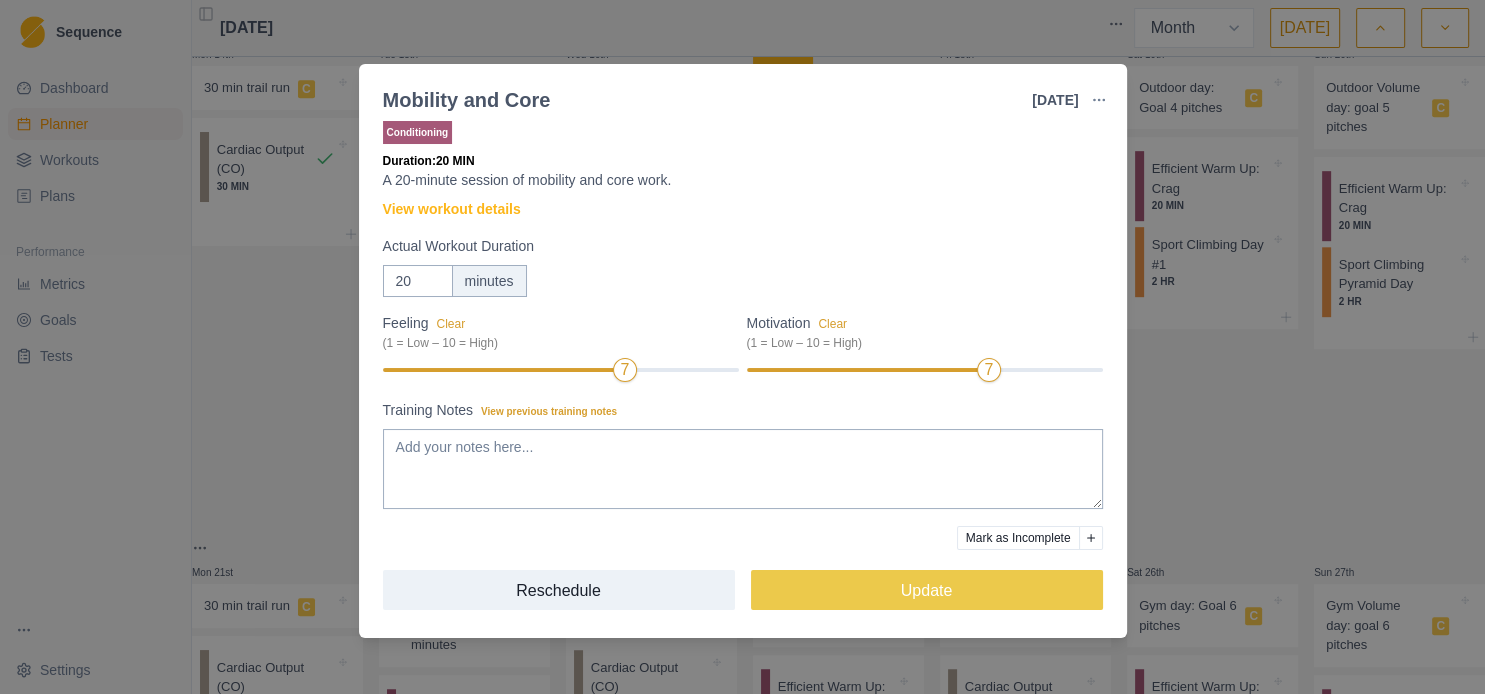 click on "Mobility and Core  [DATE] Link To Goal View Workout Metrics Edit Original Workout Reschedule Workout Remove From Schedule Conditioning Duration:  20 MIN A 20-minute session of mobility and core work. View workout details Actual Workout Duration 20 minutes Feeling Clear (1 = Low – 10 = High) 7 Motivation Clear (1 = Low – 10 = High) 7 Training Notes View previous training notes Mark as Incomplete Reschedule Update" at bounding box center (742, 347) 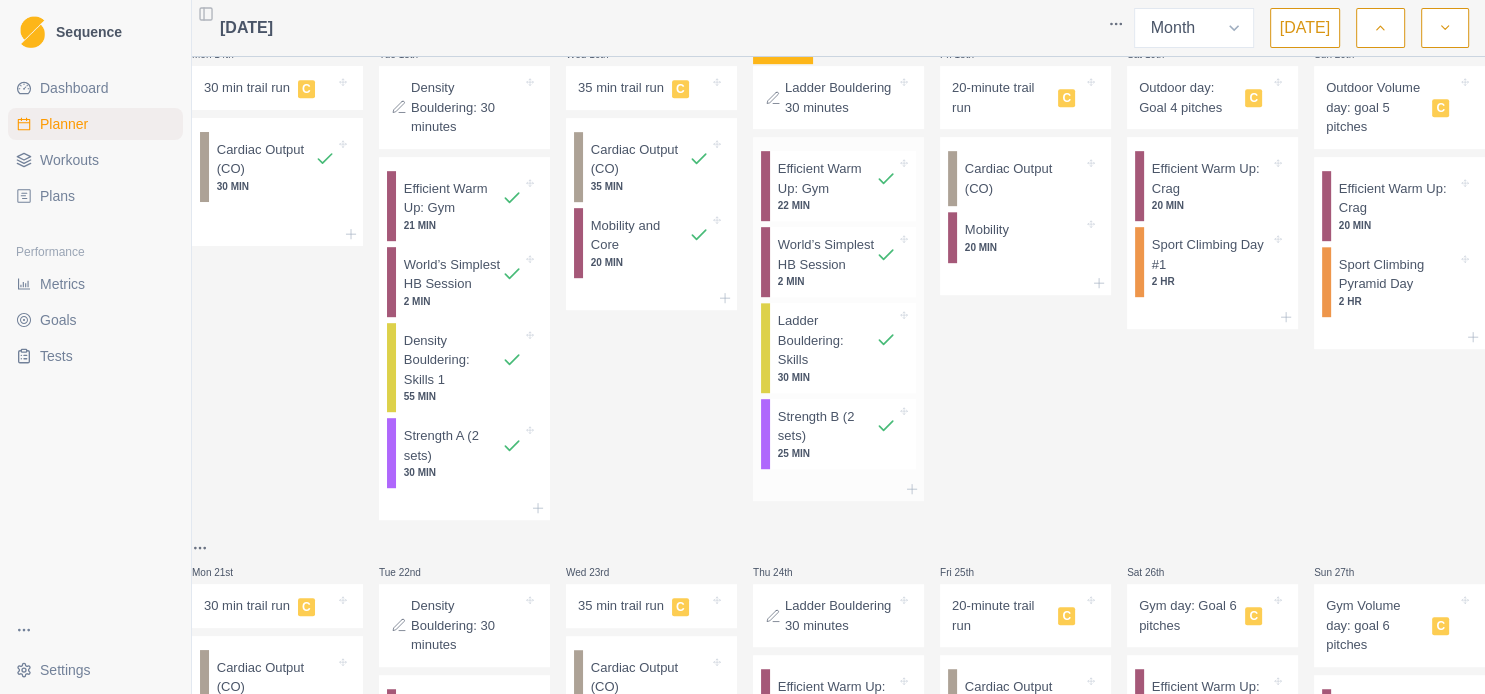 click on "Efficient Warm Up: Gym" at bounding box center (827, 178) 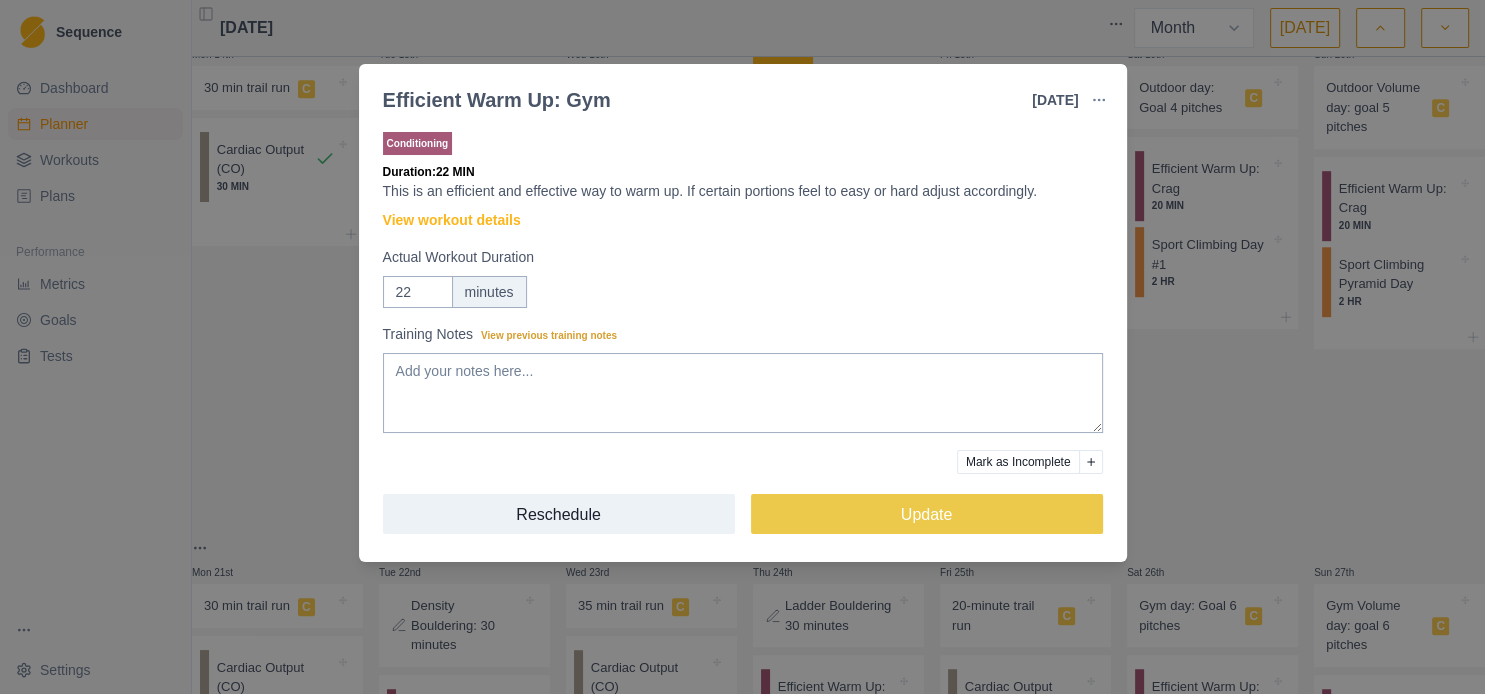 click on "Efficient Warm Up: Gym [DATE] Link To Goal View Workout Metrics Edit Original Workout Reschedule Workout Remove From Schedule Conditioning Duration:  22 MIN This is an efficient and effective way to warm up. If certain portions feel to easy or hard adjust accordingly. View workout details Actual Workout Duration 22 minutes Training Notes View previous training notes Mark as Incomplete Reschedule Update" at bounding box center (742, 347) 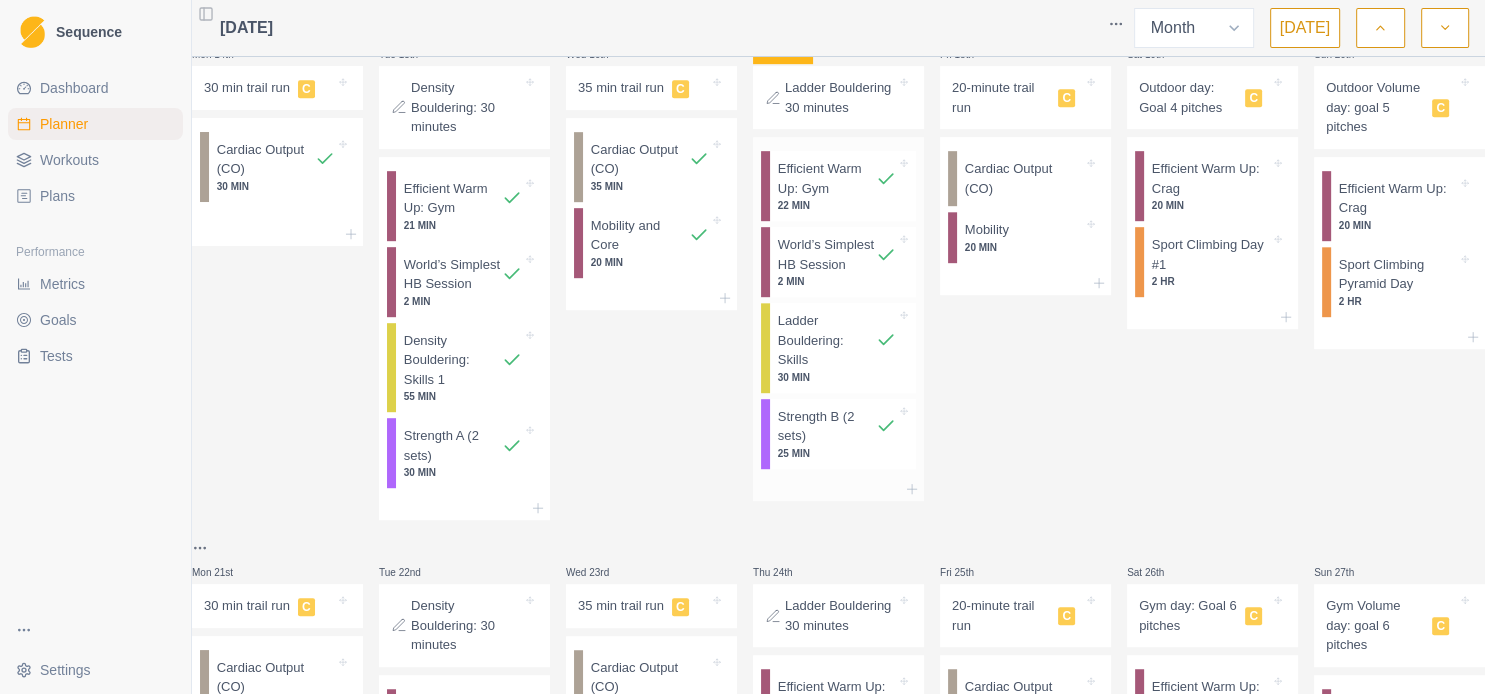 click on "World’s Simplest HB Session" at bounding box center (827, 254) 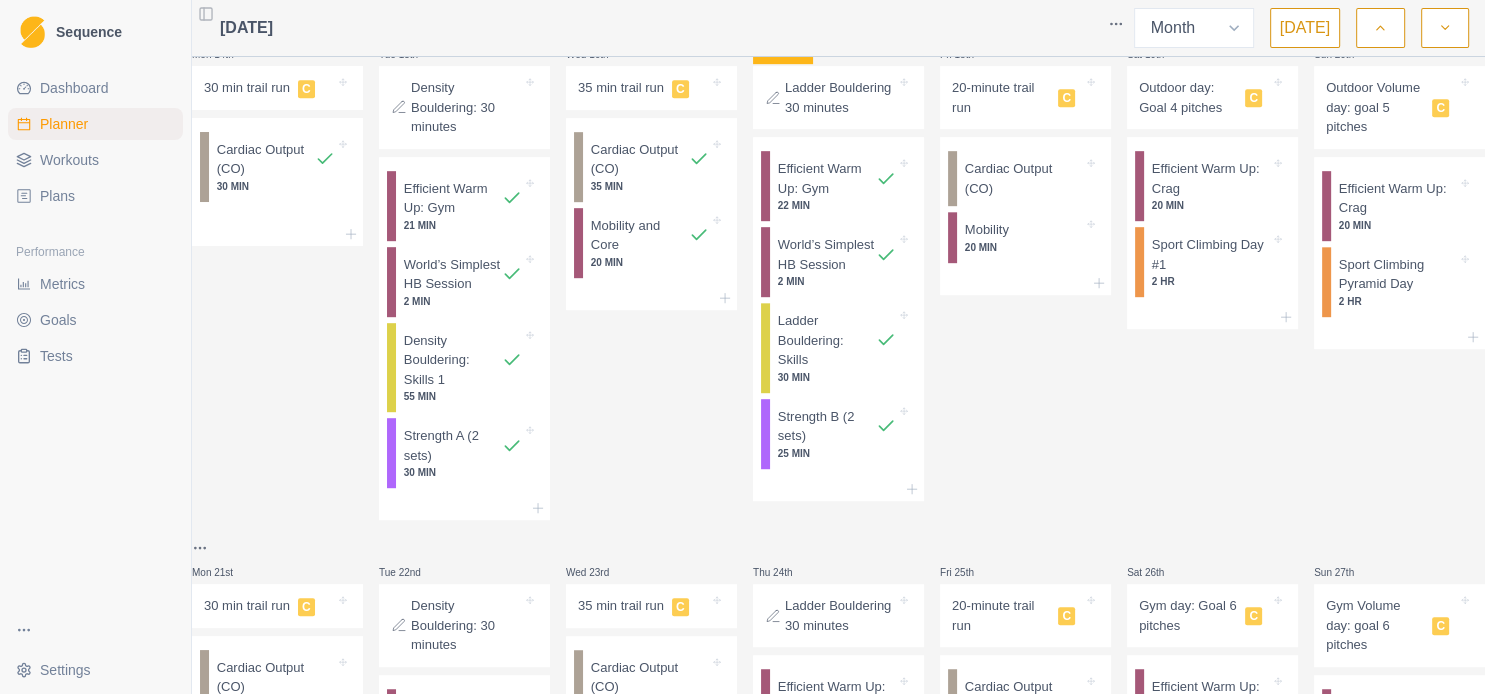select on "4" 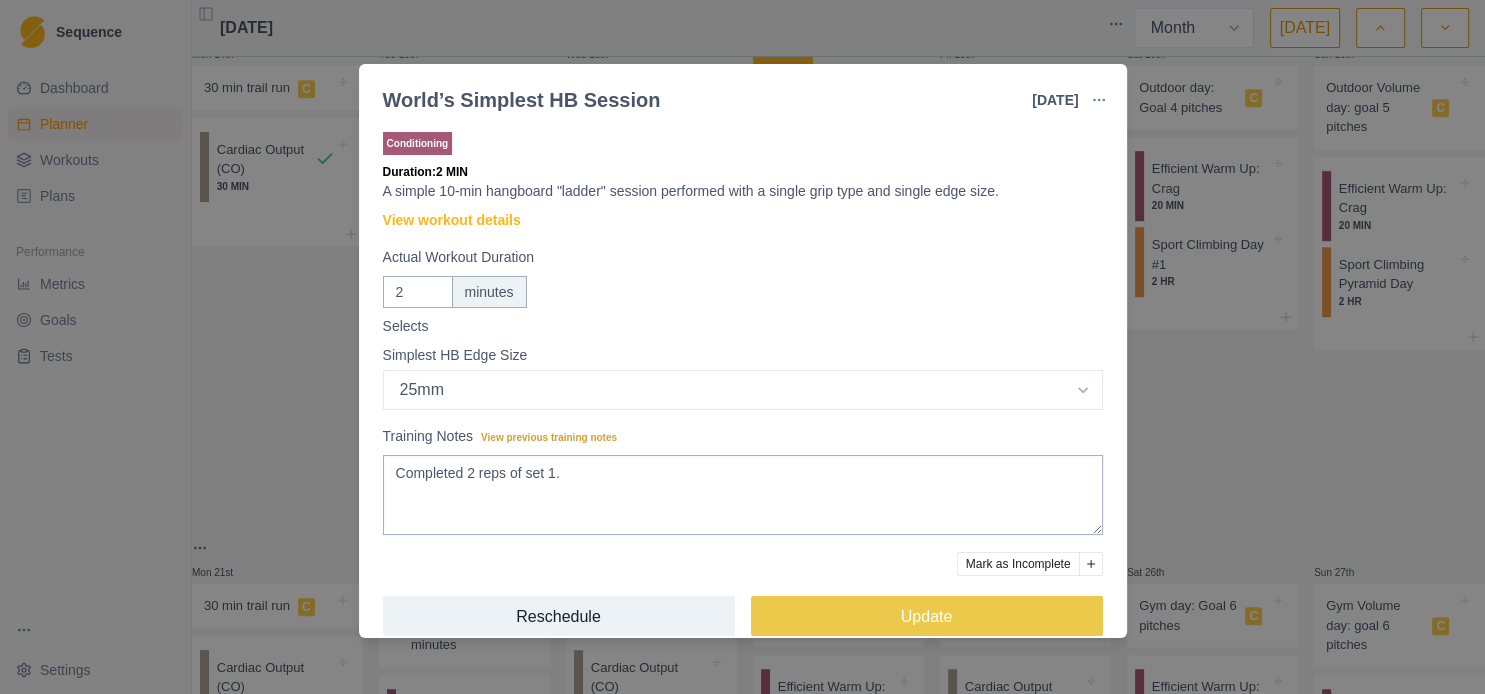 click on "World’s Simplest HB Session [DATE] Link To Goal View Workout Metrics Edit Original Workout Reschedule Workout Remove From Schedule Conditioning Duration:  2 MIN A simple 10-min hangboard "ladder" session performed with a single grip type and single edge size. View workout details Actual Workout Duration 2 minutes Selects Simplest HB Edge Size Select option Bar HB Jug 30mm 25mm 20mm 15mm 10mm 35mm 33mm Training Notes View previous training notes Completed 2 reps of set 1. Mark as Incomplete Reschedule Update" at bounding box center (742, 347) 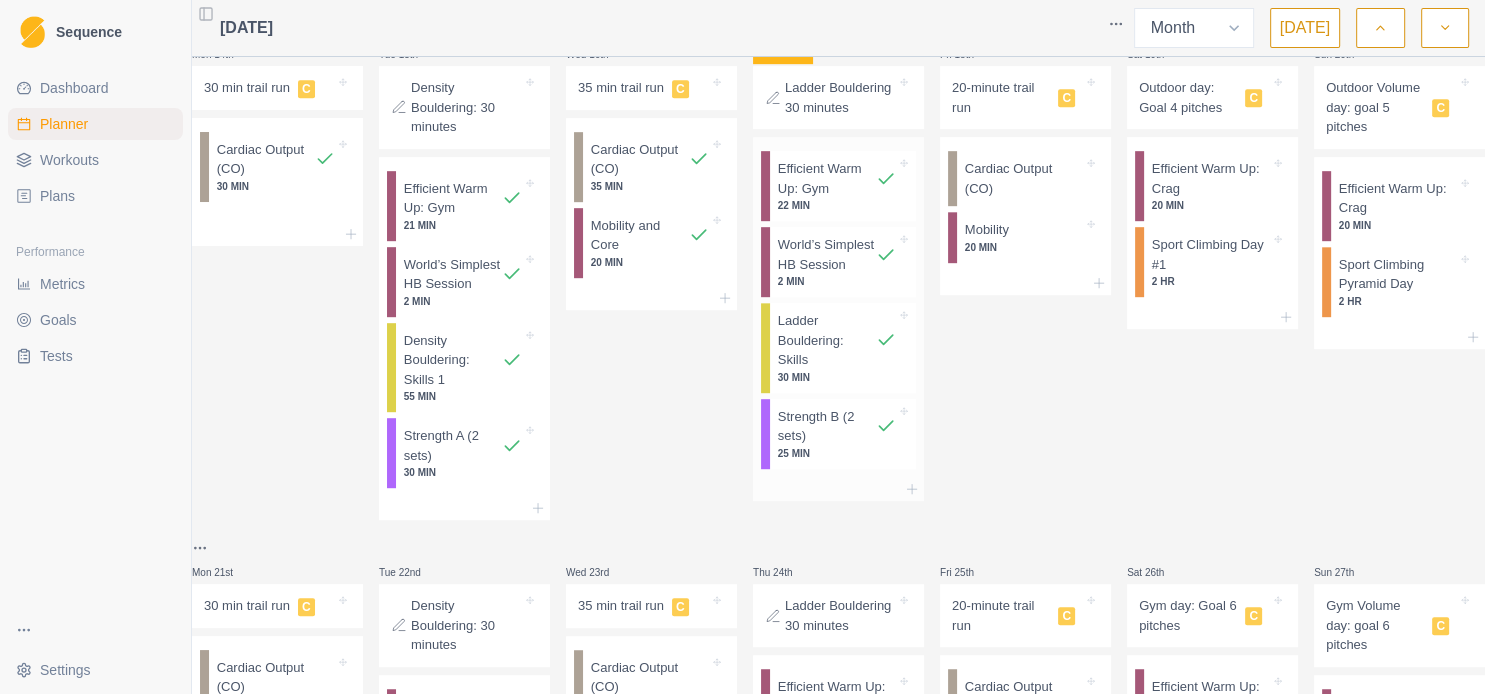 click on "Ladder Bouldering: Skills" at bounding box center (827, 340) 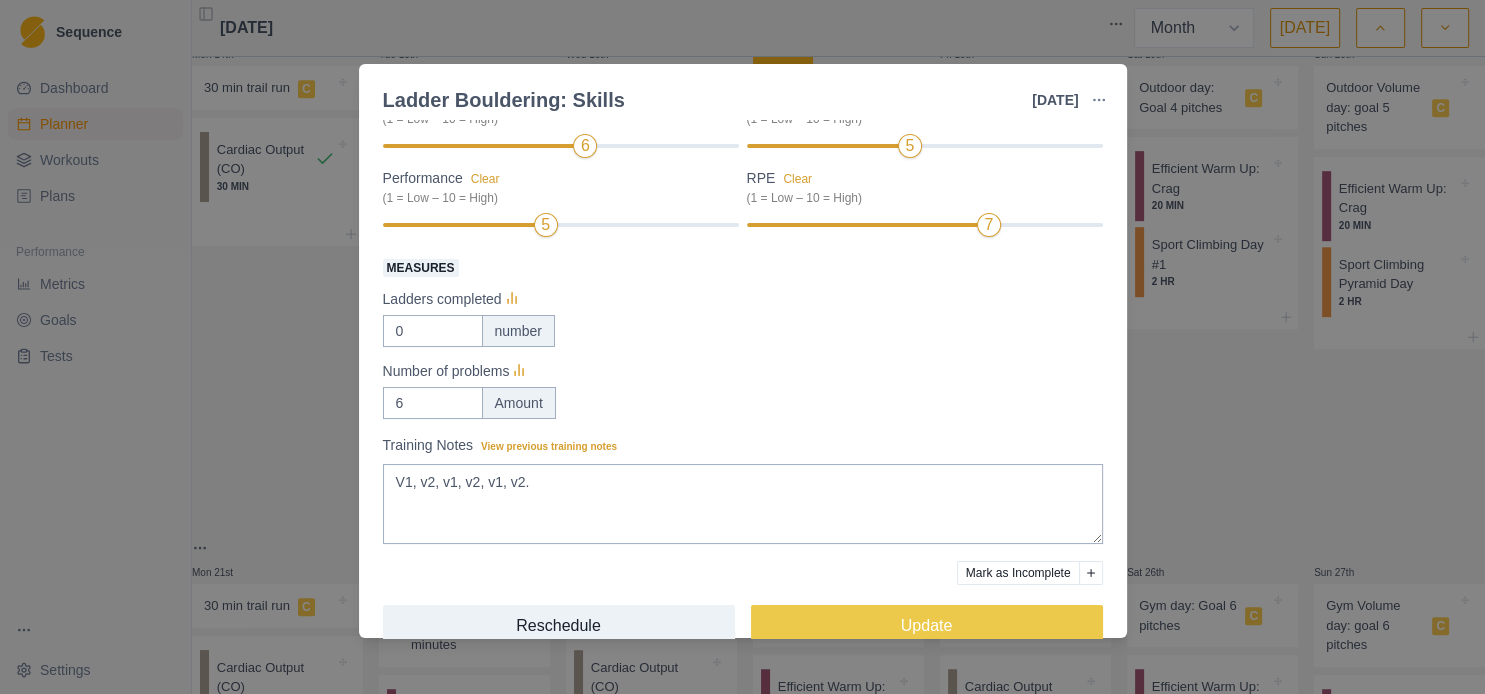 scroll, scrollTop: 238, scrollLeft: 0, axis: vertical 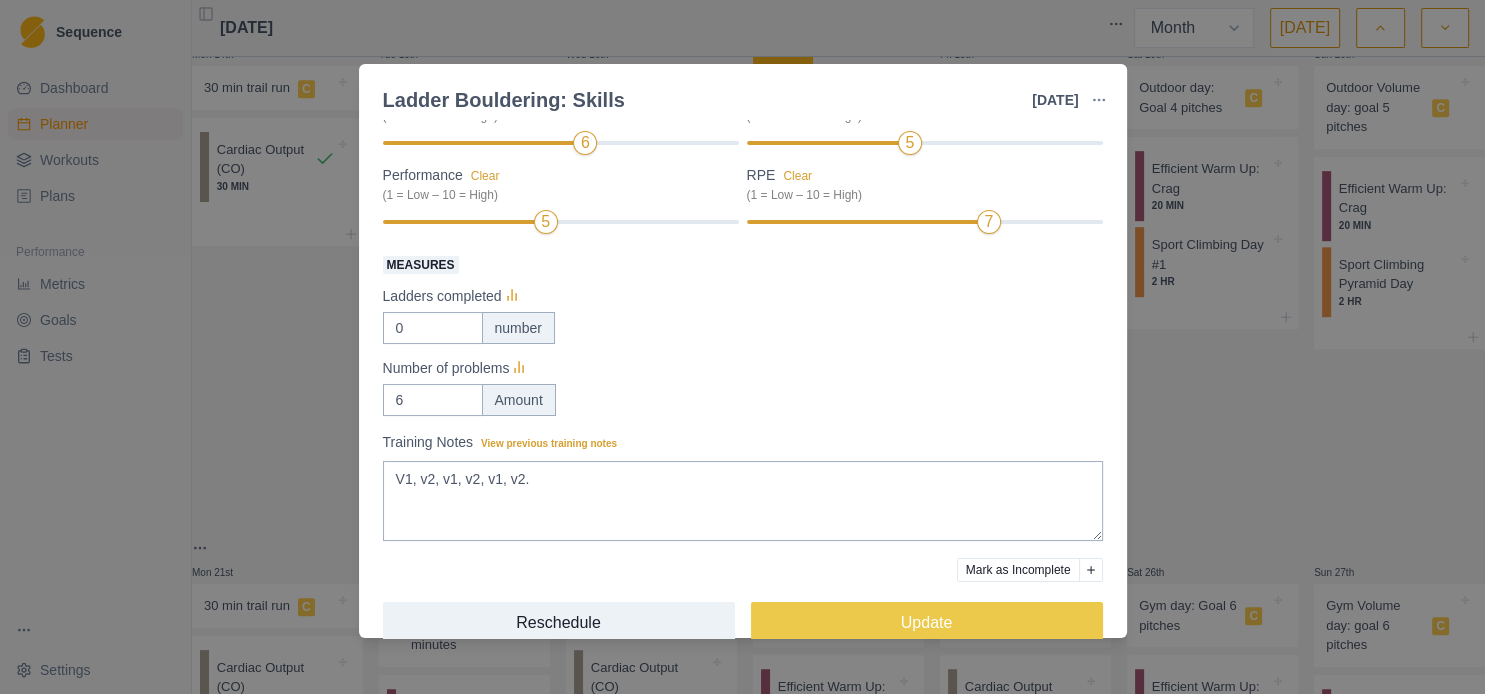 click on "Training Notes View previous training notes" at bounding box center [737, 442] 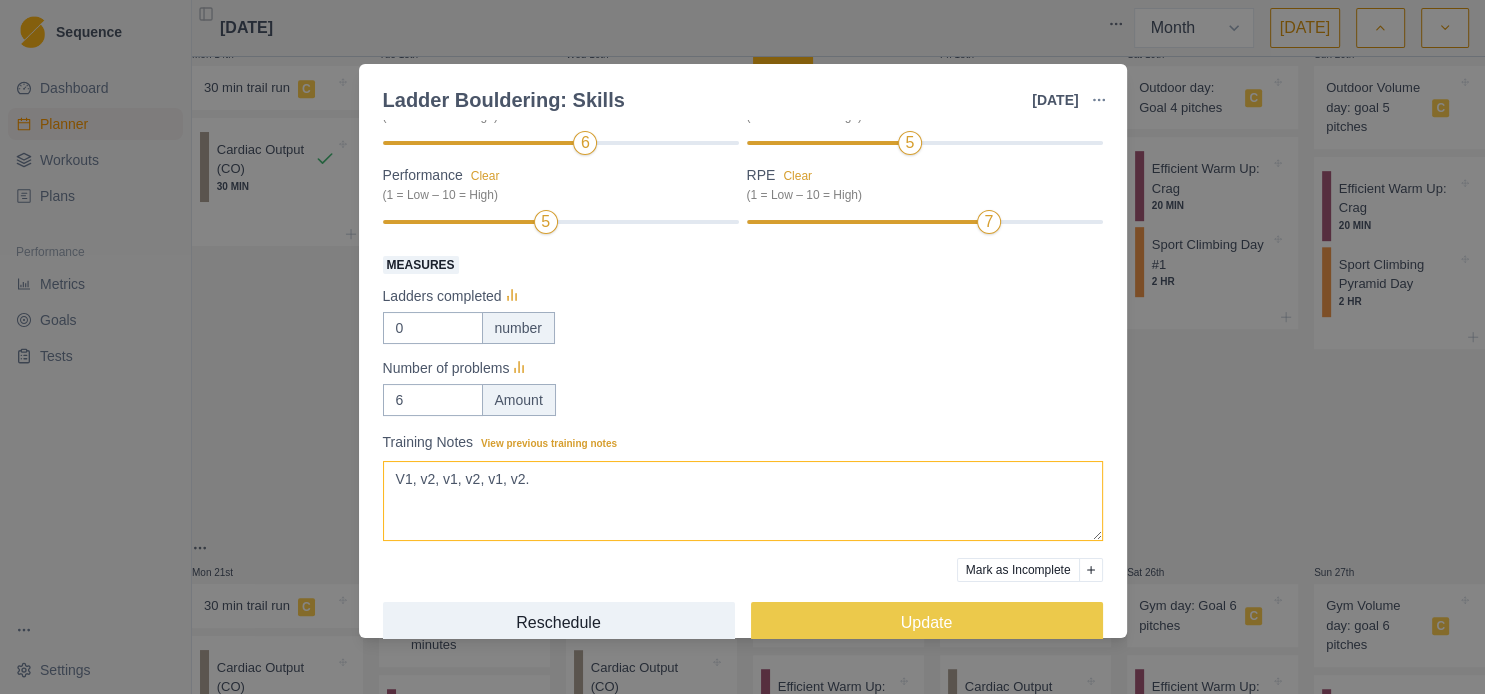 click on "V1, v2, v1, v2, v1, v2." at bounding box center (743, 501) 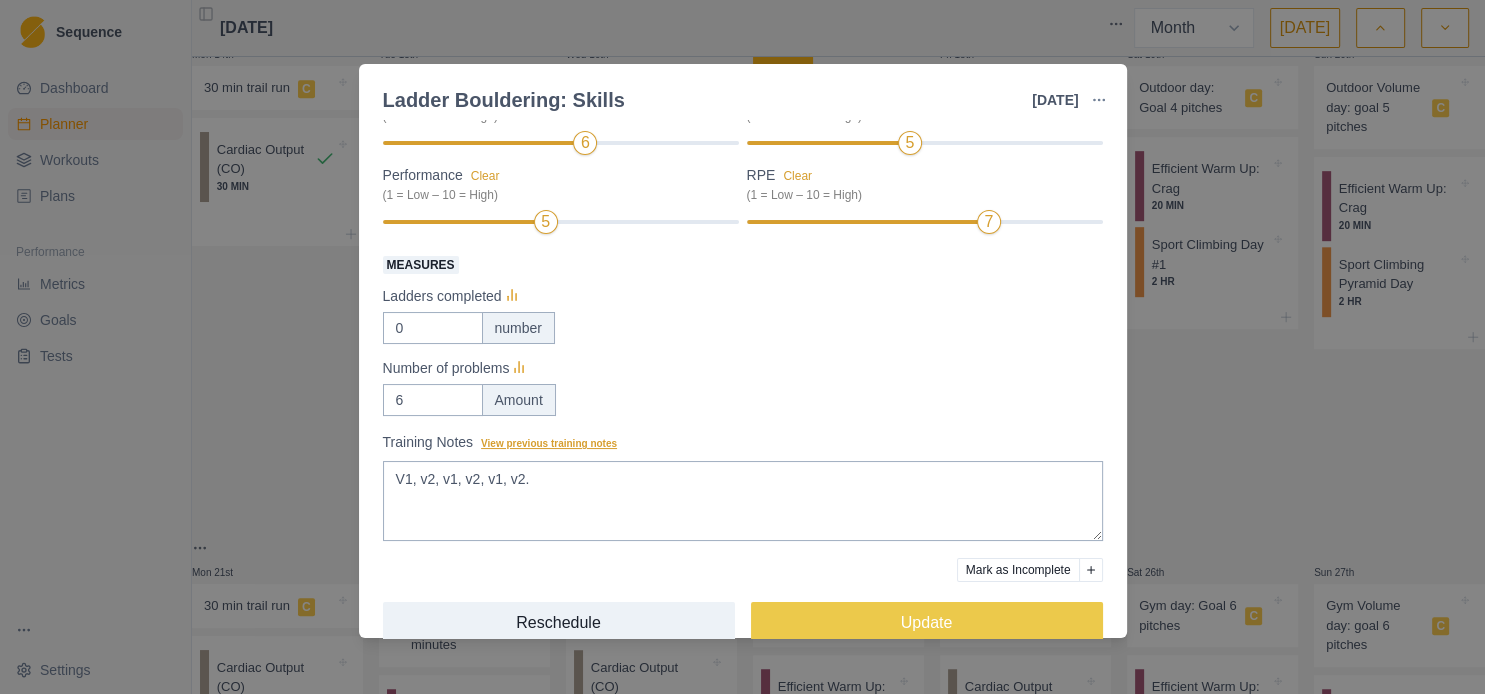 click on "View previous training notes" at bounding box center [549, 443] 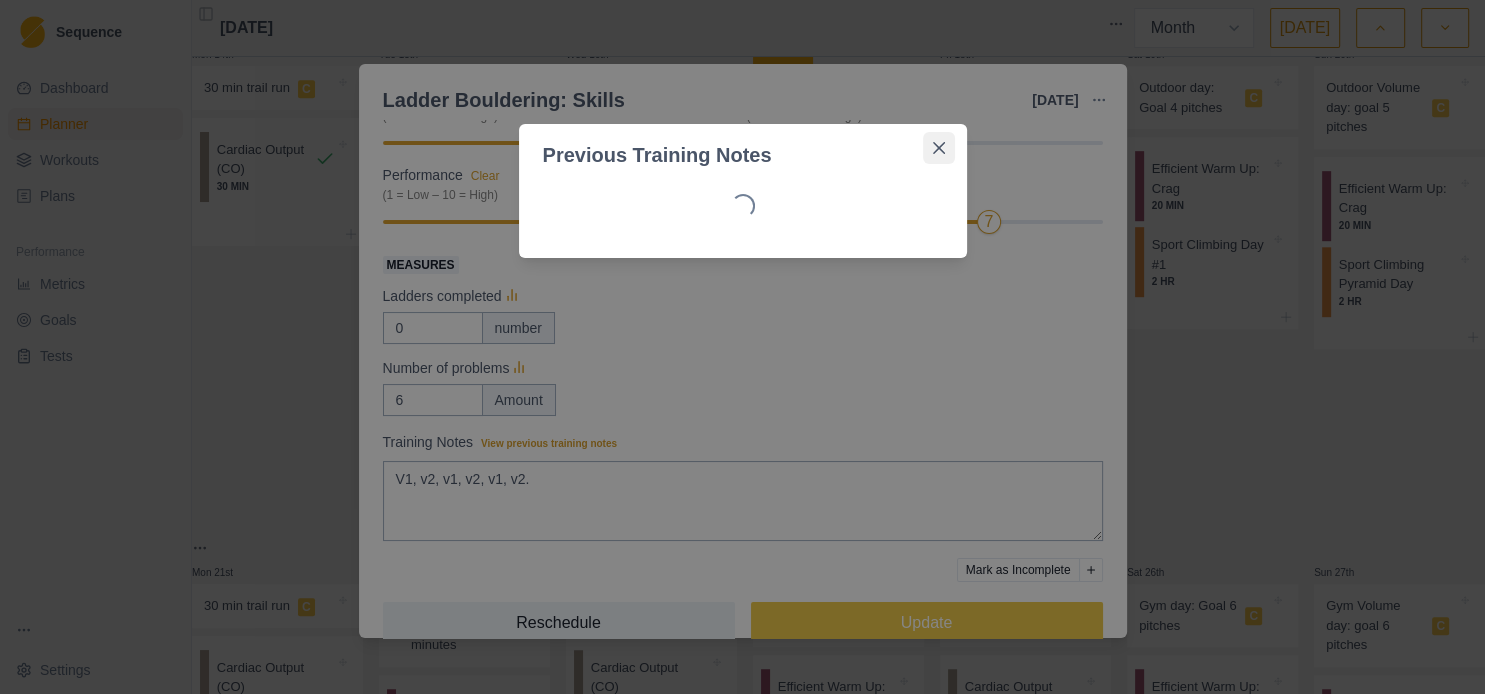 click 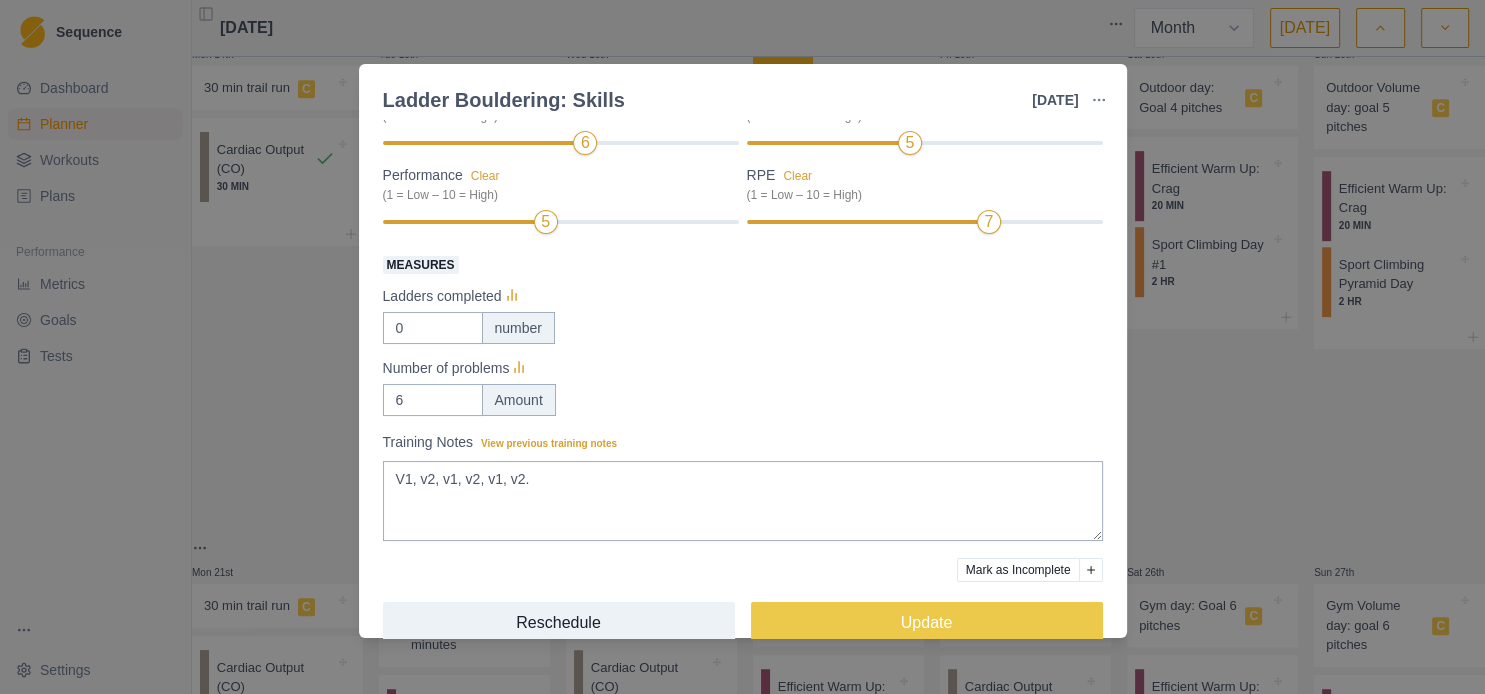 click on "Ladder Bouldering: Skills [DATE] Link To Goal View Workout Metrics Edit Original Workout Reschedule Workout Remove From Schedule Endurance Duration:  30 MIN Ascending ladders of boulder problems with a skills focus. View workout details Actual Workout Duration 30 minutes Feeling Clear (1 = Low – 10 = High) 6 Motivation Clear (1 = Low – 10 = High) 5 Performance Clear (1 = Low – 10 = High) 5 RPE Clear (1 = Low – 10 = High) 7 Measures Ladders completed 0 number Number of problems 6 Amount Training Notes View previous training notes V1, v2, v1, v2, v1, v2. Mark as Incomplete Reschedule Update" at bounding box center (742, 347) 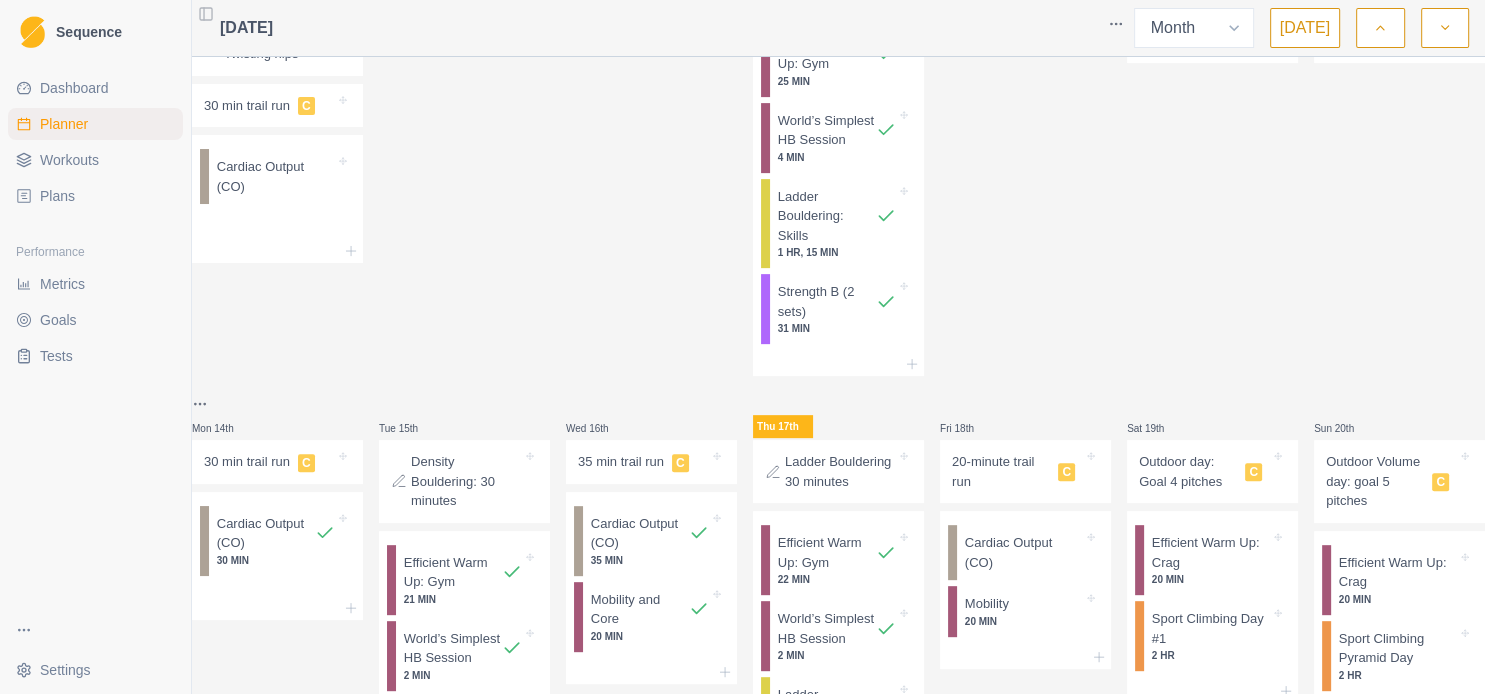 scroll, scrollTop: 648, scrollLeft: 0, axis: vertical 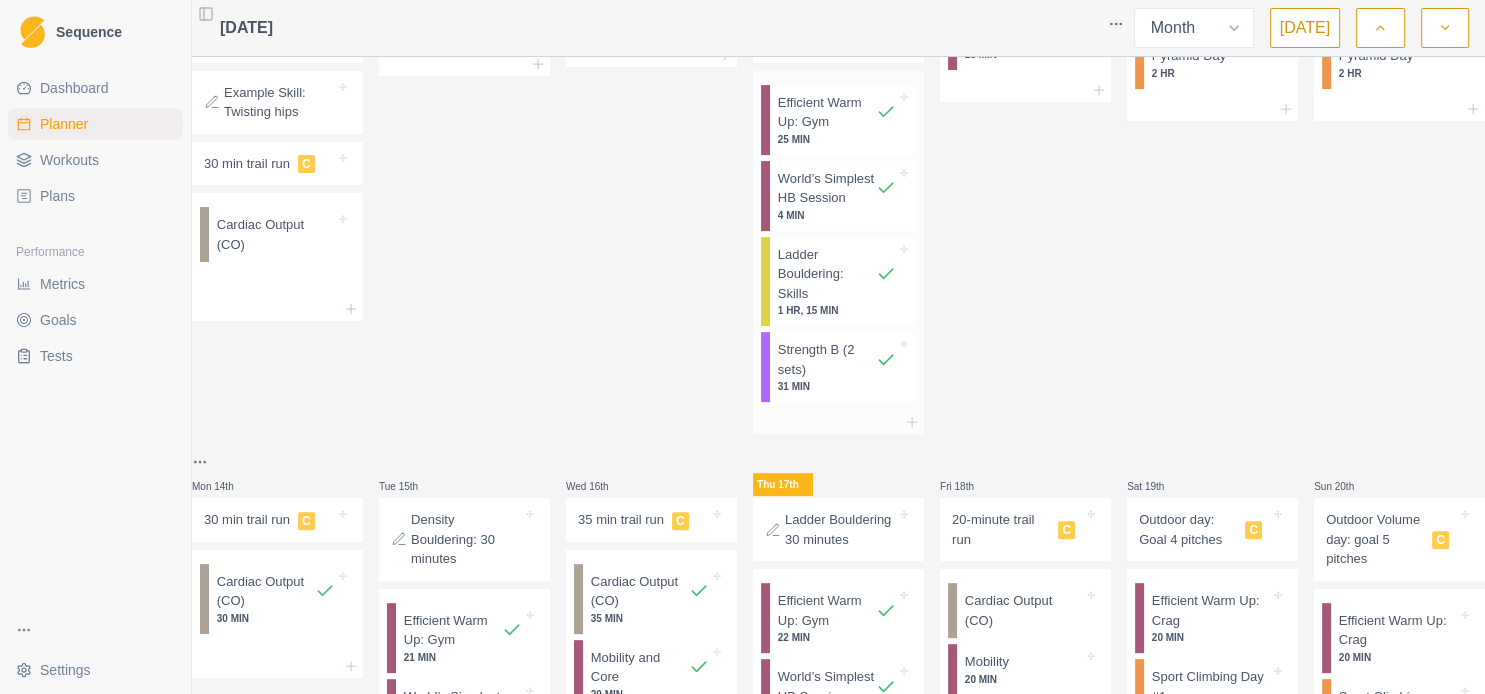 click on "1 HR, 15 MIN" at bounding box center (837, 310) 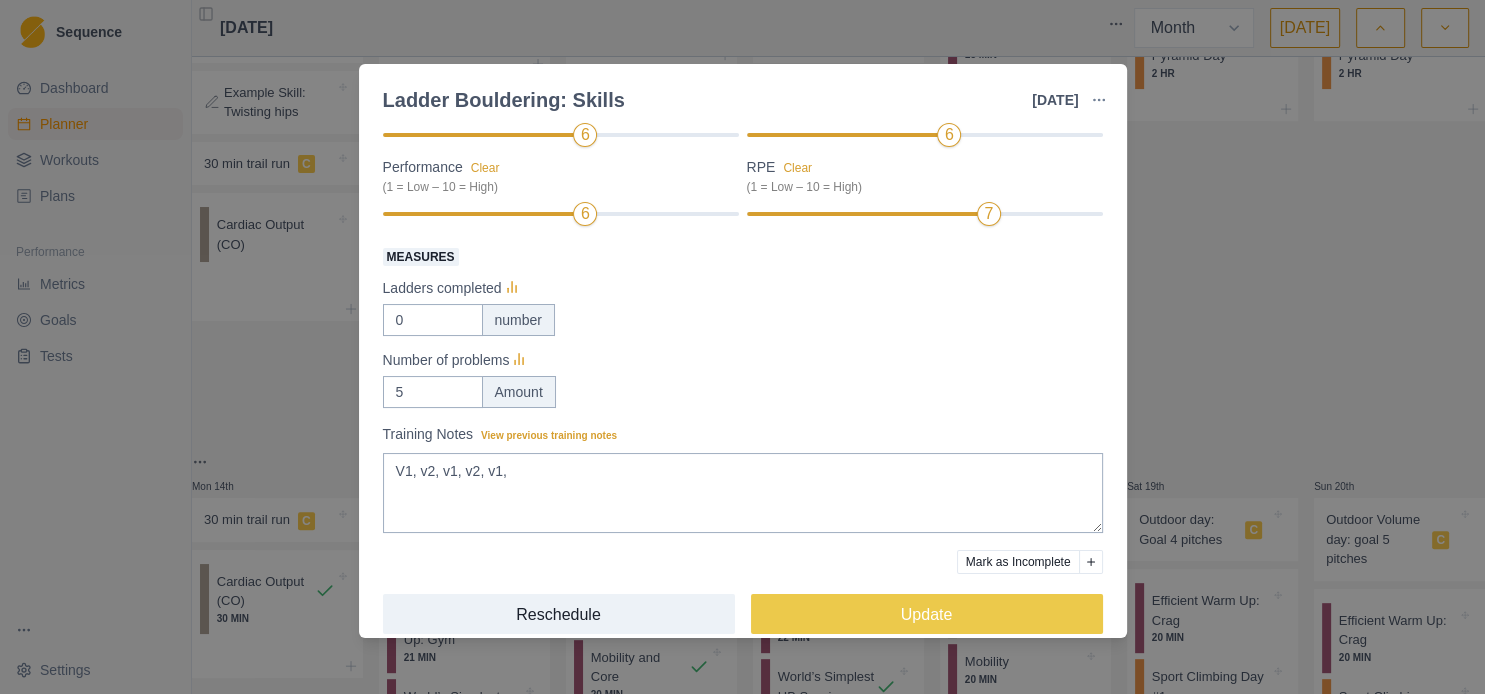 scroll, scrollTop: 273, scrollLeft: 0, axis: vertical 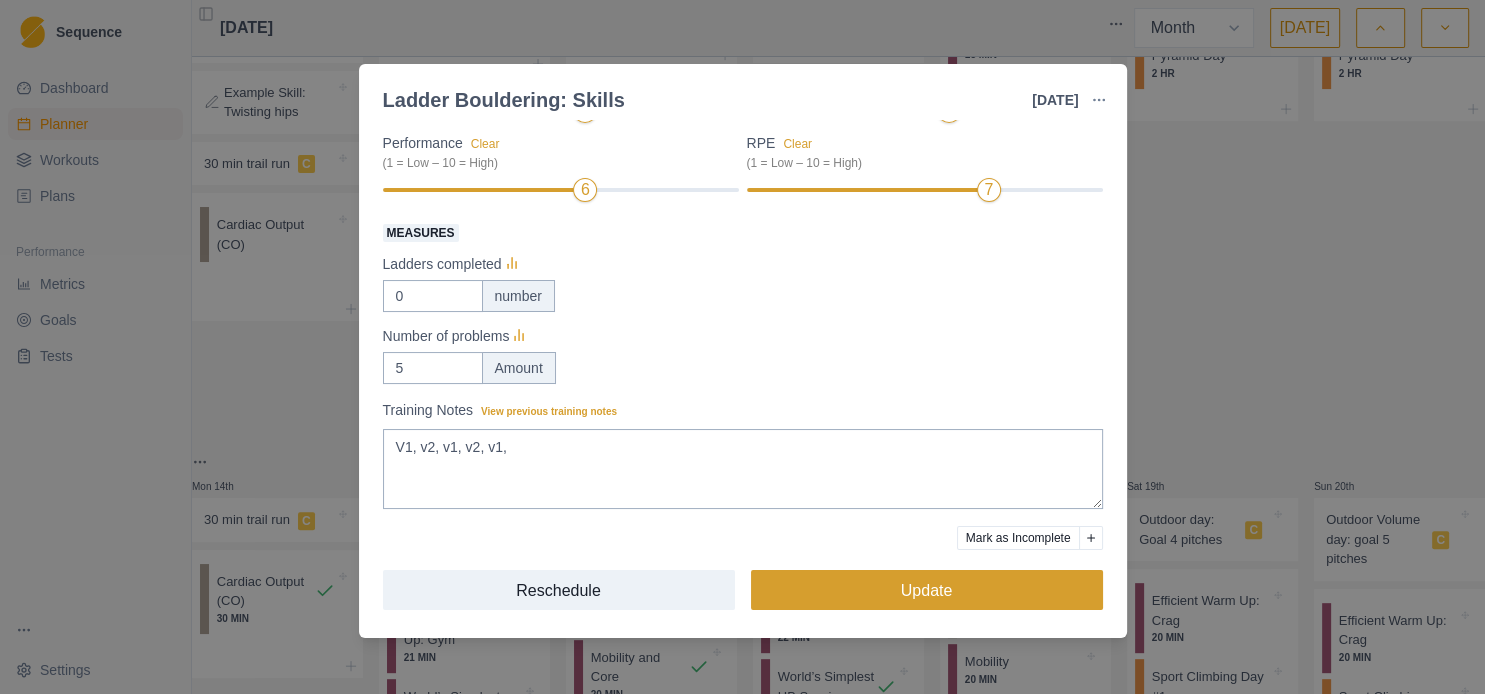 click on "Update" at bounding box center (927, 590) 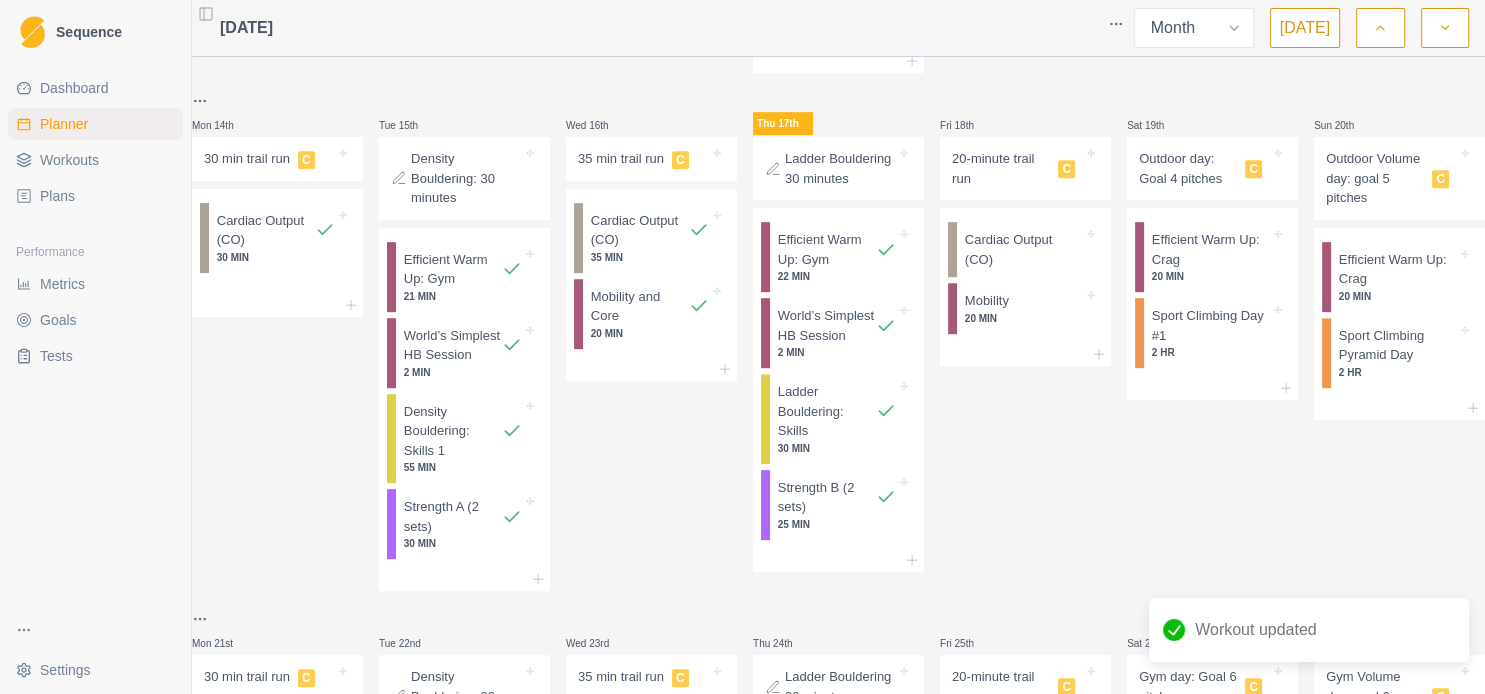 scroll, scrollTop: 1080, scrollLeft: 0, axis: vertical 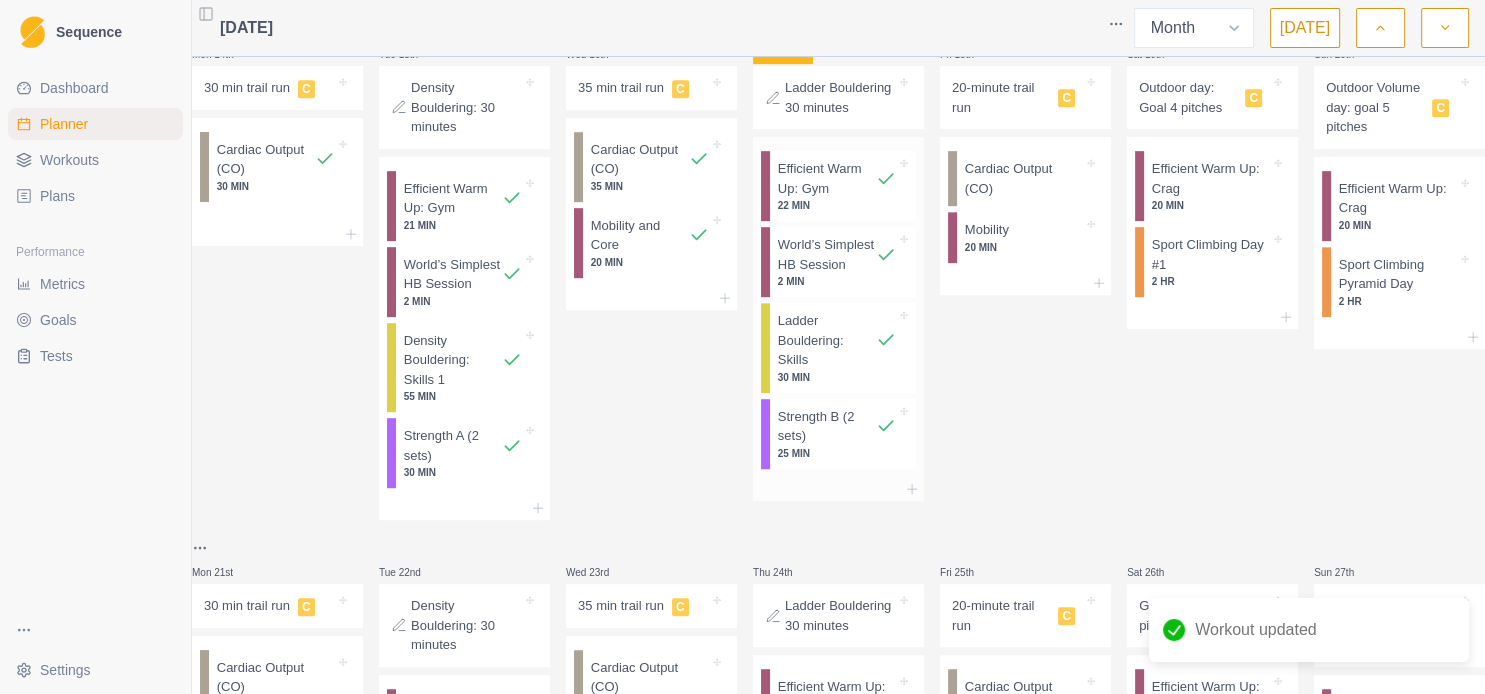 click on "Strength B (2 sets)" at bounding box center [827, 426] 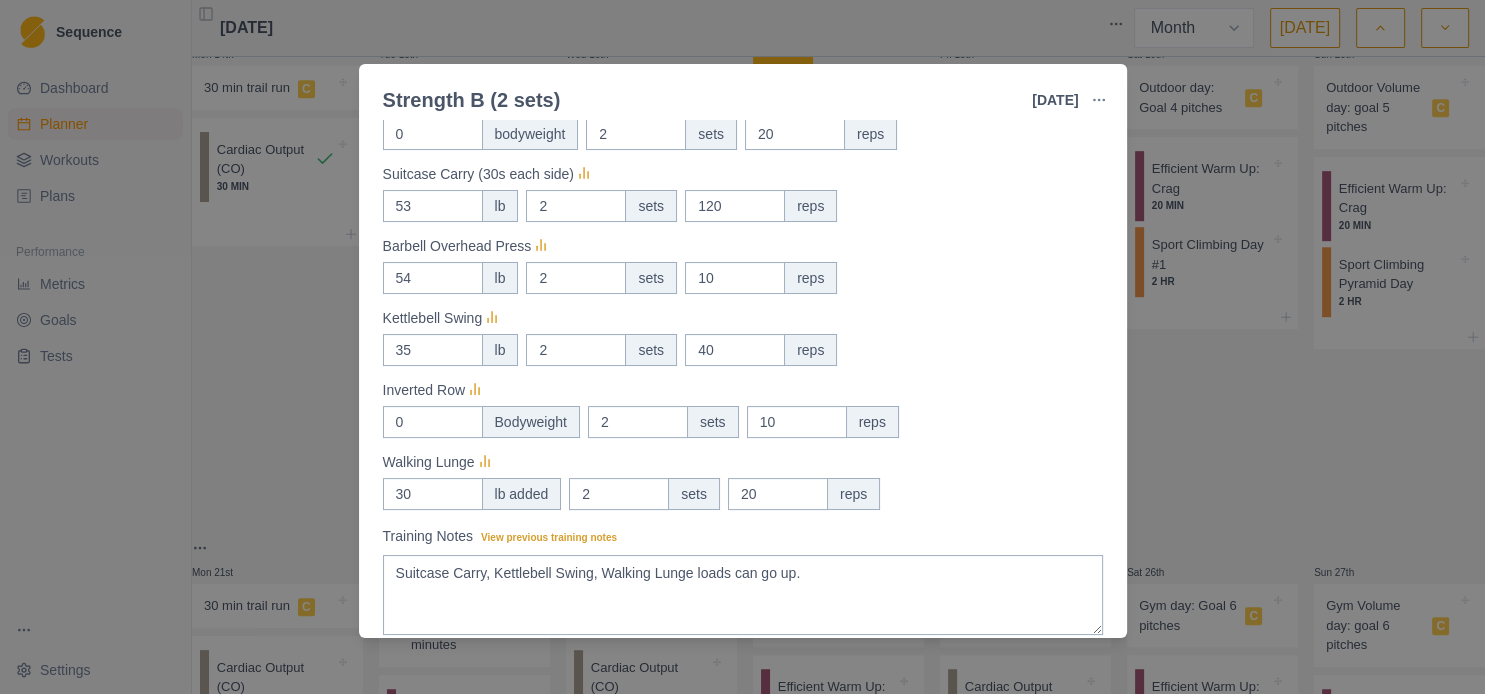 scroll, scrollTop: 216, scrollLeft: 0, axis: vertical 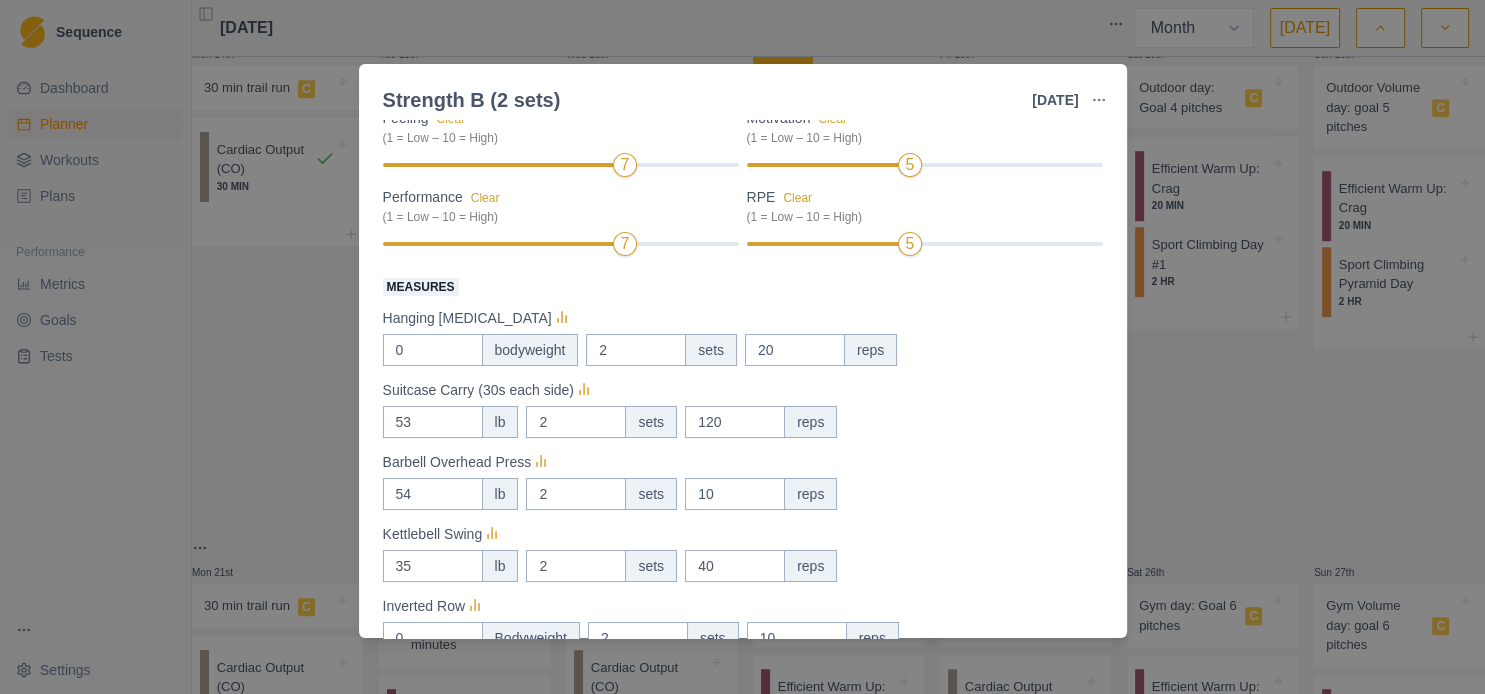 click on "Strength B (2 sets) [DATE] Link To Goal View Workout Metrics Edit Original Workout Reschedule Workout Remove From Schedule Strength / Power Duration:  25 MIN 2 Sets of Each Pair of Exercises
View workout details Actual Workout Duration 25 minutes Feeling Clear (1 = Low – 10 = High) 7 Motivation Clear (1 = Low – 10 = High) 5 Performance Clear (1 = Low – 10 = High) 7 RPE Clear (1 = Low – 10 = High) 5 Measures Hanging [MEDICAL_DATA] 0 bodyweight 2 sets 20 reps Suitcase Carry (30s each side) 53 lb 2 sets 120 reps Barbell Overhead Press 54 lb 2 sets 10 reps Kettlebell Swing 35 lb 2 sets 40 reps Inverted Row 0 Bodyweight 2 sets 10 reps Walking Lunge 30 lb added 2 sets 20 reps Training Notes View previous training notes Suitcase Carry, Kettlebell Swing, Walking Lunge loads can go up. Mark as Incomplete Reschedule Update" at bounding box center [742, 347] 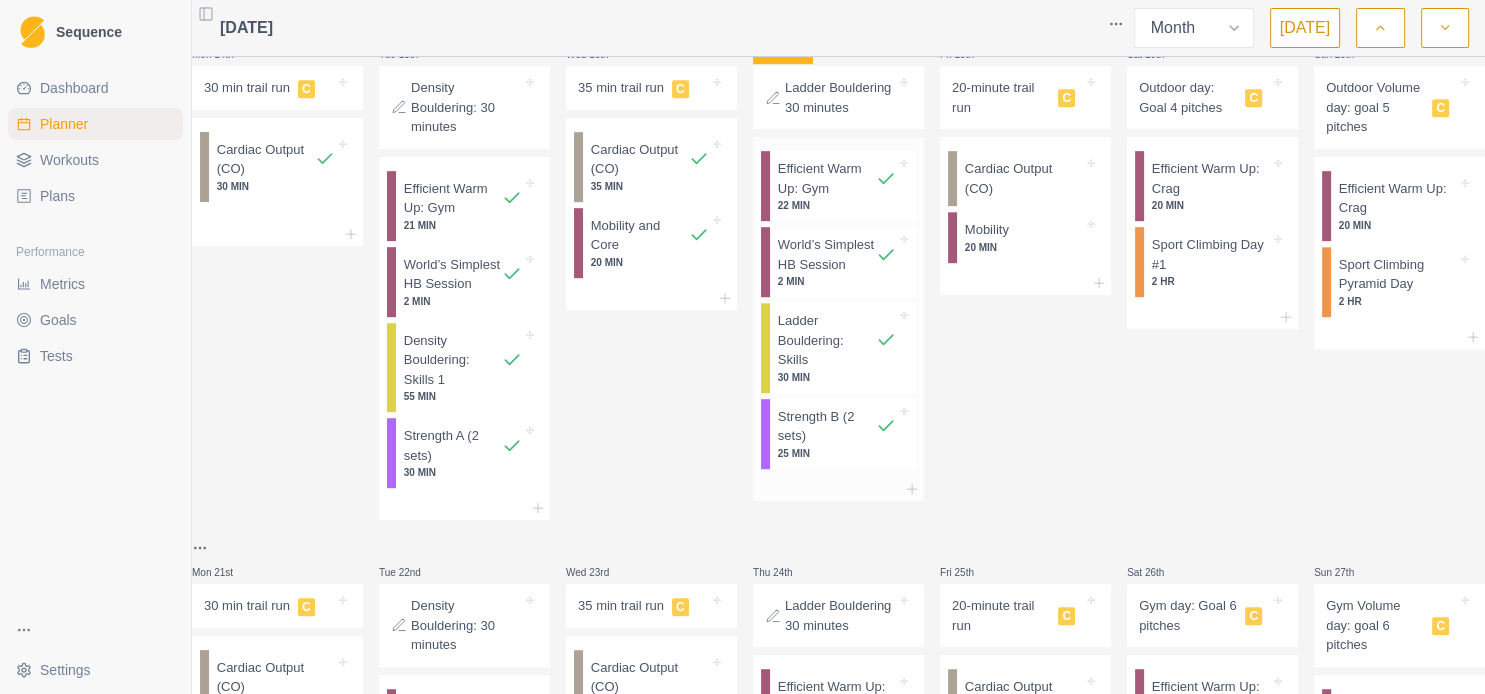 click on "Ladder Bouldering: Skills" at bounding box center (827, 340) 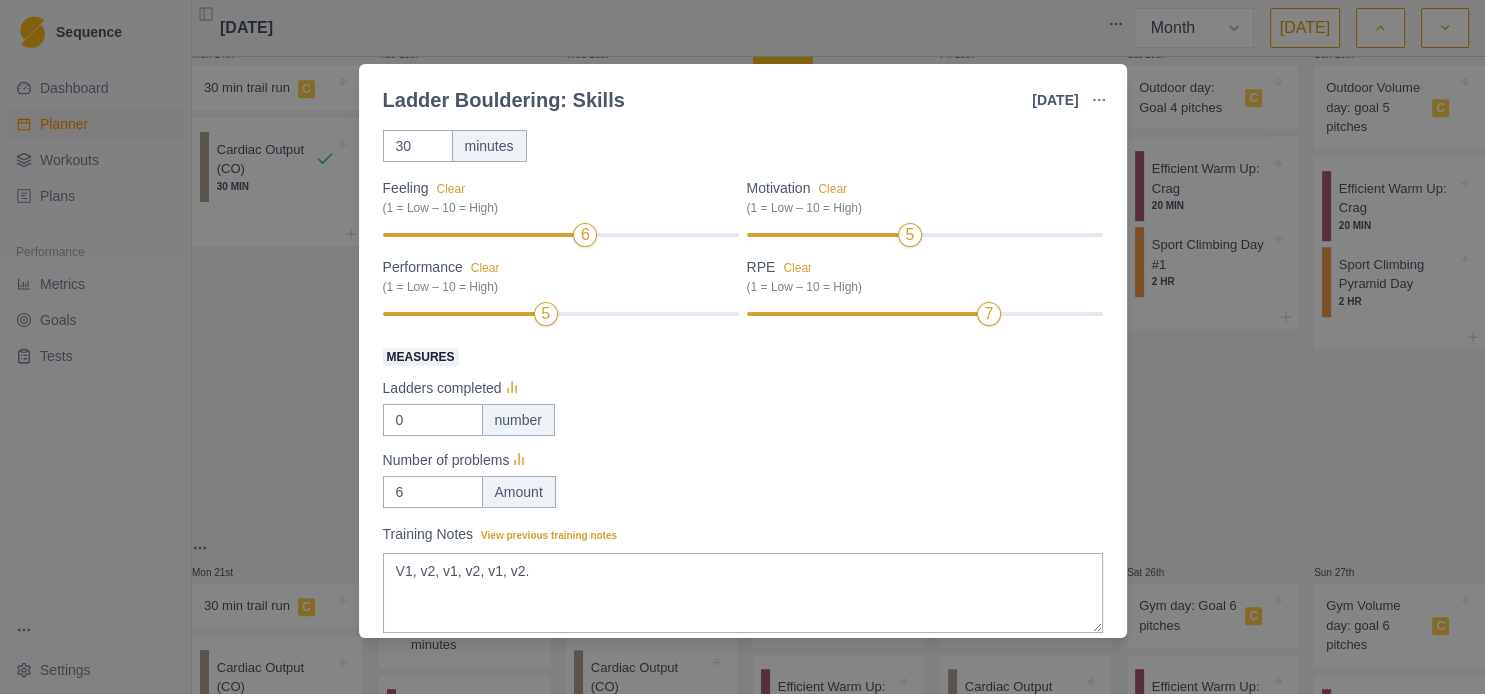 scroll, scrollTop: 216, scrollLeft: 0, axis: vertical 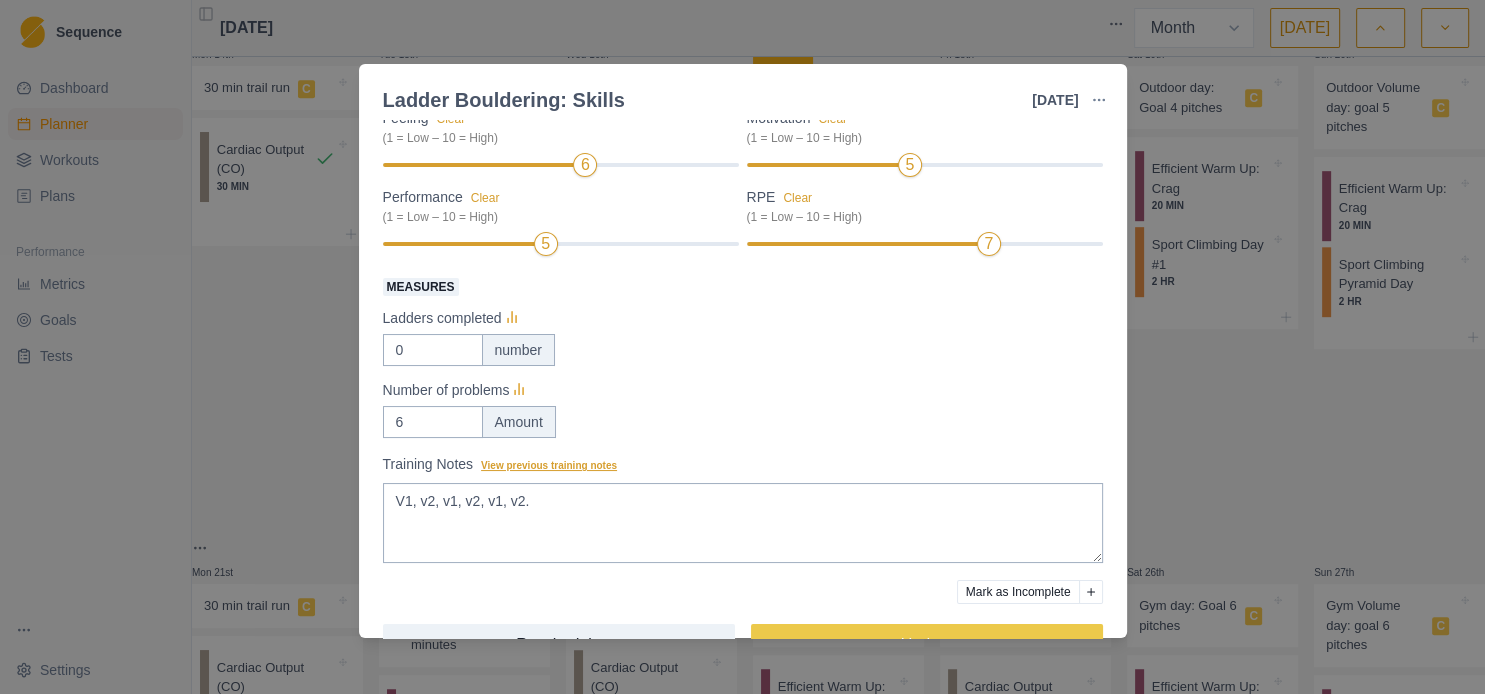 click on "View previous training notes" at bounding box center [549, 465] 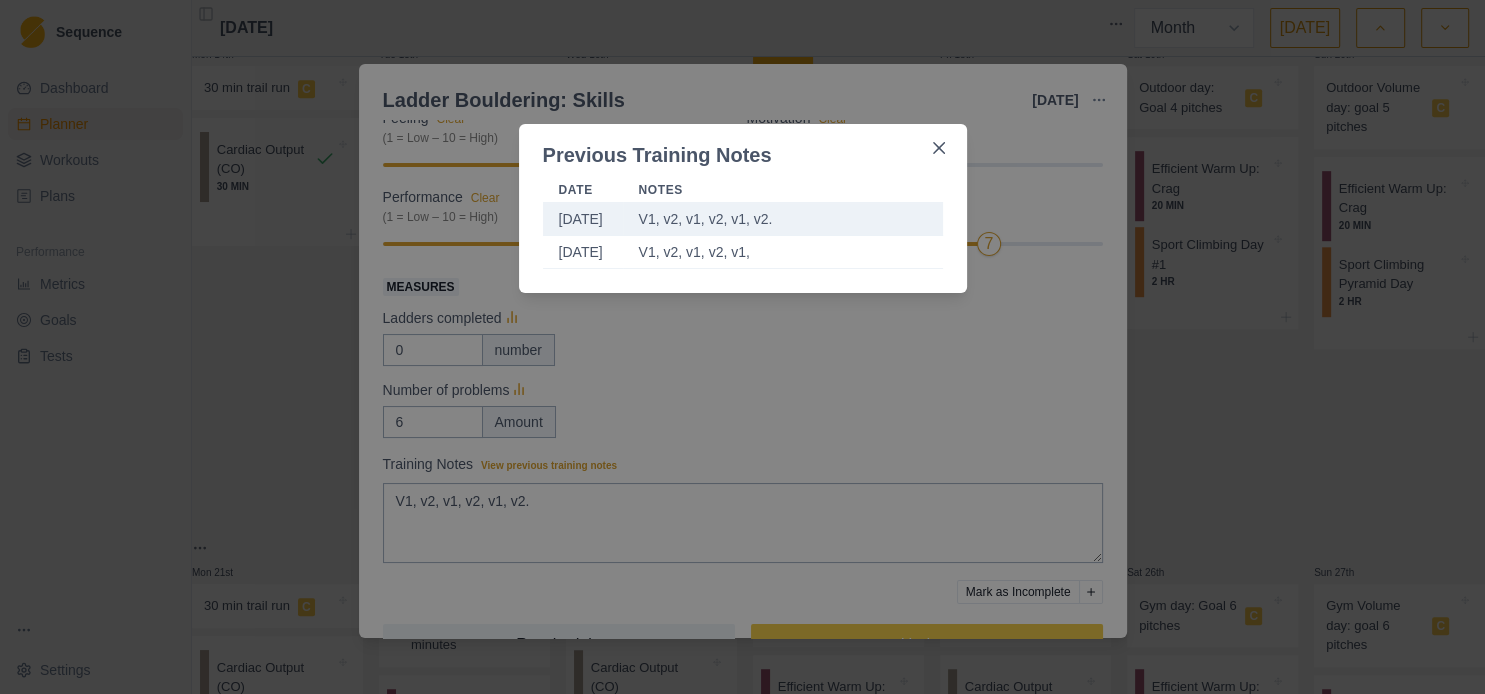 click on "Previous Training Notes Date Notes [DATE] V1, v2, v1, v2, v1, v2. [DATE] V1, v2, v1, v2, v1," at bounding box center [742, 347] 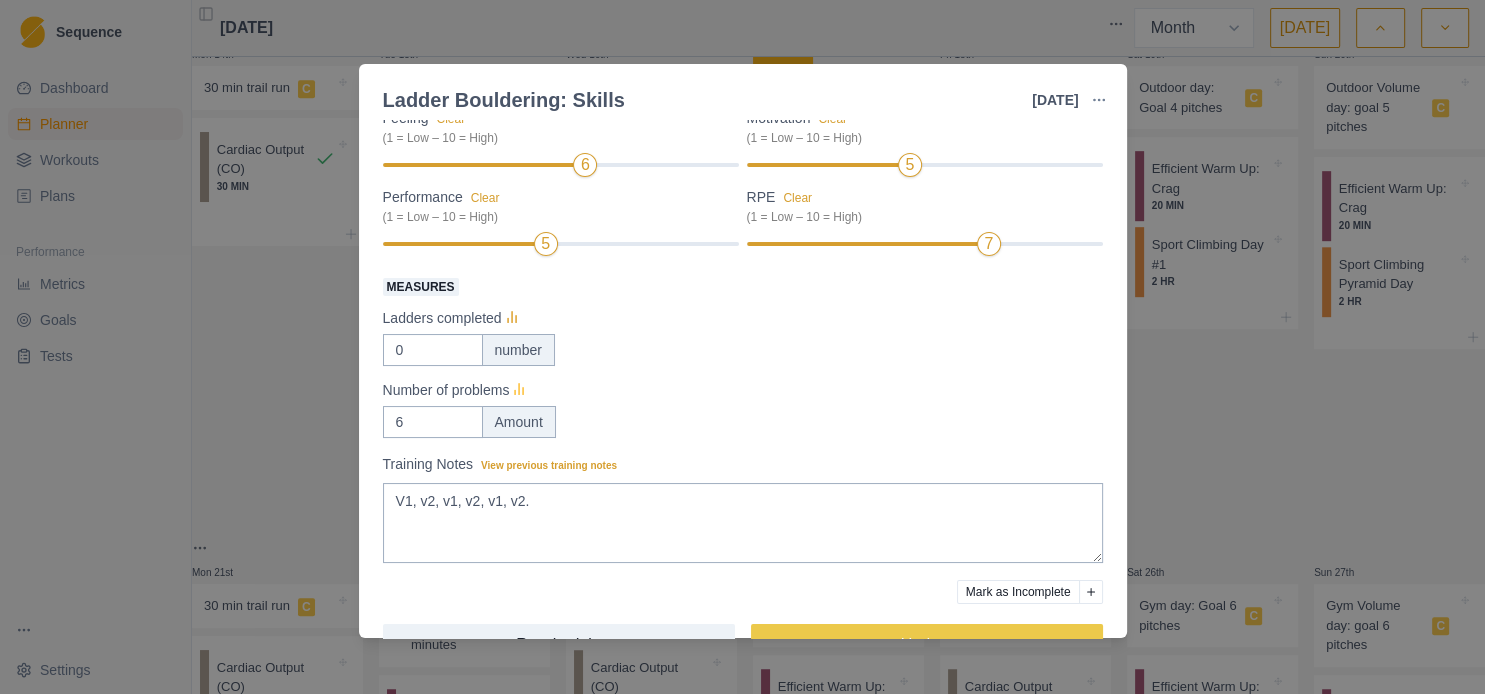 click 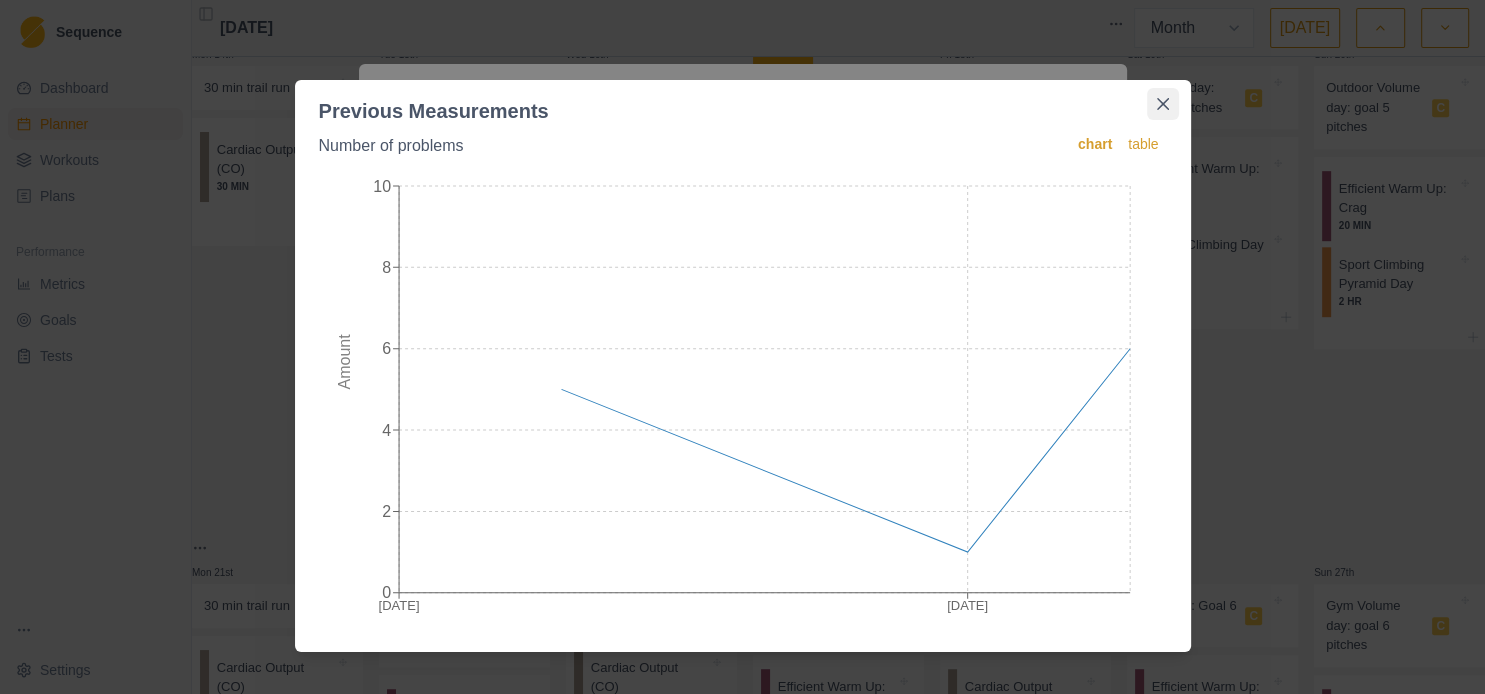click at bounding box center [1163, 104] 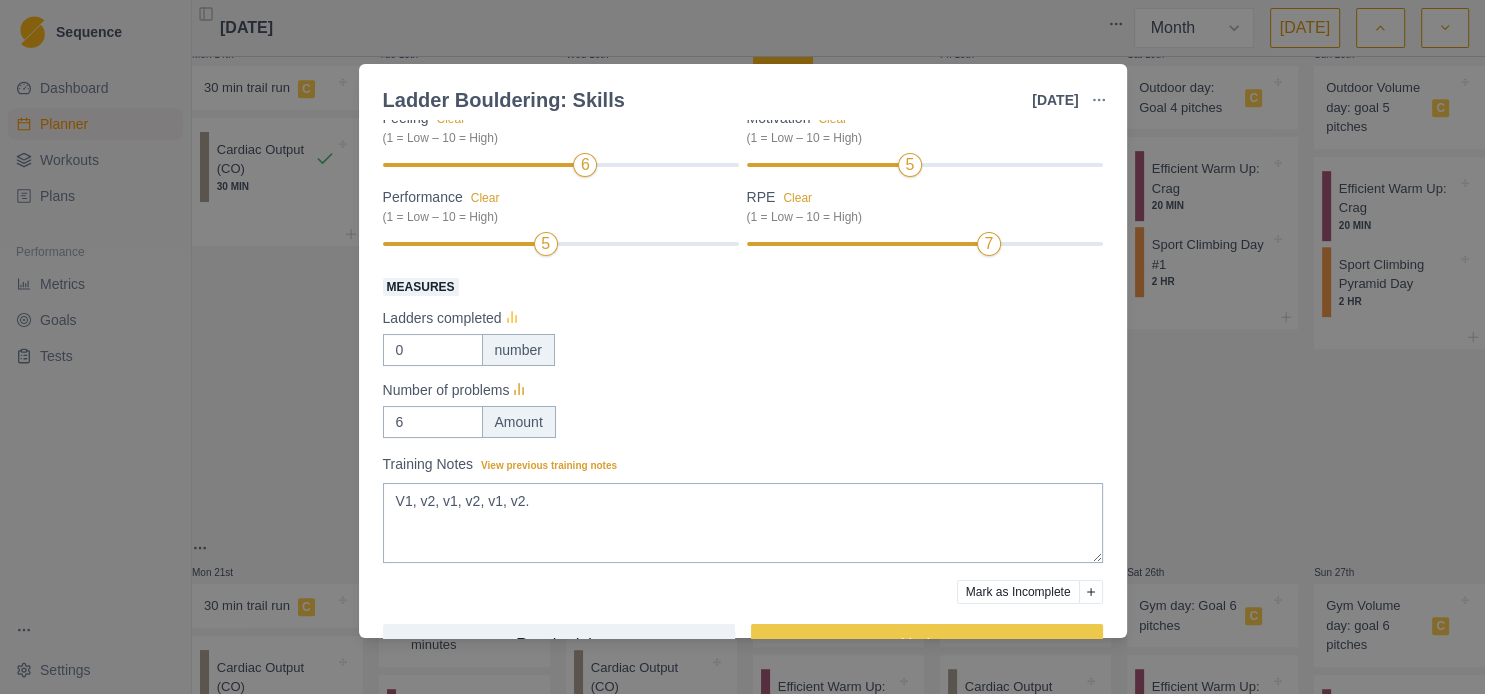 click 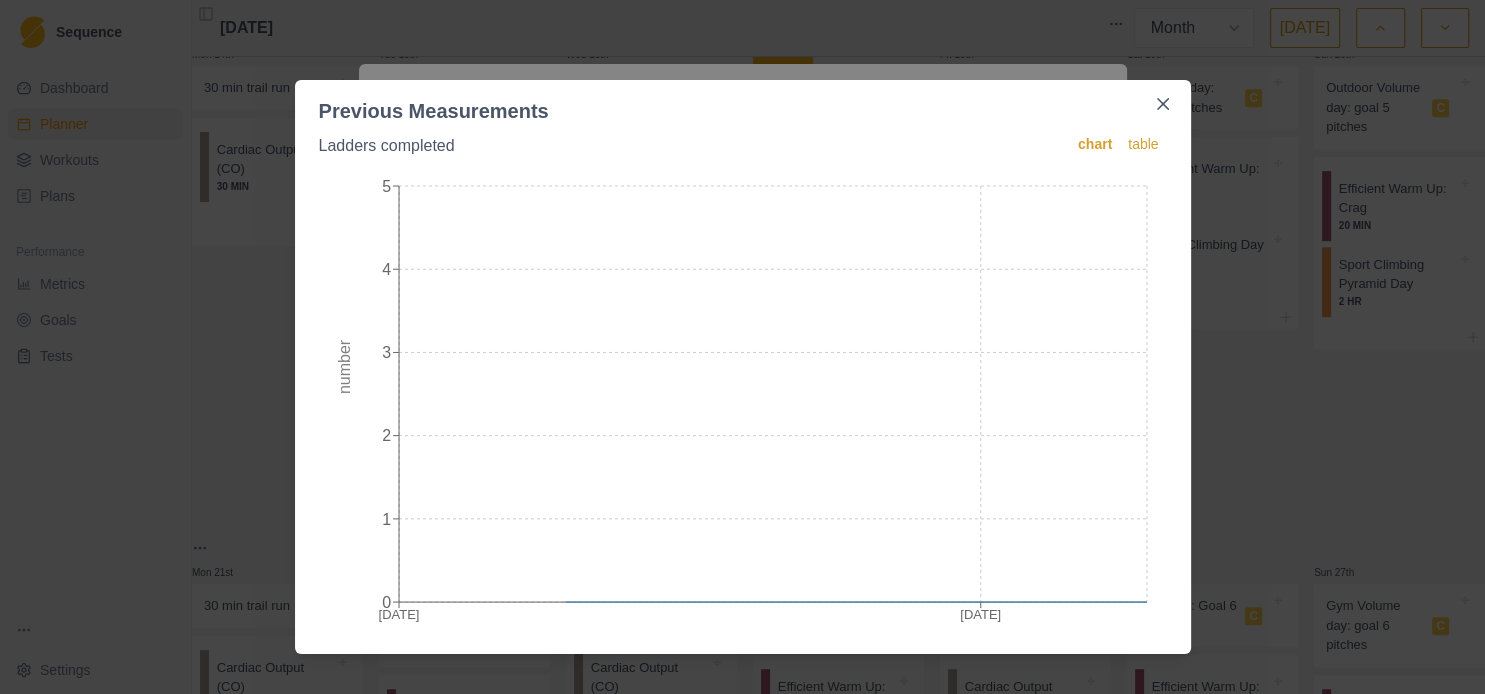 click on "Previous Measurements Ladders completed chart table [DATE] [DATE] 0 1 2 3 4 5 number" at bounding box center (742, 347) 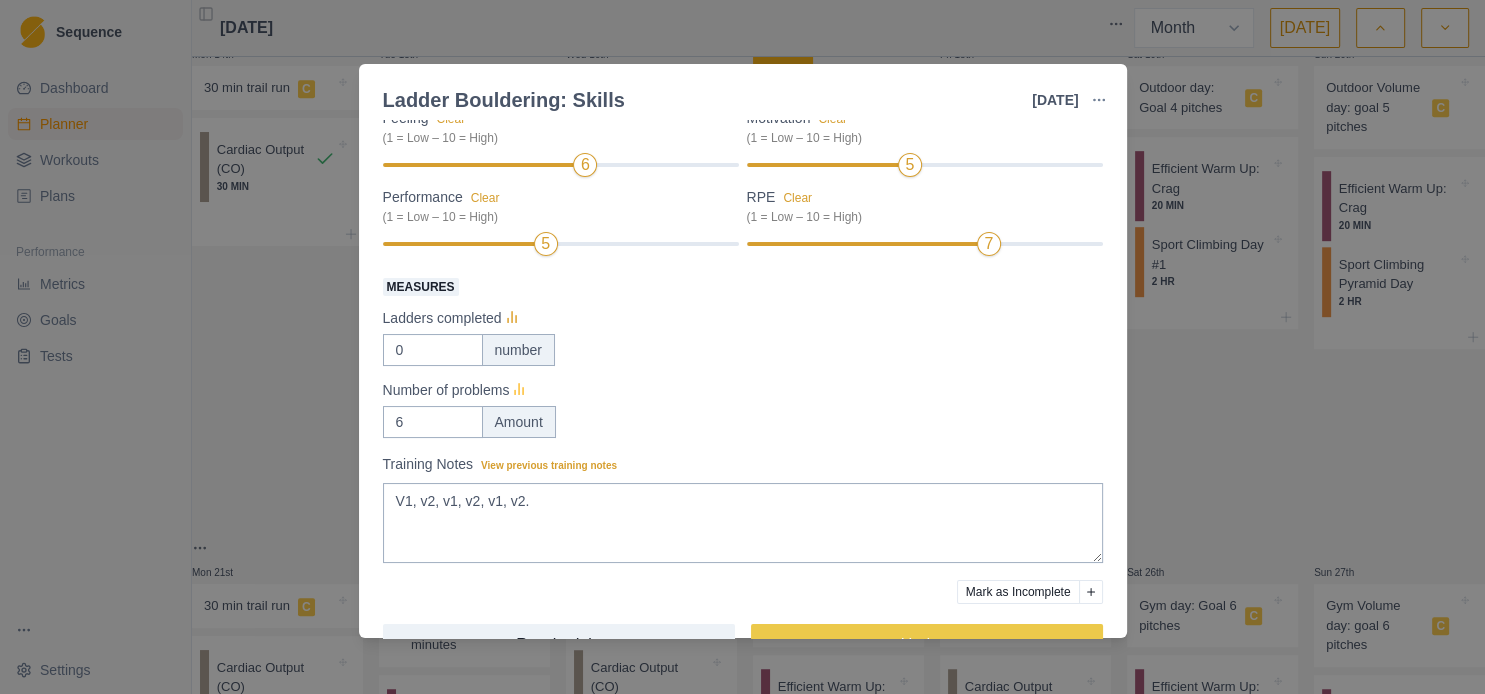 click 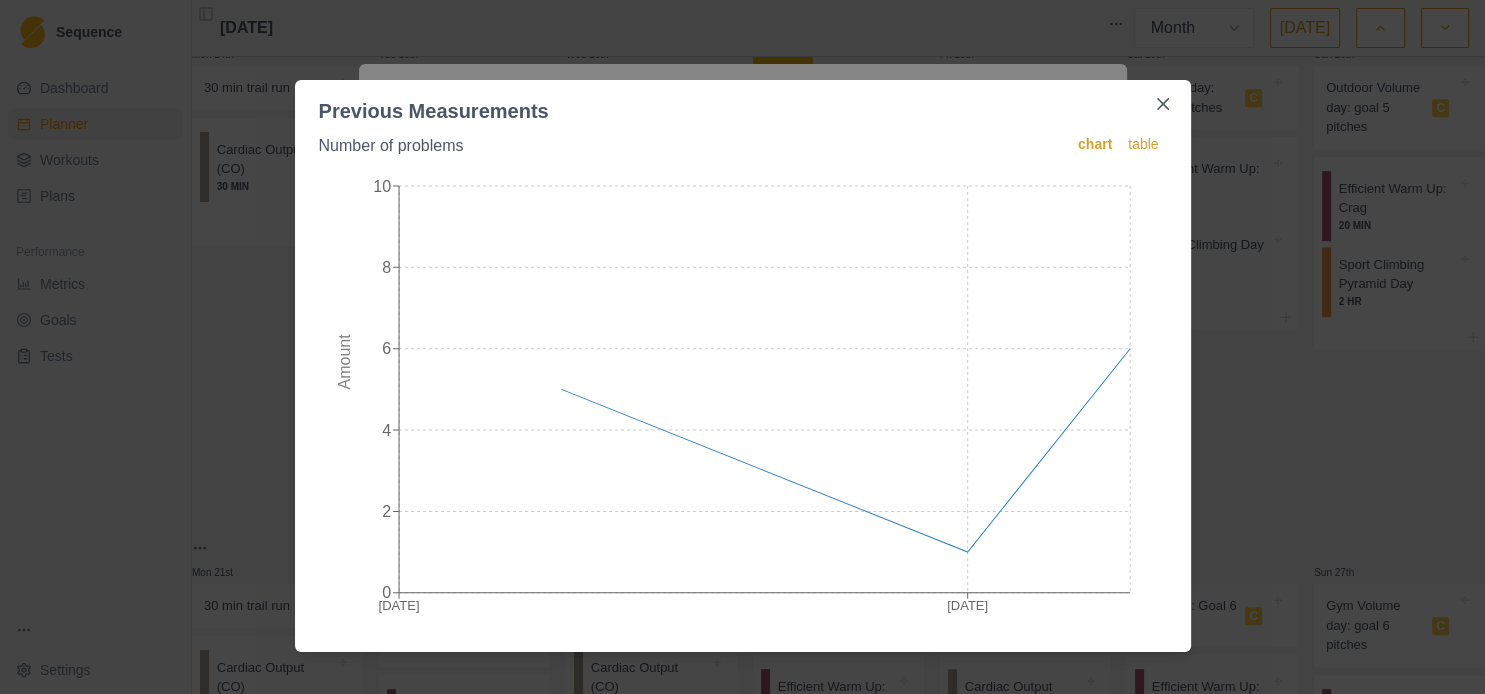 click on "Previous Measurements Number of problems chart table [DATE] [DATE] 0 2 4 6 8 10 Amount" at bounding box center (742, 347) 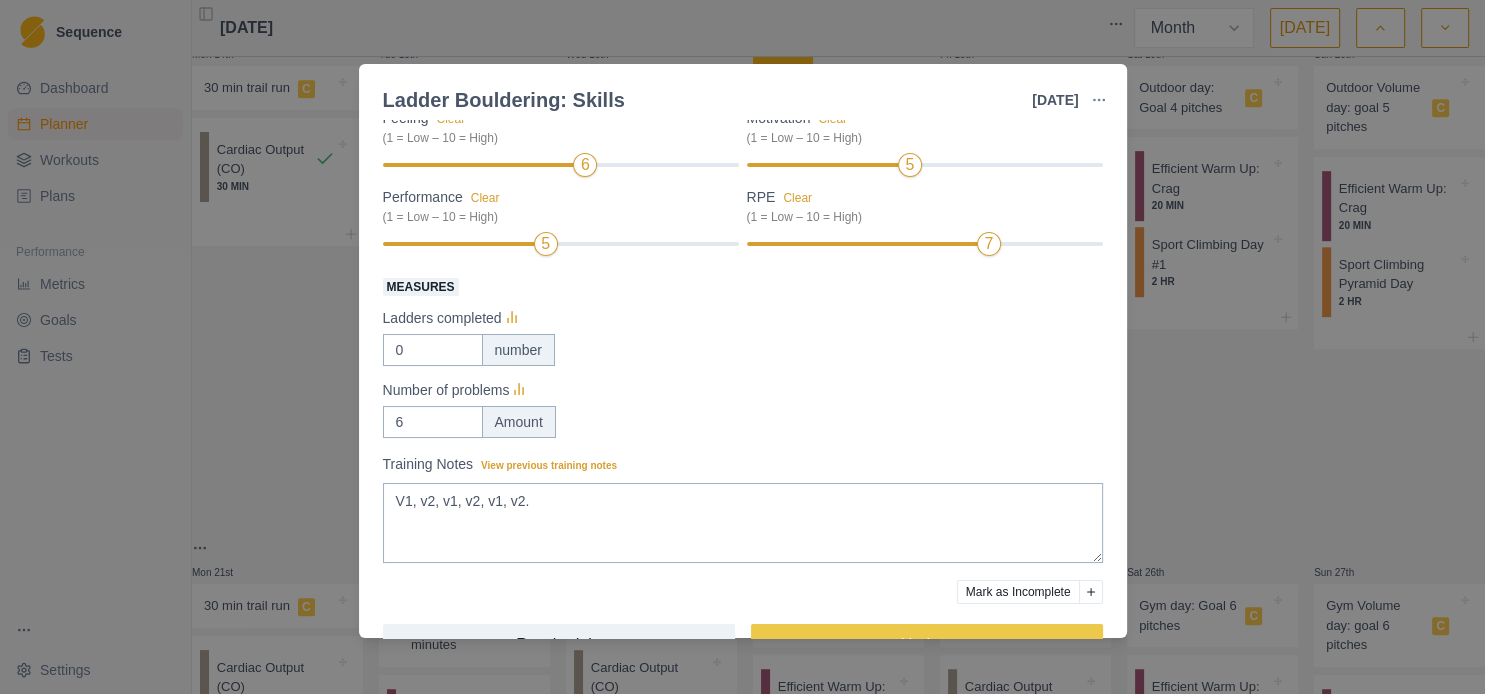 click on "Ladder Bouldering: Skills [DATE] Link To Goal View Workout Metrics Edit Original Workout Reschedule Workout Remove From Schedule Endurance Duration:  30 MIN Ascending ladders of boulder problems with a skills focus. View workout details Actual Workout Duration 30 minutes Feeling Clear (1 = Low – 10 = High) 6 Motivation Clear (1 = Low – 10 = High) 5 Performance Clear (1 = Low – 10 = High) 5 RPE Clear (1 = Low – 10 = High) 7 Measures Ladders completed 0 number Number of problems 6 Amount Training Notes View previous training notes V1, v2, v1, v2, v1, v2. Mark as Incomplete Reschedule Update" at bounding box center (742, 347) 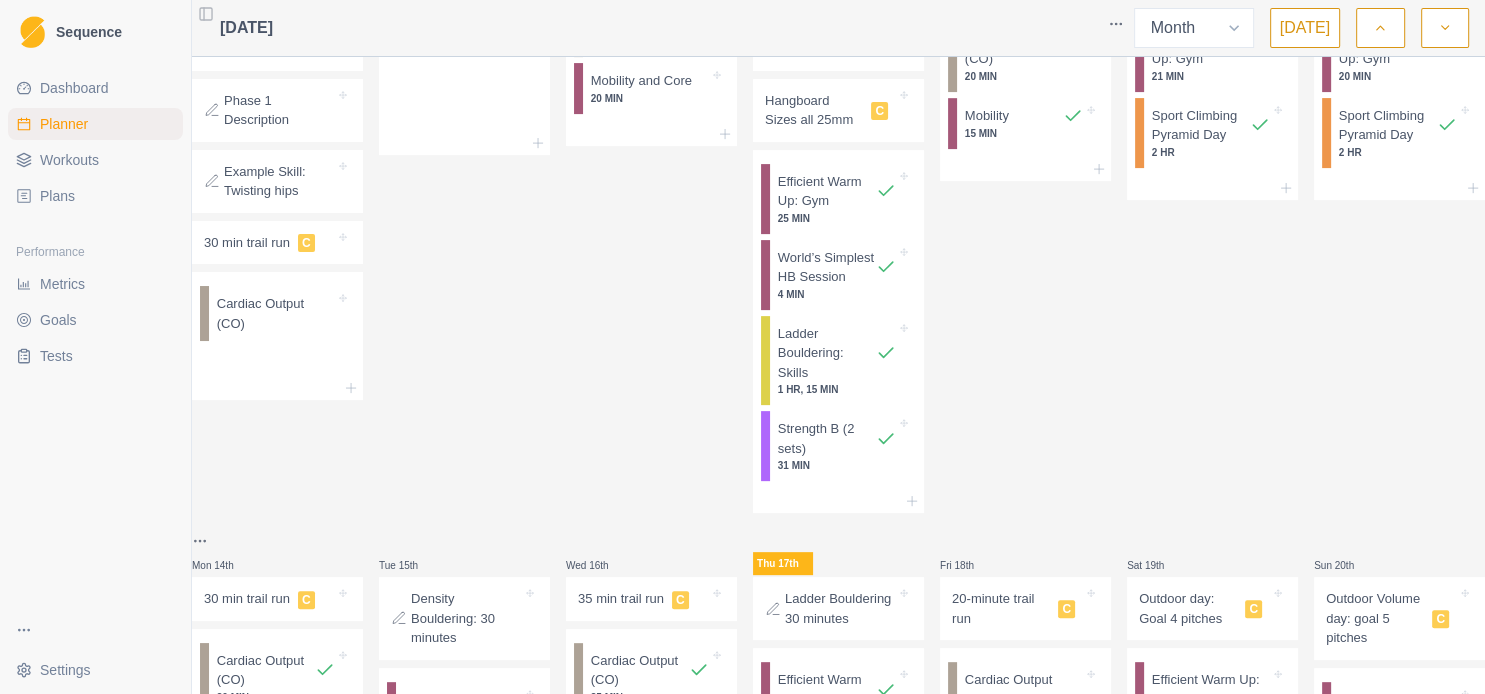 scroll, scrollTop: 648, scrollLeft: 0, axis: vertical 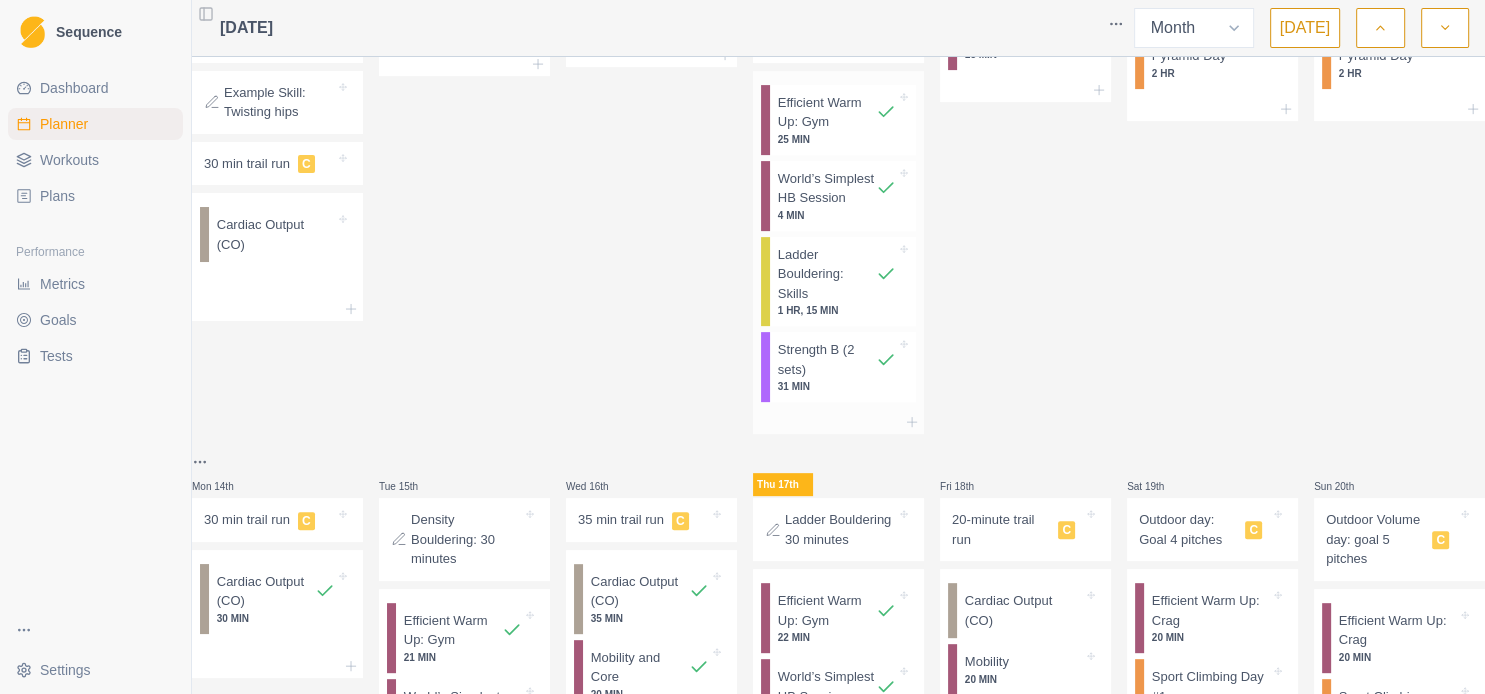 click on "1 HR, 15 MIN" at bounding box center [837, 310] 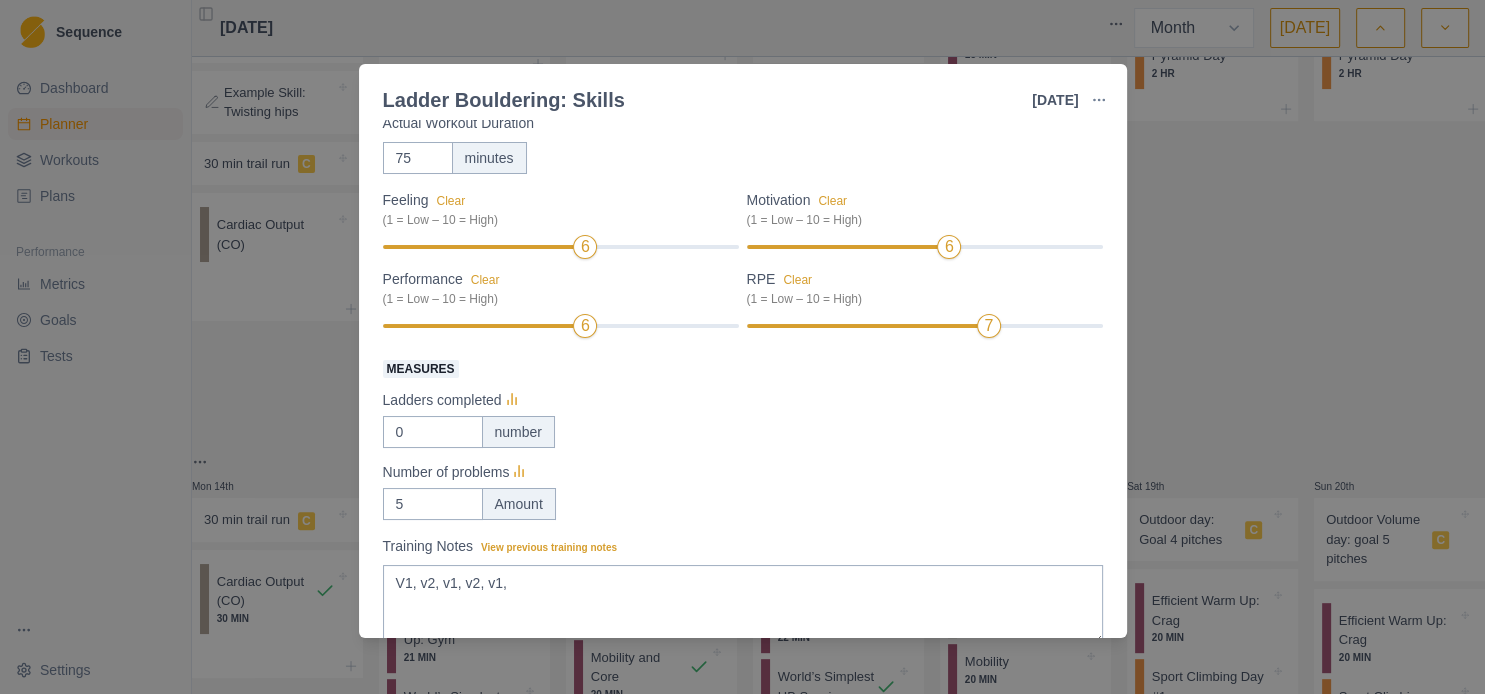 scroll, scrollTop: 216, scrollLeft: 0, axis: vertical 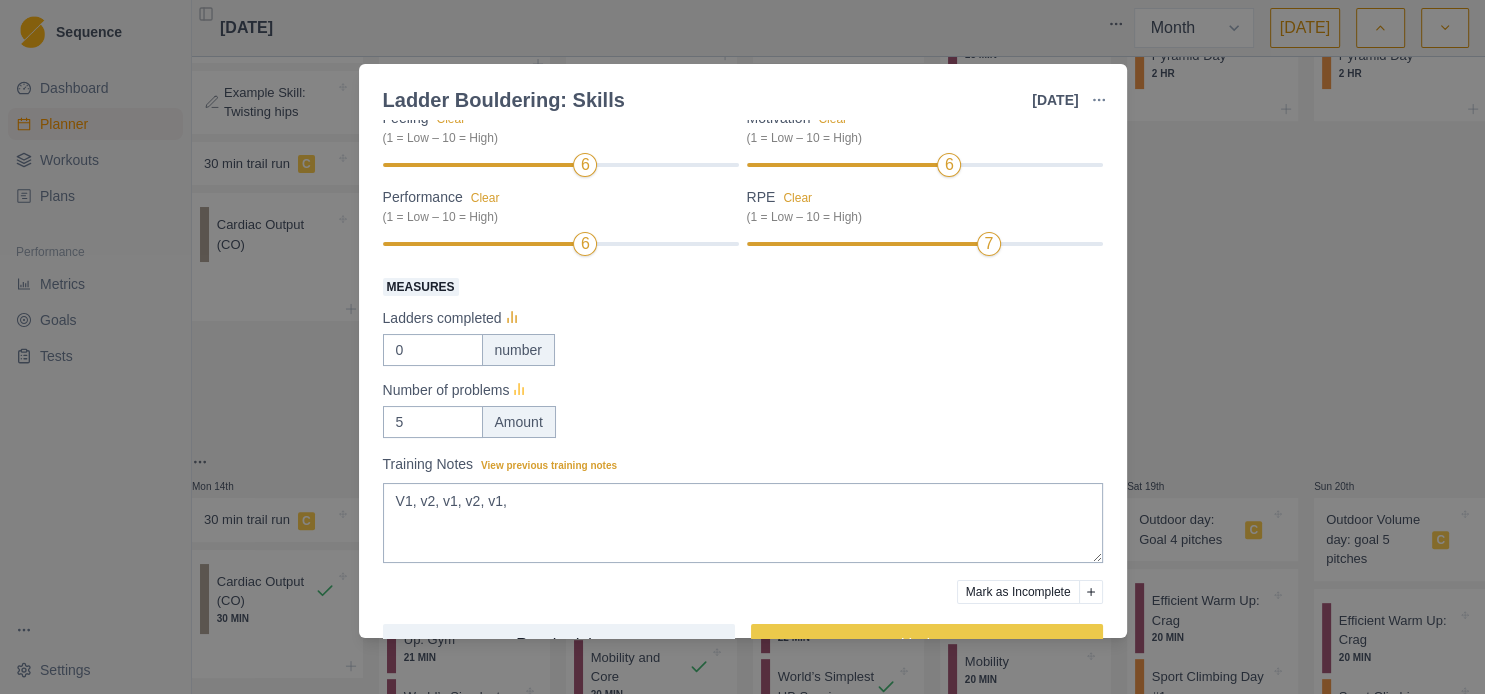 click 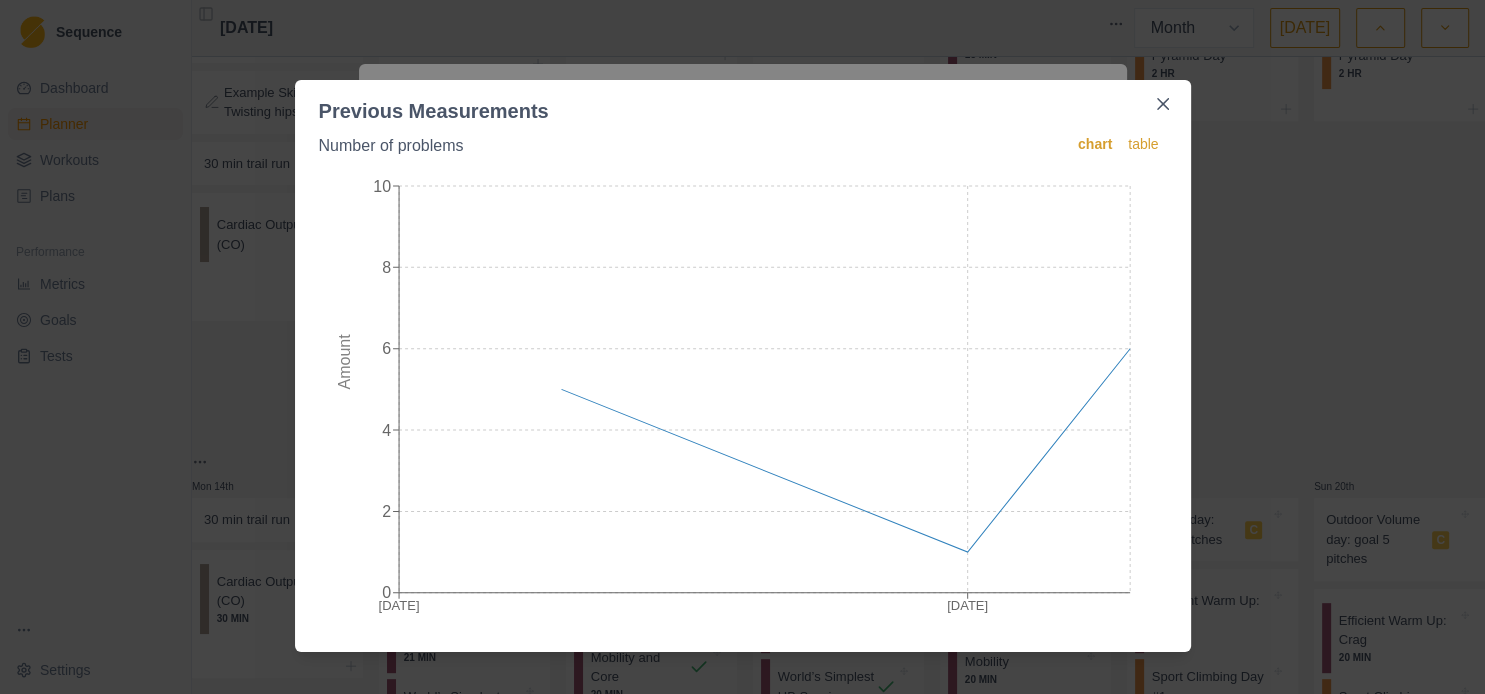 click on "Previous Measurements Number of problems chart table [DATE] [DATE] 0 2 4 6 8 10 Amount" at bounding box center [742, 347] 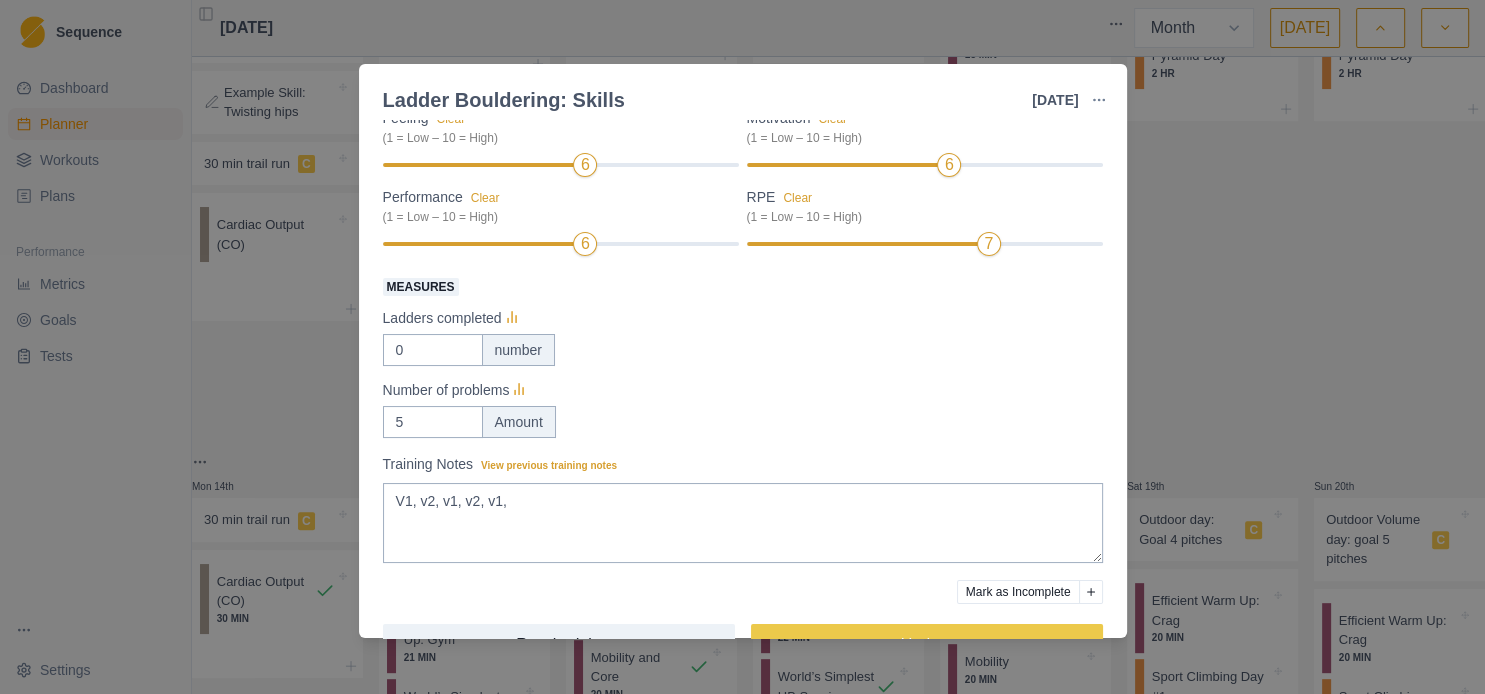 click on "Ladder Bouldering: Skills [DATE] Link To Goal View Workout Metrics Edit Original Workout Reschedule Workout Remove From Schedule Endurance Duration:  1 HR, 15 MIN Ascending ladders of boulder problems with a skills focus. View workout details Actual Workout Duration 75 minutes Feeling Clear (1 = Low – 10 = High) 6 Motivation Clear (1 = Low – 10 = High) 6 Performance Clear (1 = Low – 10 = High) 6 RPE Clear (1 = Low – 10 = High) 7 Measures Ladders completed 0 number Number of problems 5 Amount Training Notes View previous training notes V1, v2, v1, v2, v1,  Mark as Incomplete Reschedule Update" at bounding box center [742, 347] 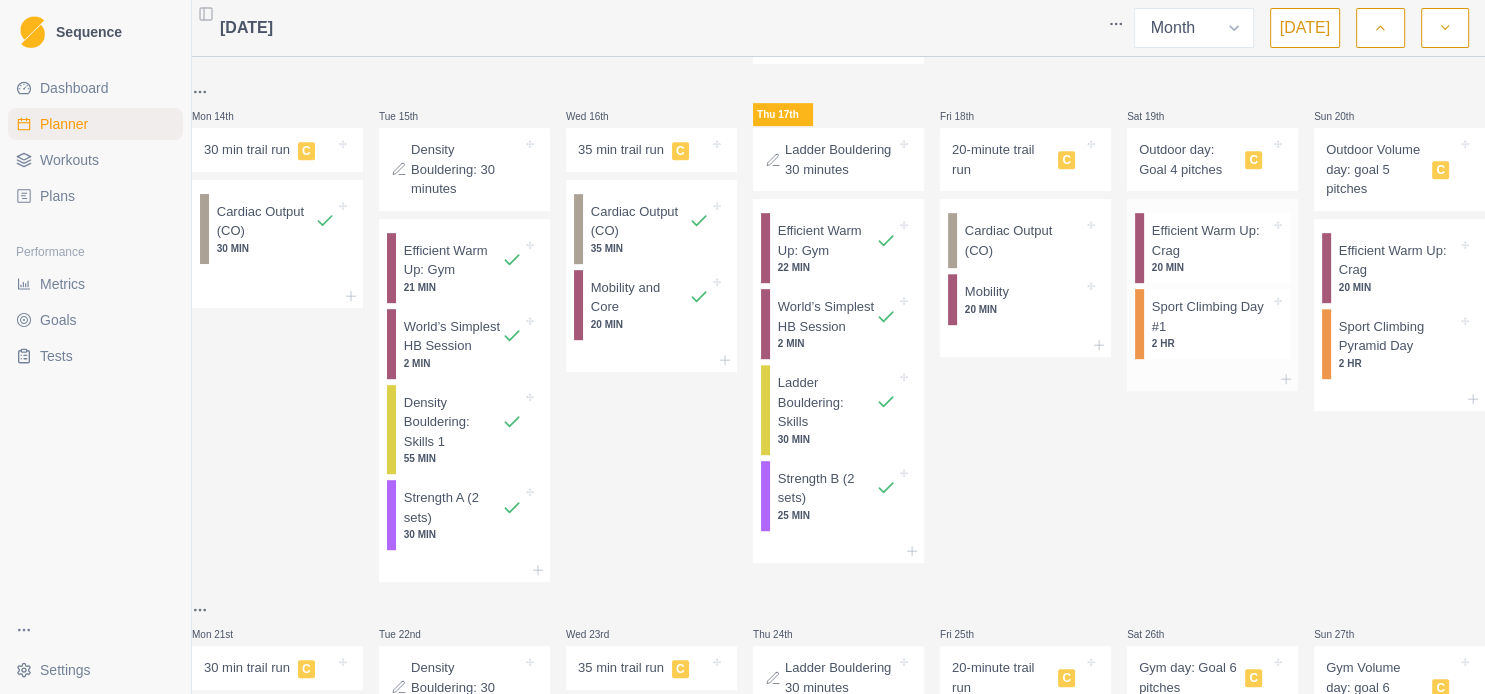 scroll, scrollTop: 1080, scrollLeft: 0, axis: vertical 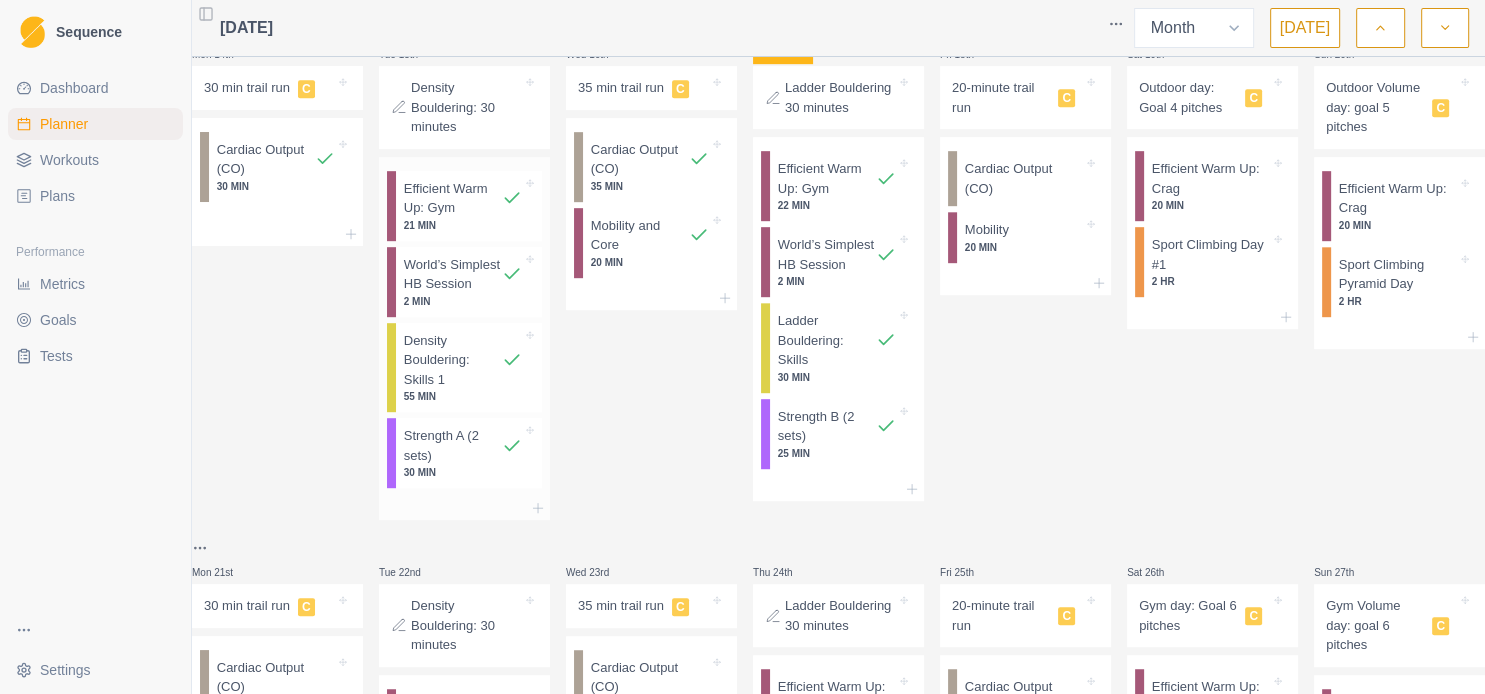 click on "55 MIN" at bounding box center [463, 396] 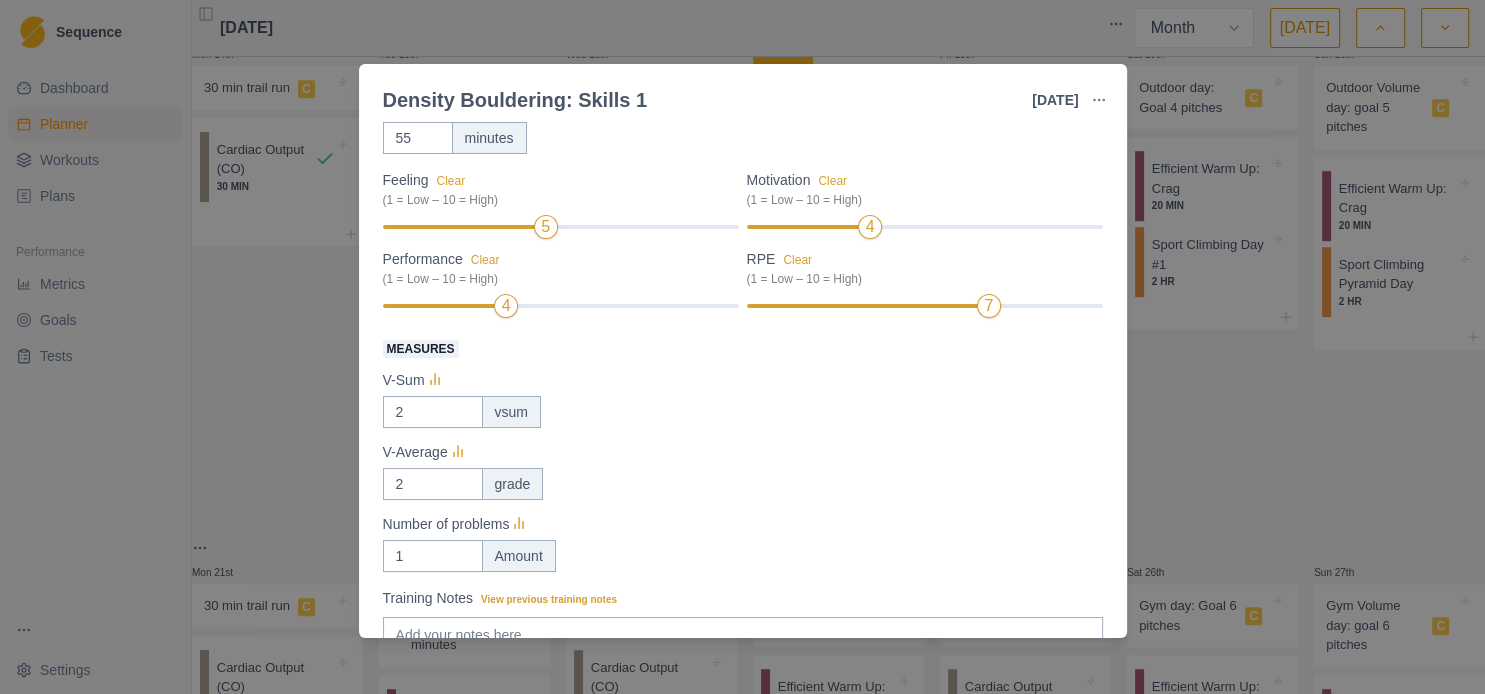 scroll, scrollTop: 216, scrollLeft: 0, axis: vertical 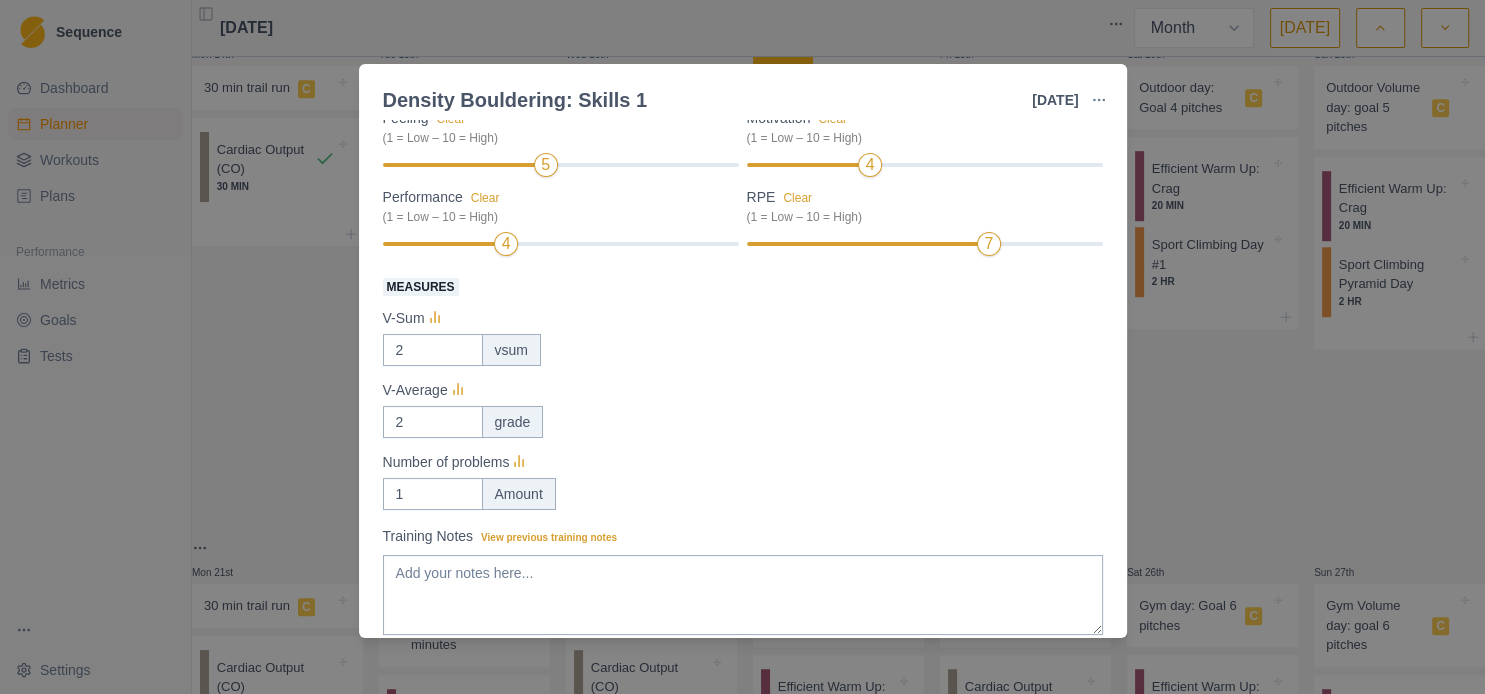 click on "Density Bouldering: Skills 1 [DATE] Link To Goal View Workout Metrics Edit Original Workout Reschedule Workout Remove From Schedule Endurance Duration:  55 MIN Gym bouldering session with skills focus. View workout details Actual Workout Duration 55 minutes Feeling Clear (1 = Low – 10 = High) 5 Motivation Clear (1 = Low – 10 = High) 4 Performance Clear (1 = Low – 10 = High) 4 RPE Clear (1 = Low – 10 = High) 7 Measures V-Sum 2 vsum V-Average 2 grade Number of problems 1 Amount Training Notes View previous training notes Mark as Incomplete Reschedule Update" at bounding box center [742, 347] 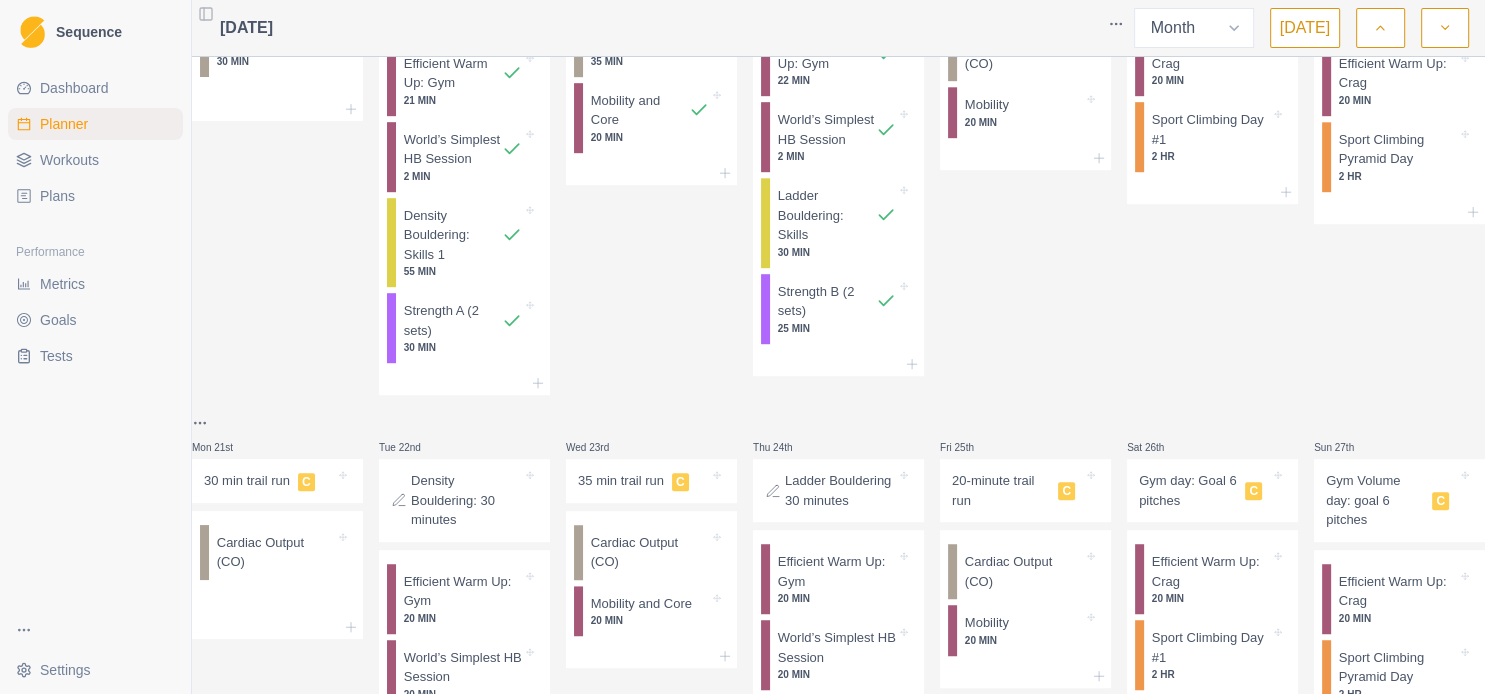 scroll, scrollTop: 1080, scrollLeft: 0, axis: vertical 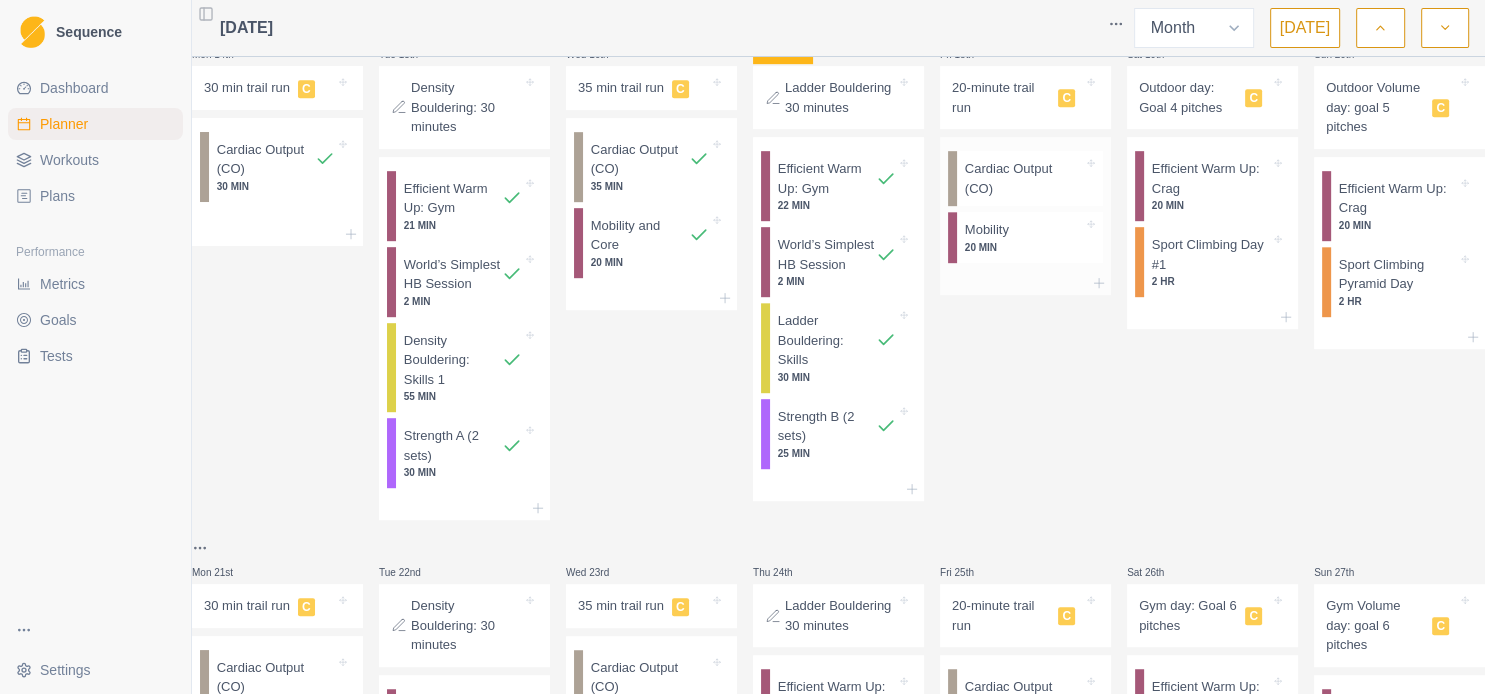 click on "Mobility 20 MIN" at bounding box center [1030, 237] 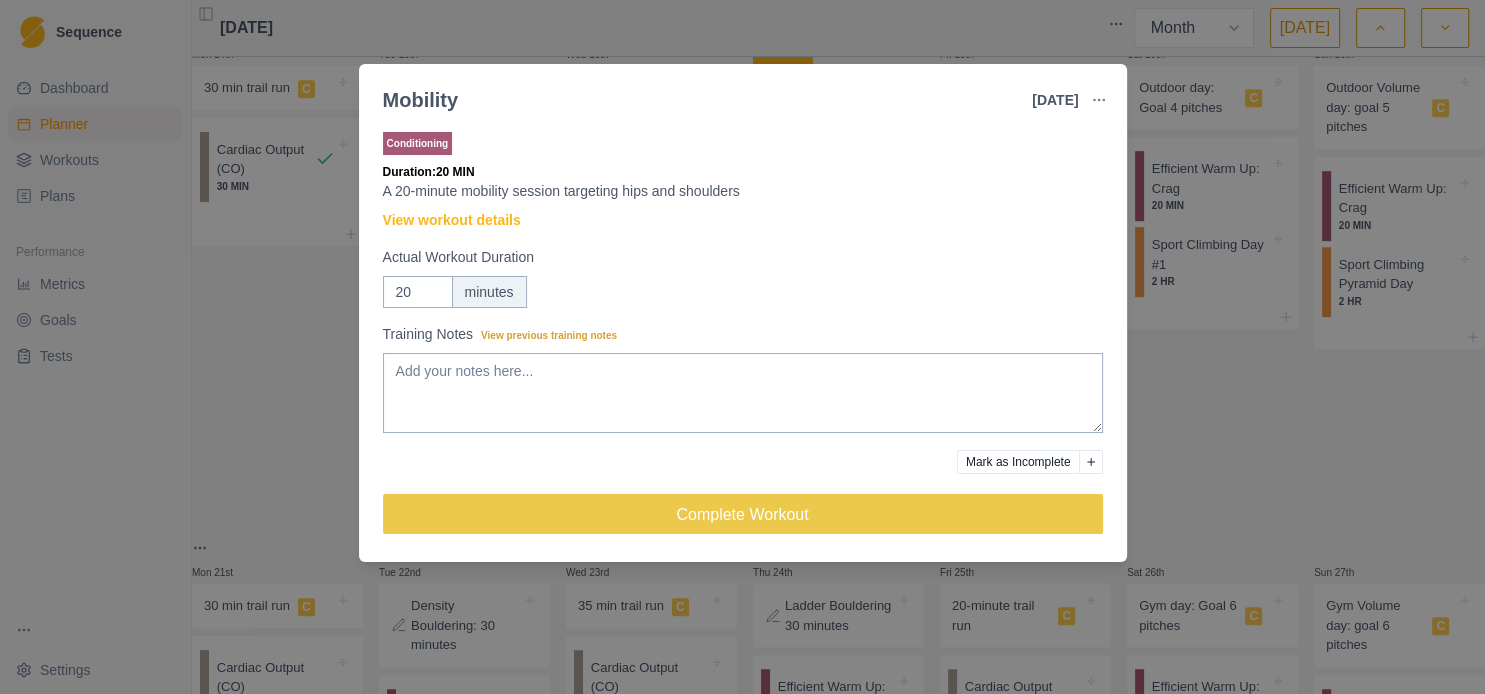click on "Mobility [DATE] Link To Goal View Workout Metrics Edit Original Workout Reschedule Workout Remove From Schedule Conditioning Duration:  20 MIN A 20-minute mobility session targeting hips and shoulders View workout details Actual Workout Duration 20 minutes Training Notes View previous training notes Mark as Incomplete Complete Workout" at bounding box center [742, 347] 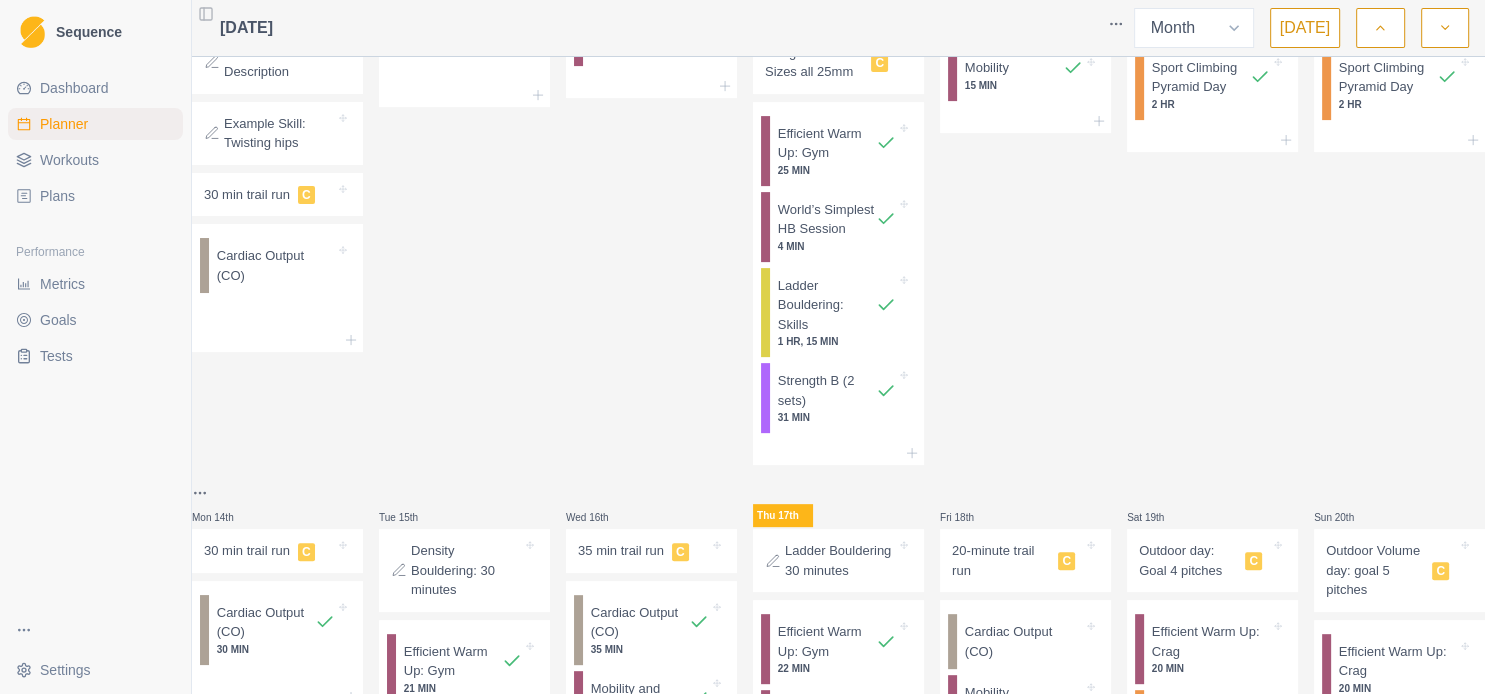 scroll, scrollTop: 432, scrollLeft: 0, axis: vertical 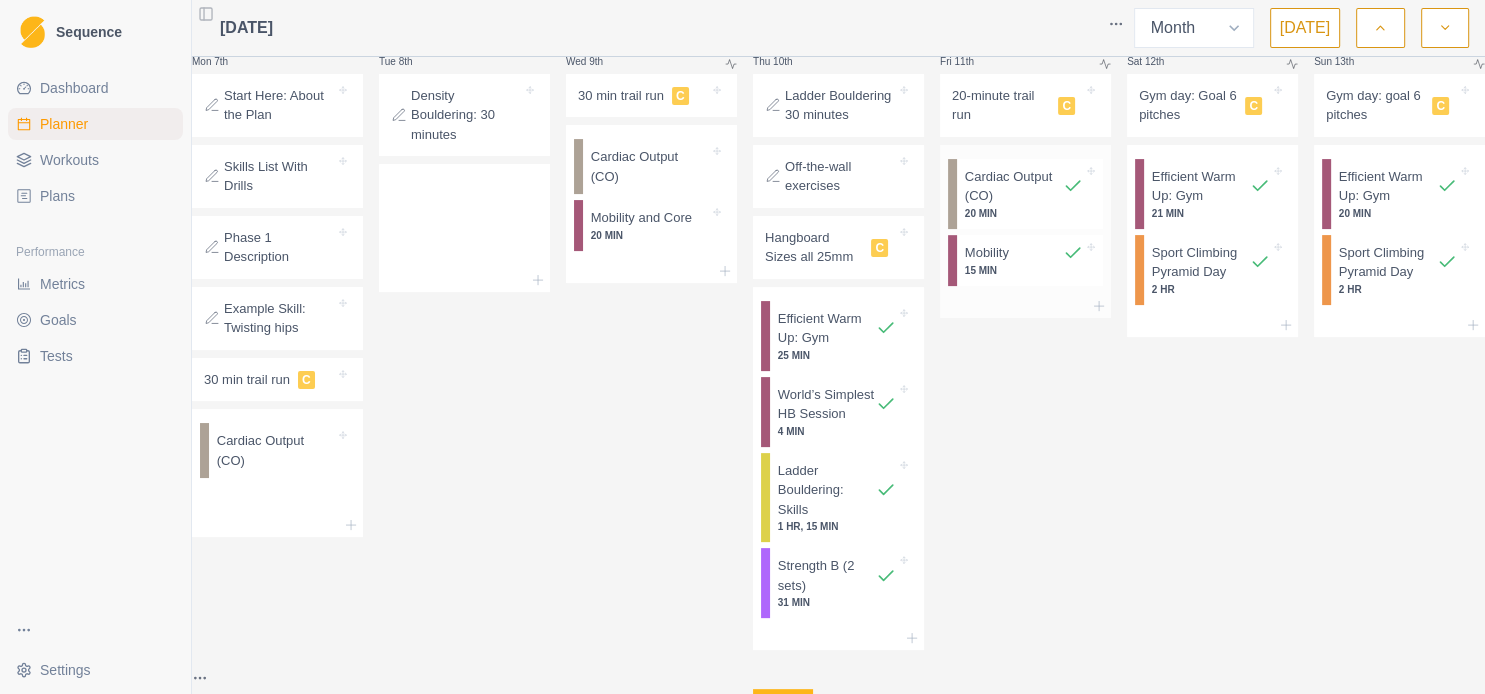 click at bounding box center [1036, 253] 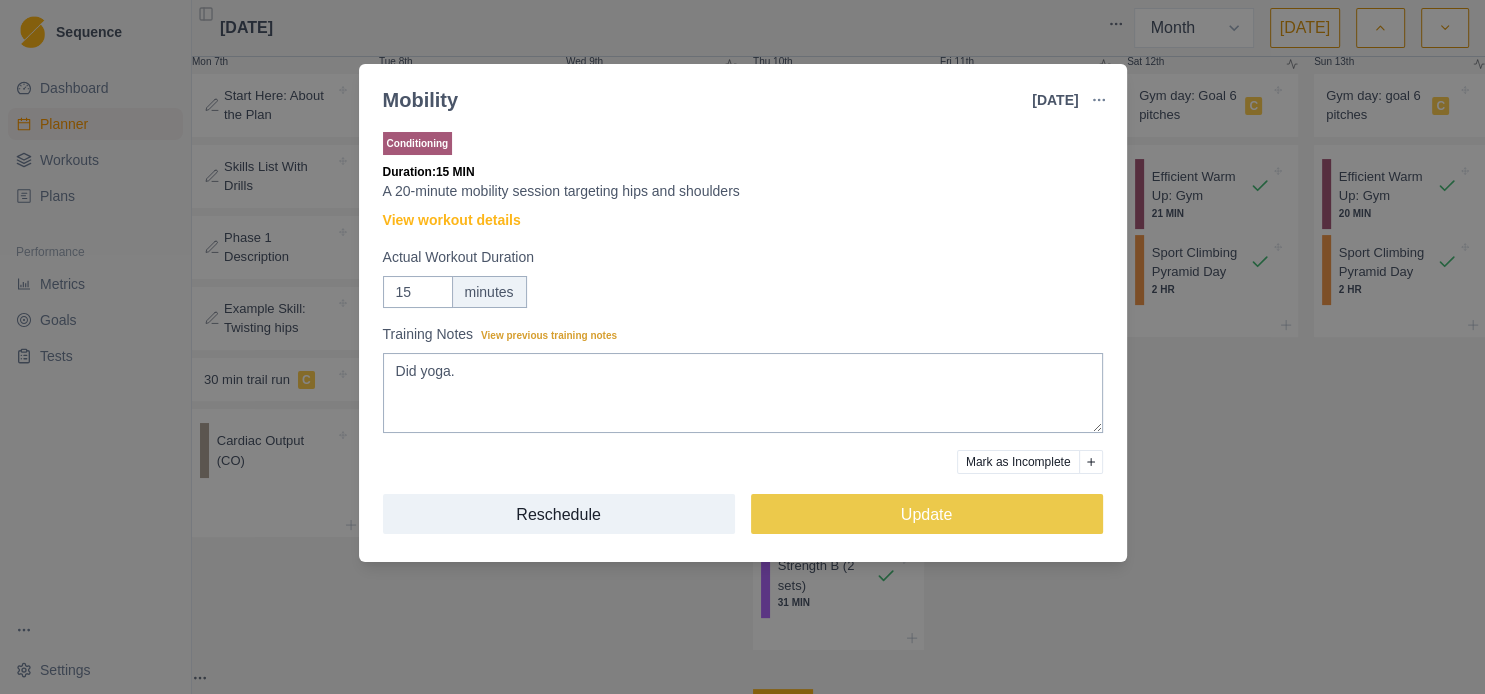 click on "Mobility [DATE] Link To Goal View Workout Metrics Edit Original Workout Reschedule Workout Remove From Schedule Conditioning Duration:  15 MIN A 20-minute mobility session targeting hips and shoulders View workout details Actual Workout Duration 15 minutes Training Notes View previous training notes Did yoga. Mark as Incomplete Reschedule Update" at bounding box center [742, 347] 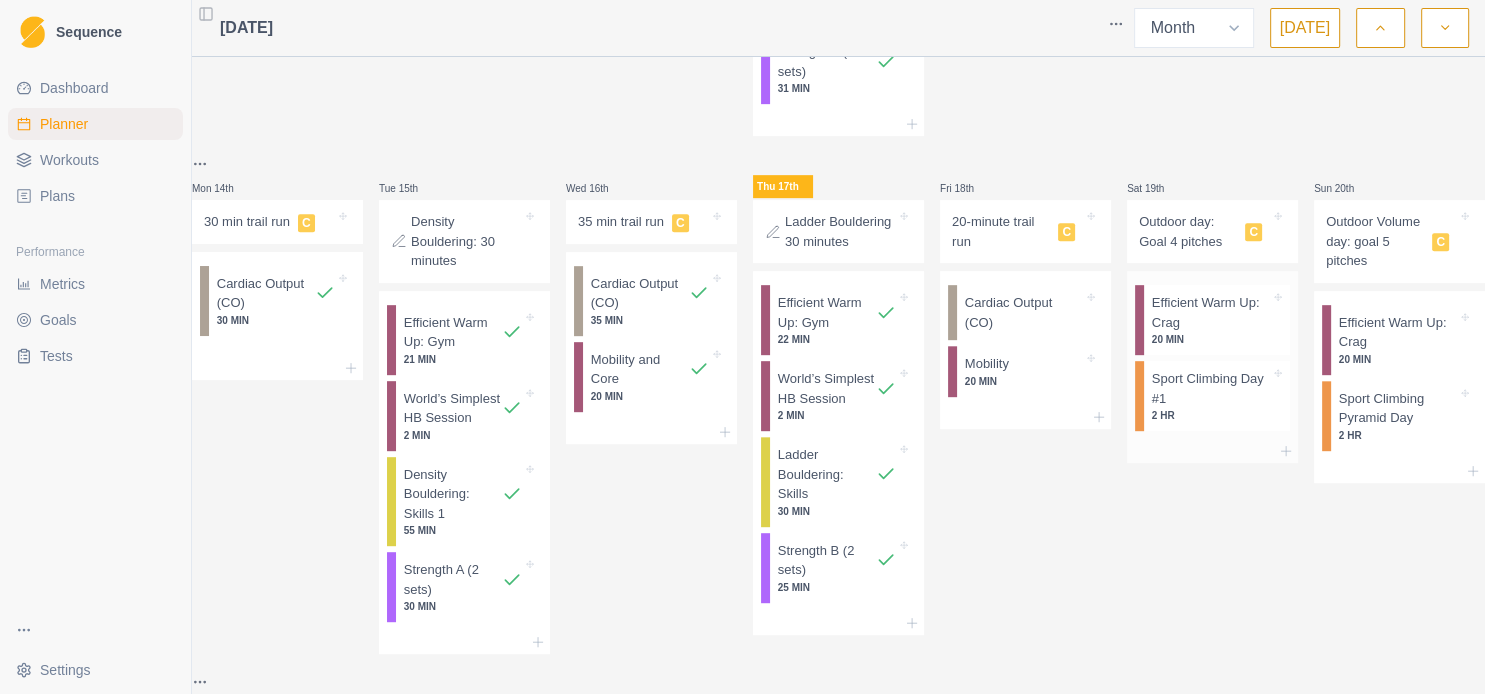scroll, scrollTop: 864, scrollLeft: 0, axis: vertical 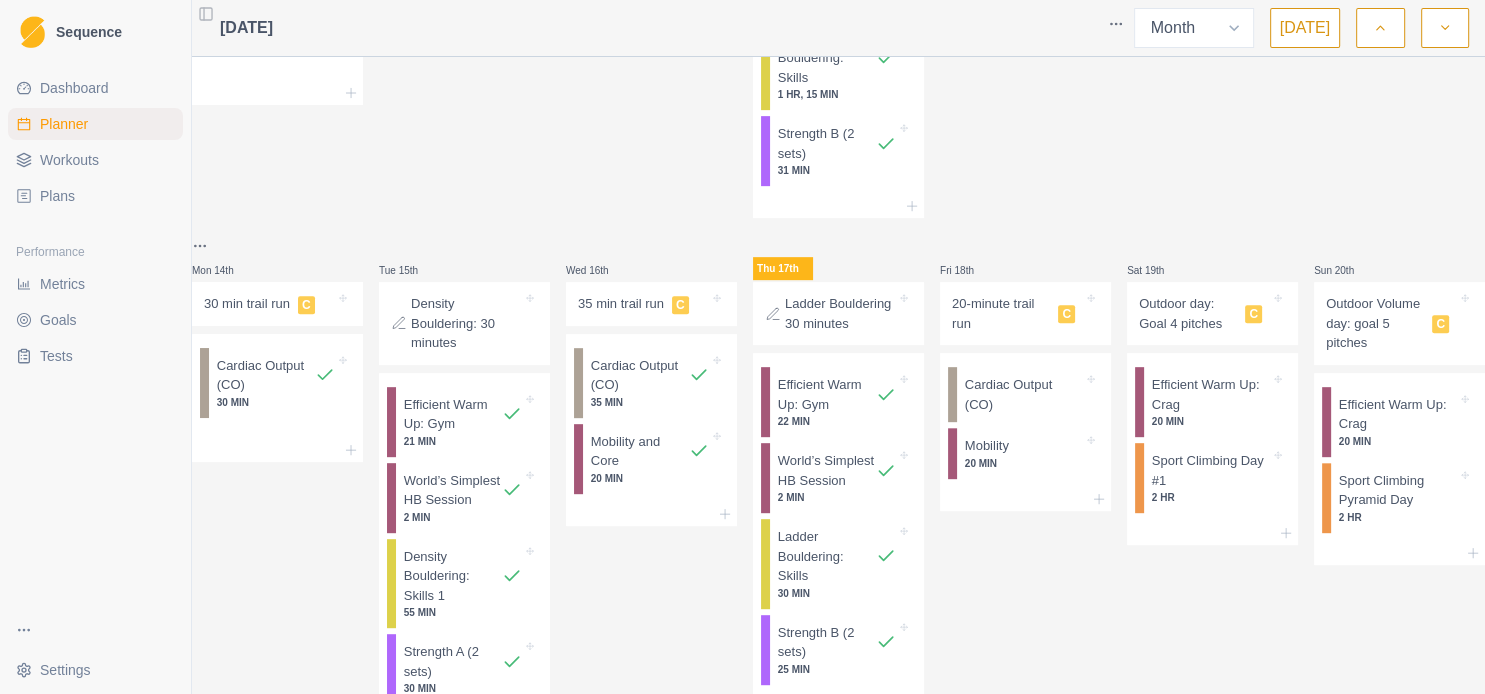 click on "Outdoor day: Goal 4 pitches" at bounding box center (1188, 313) 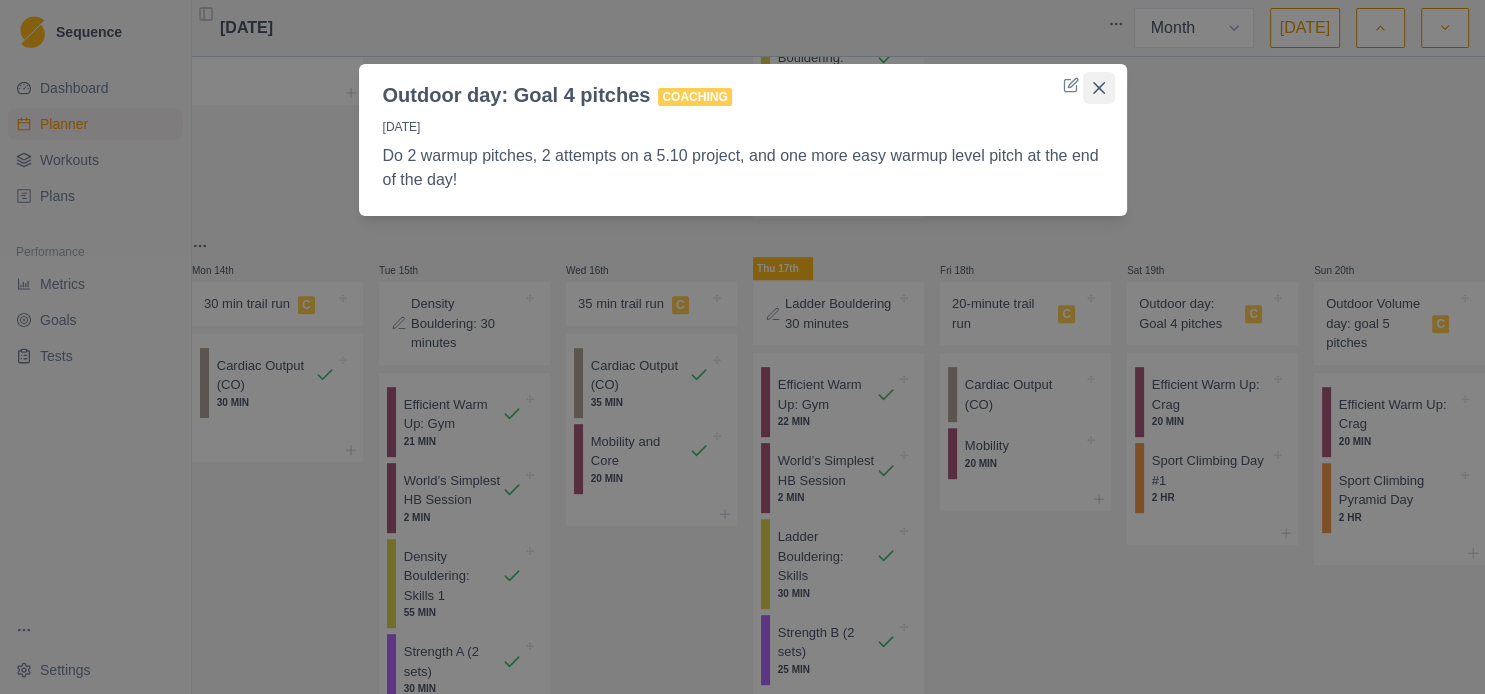 click at bounding box center [1099, 88] 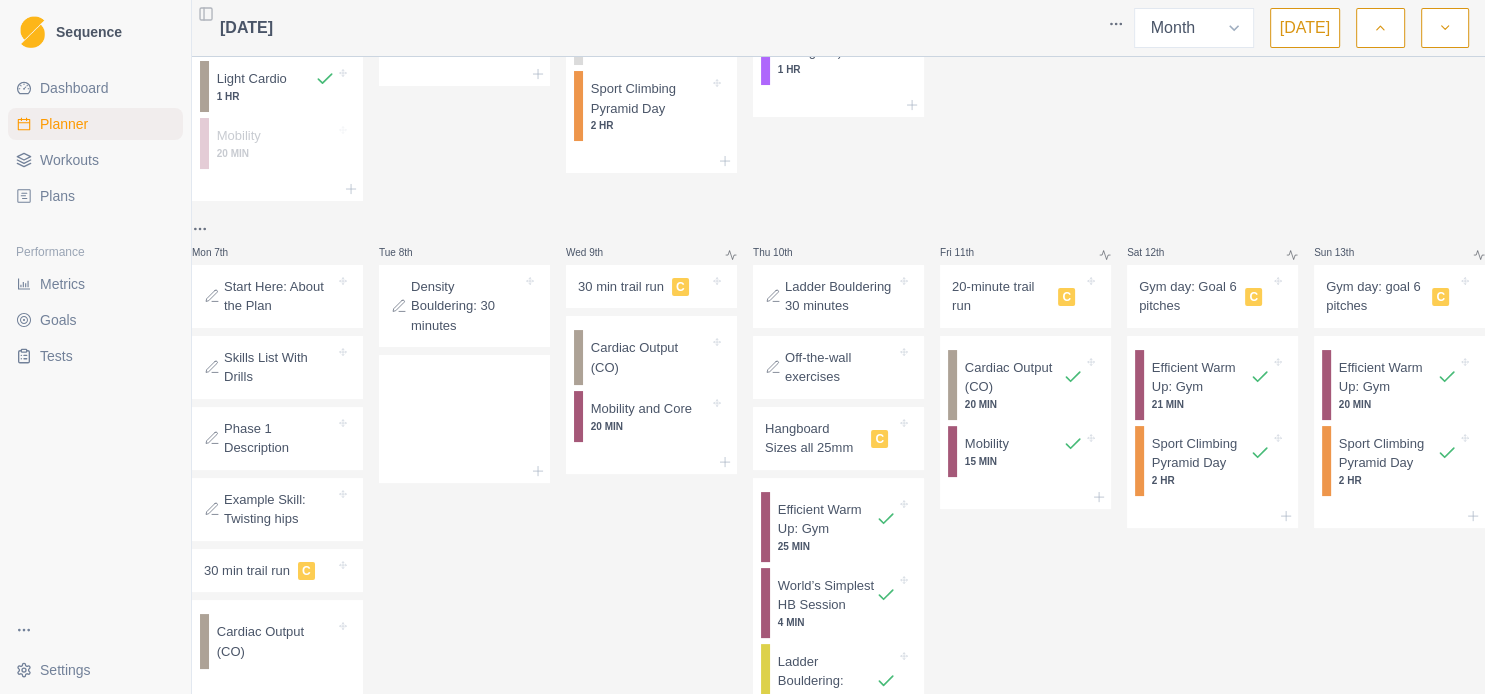 scroll, scrollTop: 216, scrollLeft: 0, axis: vertical 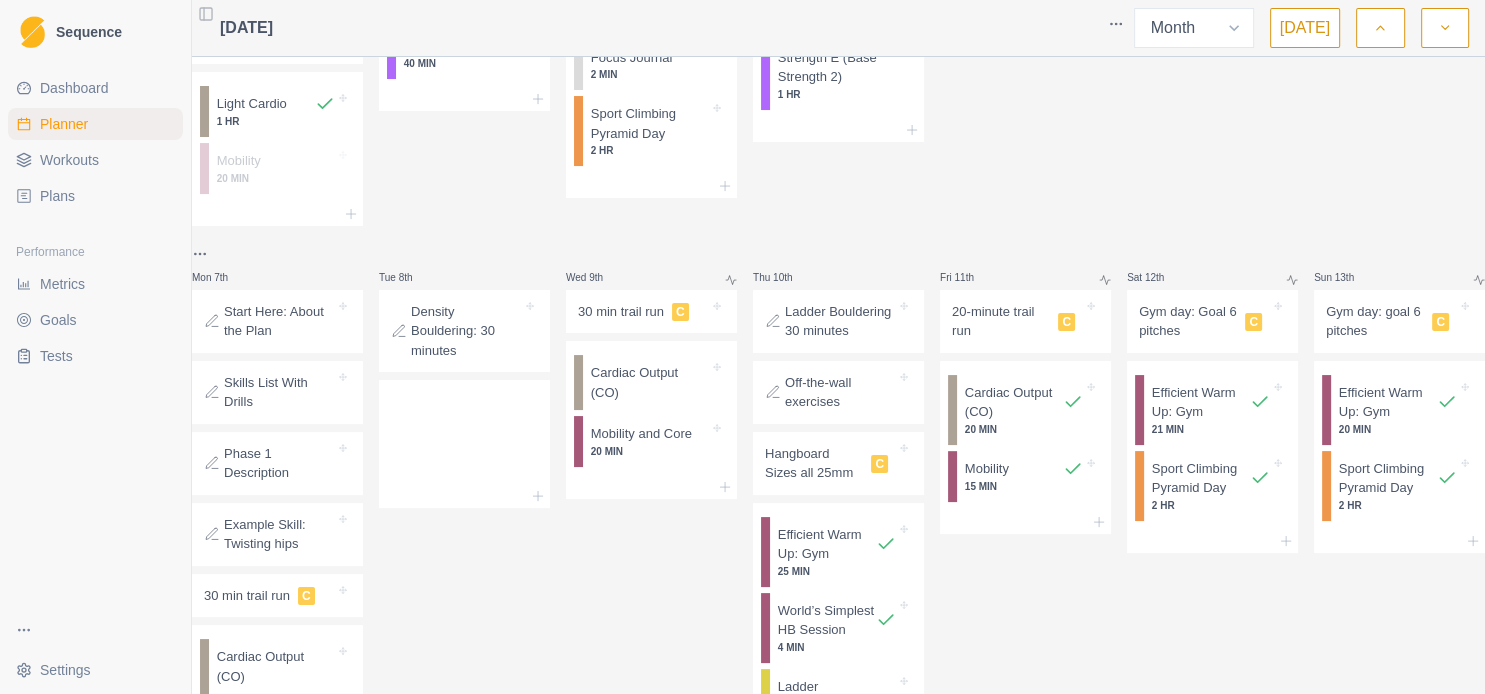 click on "Start Here: About the Plan" at bounding box center (279, 321) 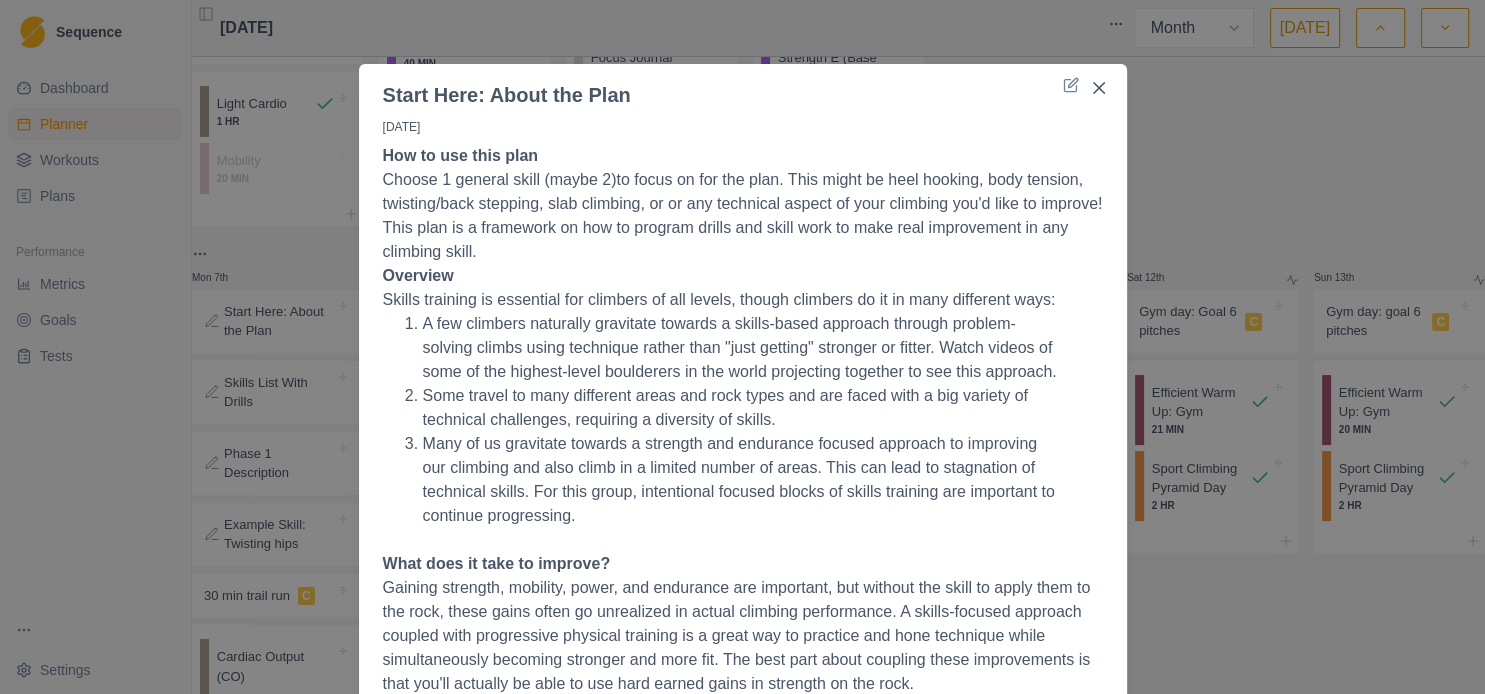 click on "Start Here: About the Plan [DATE] How to use this plan Choose 1 general skill (maybe 2)to focus on for the plan. This might be heel hooking, body tension, twisting/back stepping, slab climbing, or or any technical aspect of your climbing you'd like to improve! This plan is a framework on how to program drills and skill work to make real improvement in any climbing skill. Overview Skills training is essential for climbers of all levels, though climbers do it in many different ways: A few climbers naturally gravitate towards a skills-based approach through problem-solving climbs using technique rather than "just getting" stronger or fitter. Watch videos of some of the highest-level boulderers in the world projecting together to see this approach. Some travel to many different areas and rock types and are faced with a big variety of technical challenges, requiring a diversity of skills. What does it take to improve? What skills should I focus on? What level of climber is this plan for?" at bounding box center (742, 347) 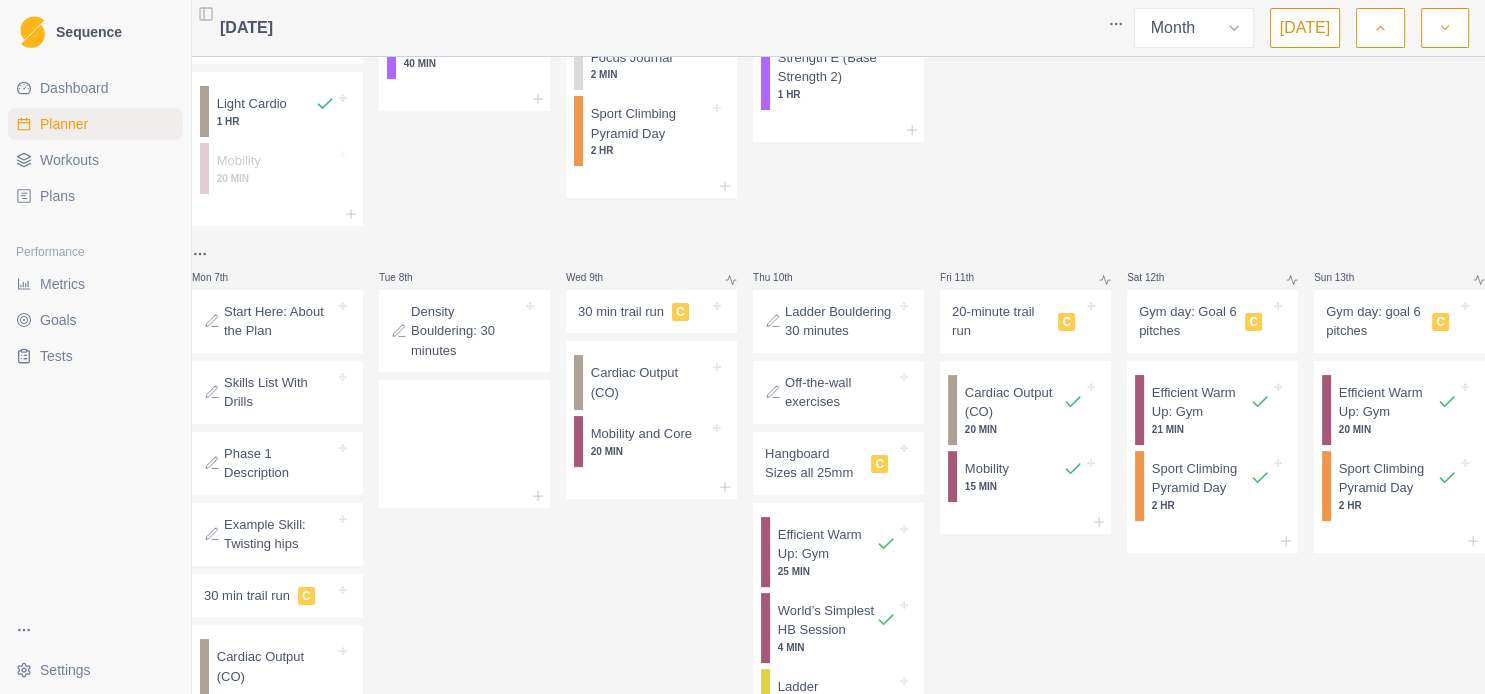 click on "Gym day: goal 6 pitches" at bounding box center (1375, 321) 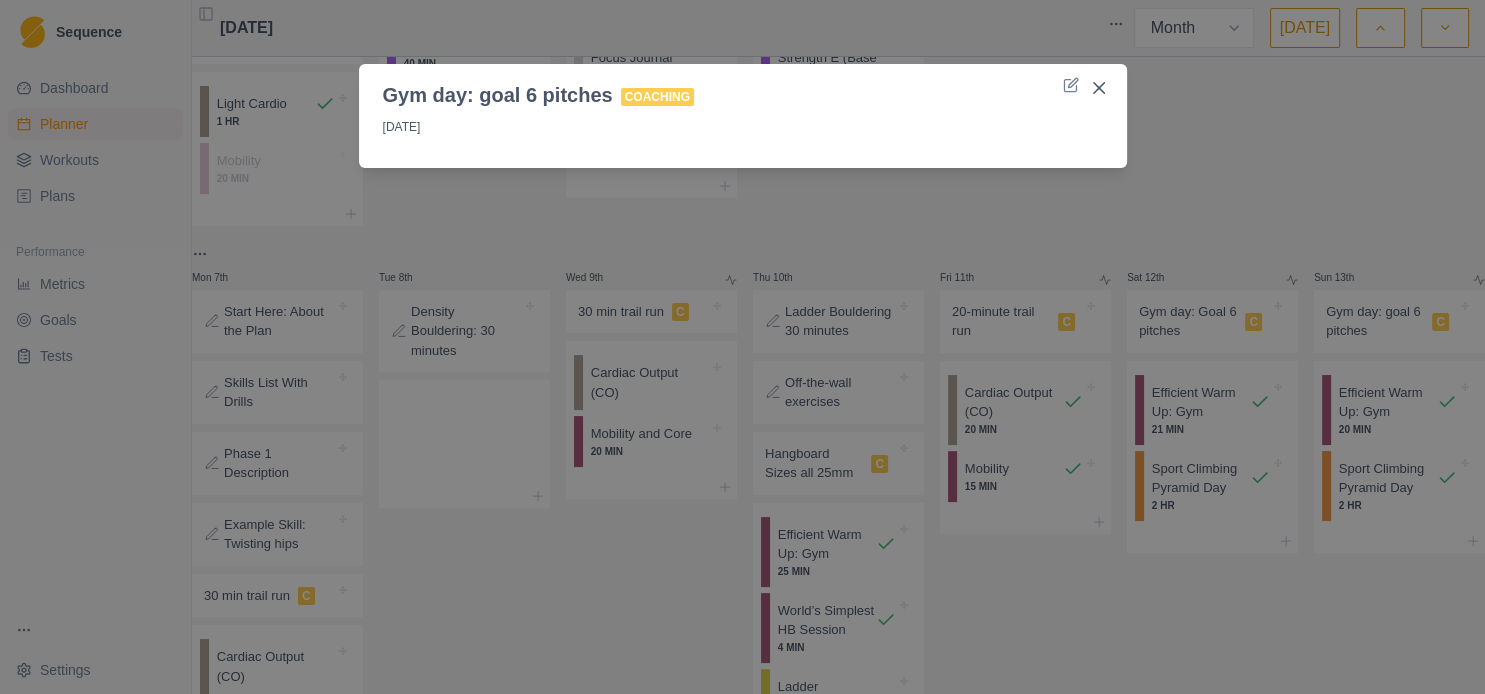 click on "Gym day: goal 6 pitches Coaching [DATE]" at bounding box center (742, 347) 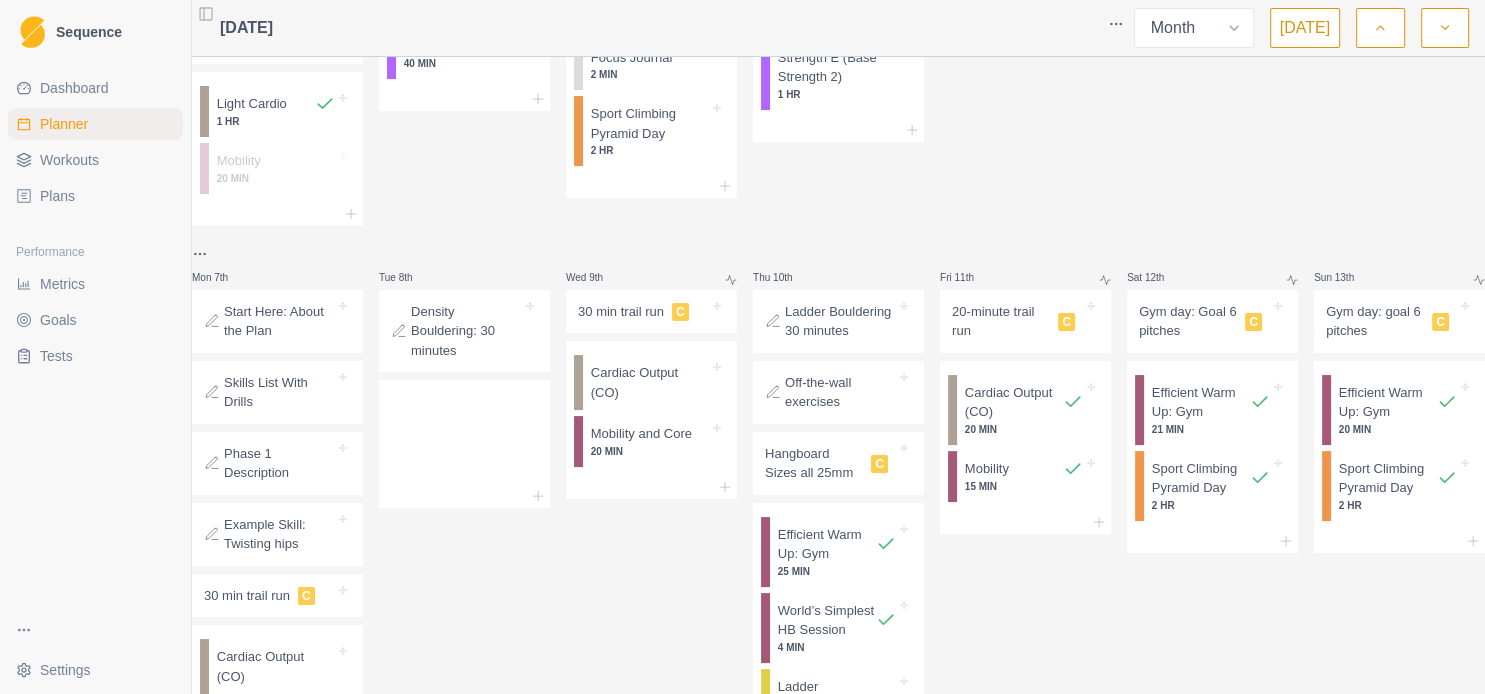 click on "Gym day: Goal 6 pitches" at bounding box center [1188, 321] 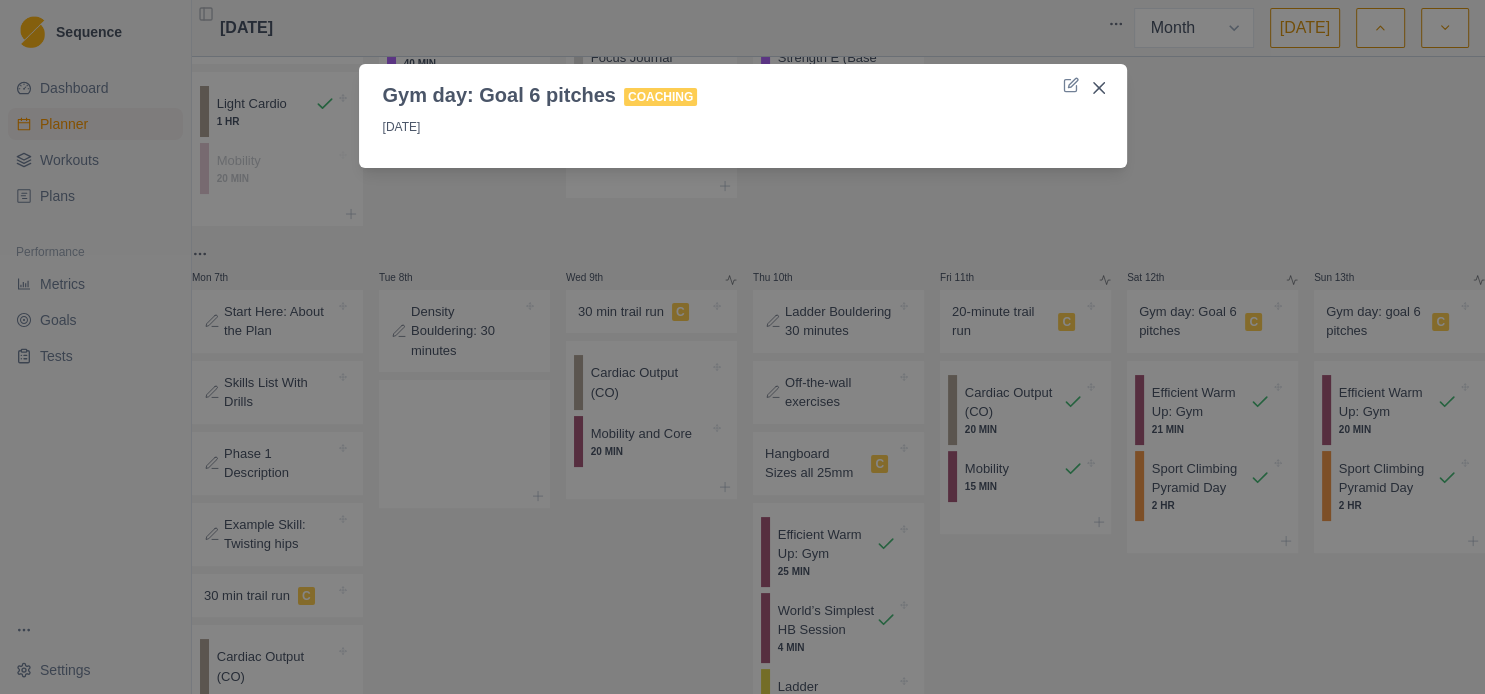 click on "Gym day: Goal 6 pitches Coaching [DATE]" at bounding box center [742, 347] 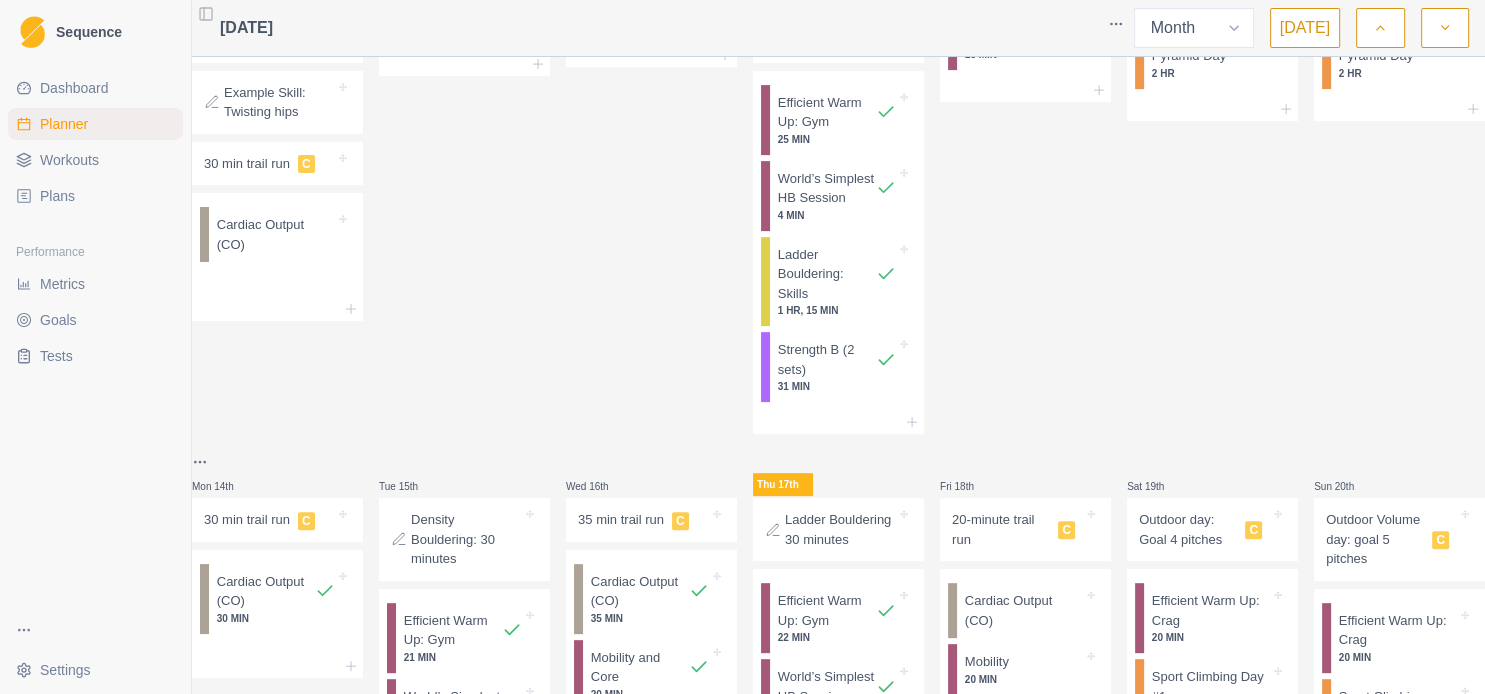 scroll, scrollTop: 864, scrollLeft: 0, axis: vertical 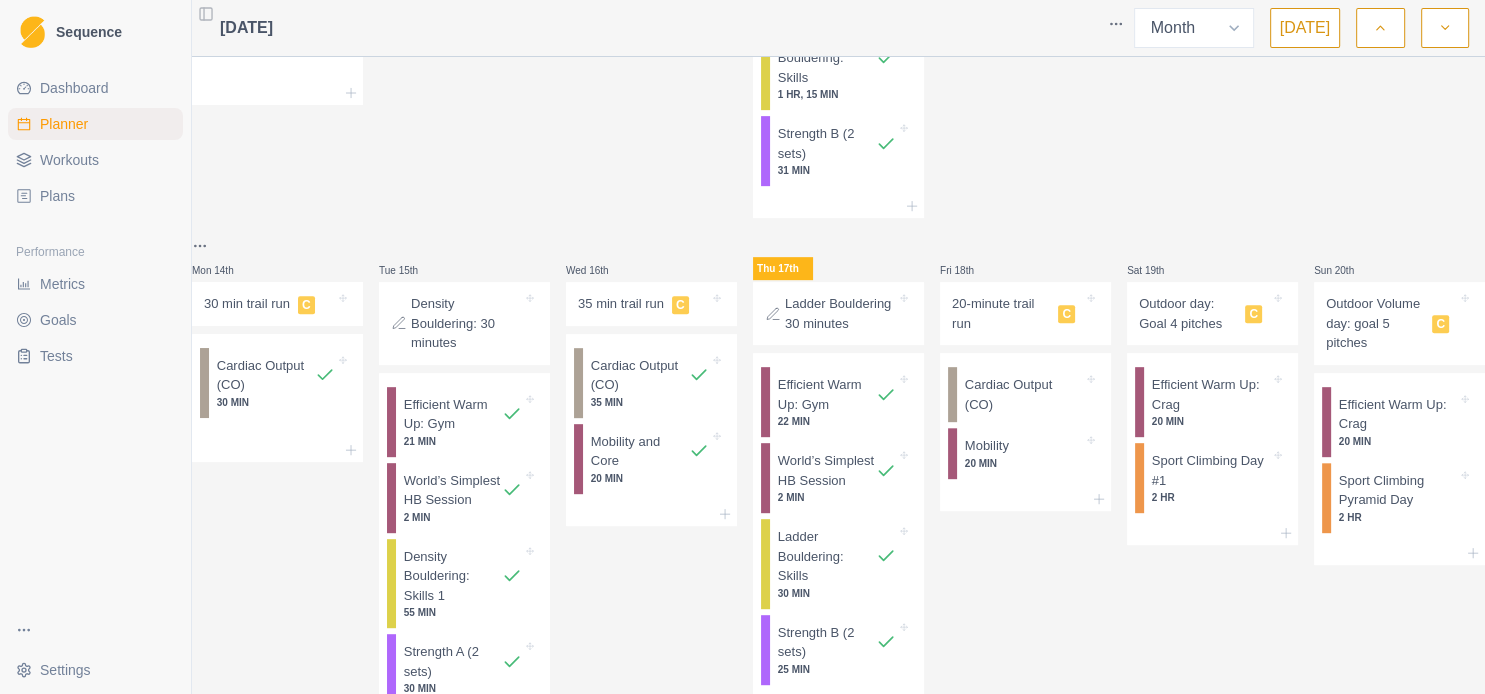 click on "Outdoor Volume day: goal 5 pitches" at bounding box center (1375, 323) 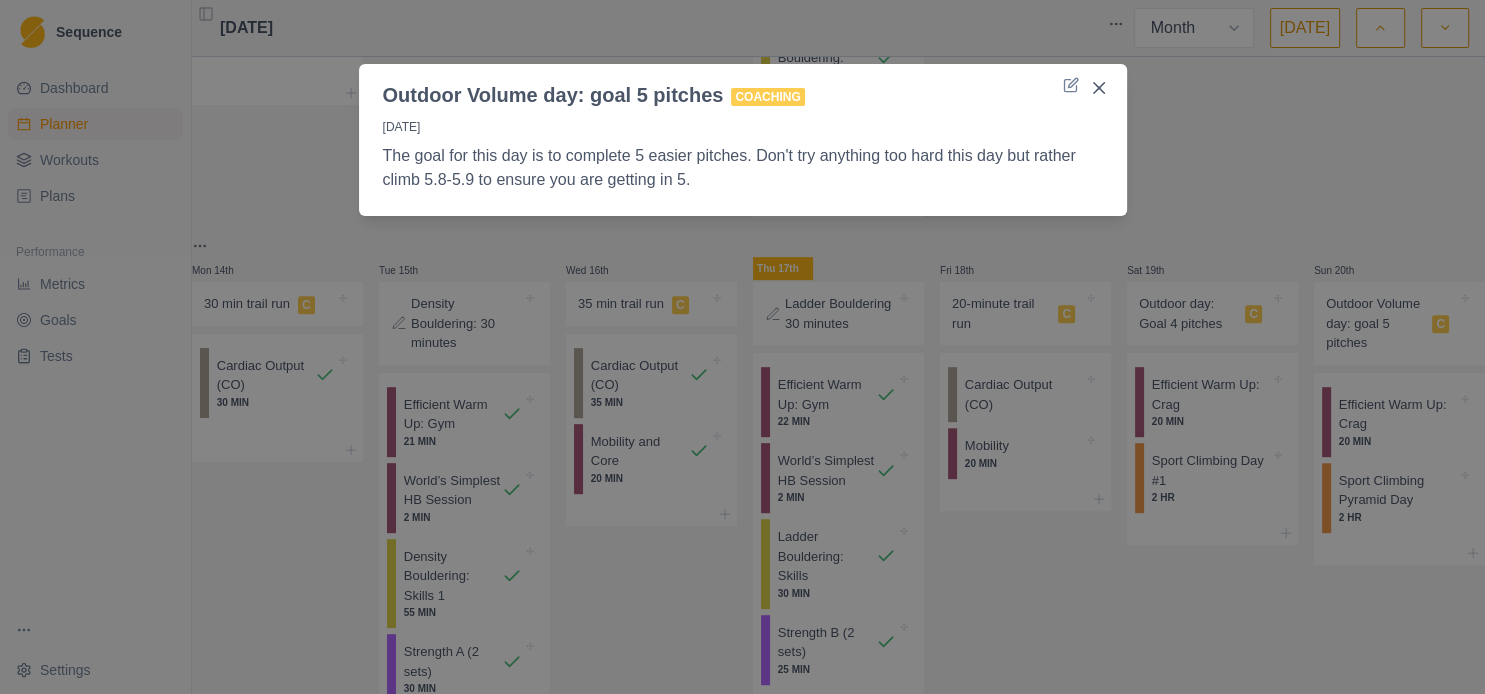 click on "Outdoor Volume day: goal 5 pitches Coaching [DATE] The goal for this day is to complete 5 easier pitches.  Don't try anything too hard this day but rather climb 5.8-5.9 to ensure you are getting in 5." at bounding box center (742, 347) 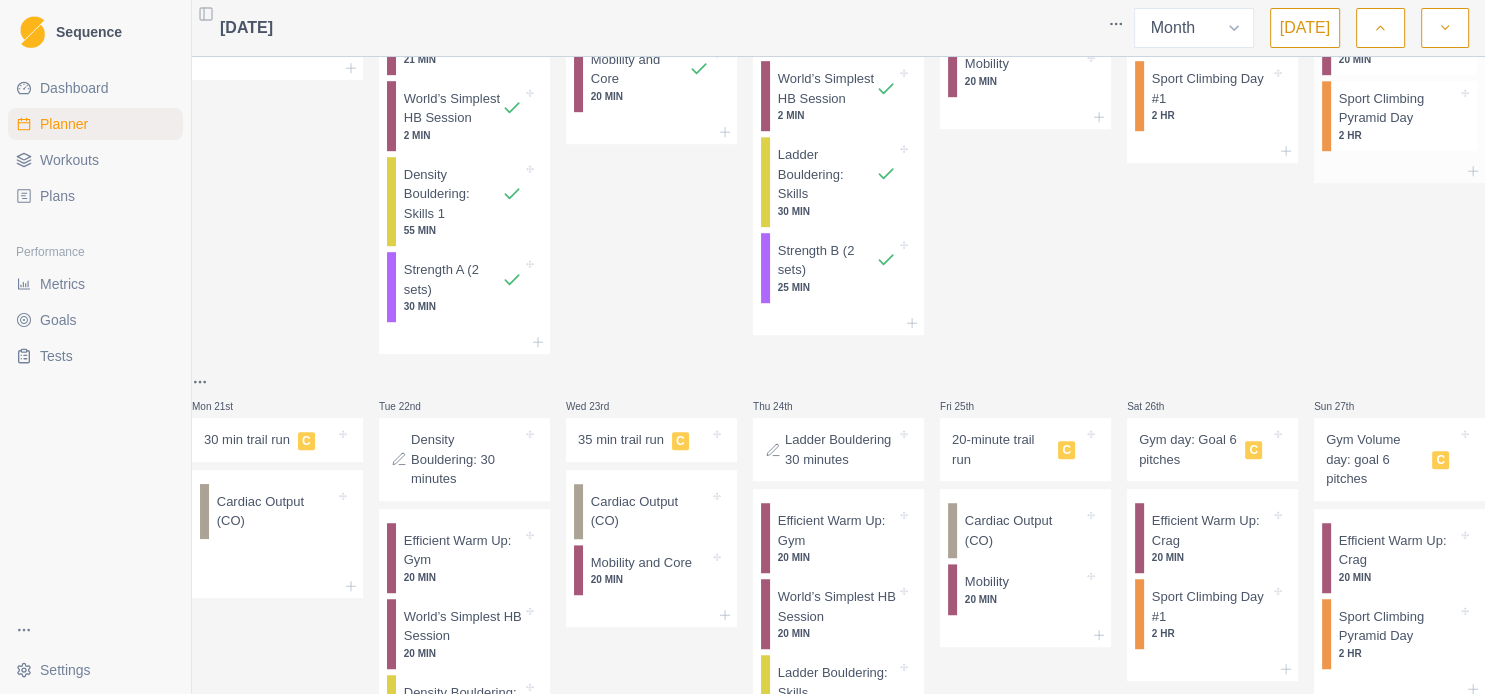 scroll, scrollTop: 1296, scrollLeft: 0, axis: vertical 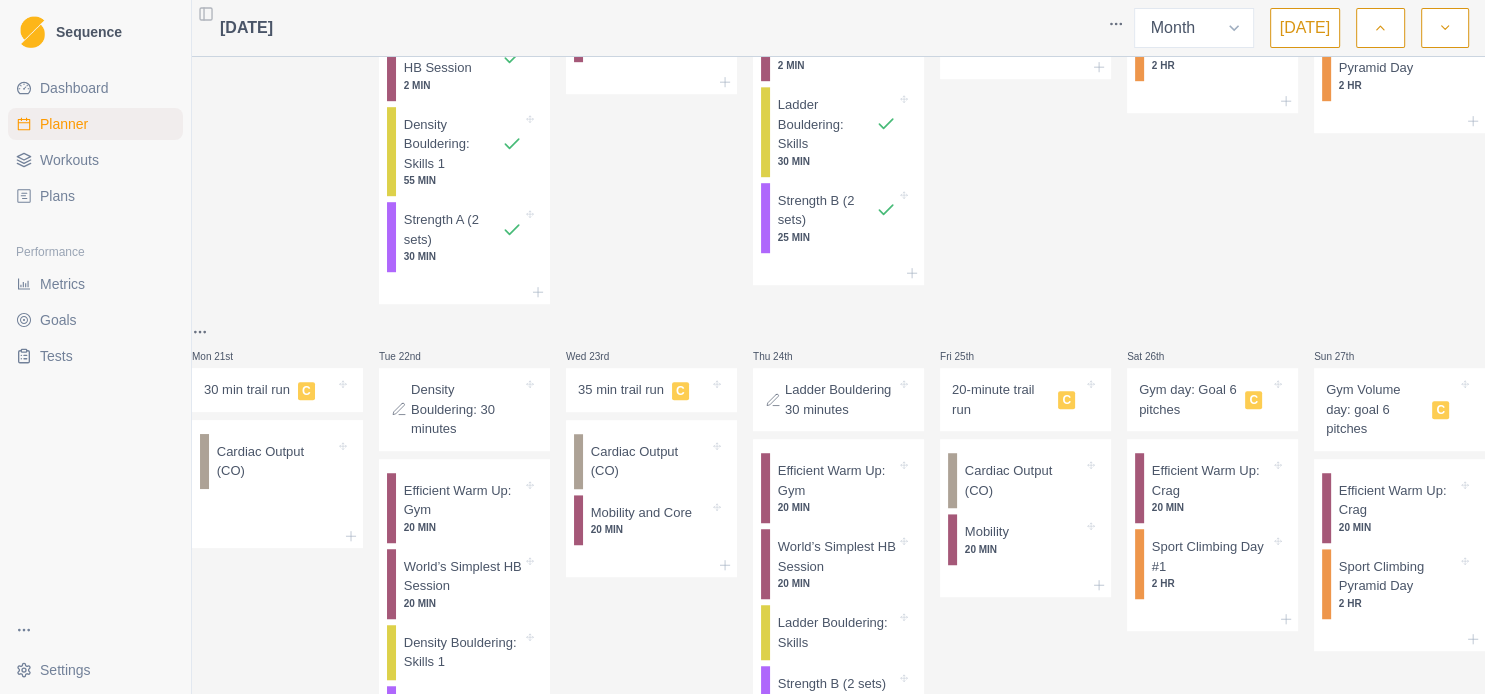 click on "Gym Volume day: goal 6 pitches" at bounding box center (1375, 409) 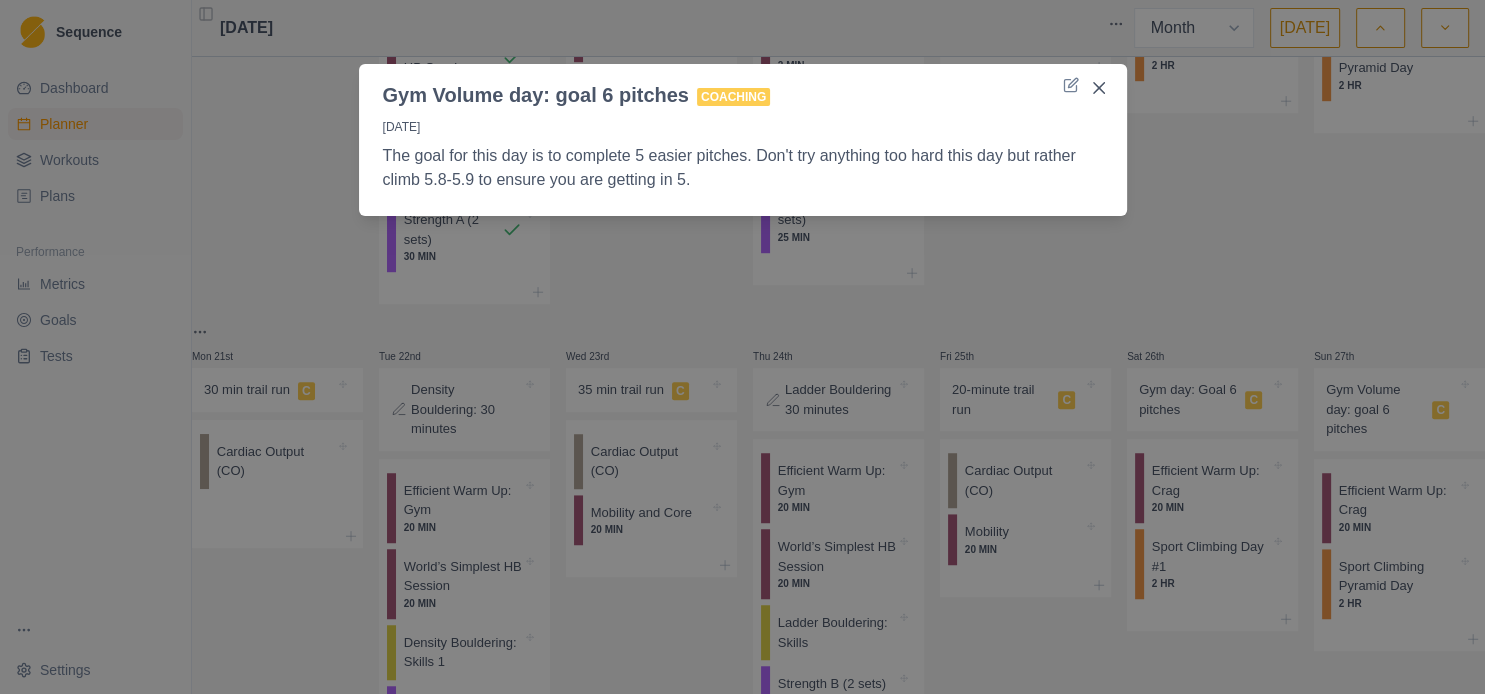 click on "Gym Volume day: goal 6 pitches Coaching [DATE] The goal for this day is to complete 5 easier pitches. Don't try anything too hard this day but rather climb 5.8-5.9 to ensure you are getting in 5." at bounding box center [742, 347] 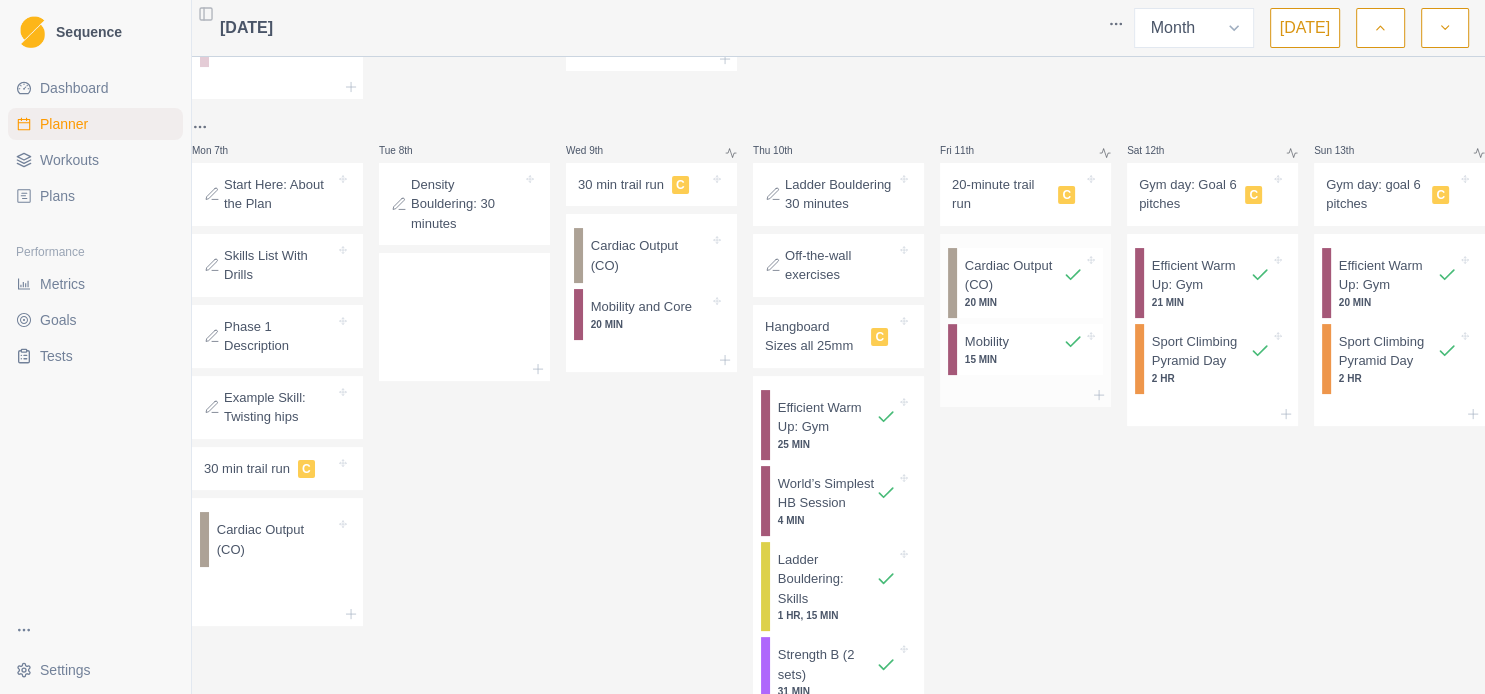 scroll, scrollTop: 432, scrollLeft: 0, axis: vertical 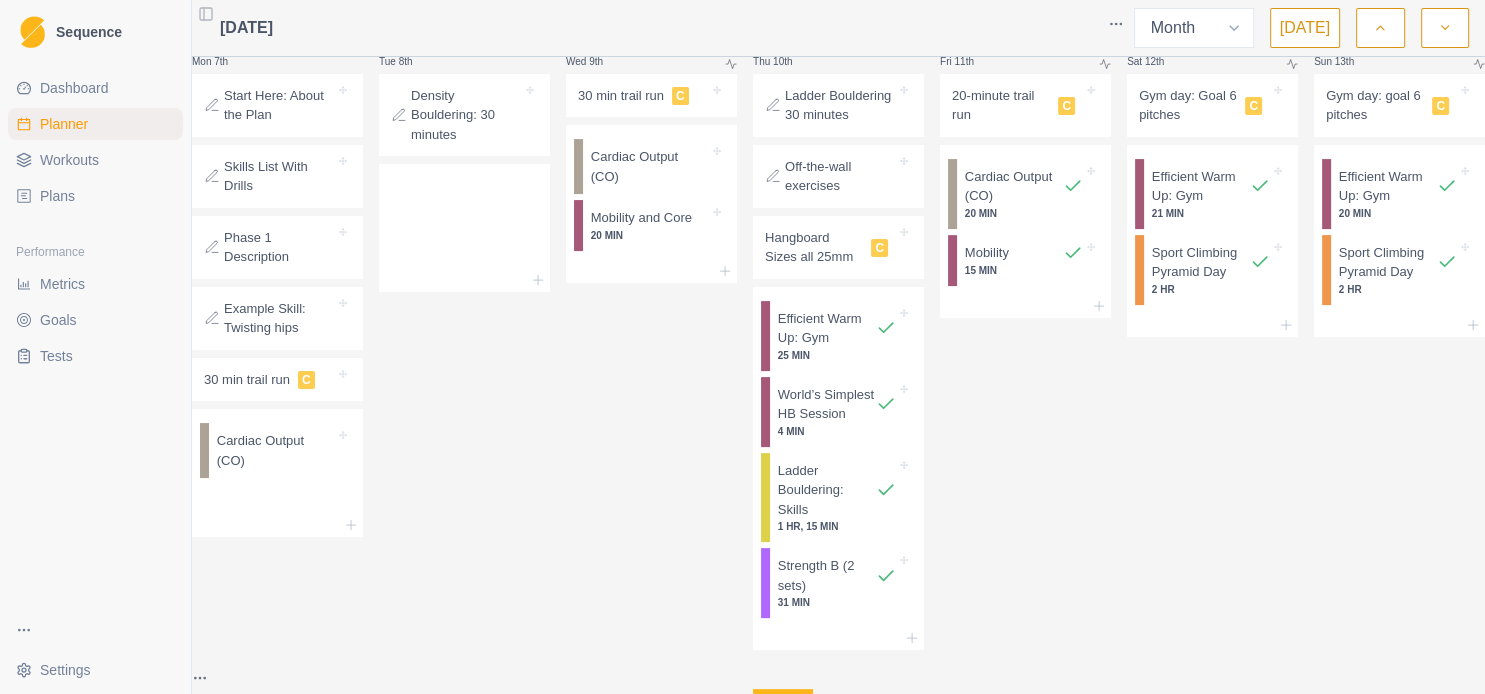 click on "Start Here: About the Plan" at bounding box center [277, 105] 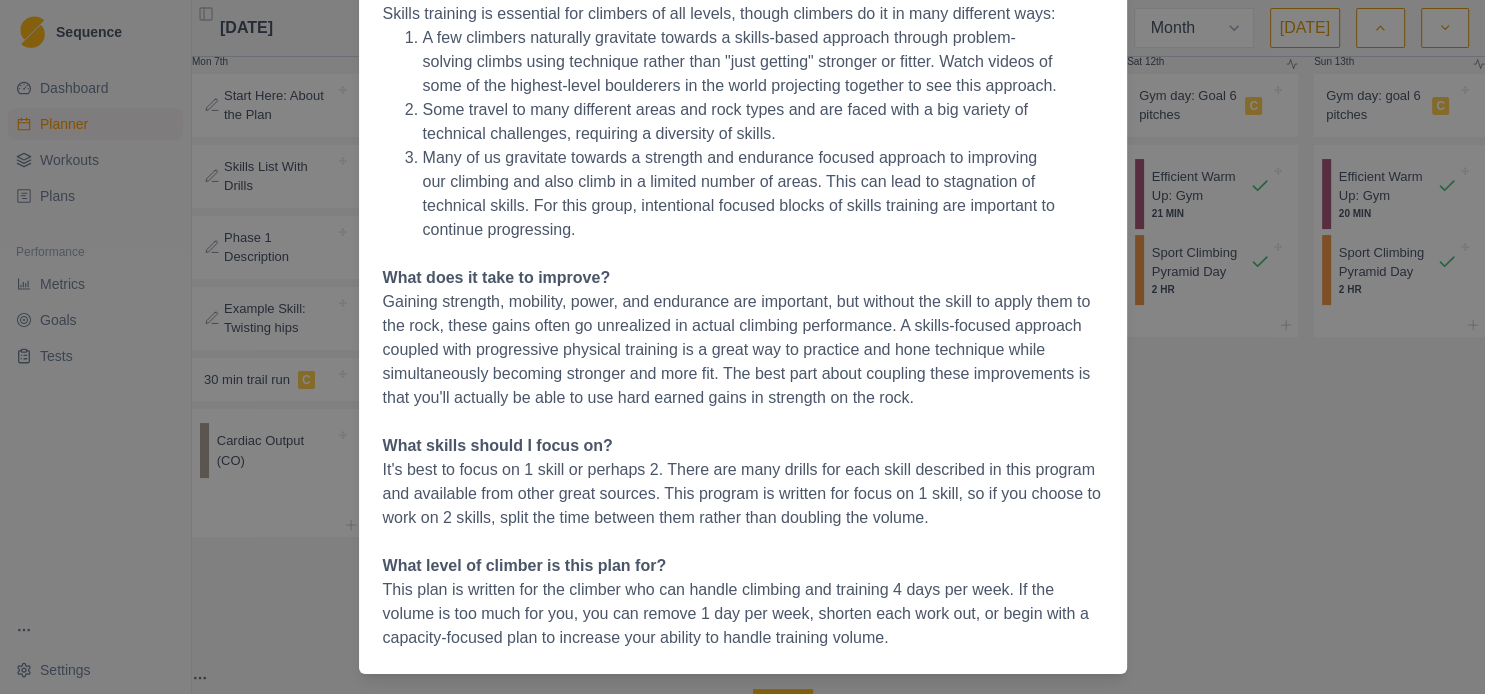 scroll, scrollTop: 354, scrollLeft: 0, axis: vertical 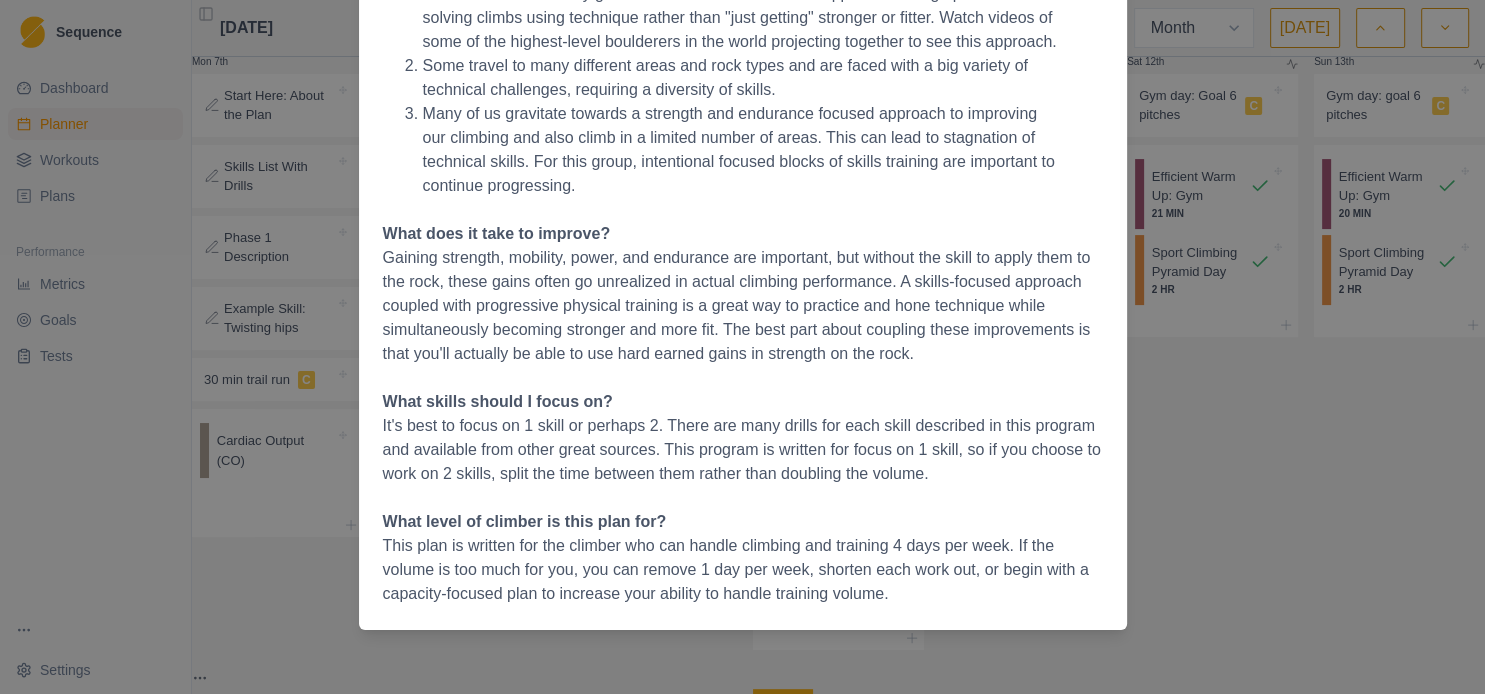click on "Start Here: About the Plan [DATE] How to use this plan Choose 1 general skill (maybe 2)to focus on for the plan. This might be heel hooking, body tension, twisting/back stepping, slab climbing, or or any technical aspect of your climbing you'd like to improve! This plan is a framework on how to program drills and skill work to make real improvement in any climbing skill. Overview Skills training is essential for climbers of all levels, though climbers do it in many different ways: A few climbers naturally gravitate towards a skills-based approach through problem-solving climbs using technique rather than "just getting" stronger or fitter. Watch videos of some of the highest-level boulderers in the world projecting together to see this approach. Some travel to many different areas and rock types and are faced with a big variety of technical challenges, requiring a diversity of skills. What does it take to improve? What skills should I focus on? What level of climber is this plan for?" at bounding box center (742, 347) 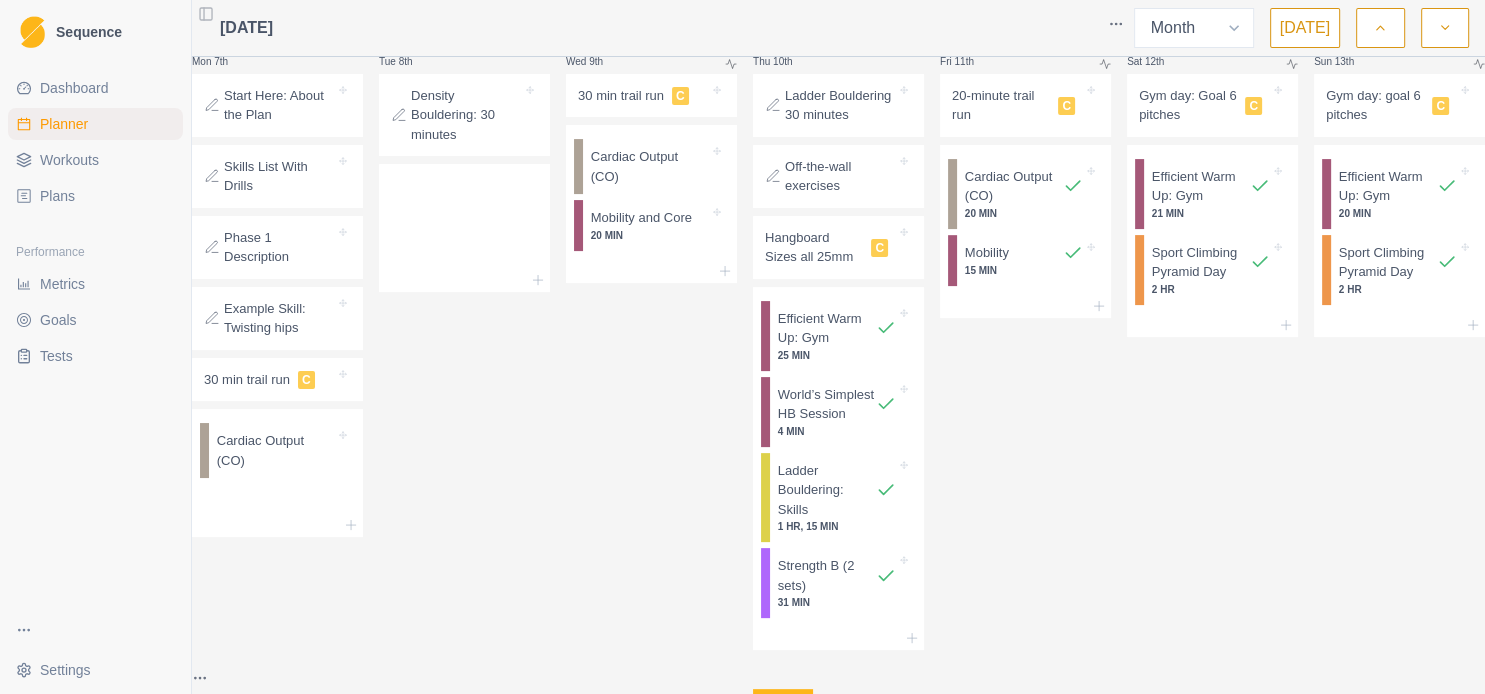 click on "Skills List With Drills" at bounding box center (279, 176) 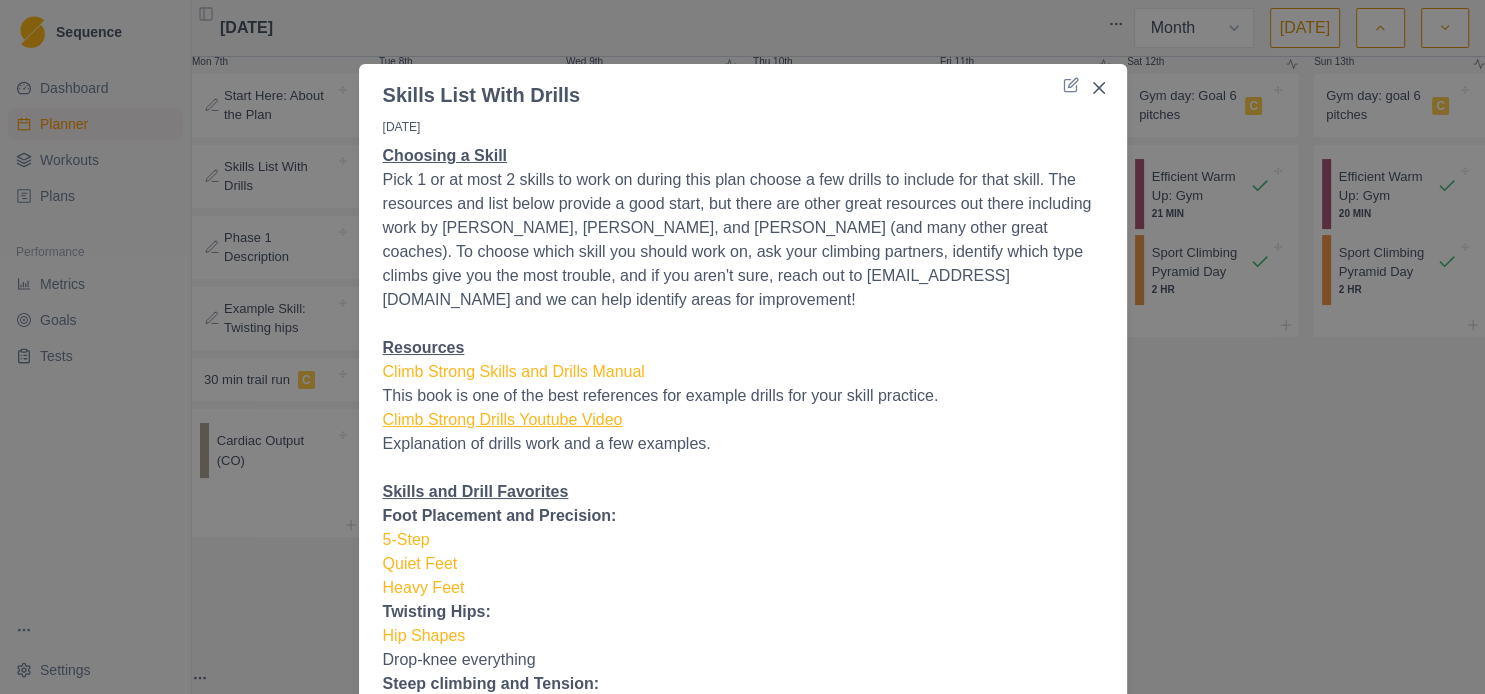 click on "Climb Strong Drills Youtube Video" at bounding box center [503, 419] 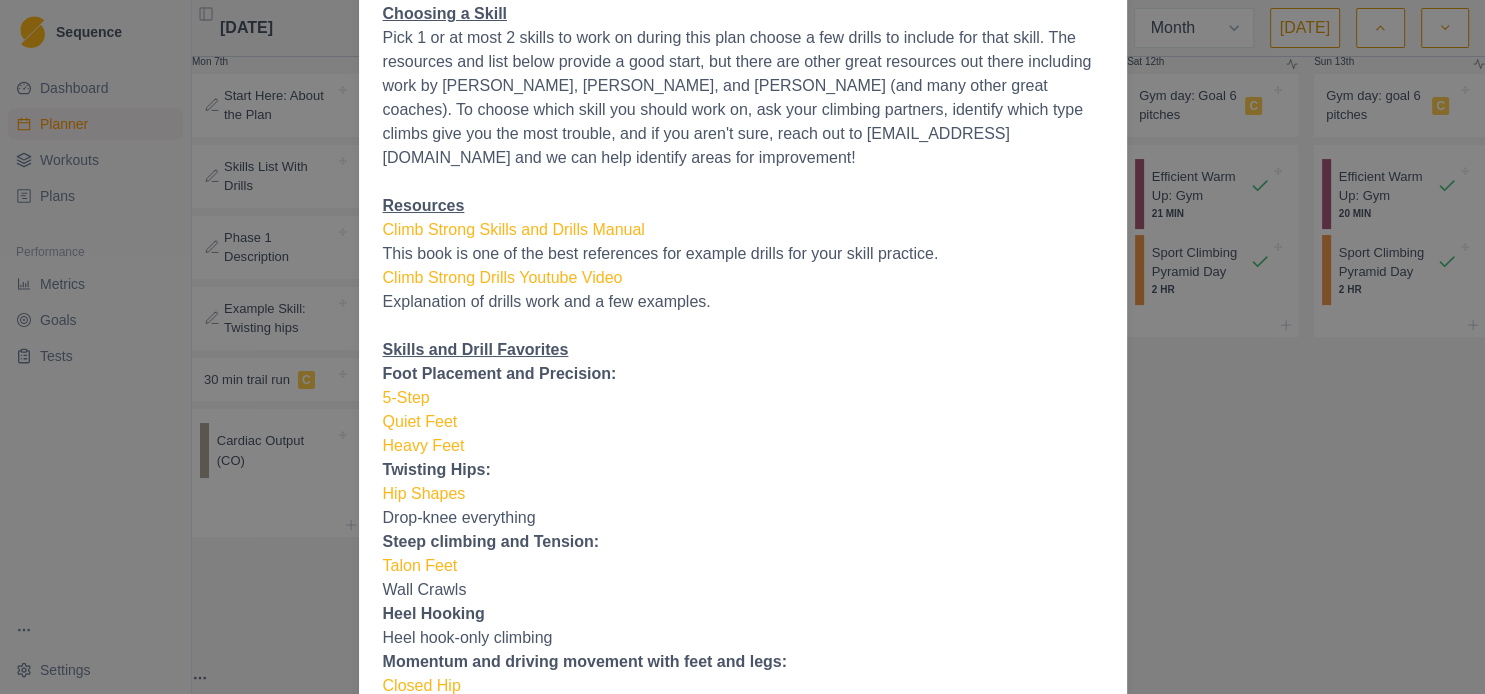 scroll, scrollTop: 216, scrollLeft: 0, axis: vertical 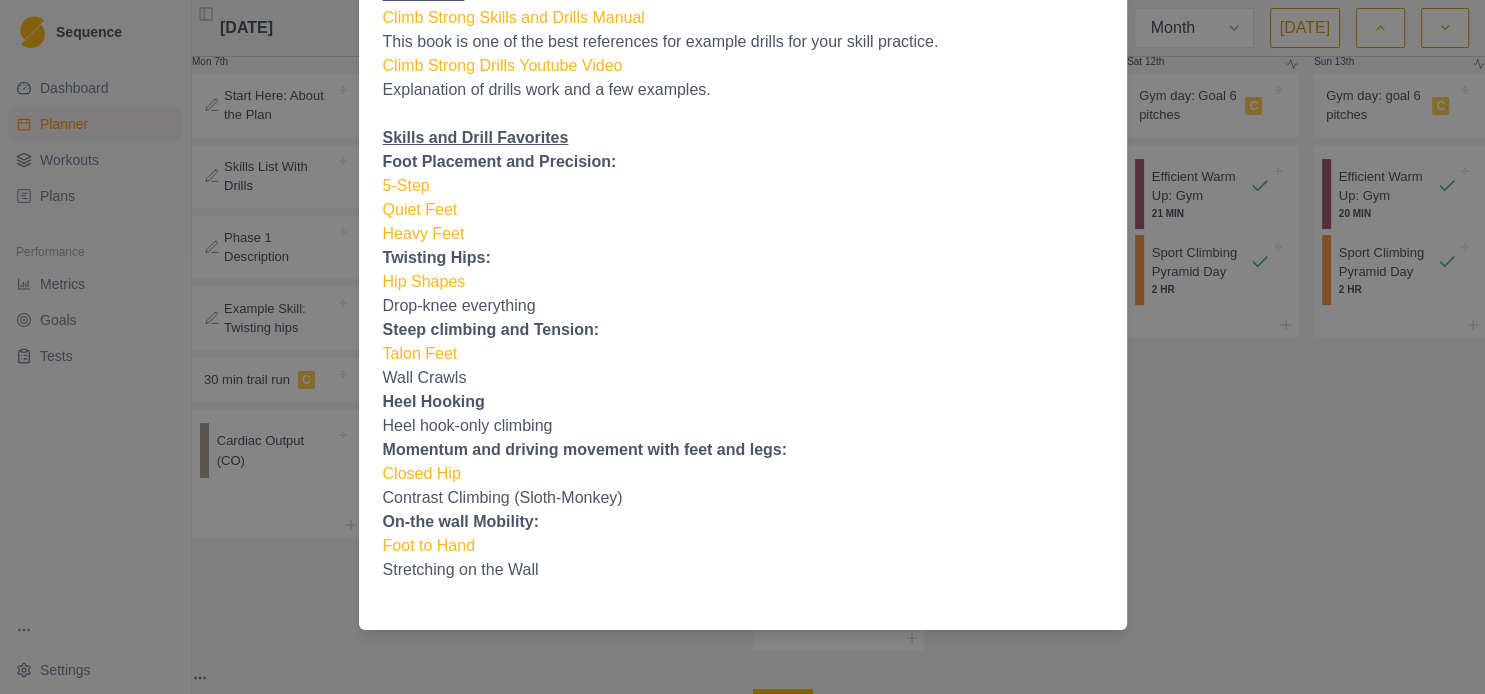 click on "Drop-knee everything" at bounding box center [743, 306] 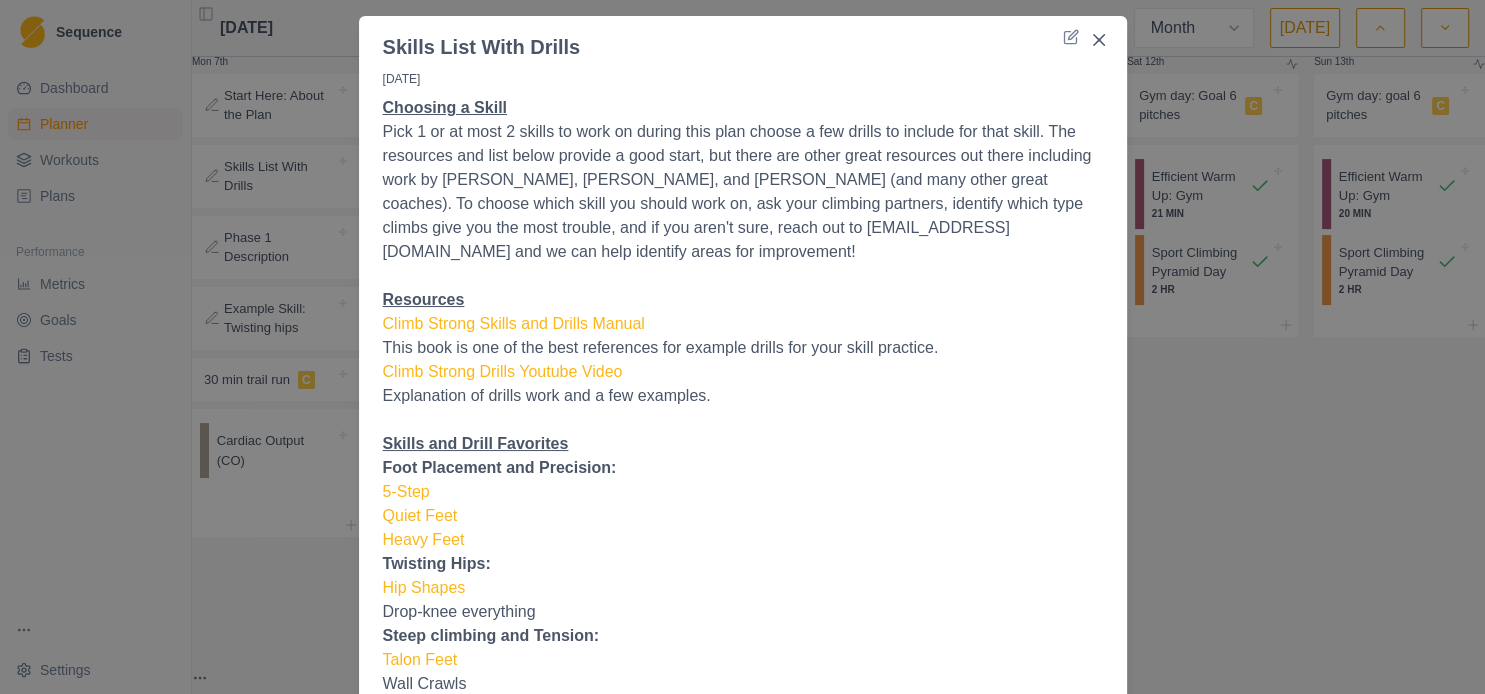 scroll, scrollTop: 0, scrollLeft: 0, axis: both 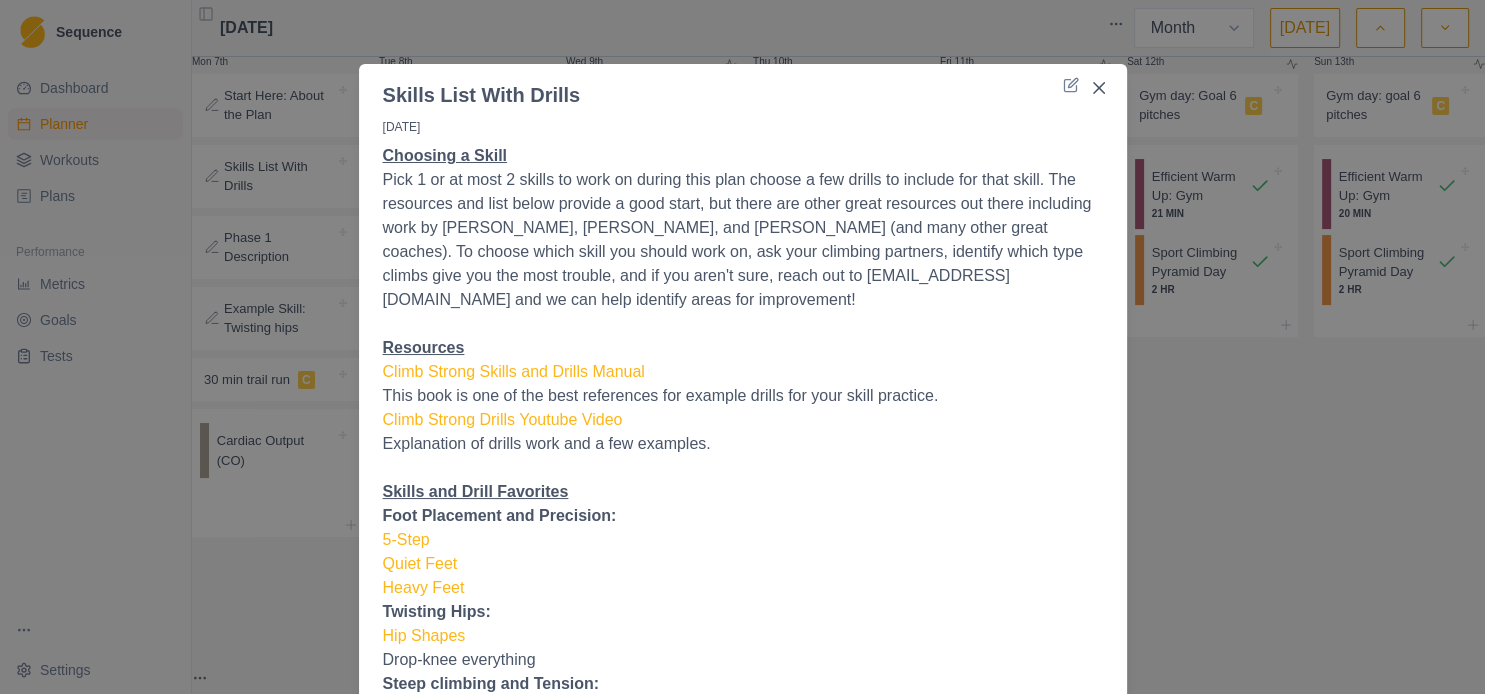 click on "Skills List With Drills [DATE] Choosing a Skill Pick 1 or at most 2 skills to work on during this plan choose a few drills to include for that skill.  The resources and list below provide a good start, but there are other great resources out there including work by [PERSON_NAME], [PERSON_NAME], and [PERSON_NAME] (and many other great coaches).  To choose which skill you should work on, ask your climbing partners, identify which type climbs give you the most trouble, and if you aren't sure, reach out to [EMAIL_ADDRESS][DOMAIN_NAME] and we can help identify areas for improvement! Resources Climb Strong Skills and Drills Manual This book is one of the best references for example drills for your skill practice. Climb Strong Drills Youtube Video Explanation of drills work and a few examples. Skills and Drill Favorites Foot Placement and Precision: 5-Step Quiet Feet Heavy Feet Twisting Hips: Hip Shapes Drop-knee everything Steep climbing and Tension: Talon Feet Wall Crawls Heel Hooking Heel hook-only climbing Closed Hip" at bounding box center (742, 347) 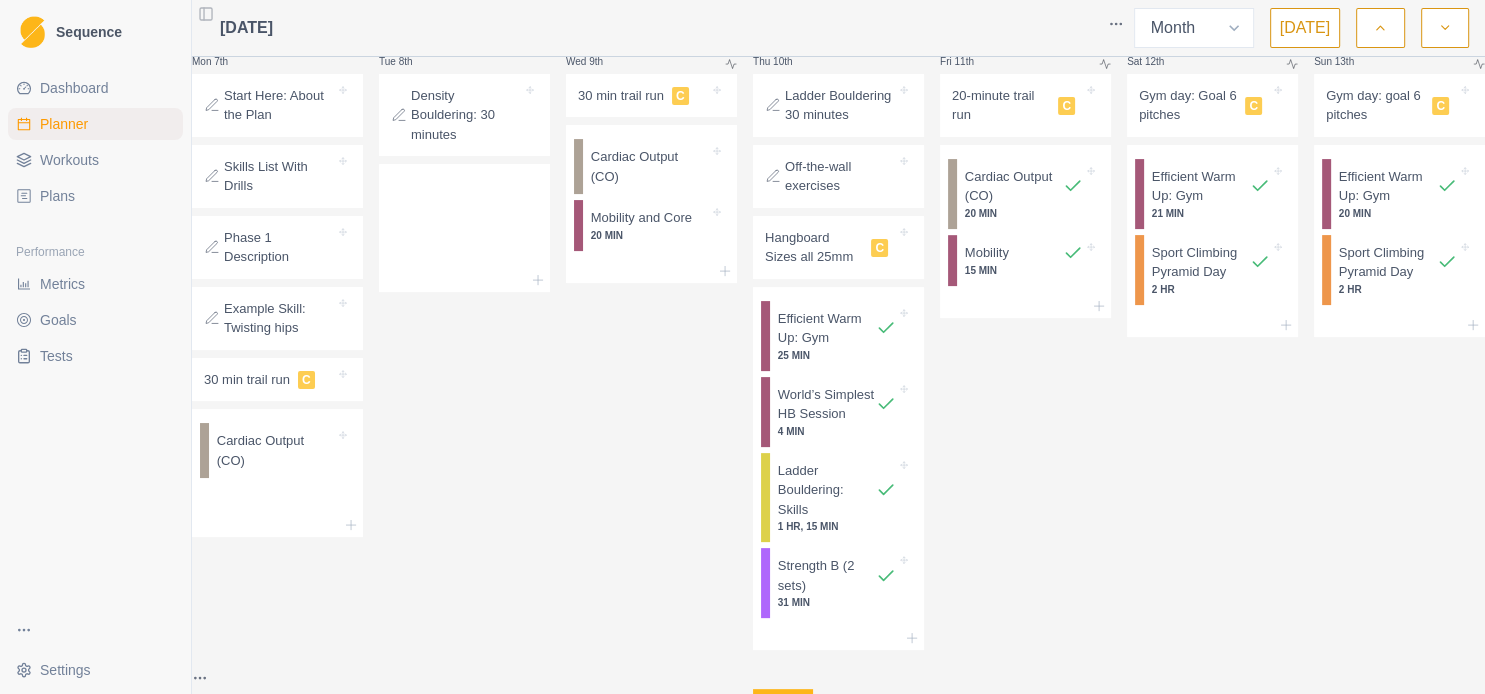 click on "Phase 1 Description" at bounding box center [269, 247] 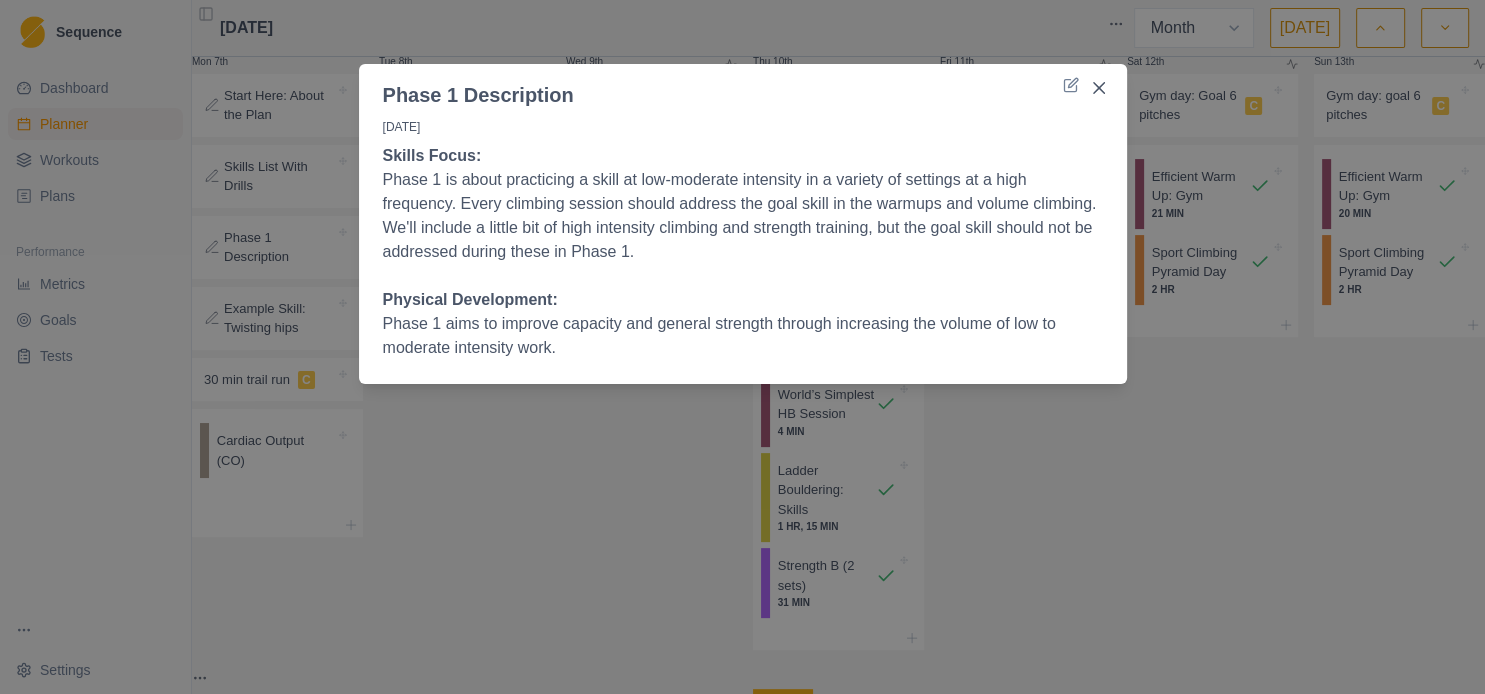 click on "Phase 1 Description [DATE] Skills Focus: Phase 1 is about practicing a skill at low-moderate intensity in a variety of settings at a high frequency.  Every climbing session should address the goal skill in the warmups and volume climbing.  We'll include a little bit of high intensity climbing and strength training, but the goal skill should not be addressed during these in Phase 1.   Physical Development: Phase 1 aims to improve capacity and general strength through increasing the volume of low to moderate intensity work." at bounding box center (742, 347) 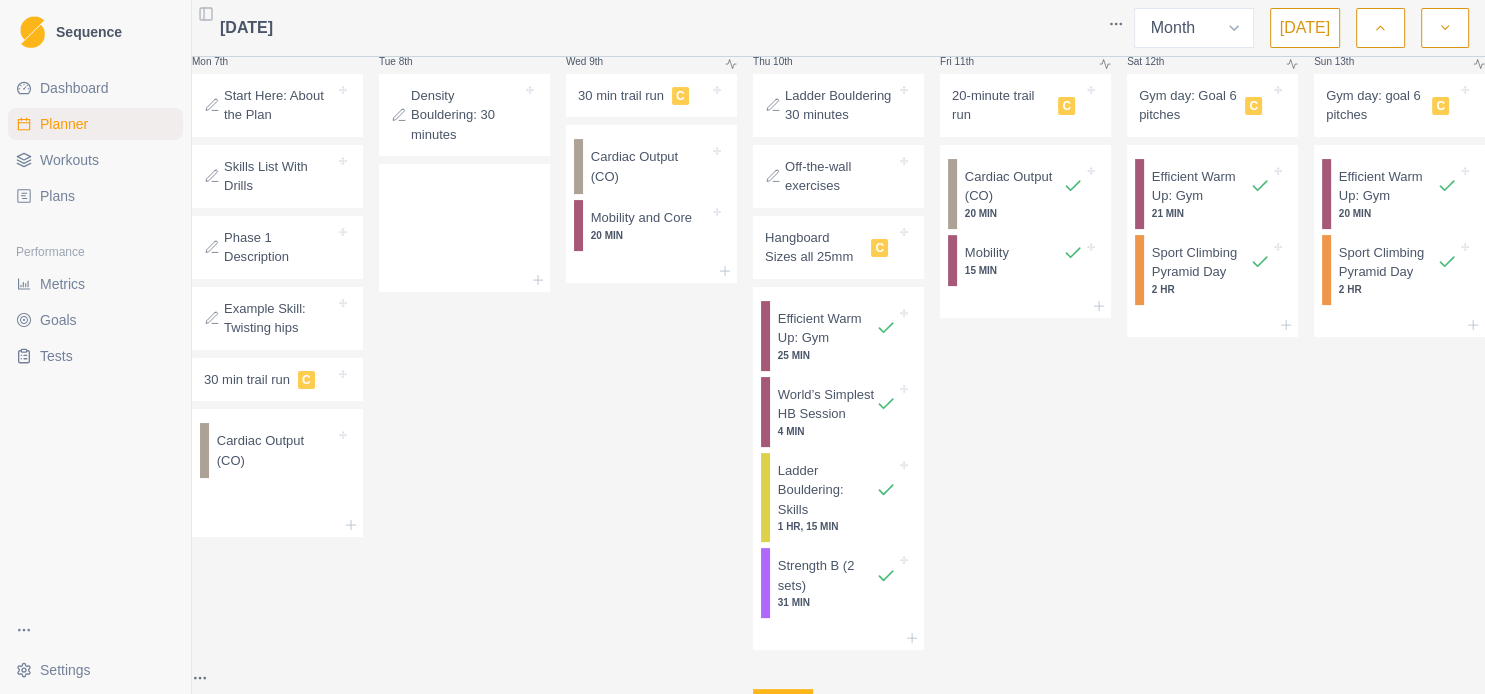 click on "Example Skill: Twisting hips" at bounding box center [279, 318] 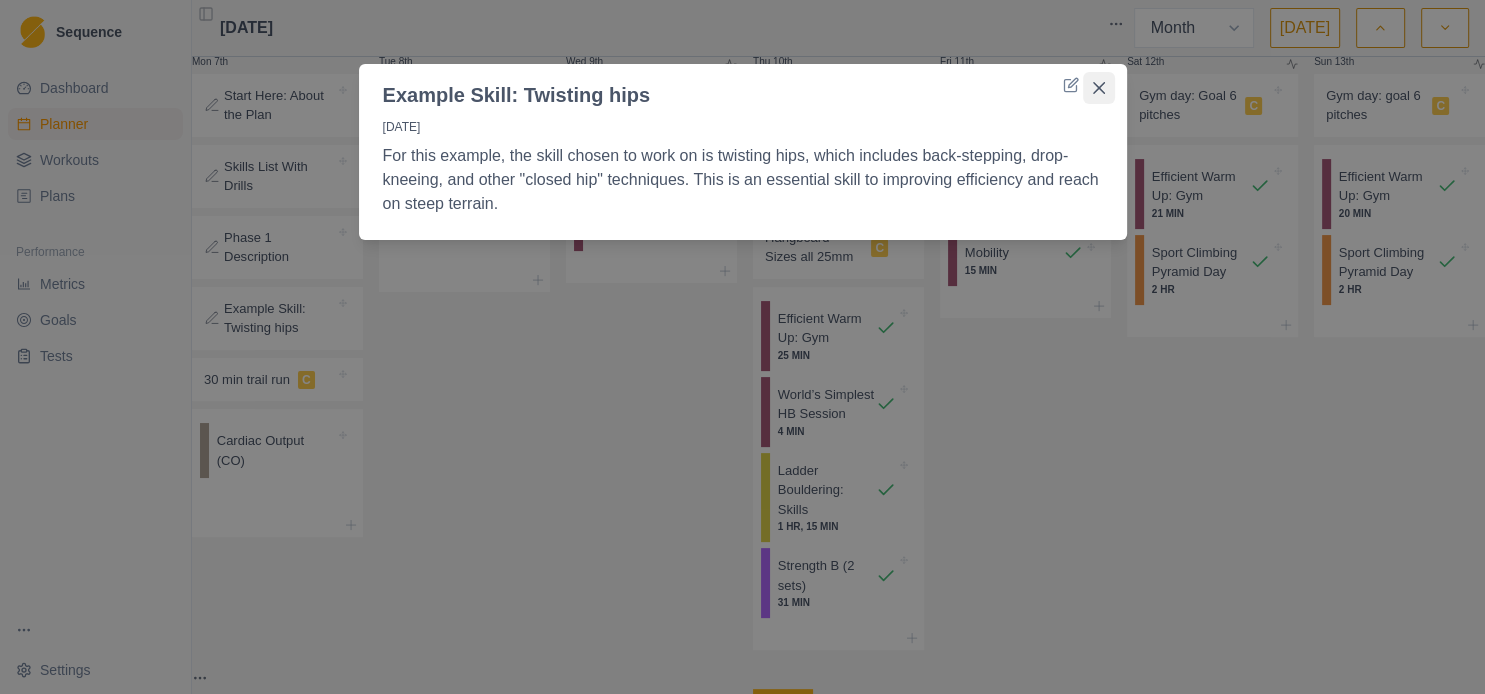 click at bounding box center [1099, 88] 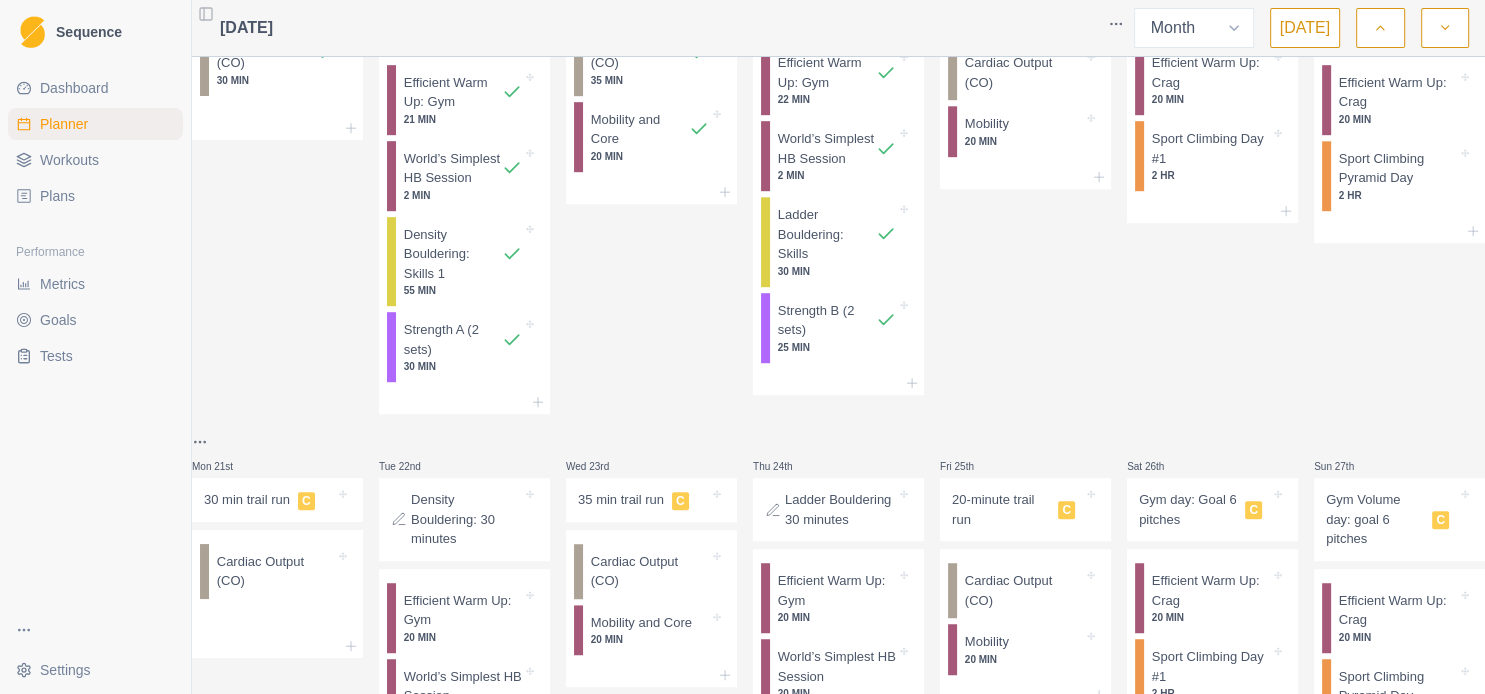 scroll, scrollTop: 1080, scrollLeft: 0, axis: vertical 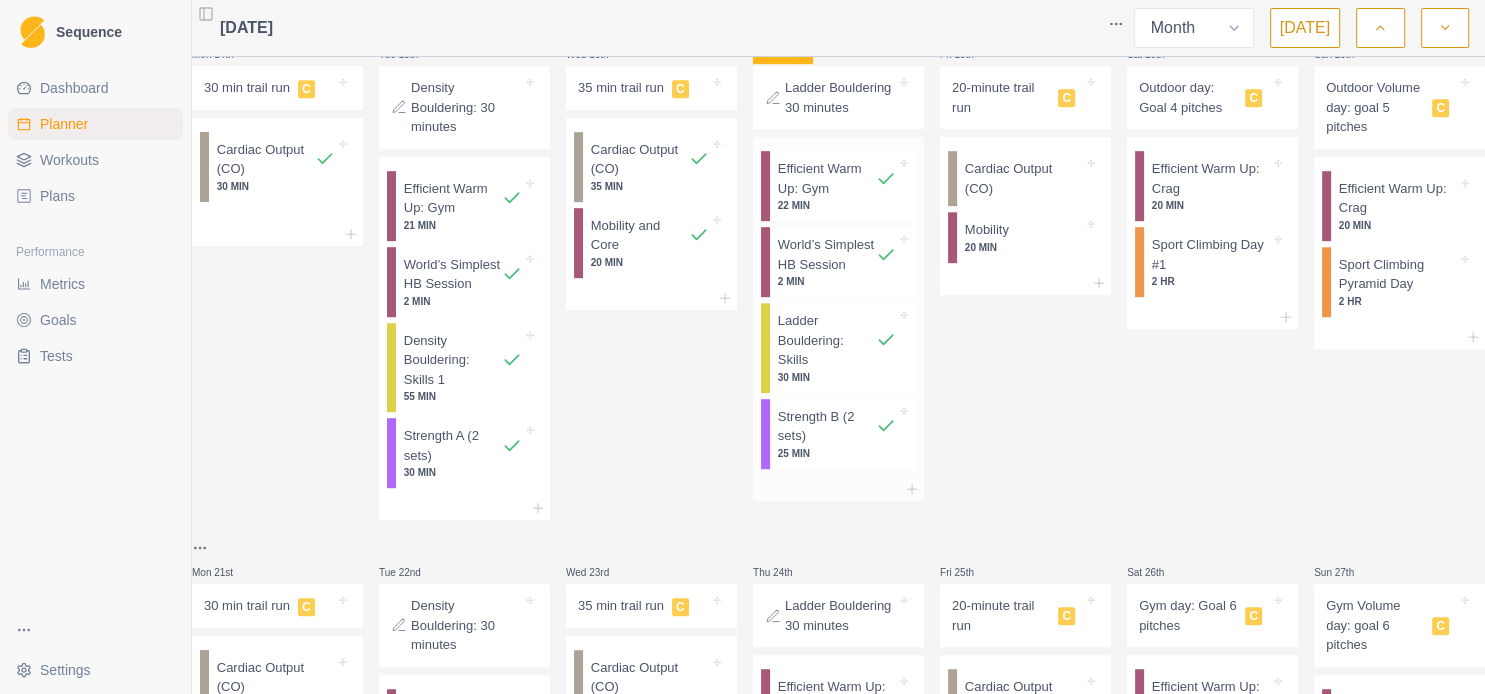 click on "Strength B (2 sets)" at bounding box center [827, 426] 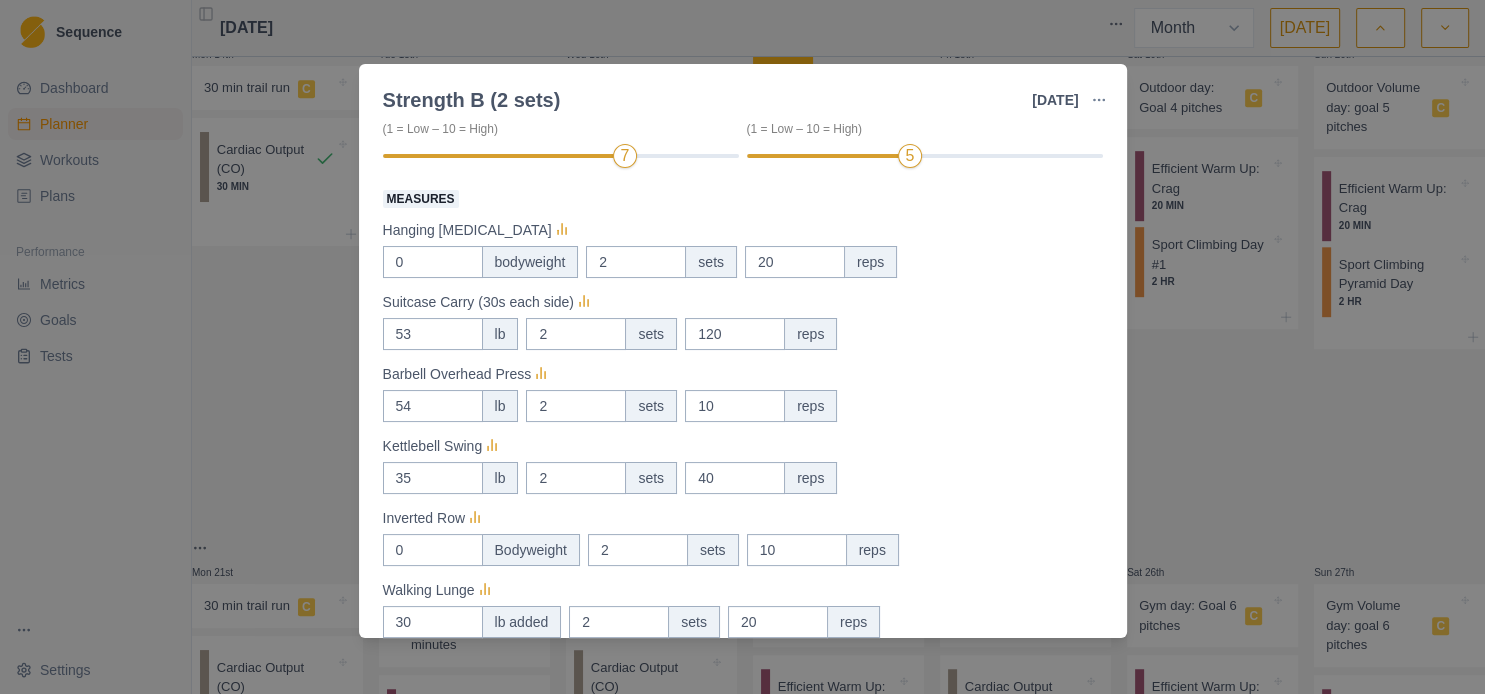 scroll, scrollTop: 309, scrollLeft: 0, axis: vertical 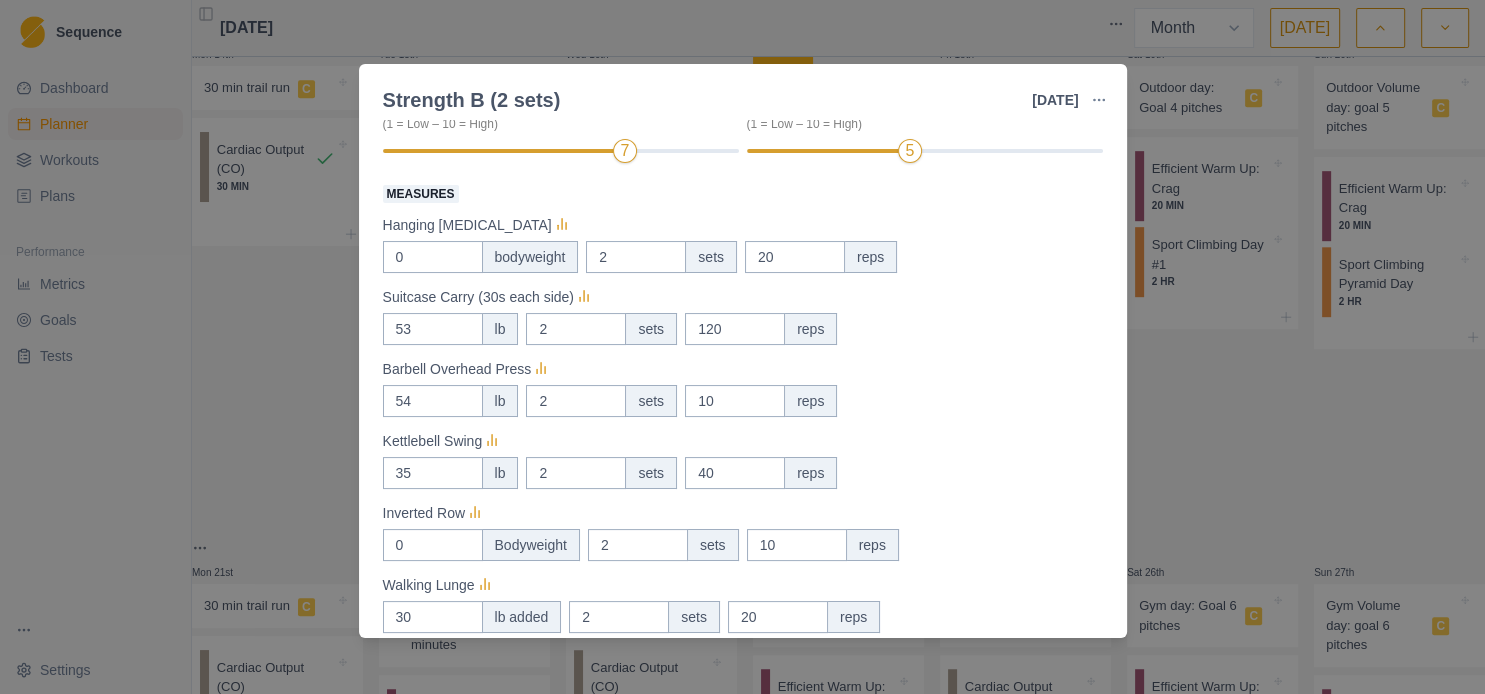 click on "Strength B (2 sets) [DATE] Link To Goal View Workout Metrics Edit Original Workout Reschedule Workout Remove From Schedule Strength / Power Duration:  25 MIN 2 Sets of Each Pair of Exercises
View workout details Actual Workout Duration 25 minutes Feeling Clear (1 = Low – 10 = High) 7 Motivation Clear (1 = Low – 10 = High) 5 Performance Clear (1 = Low – 10 = High) 7 RPE Clear (1 = Low – 10 = High) 5 Measures Hanging [MEDICAL_DATA] 0 bodyweight 2 sets 20 reps Suitcase Carry (30s each side) 53 lb 2 sets 120 reps Barbell Overhead Press 54 lb 2 sets 10 reps Kettlebell Swing 35 lb 2 sets 40 reps Inverted Row 0 Bodyweight 2 sets 10 reps Walking Lunge 30 lb added 2 sets 20 reps Training Notes View previous training notes Suitcase Carry, Kettlebell Swing, Walking Lunge loads can go up. Mark as Incomplete Reschedule Update" at bounding box center (742, 347) 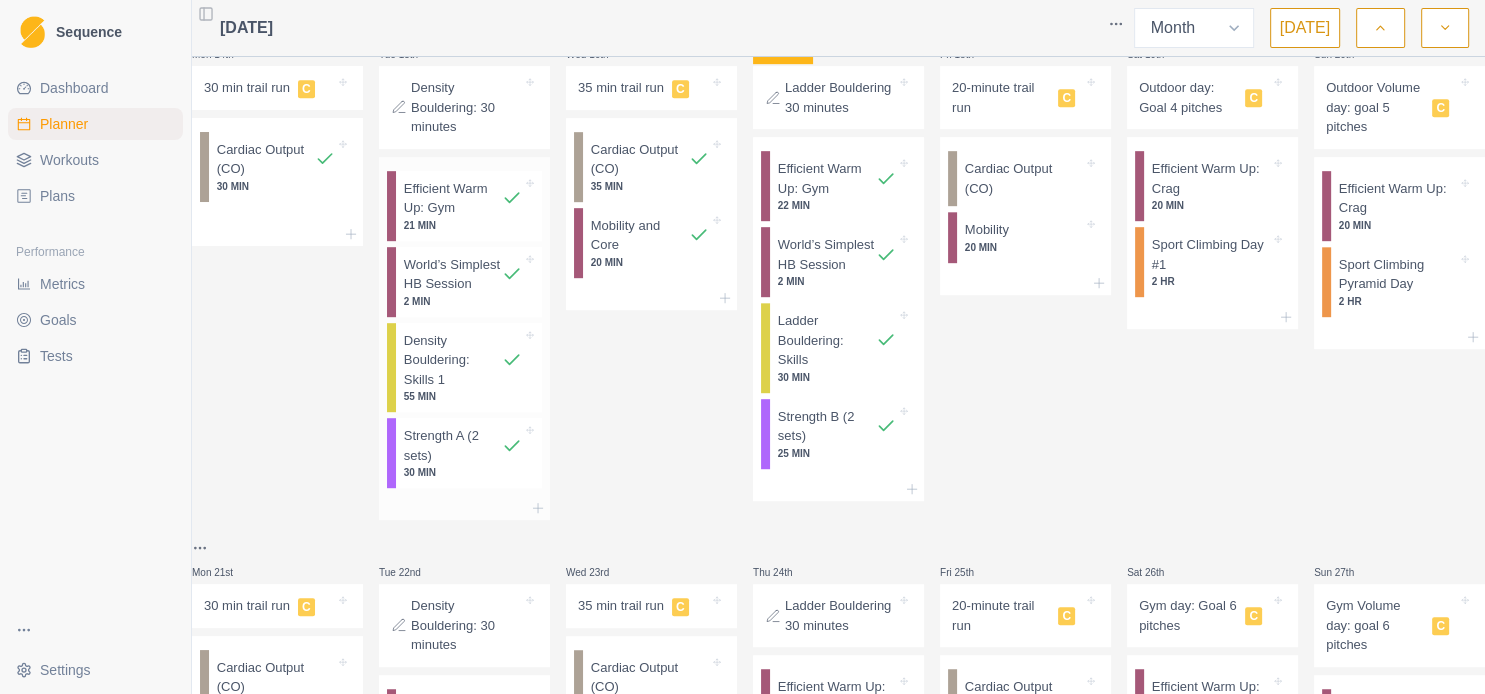 click on "Strength A (2 sets) 30 MIN" at bounding box center (469, 453) 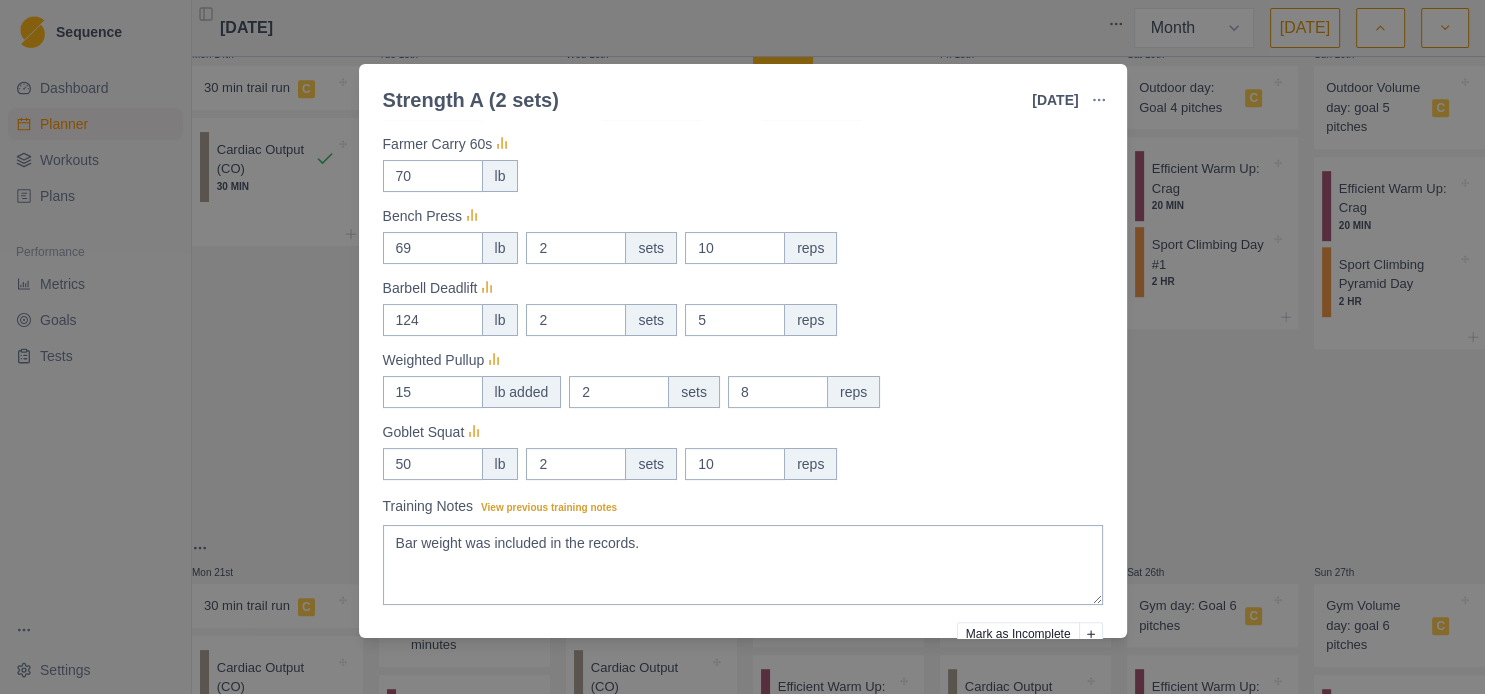 scroll, scrollTop: 466, scrollLeft: 0, axis: vertical 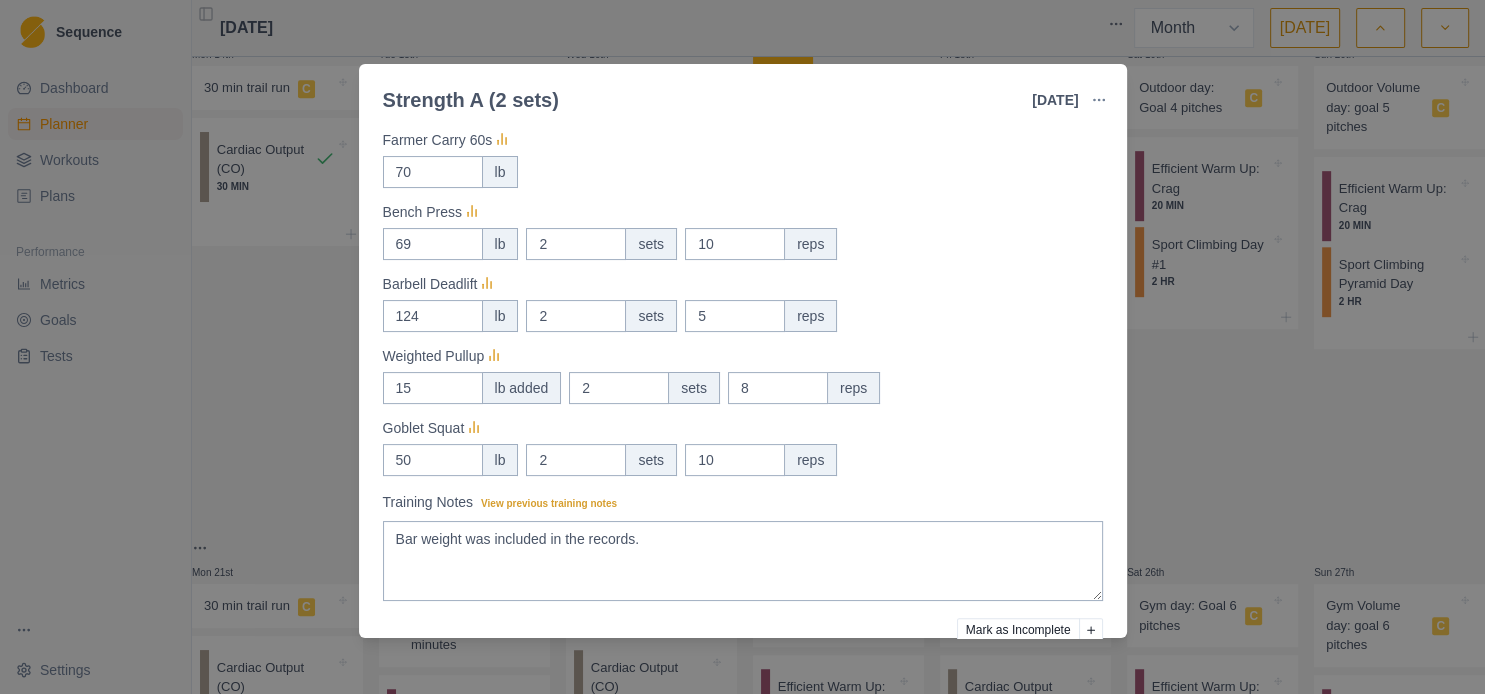 click on "Strength A (2 sets) [DATE] Link To Goal View Workout Metrics Edit Original Workout Reschedule Workout Remove From Schedule Strength / Power Duration:  30 MIN 2 Sets of Each Pair of Exercises View workout details Actual Workout Duration 30 minutes Feeling Clear (1 = Low – 10 = High) 6 Motivation Clear (1 = Low – 10 = High) 6 Performance Clear (1 = Low – 10 = High) 6 RPE Clear (1 = Low – 10 = High) 8 Measures Kneeling Ab-wheel  Roll-Out 0 at bodyweight 2 sets 10 reps Farmer Carry 60s 70 lb Bench Press 69 lb 2 sets 10 reps Barbell Deadlift 124 lb 2 sets 5 reps Weighted Pullup 15 lb added 2 sets 8 reps Goblet Squat 50 lb 2 sets 10 reps Training Notes View previous training notes Bar weight was included in the records. Mark as Incomplete Reschedule Update" at bounding box center [742, 347] 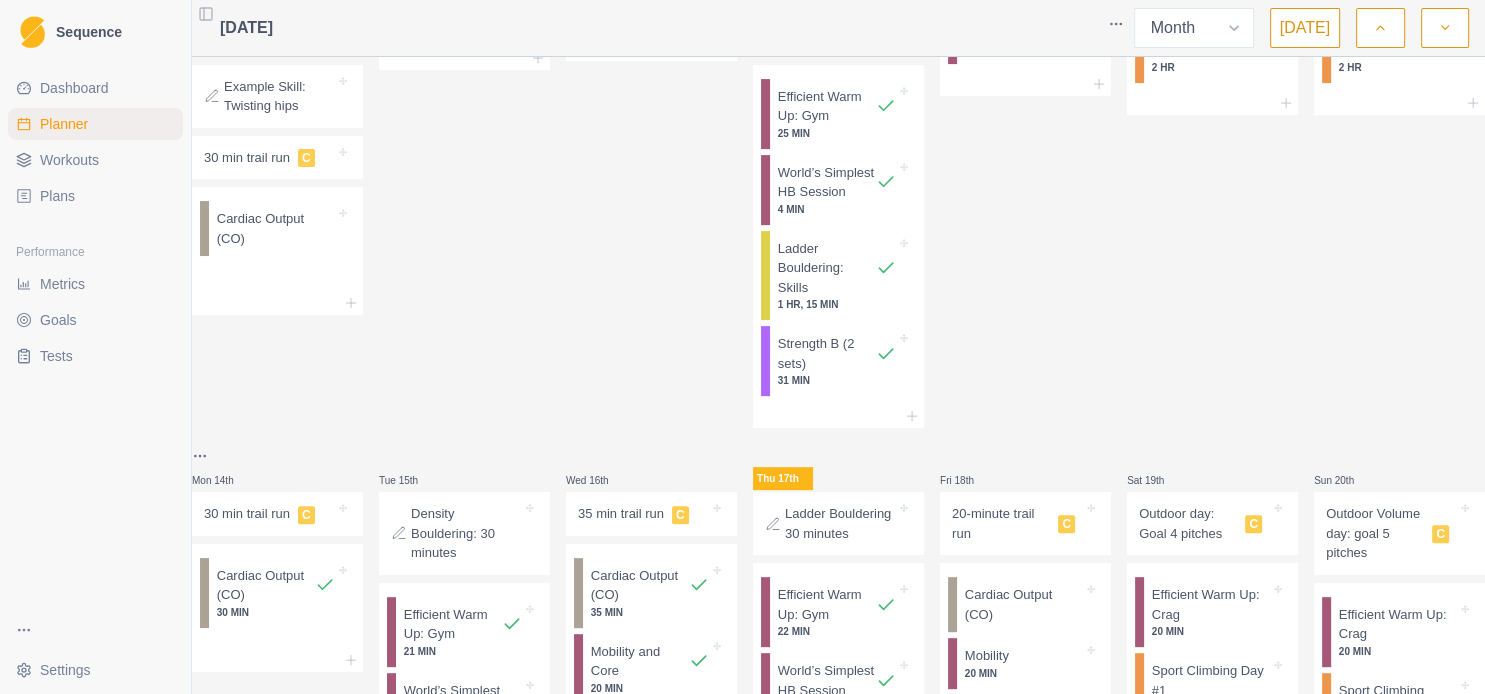 scroll, scrollTop: 648, scrollLeft: 0, axis: vertical 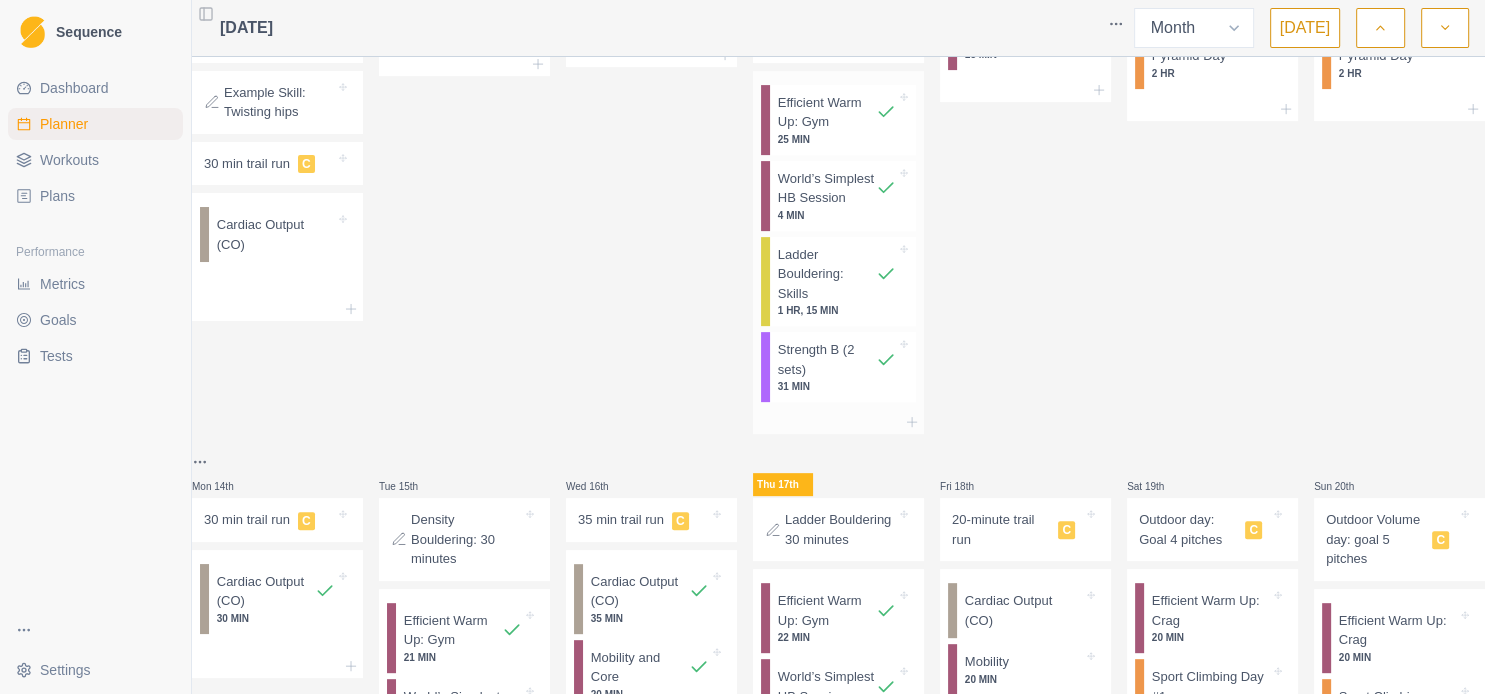 click on "Strength B (2 sets)" at bounding box center (827, 359) 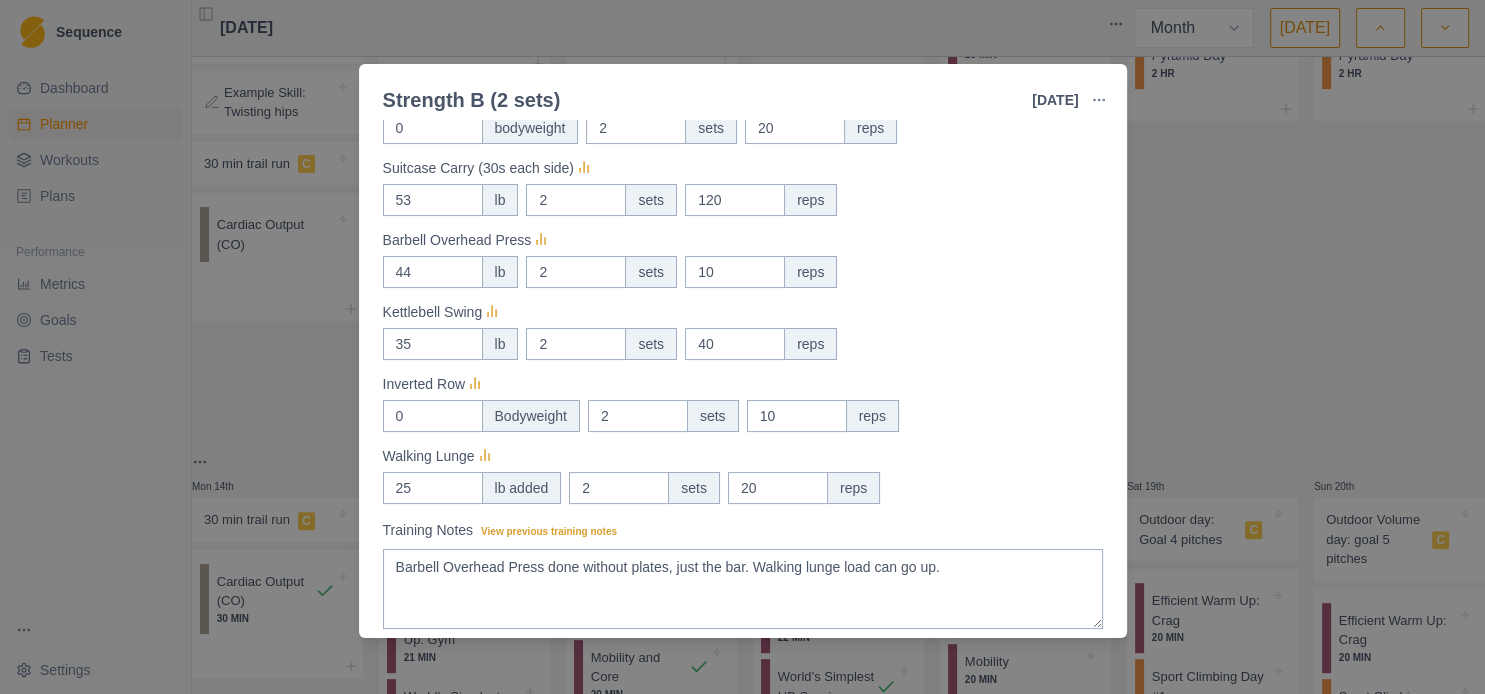 scroll, scrollTop: 443, scrollLeft: 0, axis: vertical 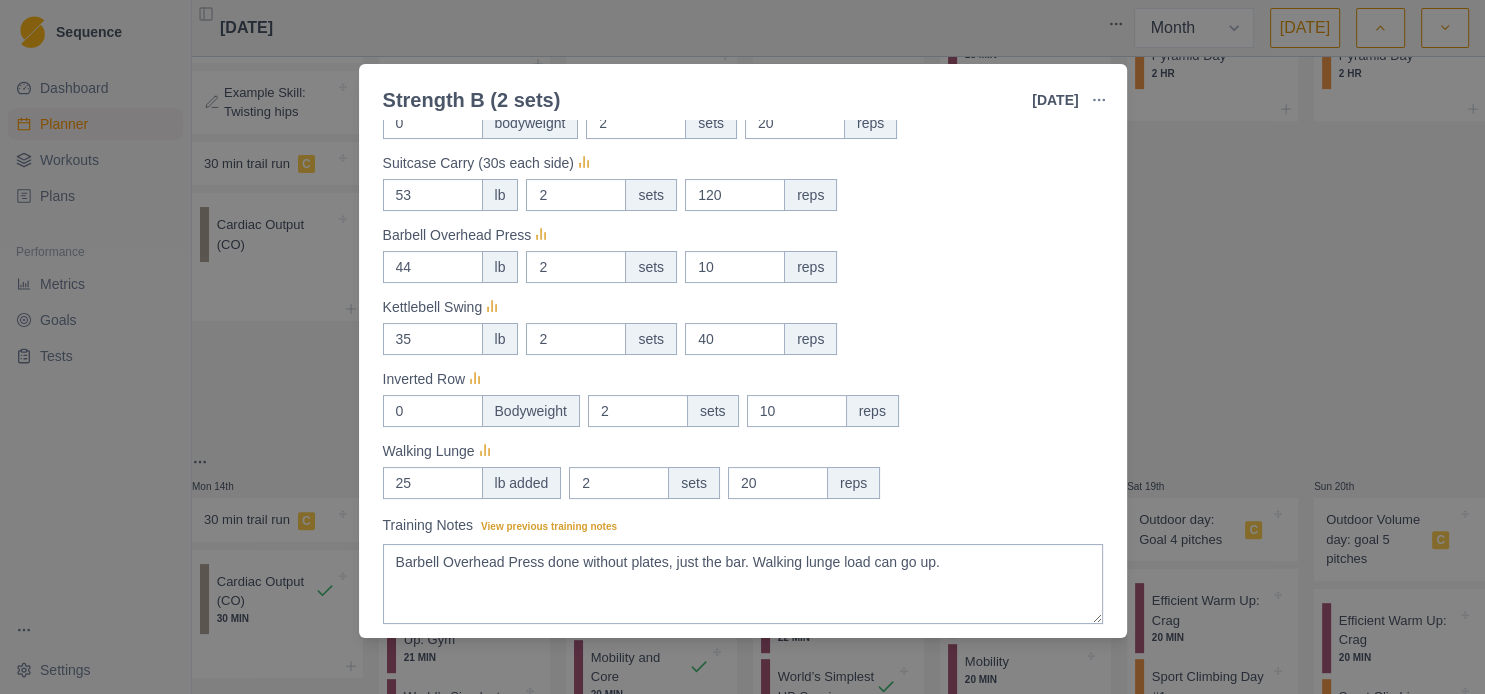 click on "Strength B (2 sets) [DATE] Link To Goal View Workout Metrics Edit Original Workout Reschedule Workout Remove From Schedule Strength / Power Duration:  31 MIN 2 Sets of Each Pair of Exercises
View workout details Actual Workout Duration 31 minutes Feeling Clear (1 = Low – 10 = High) 6 Motivation Clear (1 = Low – 10 = High) 7 Performance Clear (1 = Low – 10 = High) 7 RPE Clear (1 = Low – 10 = High) 7 Measures Hanging [MEDICAL_DATA] 0 bodyweight 2 sets 20 reps Suitcase Carry (30s each side) 53 lb 2 sets 120 reps Barbell Overhead Press 44 lb 2 sets 10 reps Kettlebell Swing 35 lb 2 sets 40 reps Inverted Row 0 Bodyweight 2 sets 10 reps Walking Lunge 25 lb added 2 sets 20 reps Training Notes View previous training notes Barbell Overhead Press done without plates, just the bar. Walking lunge load can go up. Mark as Incomplete Reschedule Update" at bounding box center (742, 347) 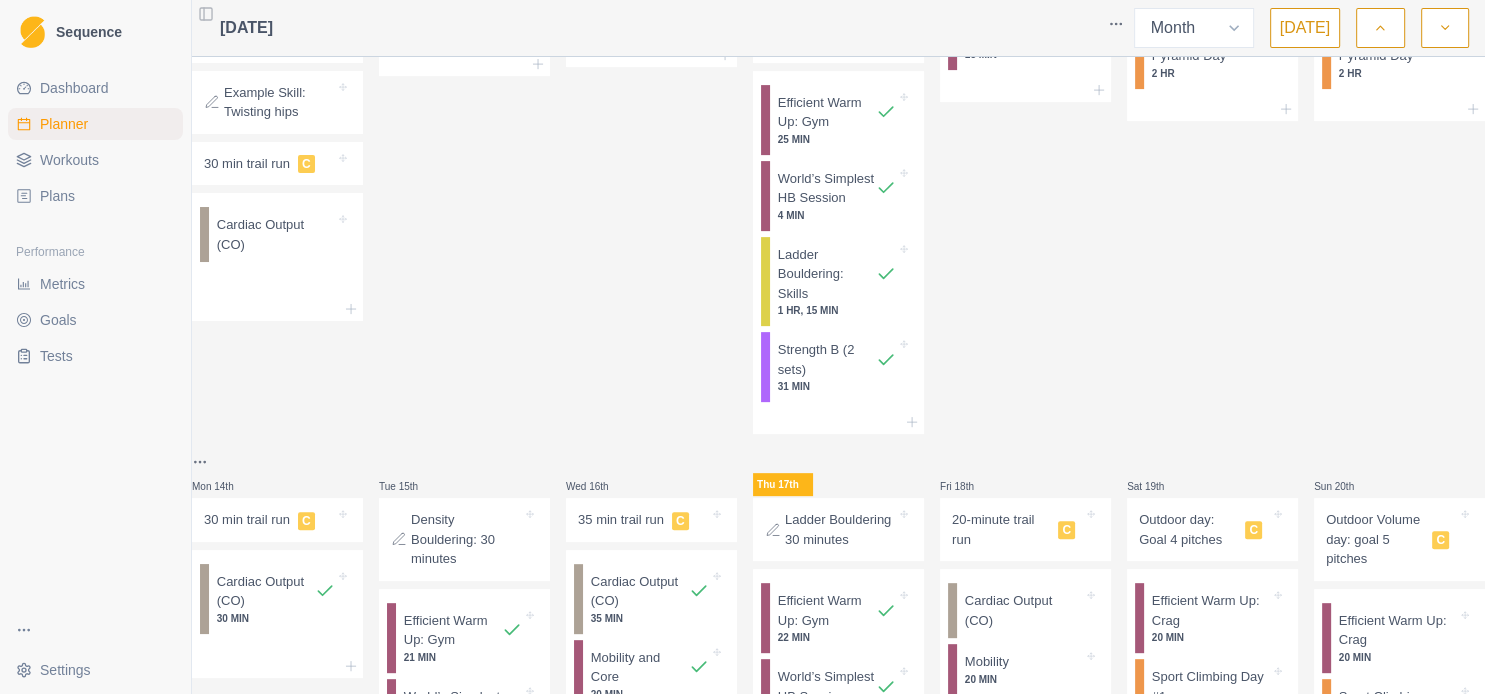 scroll, scrollTop: 432, scrollLeft: 0, axis: vertical 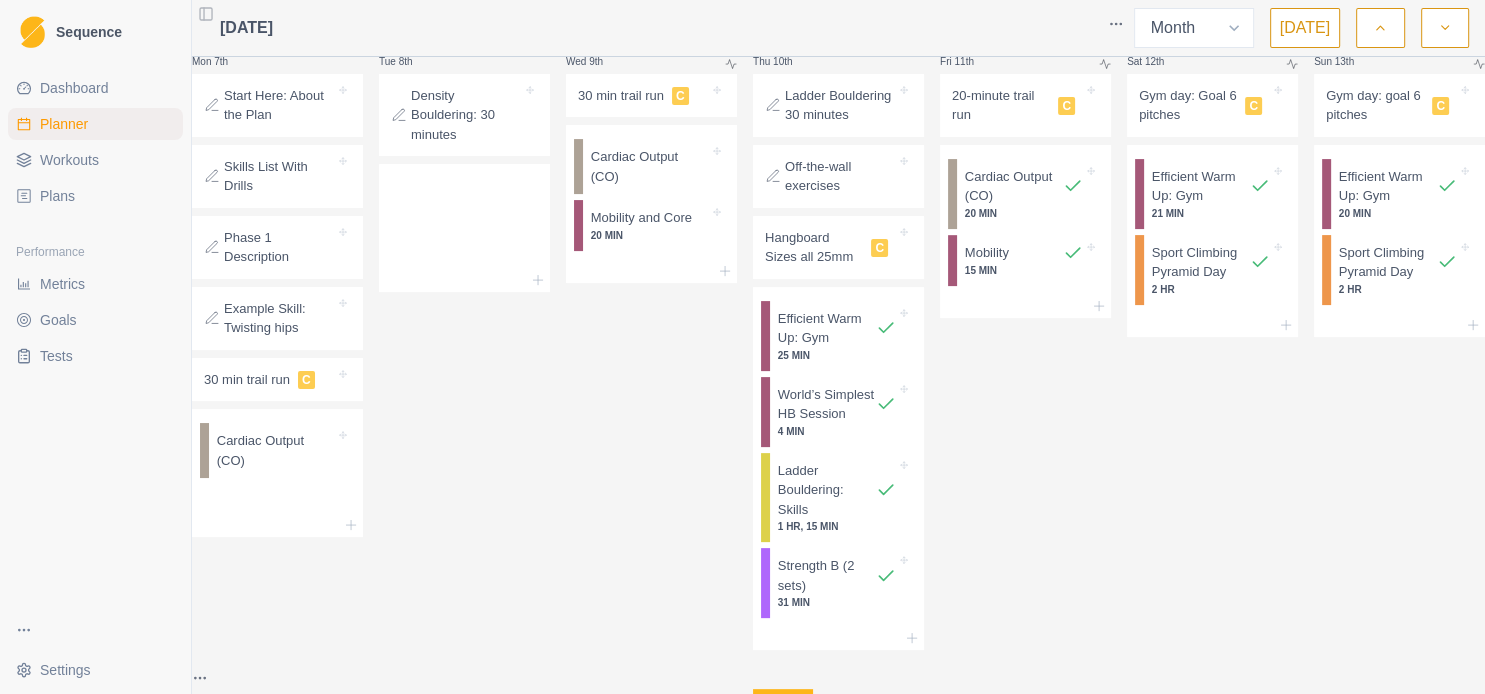 click on "30 min  trail run" at bounding box center (247, 380) 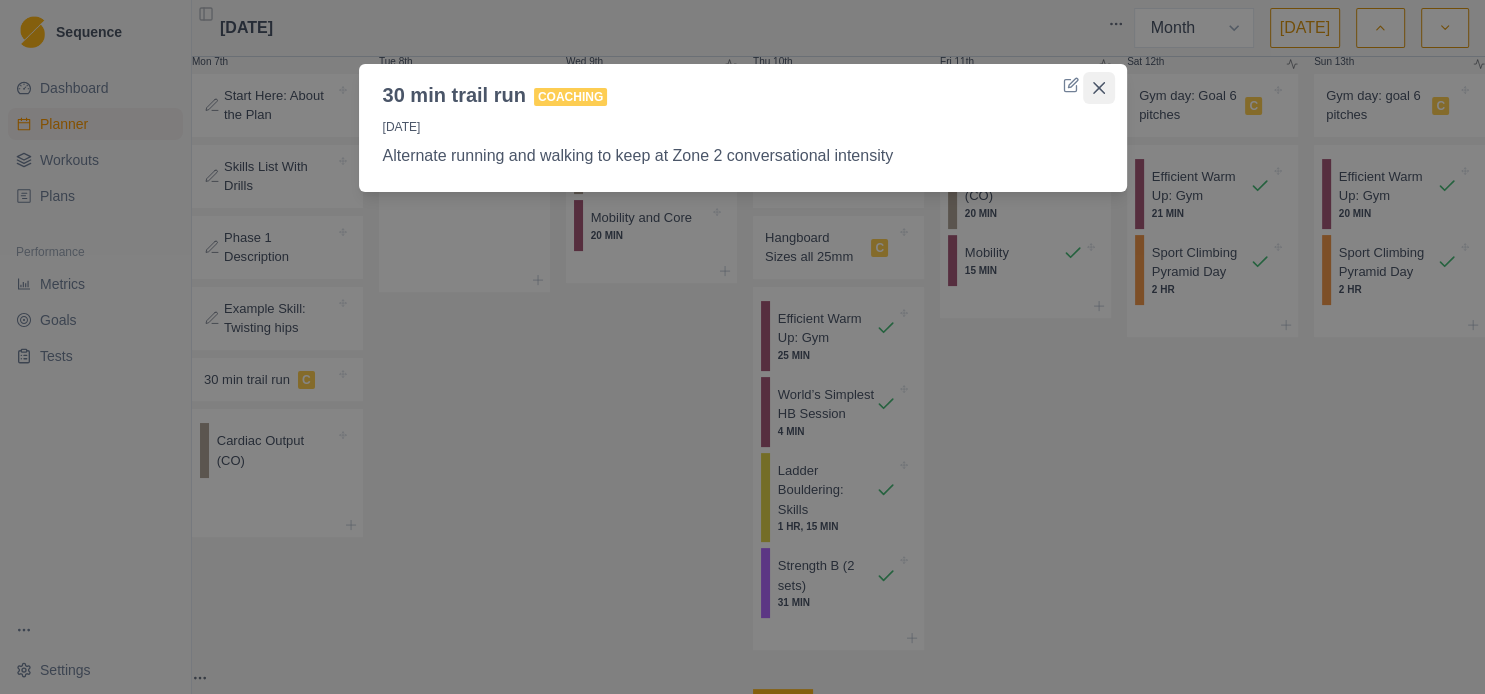 click 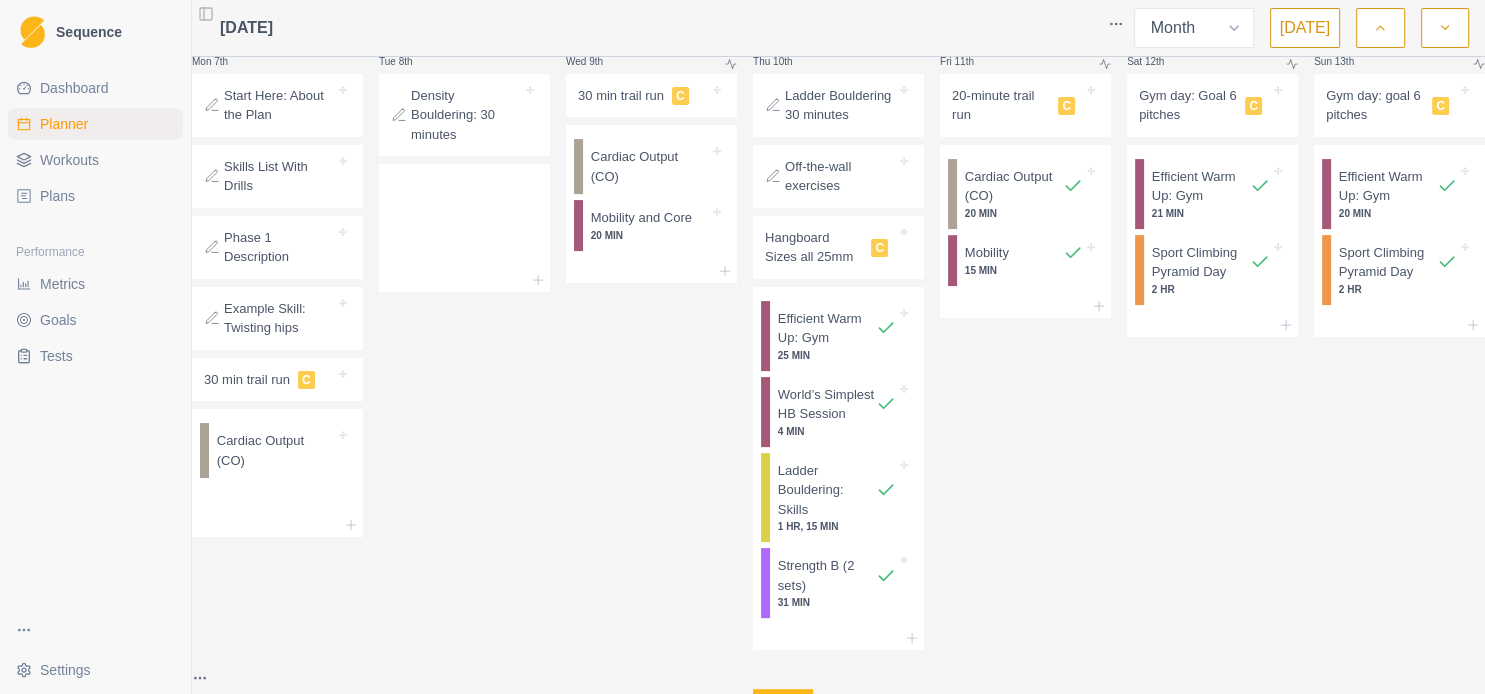 click on "Density Bouldering: 30 minutes" at bounding box center (466, 115) 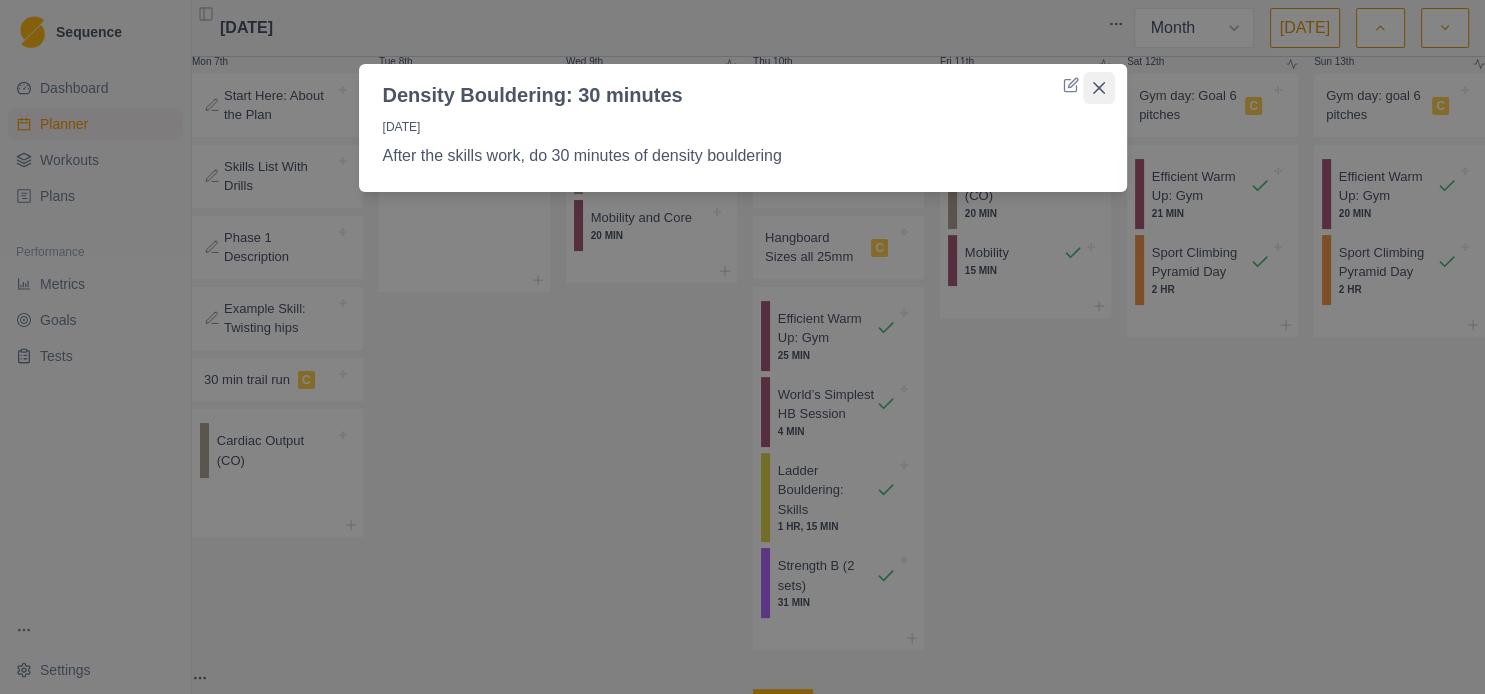click 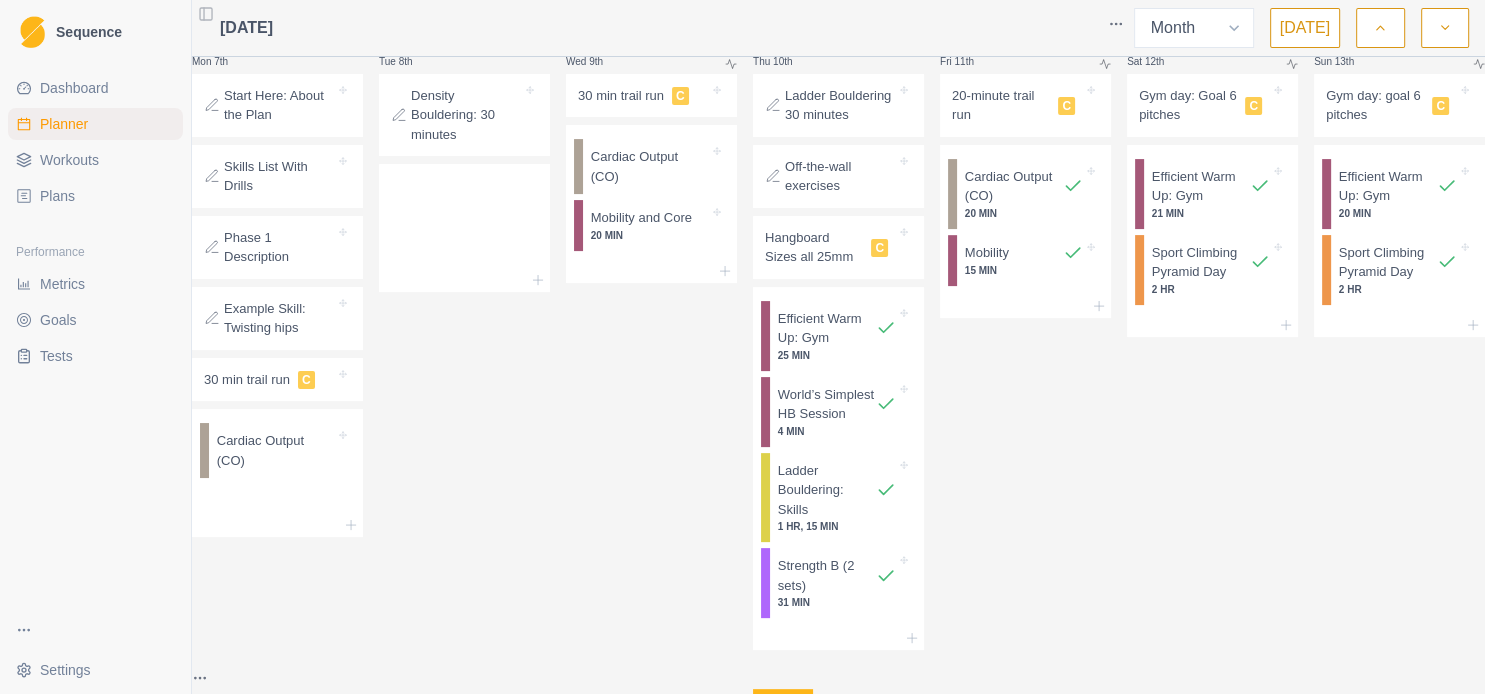 click on "Ladder Bouldering 30 minutes" at bounding box center [840, 105] 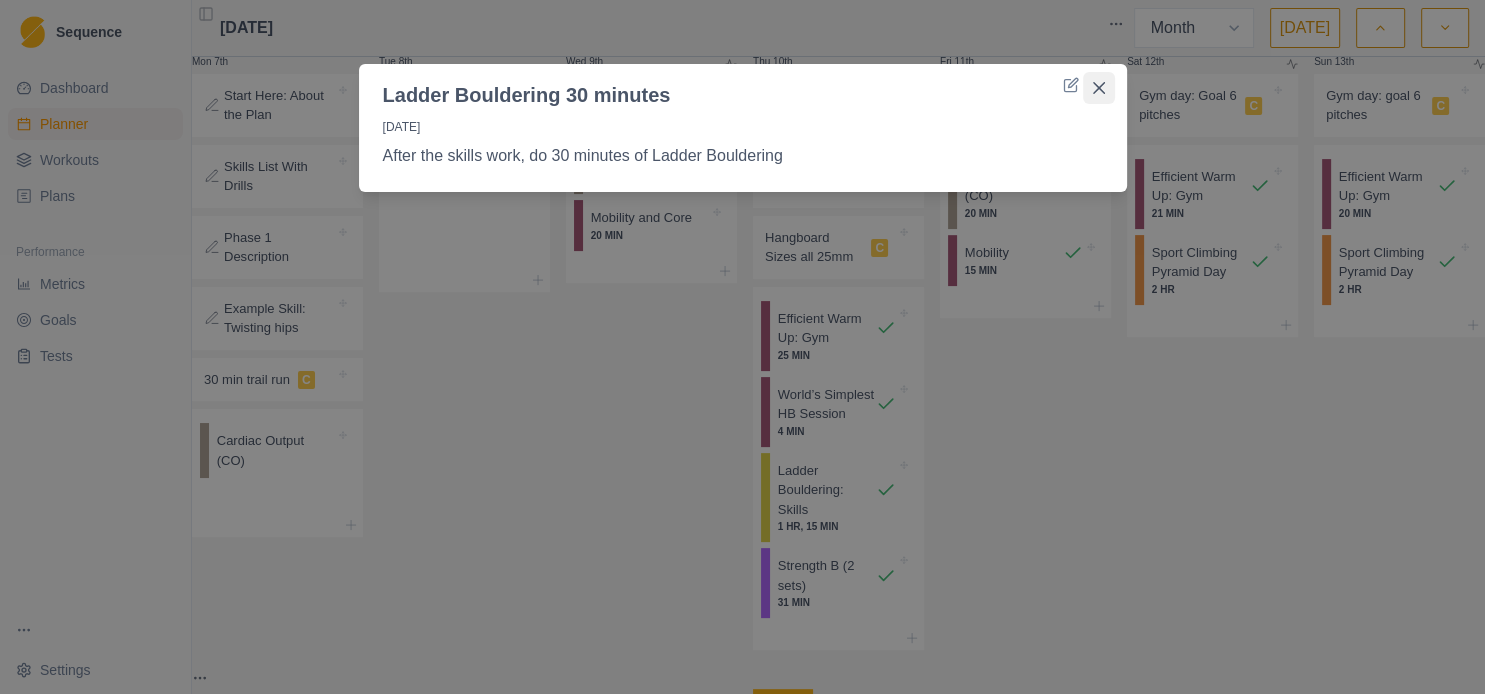 click 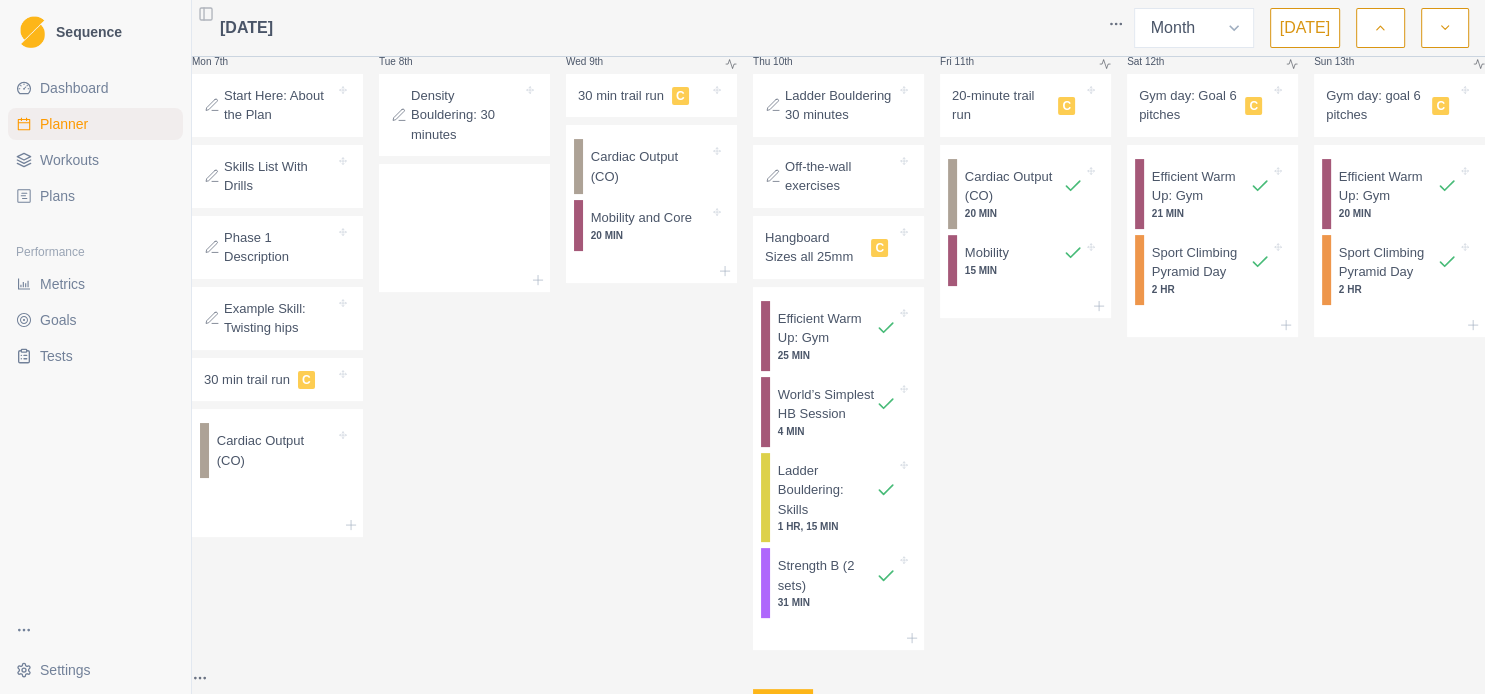 click on "Off-the-wall exercises" at bounding box center [840, 176] 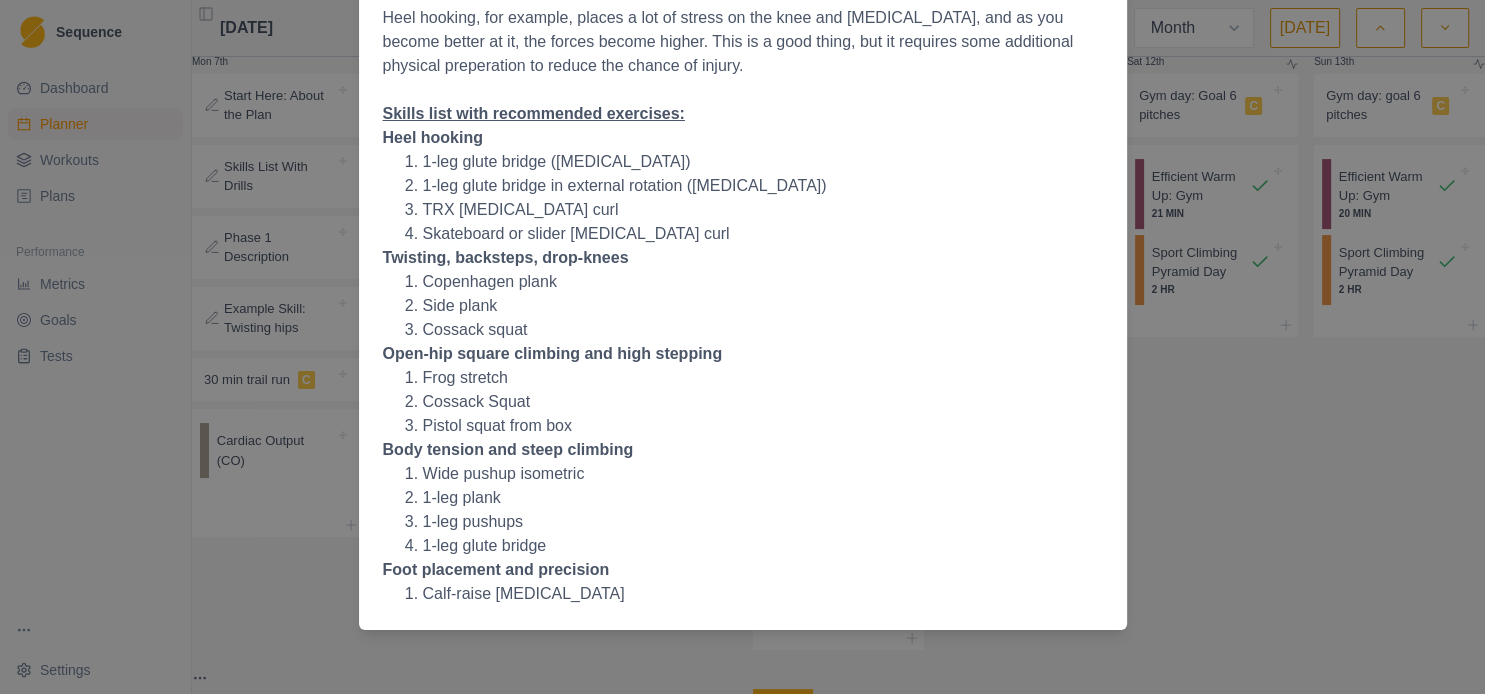 scroll, scrollTop: 0, scrollLeft: 0, axis: both 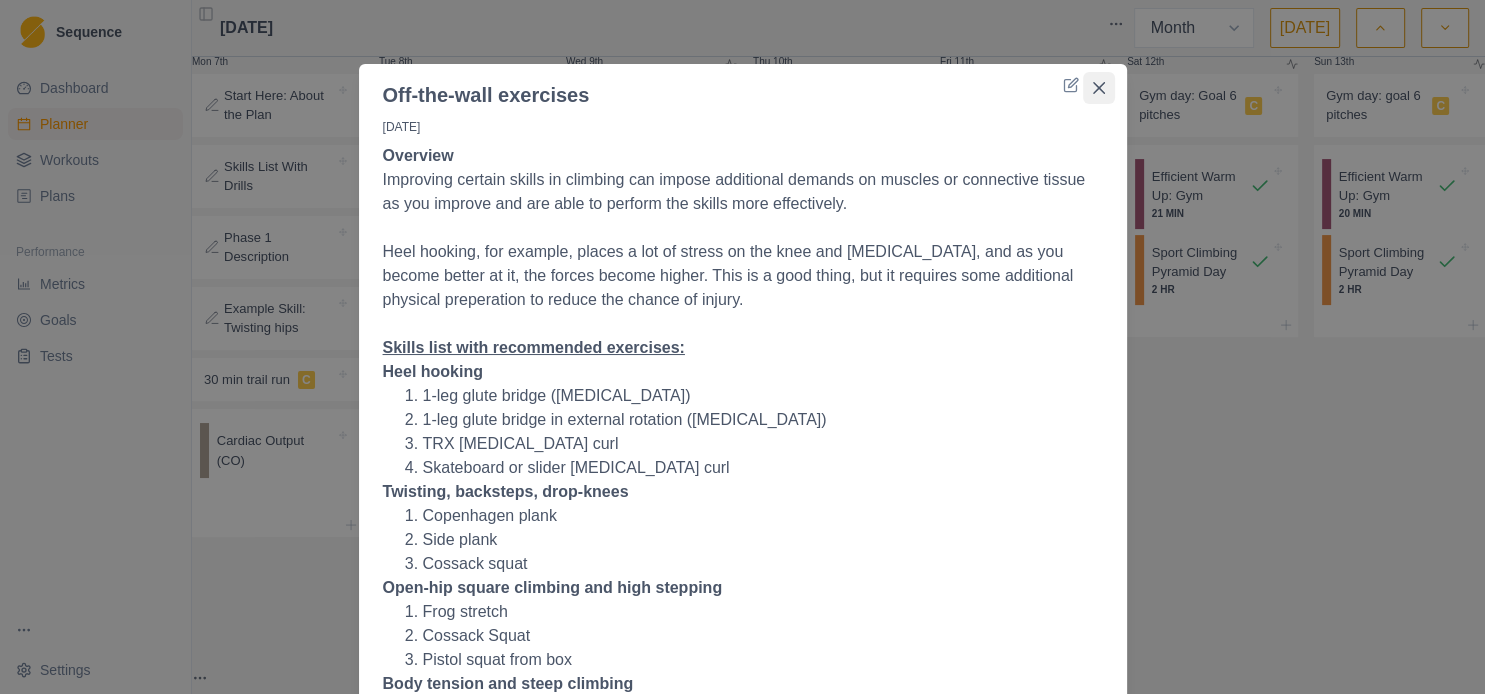 click 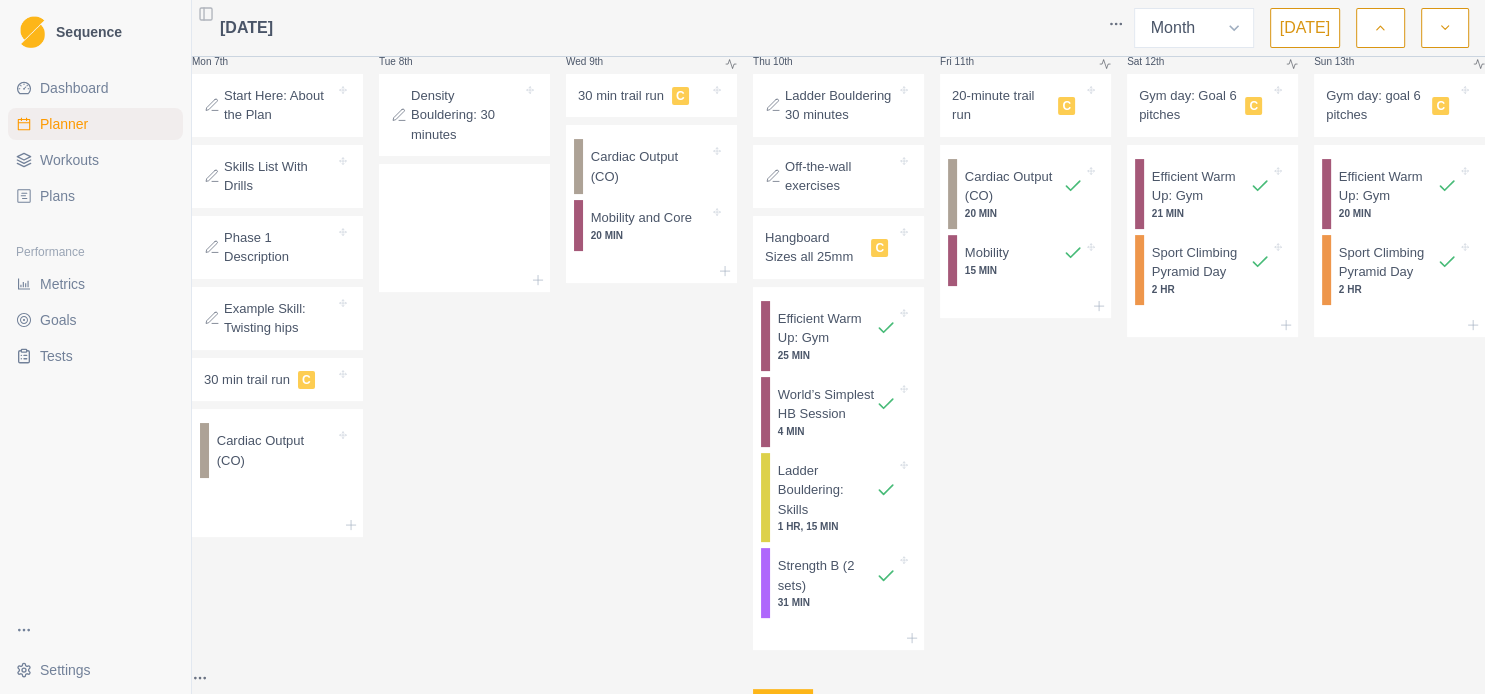 click on "Hangboard Sizes all 25mm" at bounding box center (814, 247) 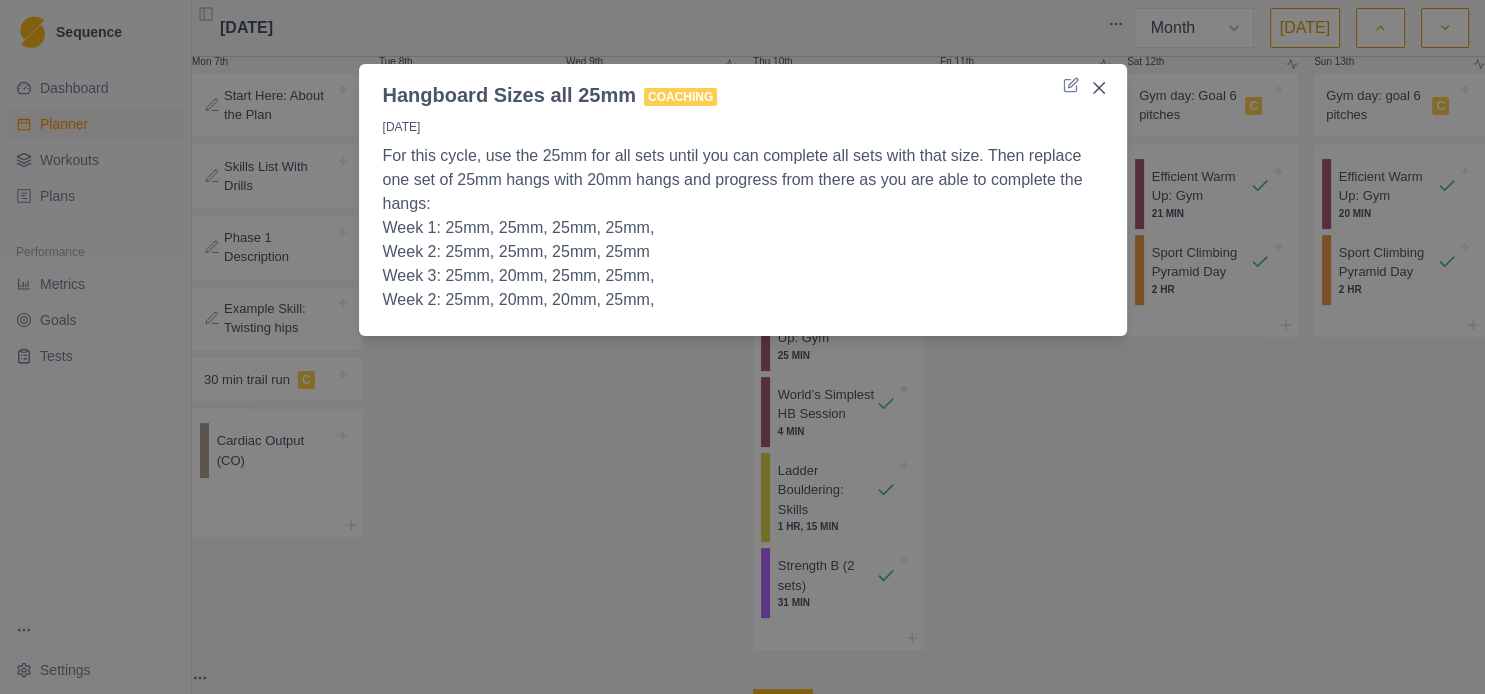 click on "Hangboard Sizes all 25mm Coaching [DATE] For this cycle, use the 25mm for all sets until you can complete all sets with that size.  Then replace one set of 25mm hangs with 20mm hangs and progress from there as you are able to complete the hangs: Week 1: 25mm, 25mm,  25mm,  25mm,  Week 2:  25mm,  25mm,  25mm,  25mm Week 3:  25mm,  20mm,  25mm,  25mm,  Week 2:  25mm,  20mm,  20mm,  25mm," at bounding box center [742, 347] 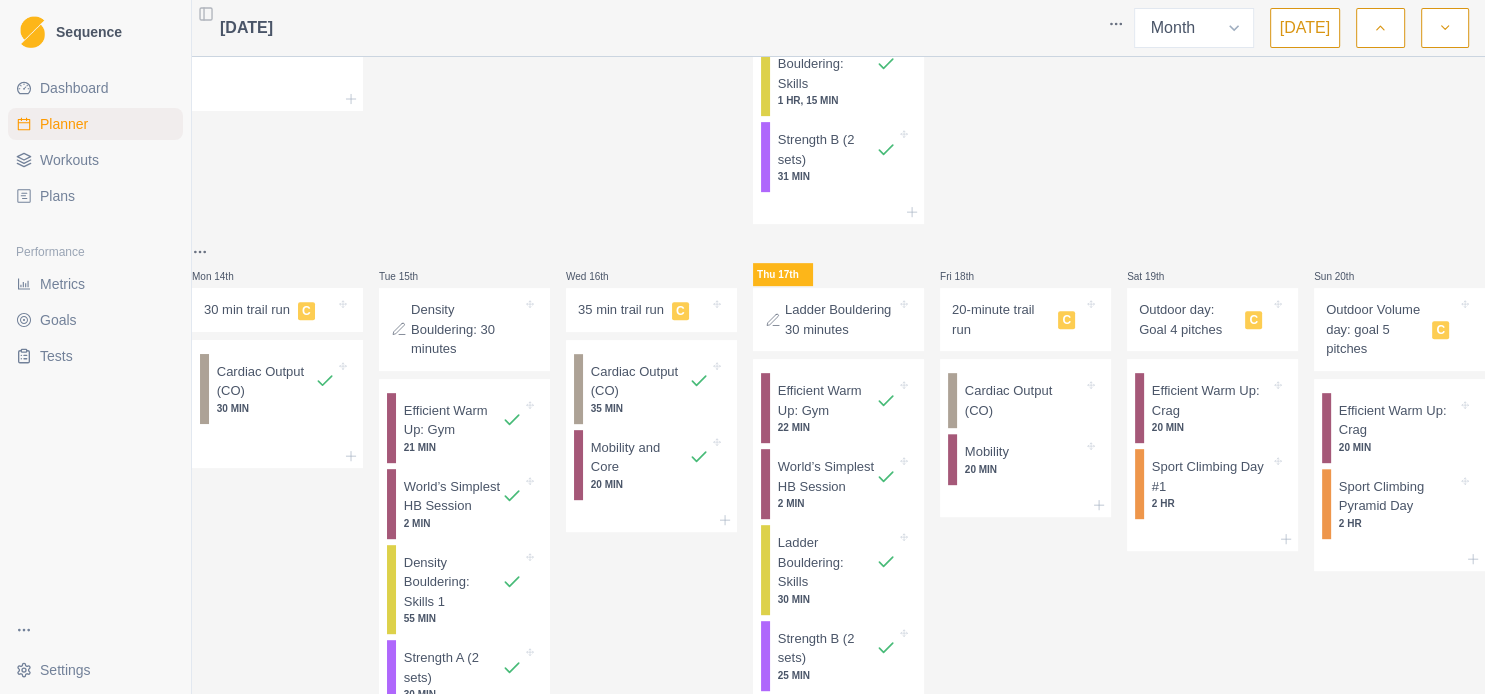 scroll, scrollTop: 864, scrollLeft: 0, axis: vertical 